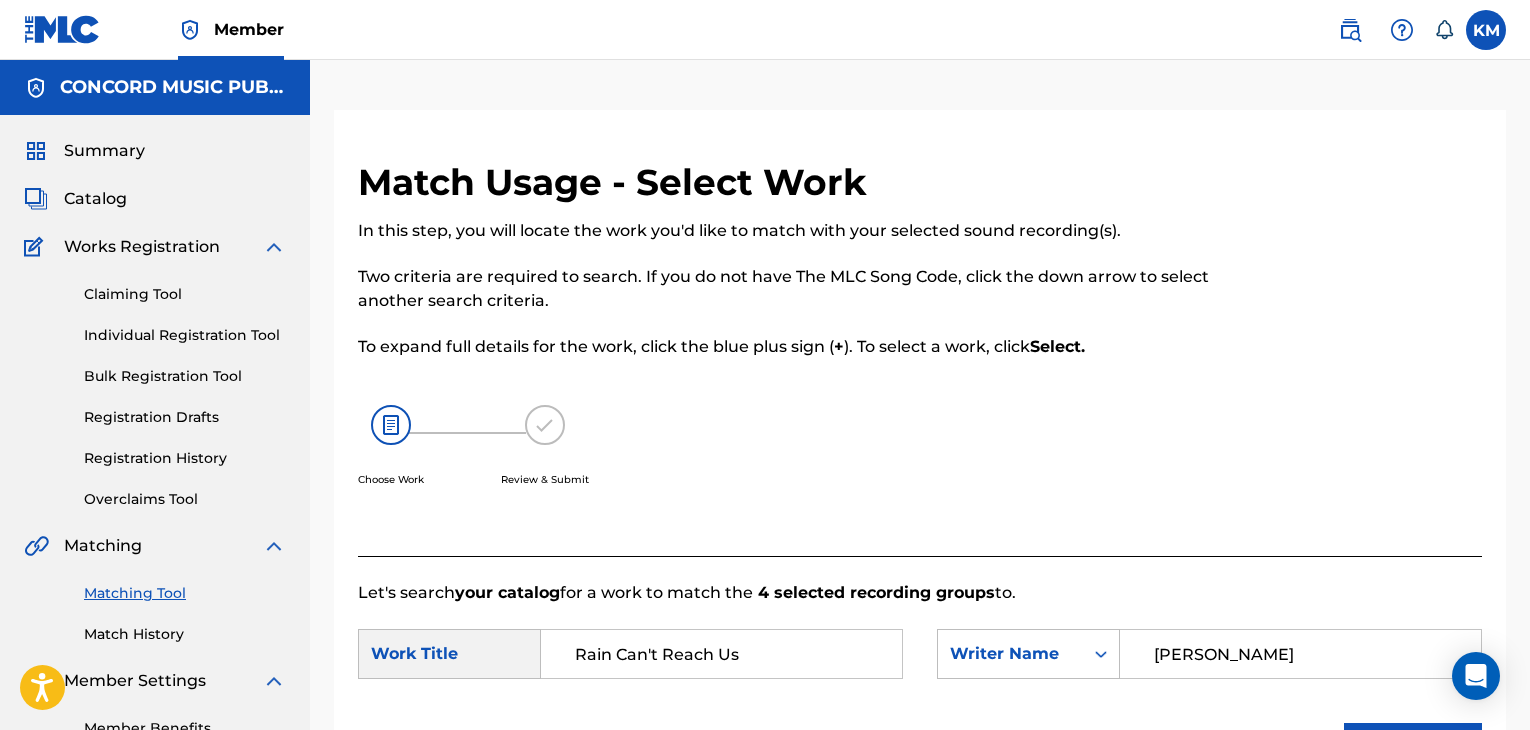 scroll, scrollTop: 542, scrollLeft: 0, axis: vertical 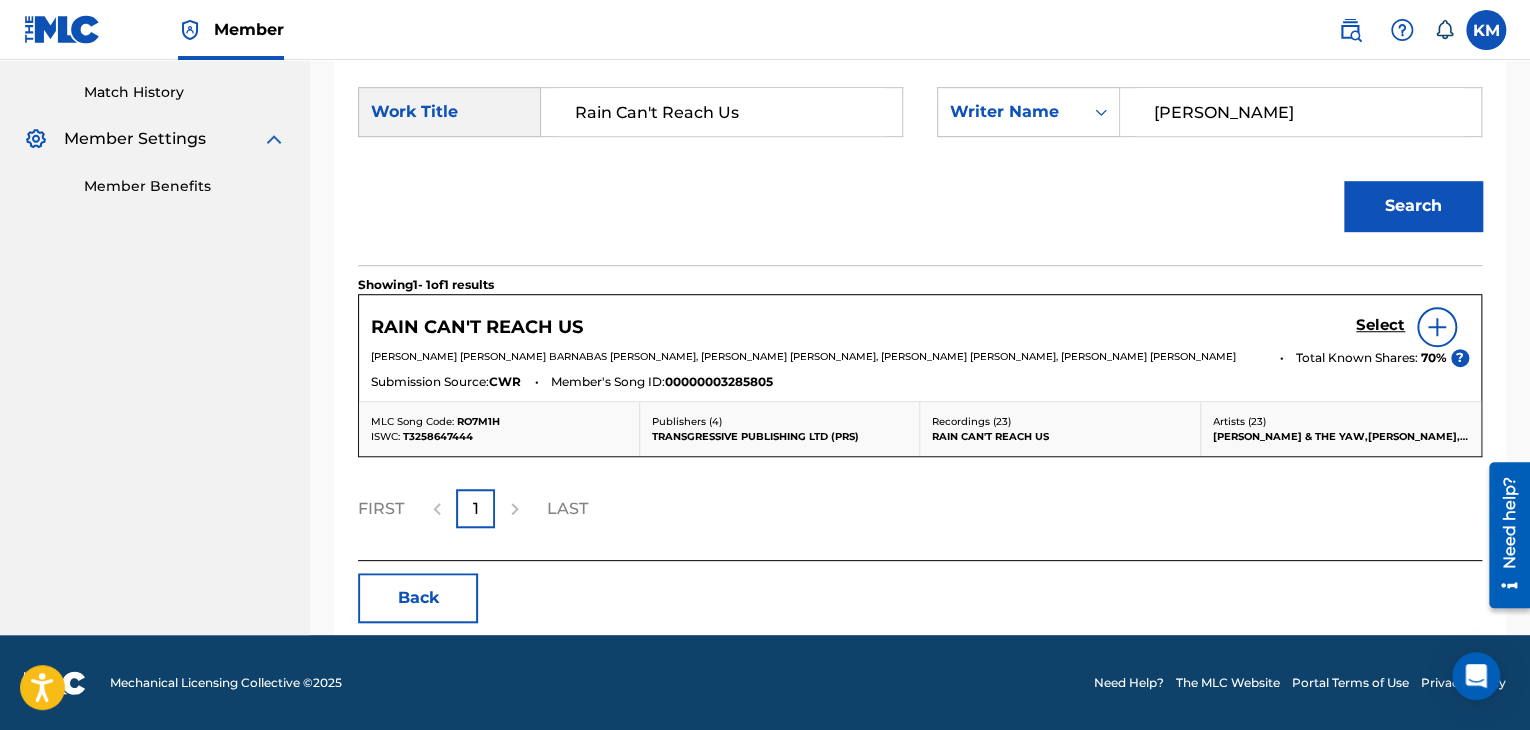 click on "Select" at bounding box center (1380, 325) 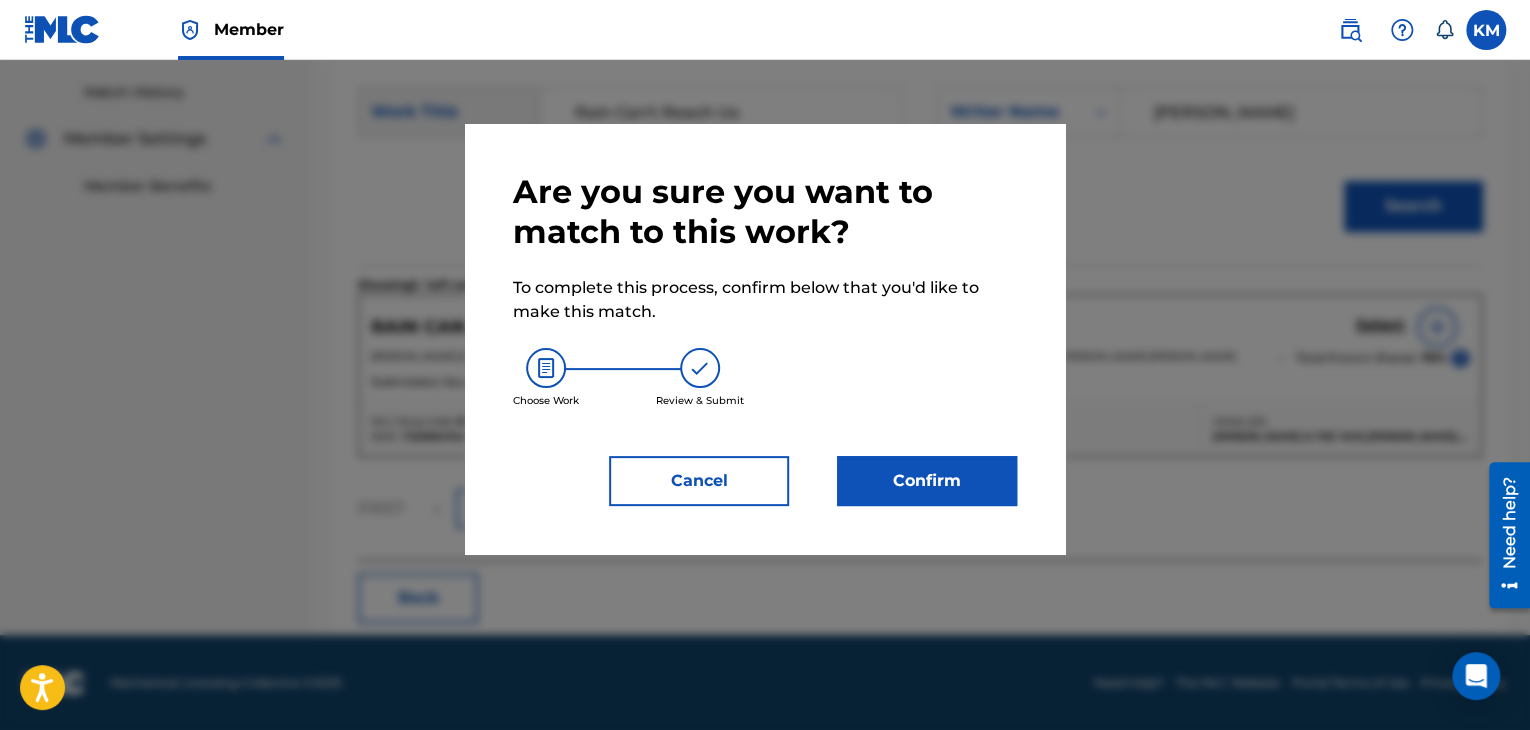 click on "Confirm" at bounding box center (927, 481) 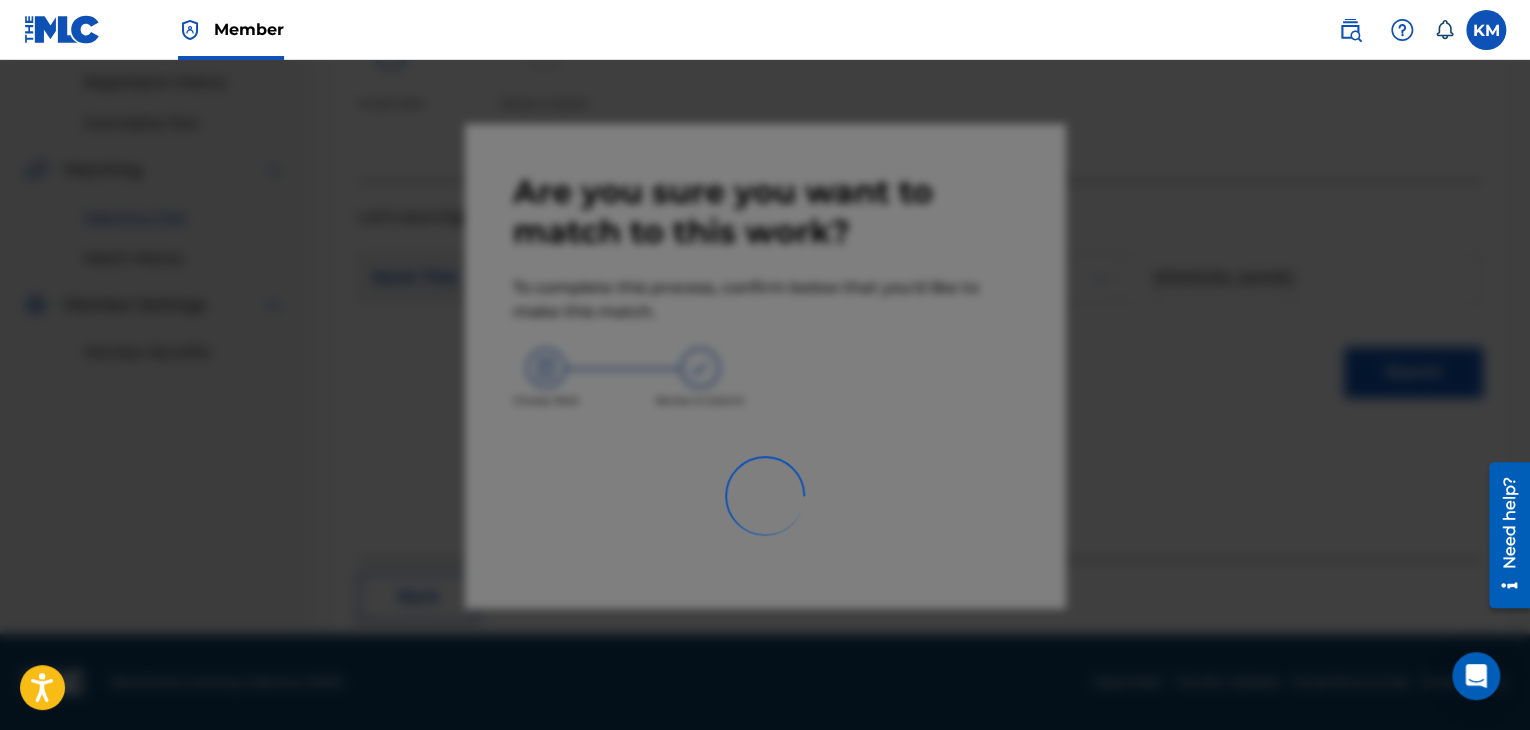 scroll, scrollTop: 129, scrollLeft: 0, axis: vertical 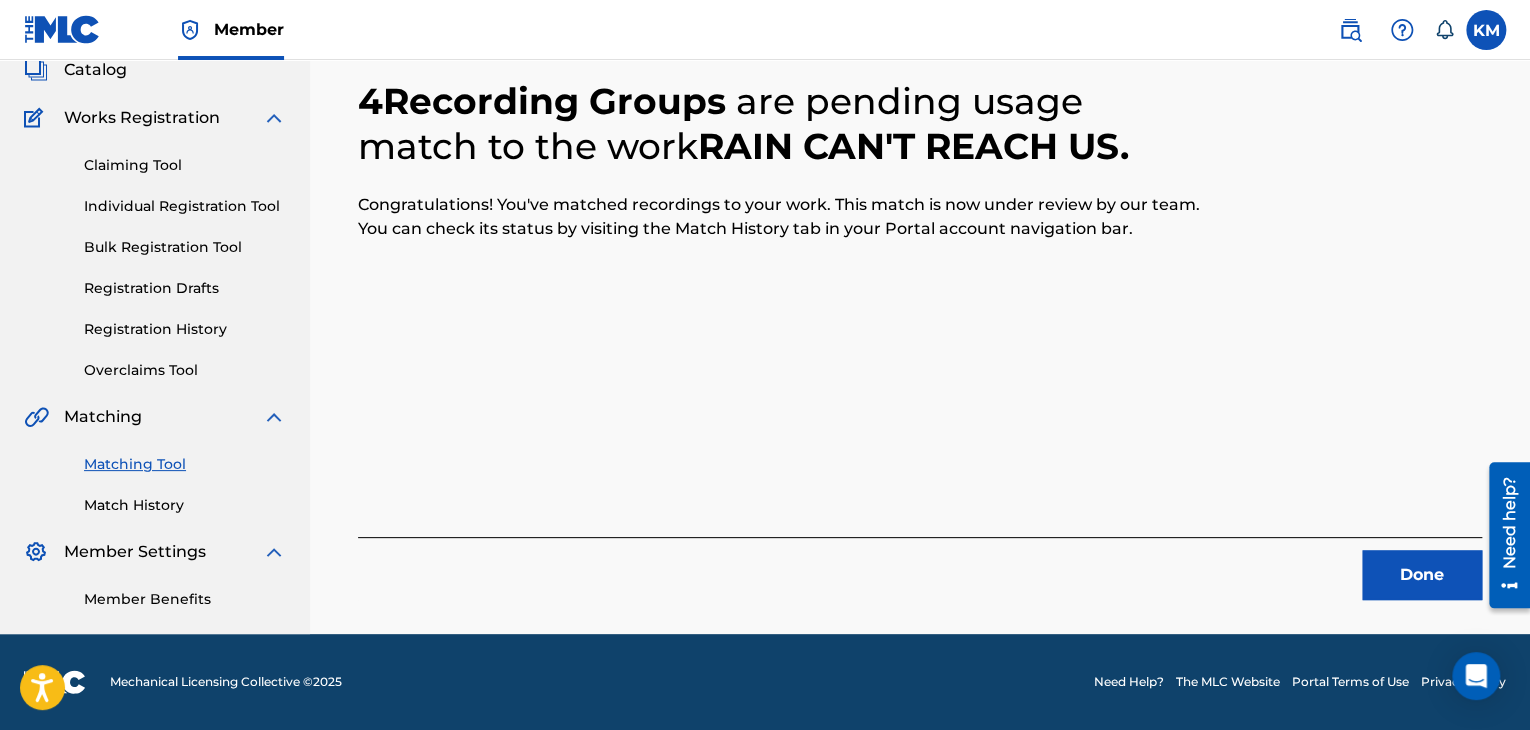 click on "Done" at bounding box center (1422, 575) 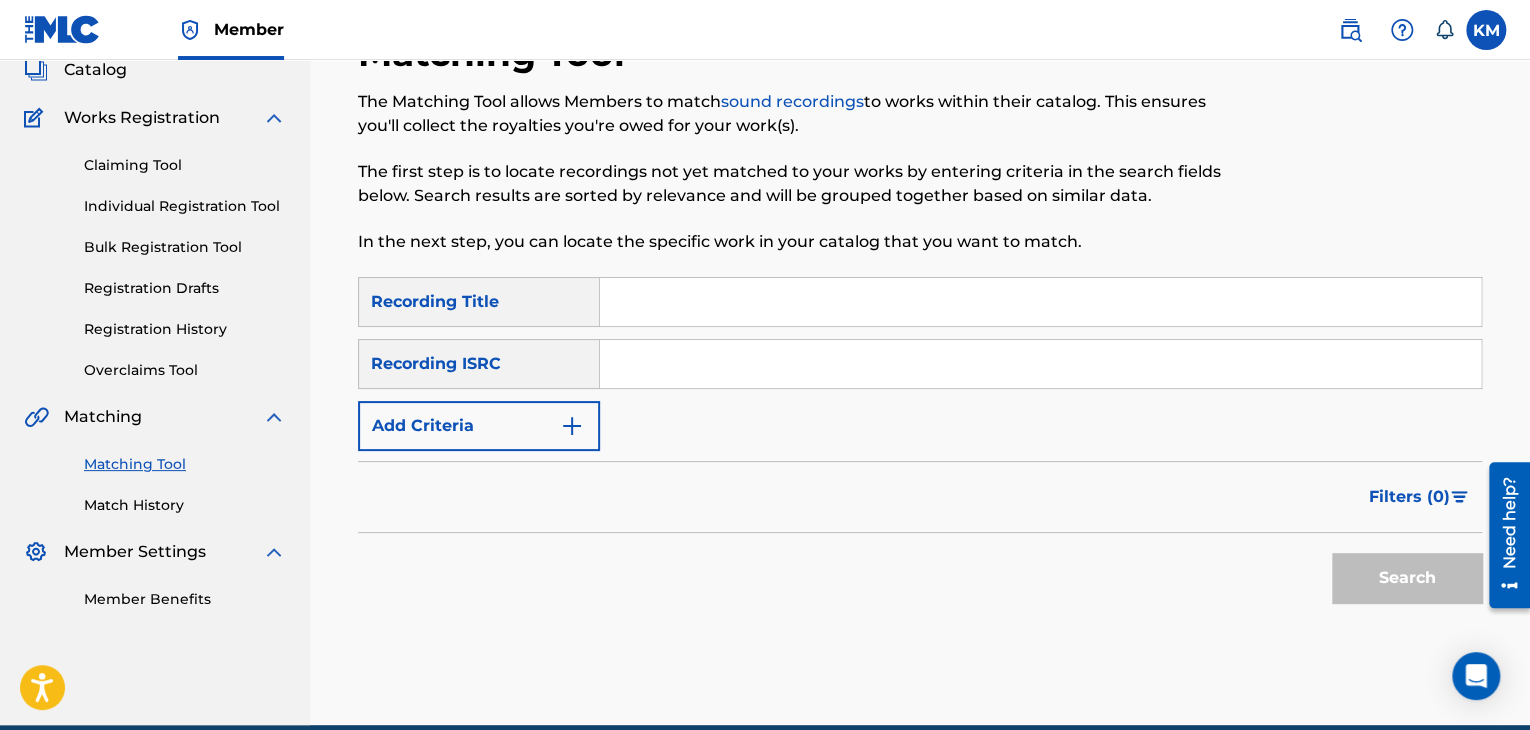click at bounding box center [1040, 364] 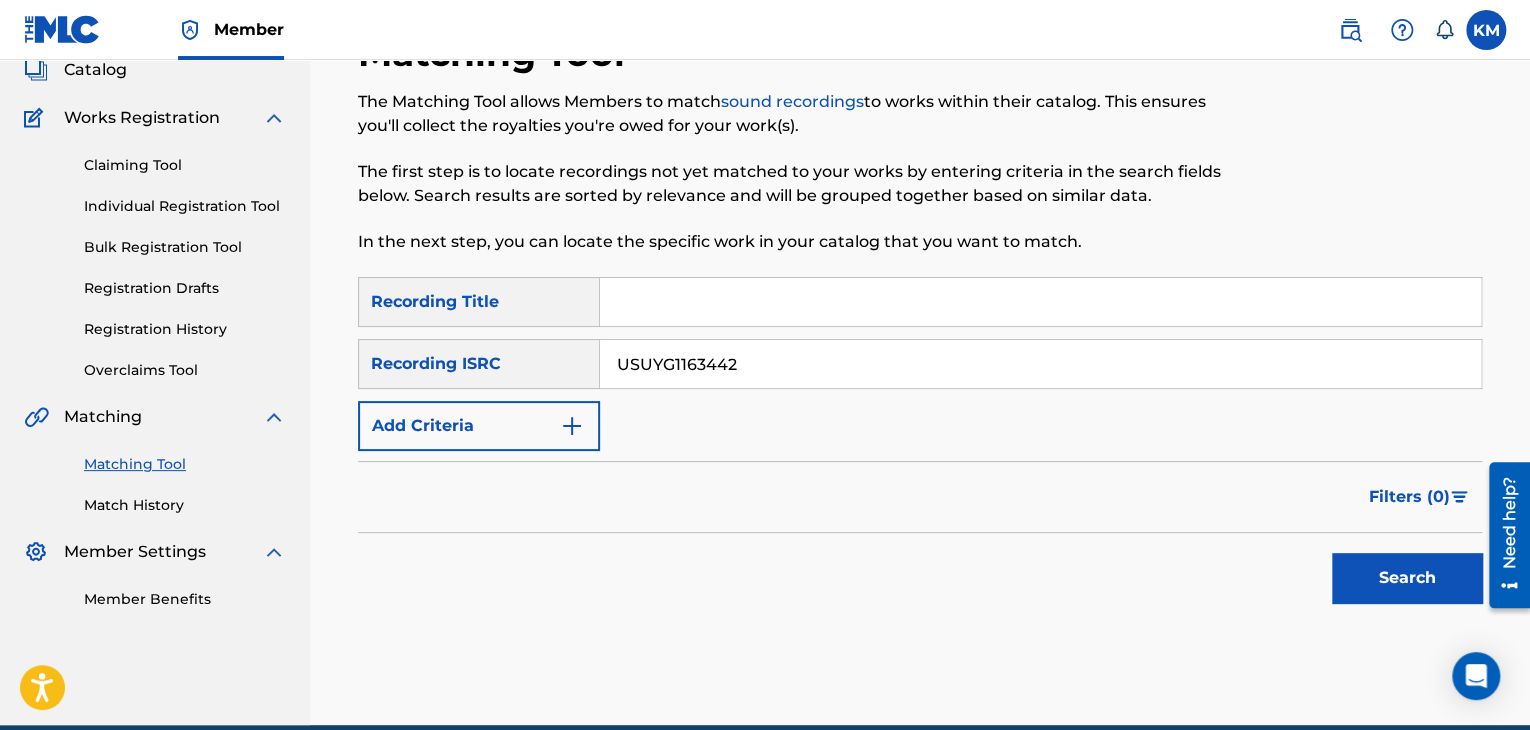 type on "USUYG1163442" 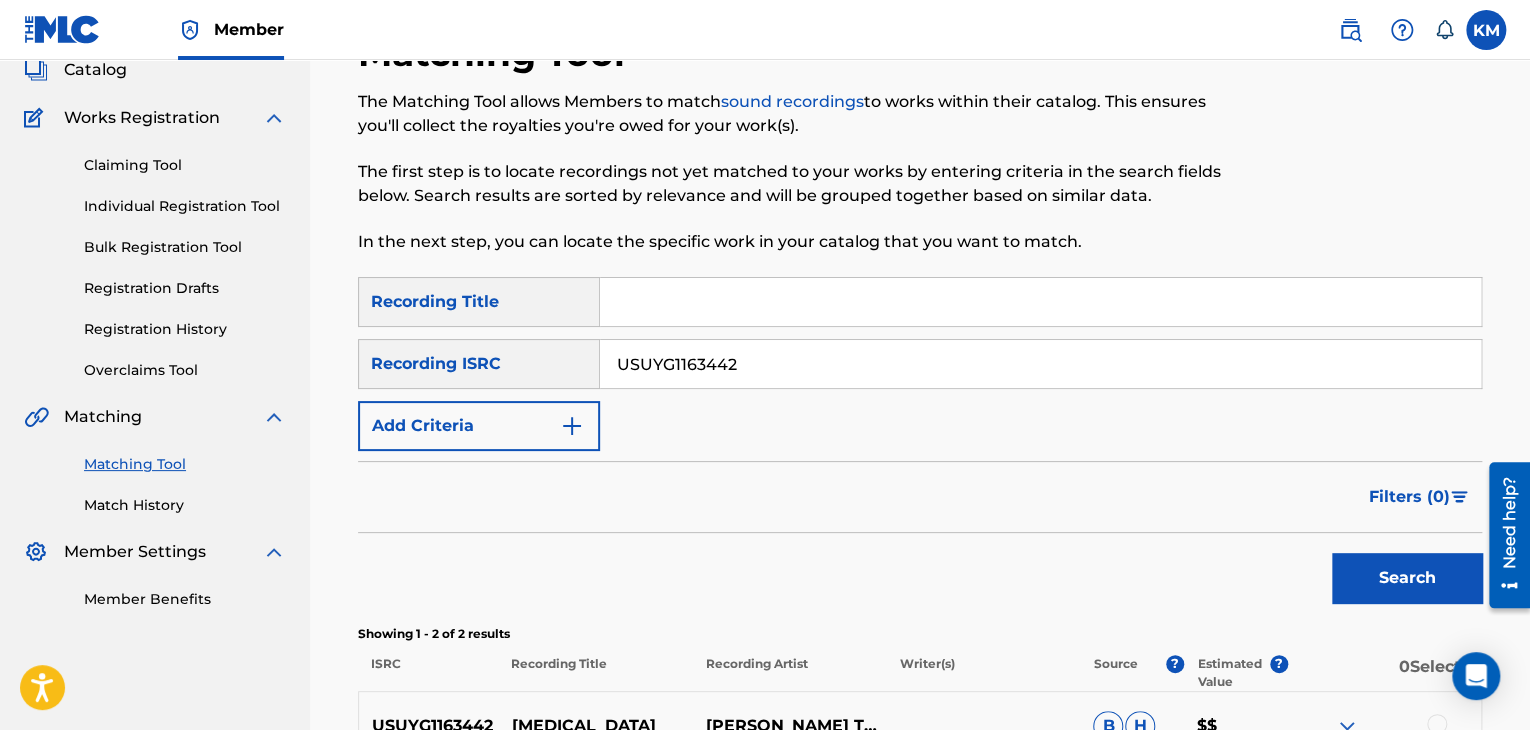 scroll, scrollTop: 426, scrollLeft: 0, axis: vertical 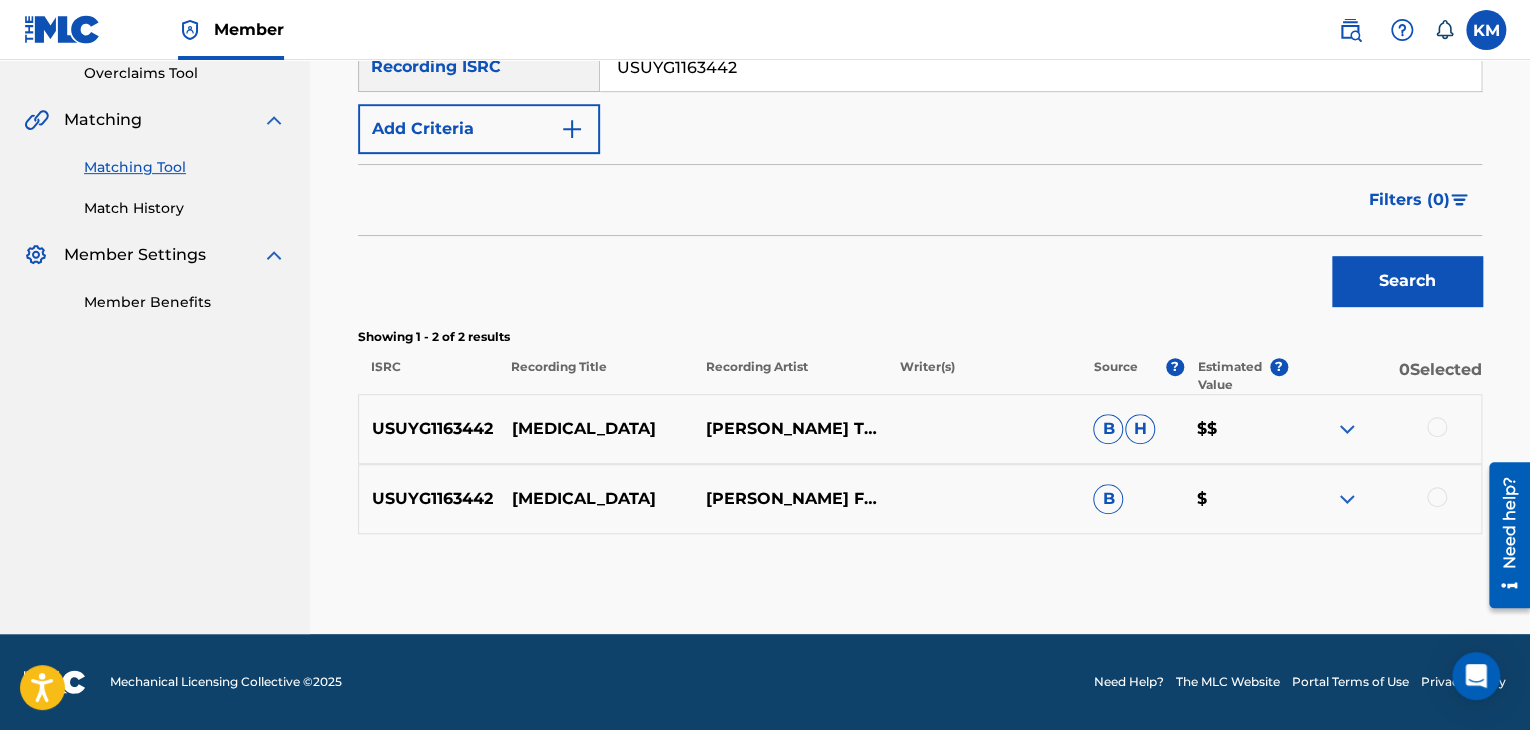 click at bounding box center [1437, 497] 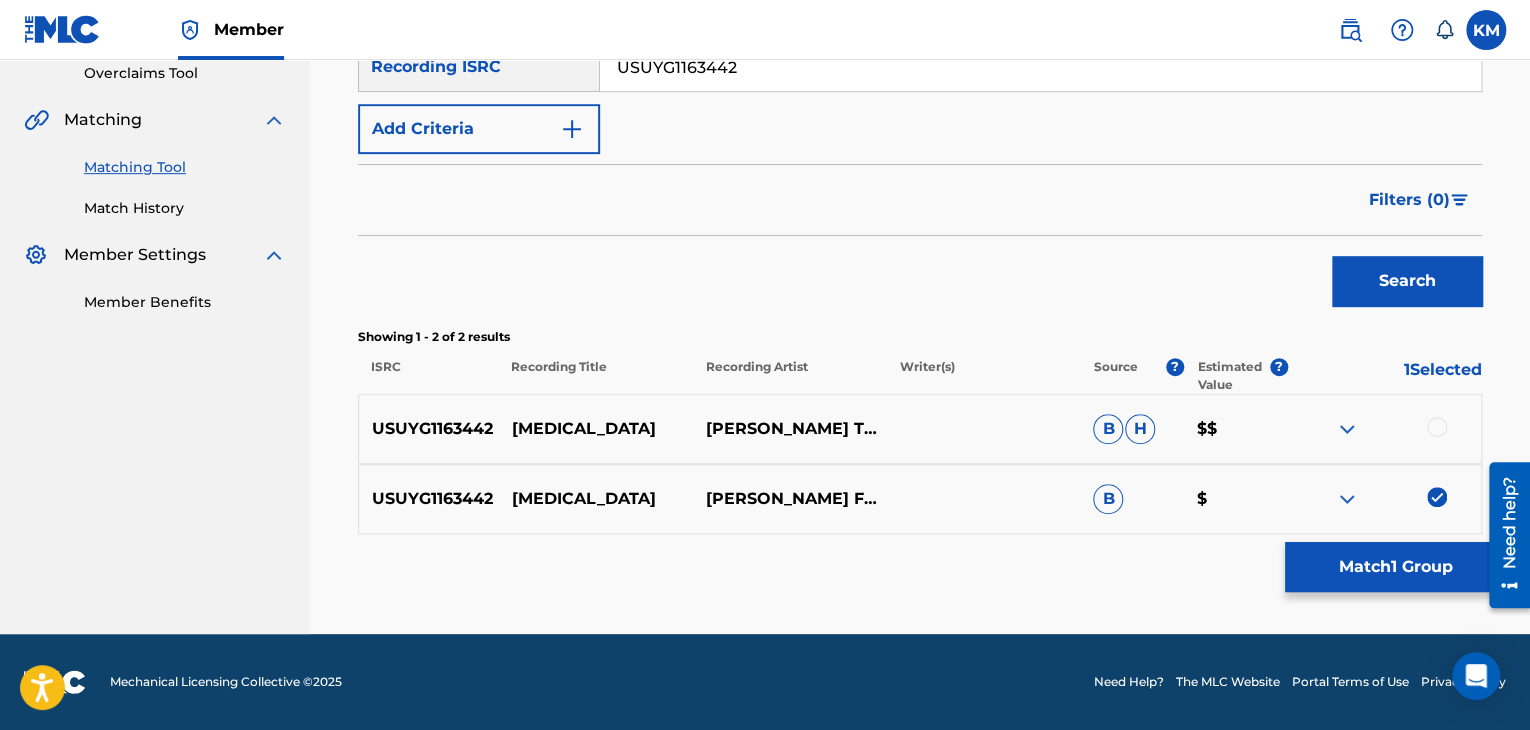 click at bounding box center (1437, 427) 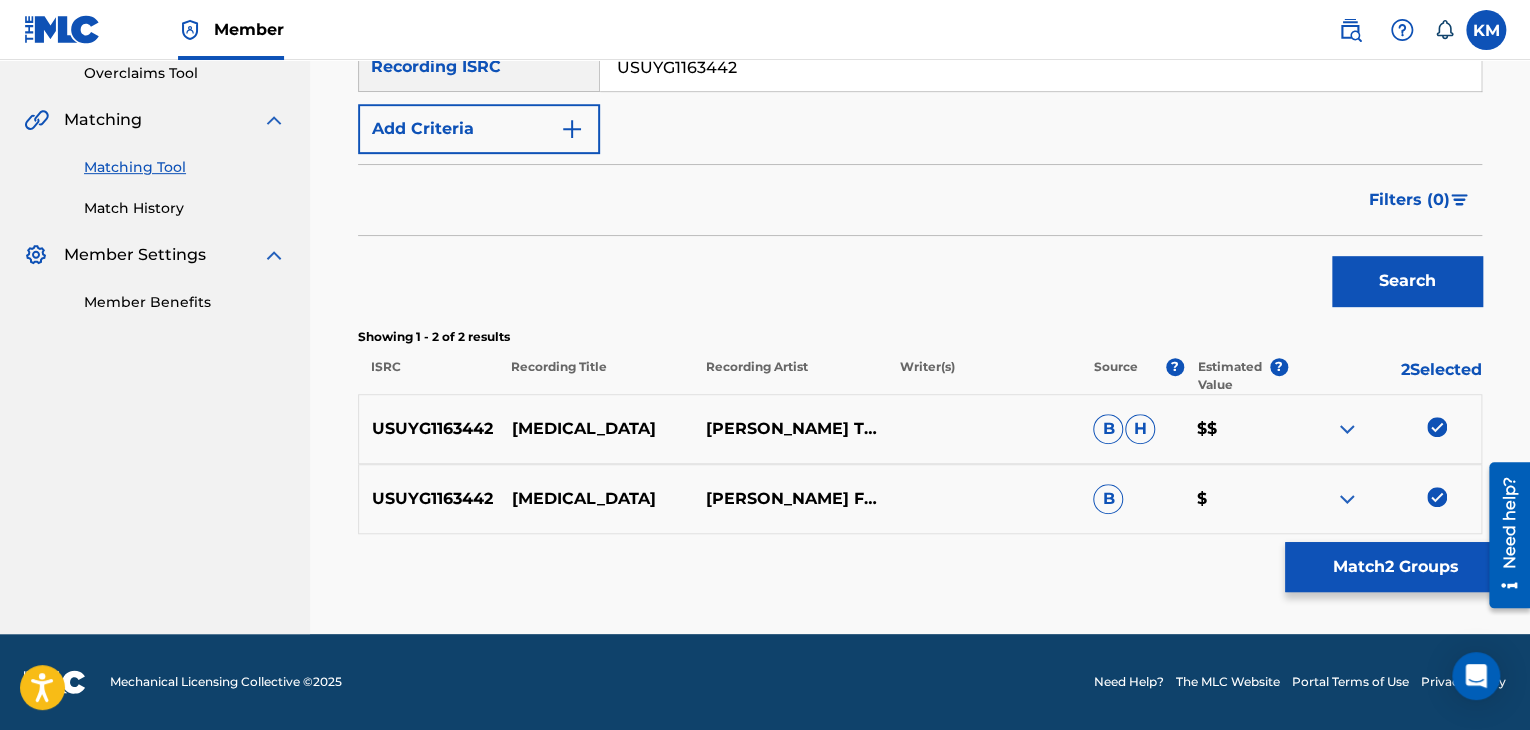 click on "Match  2 Groups" at bounding box center [1395, 567] 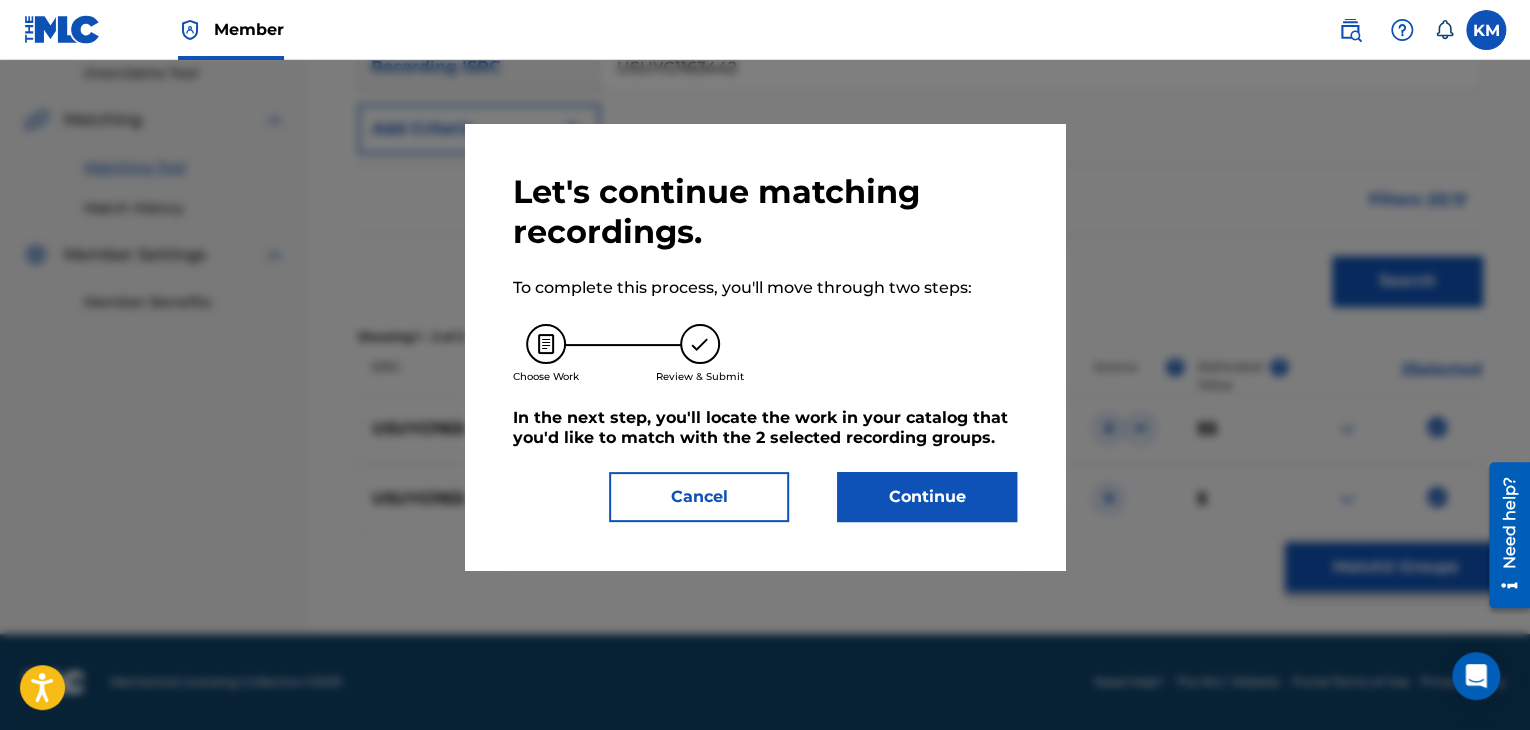 click on "Continue" at bounding box center (927, 497) 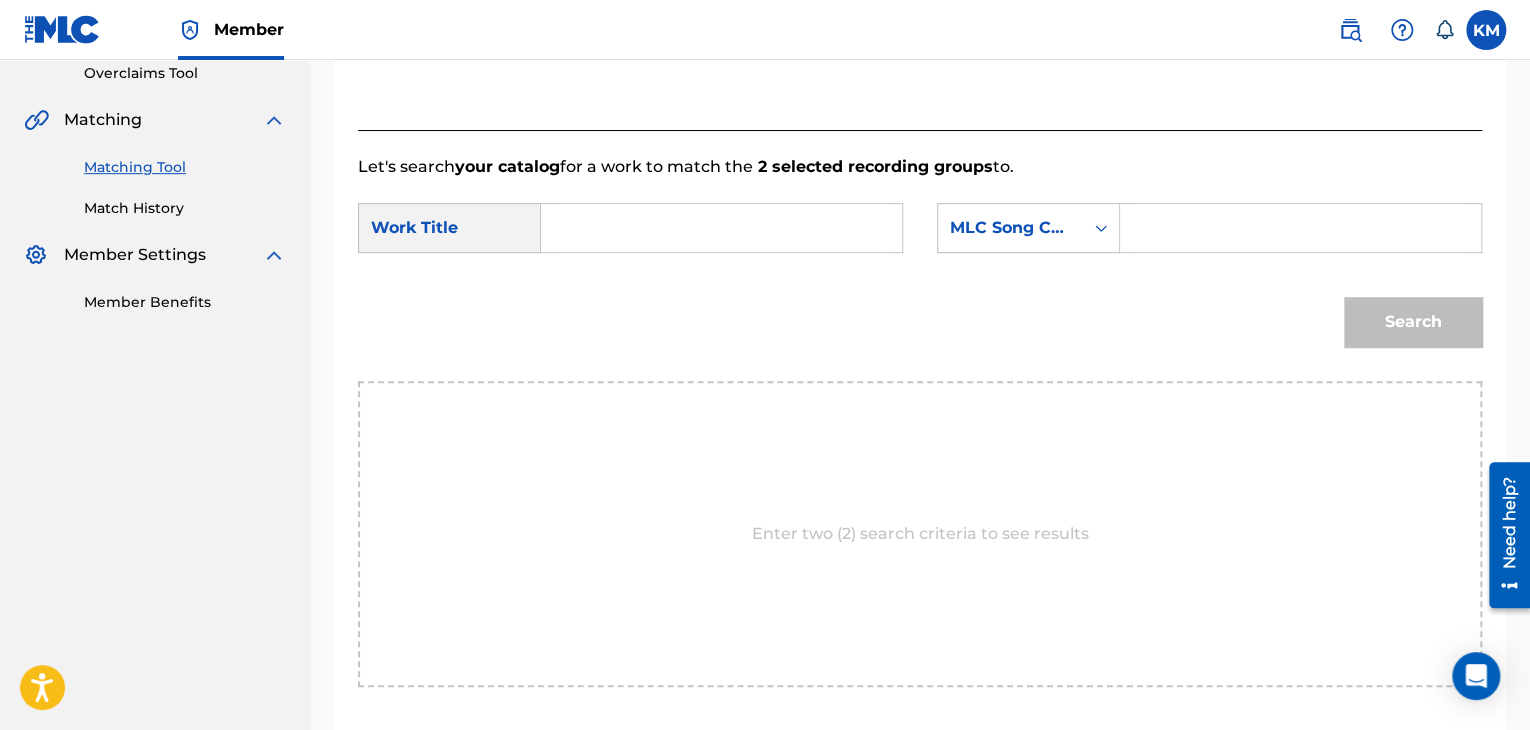 click at bounding box center (721, 228) 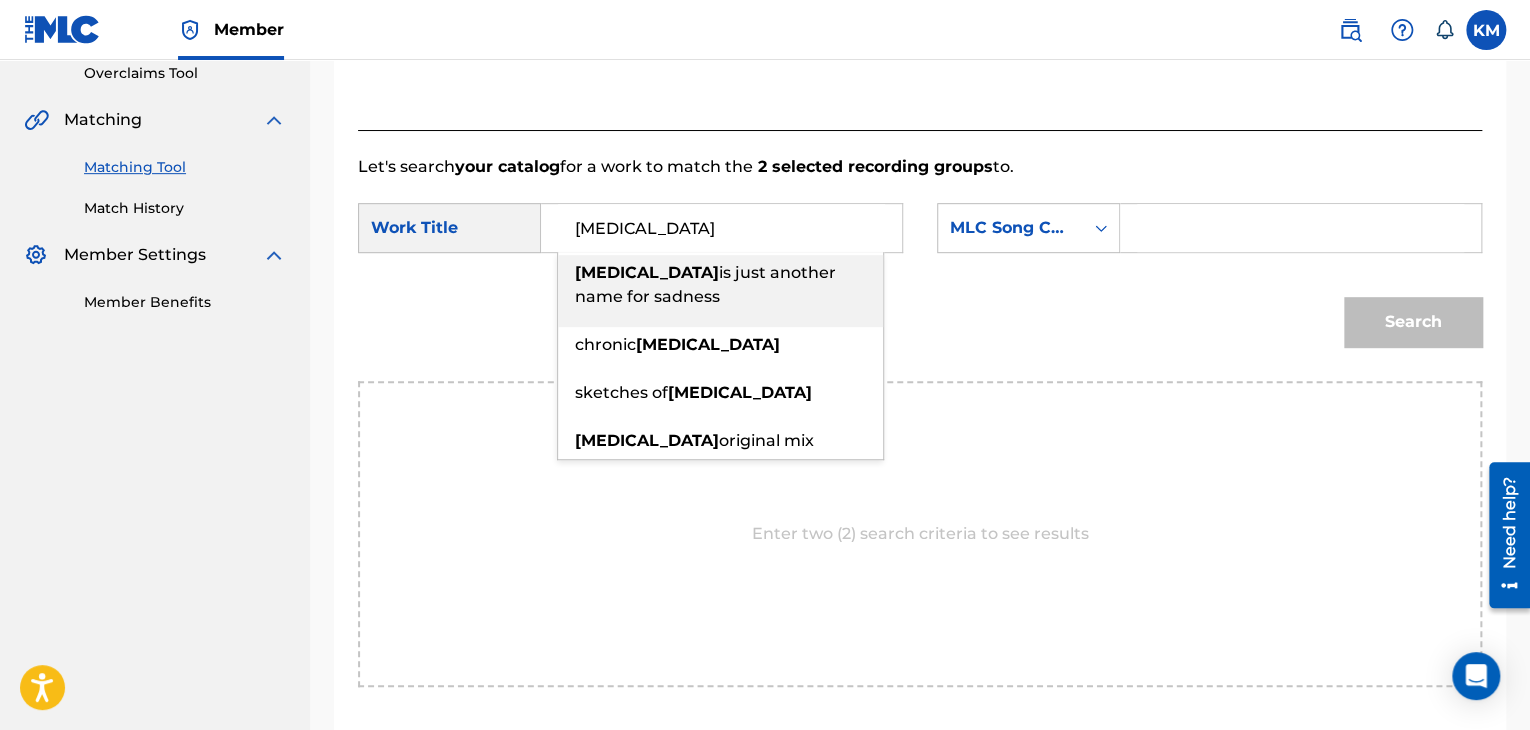 type on "[MEDICAL_DATA]" 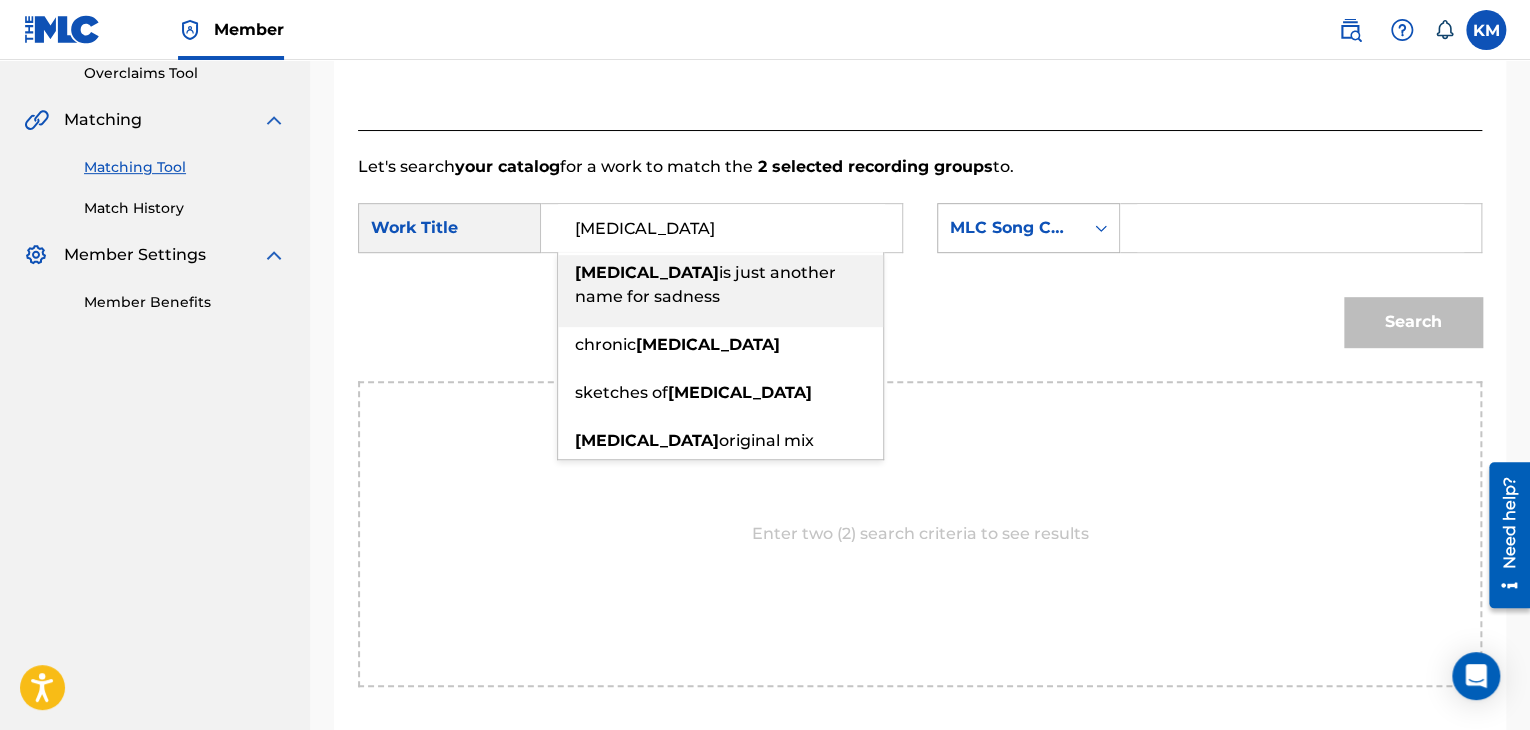 click 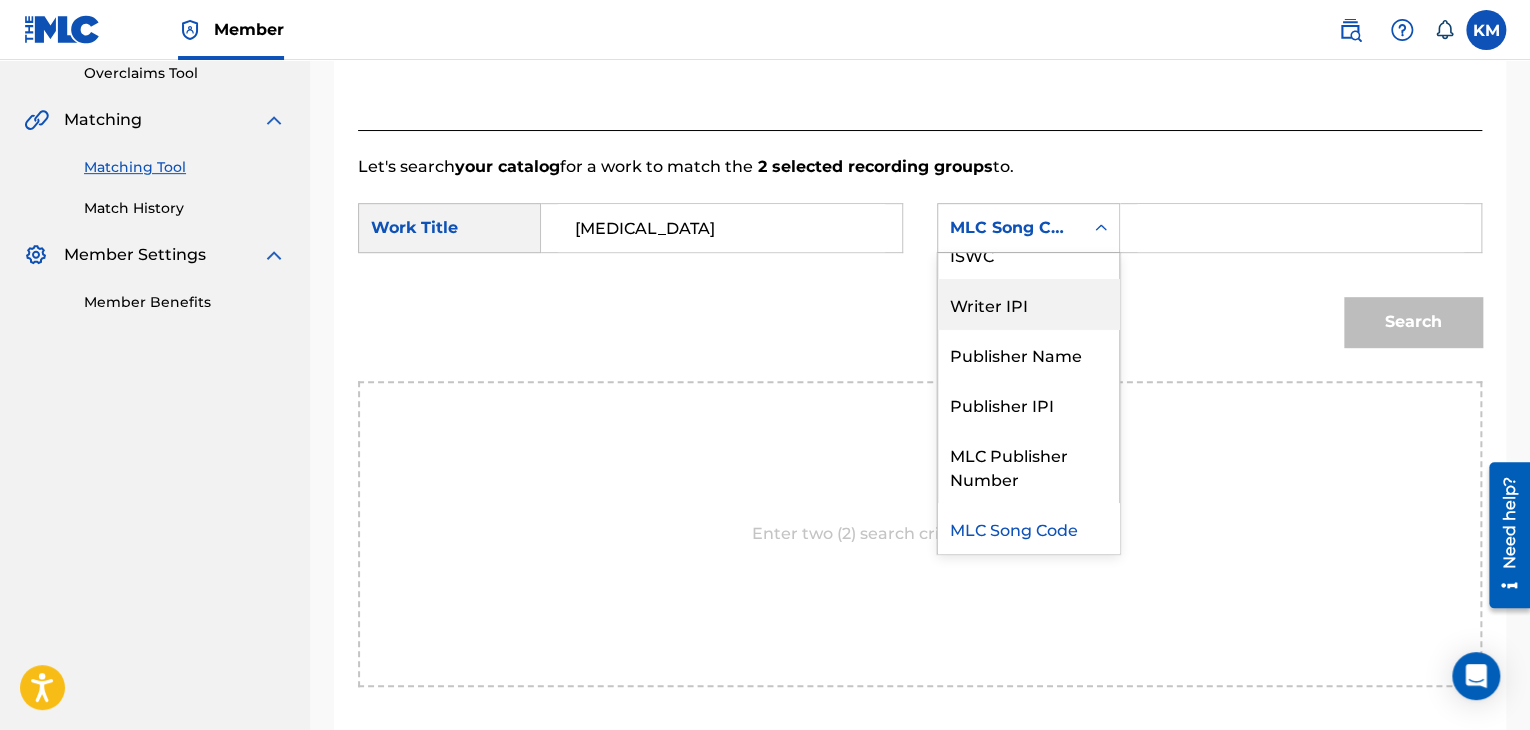 scroll, scrollTop: 0, scrollLeft: 0, axis: both 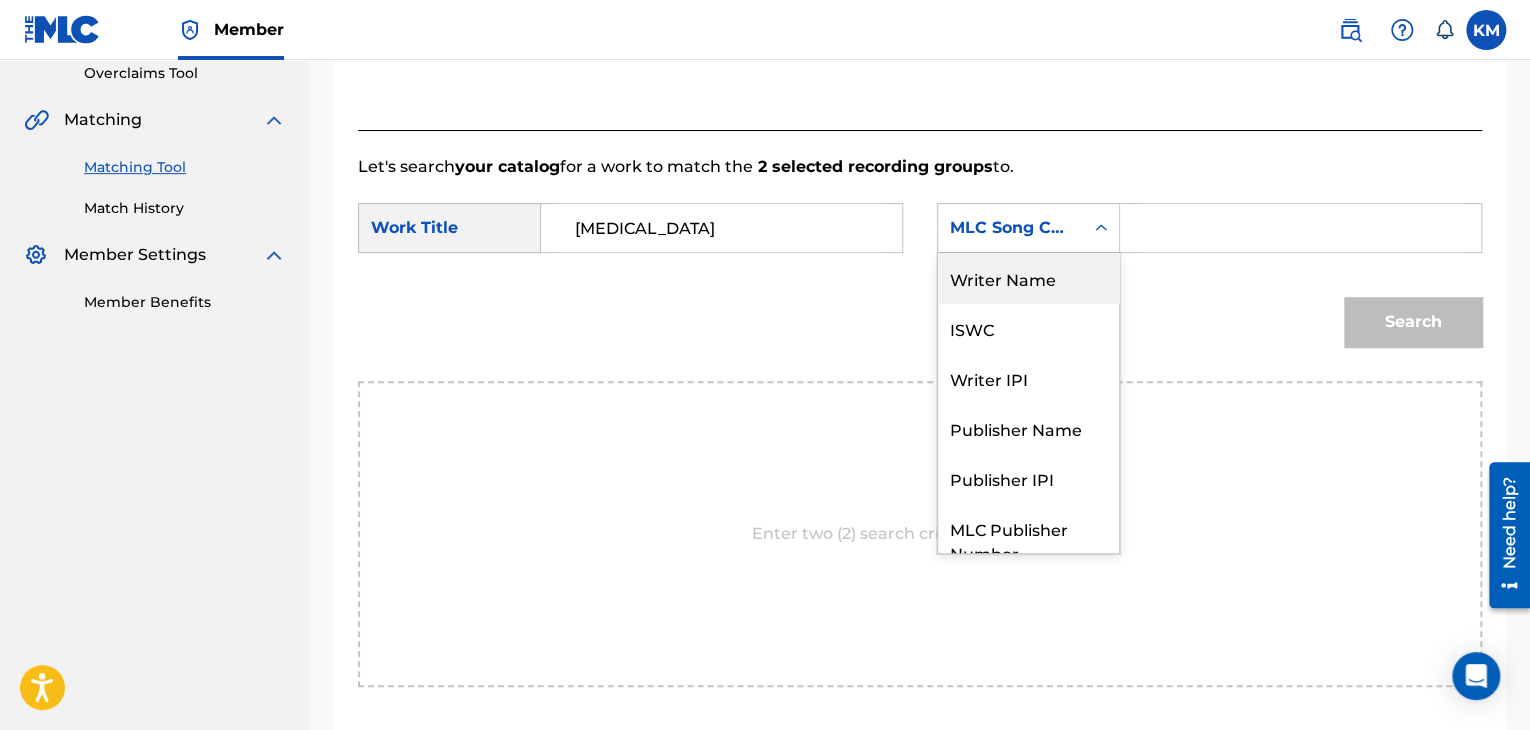 click on "Writer Name" at bounding box center [1028, 278] 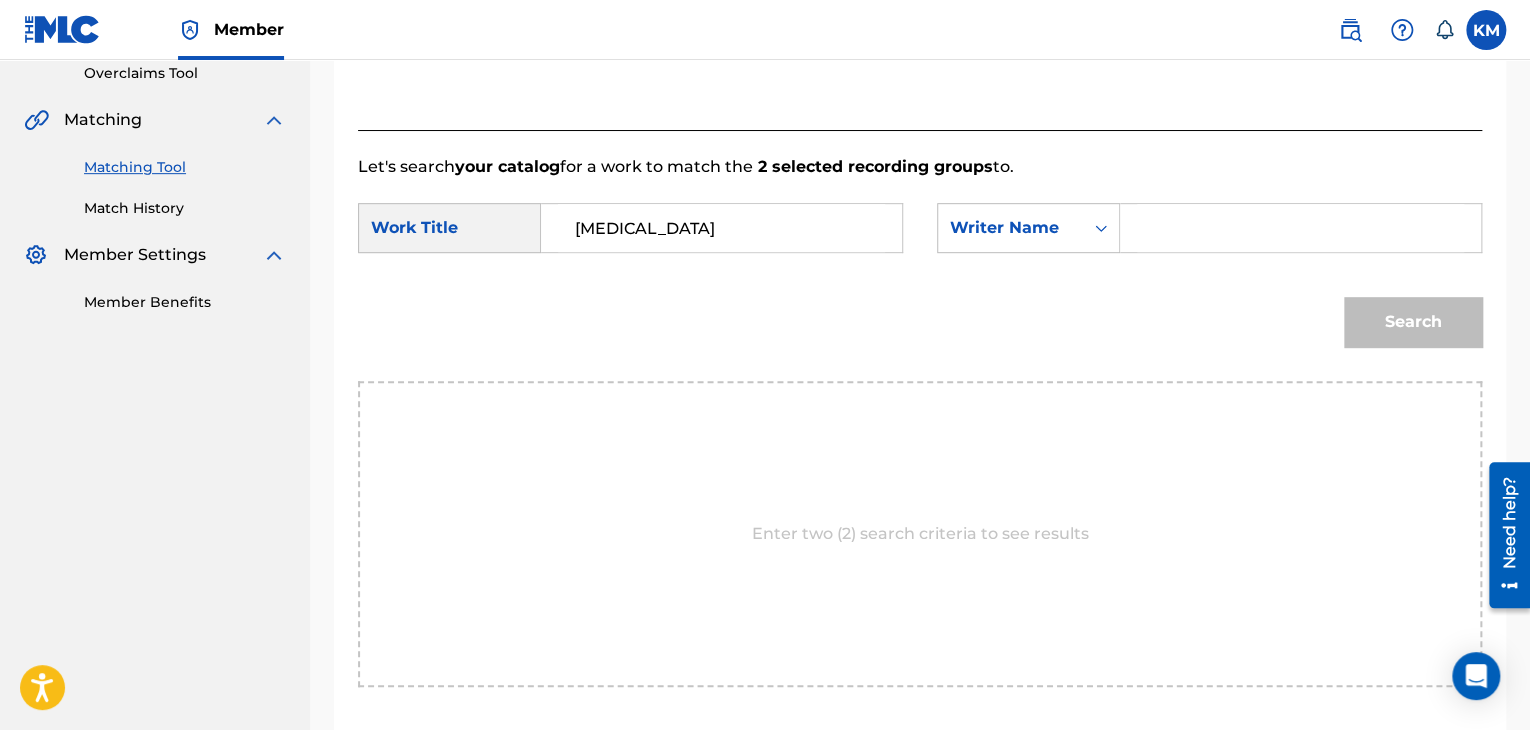 click at bounding box center [1300, 228] 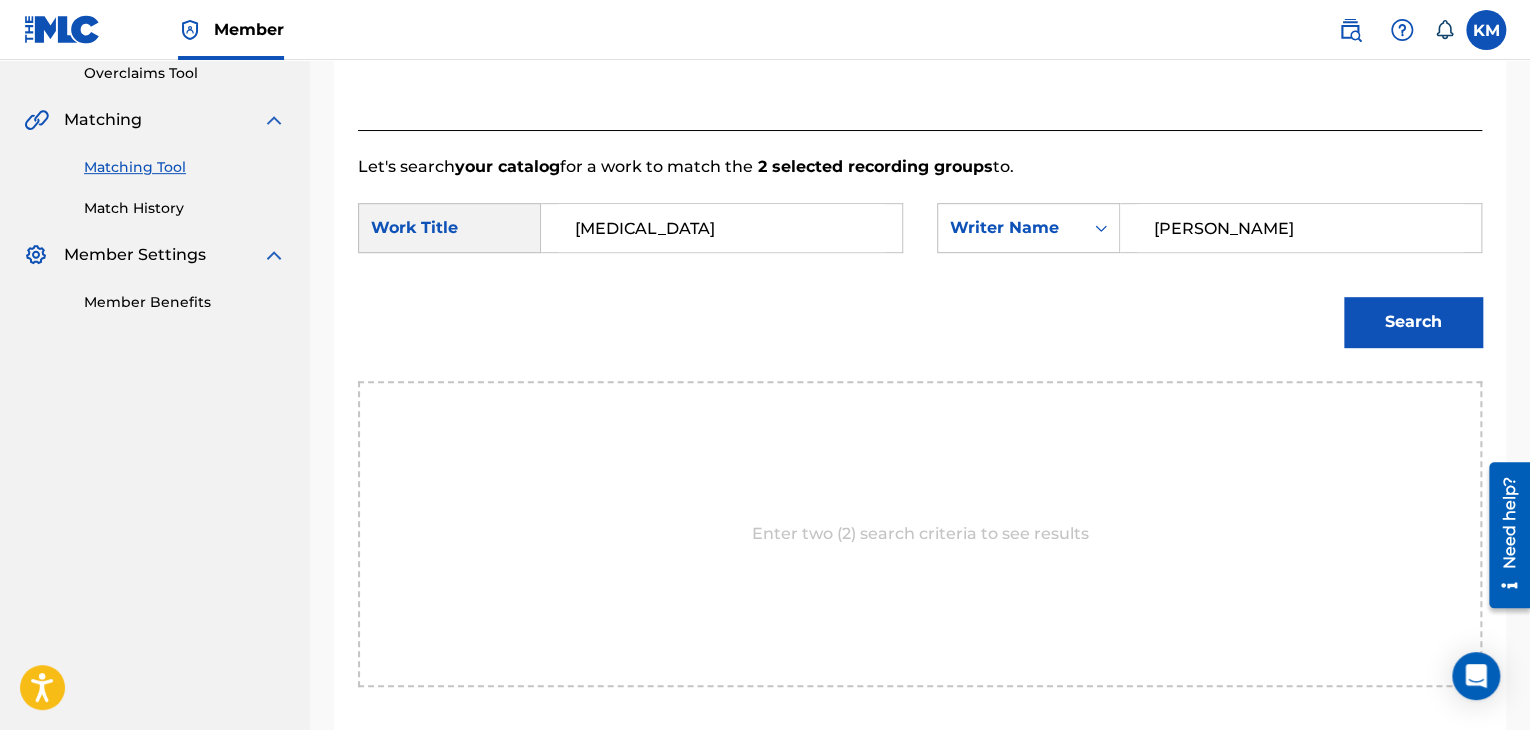 click on "Search" at bounding box center (1413, 322) 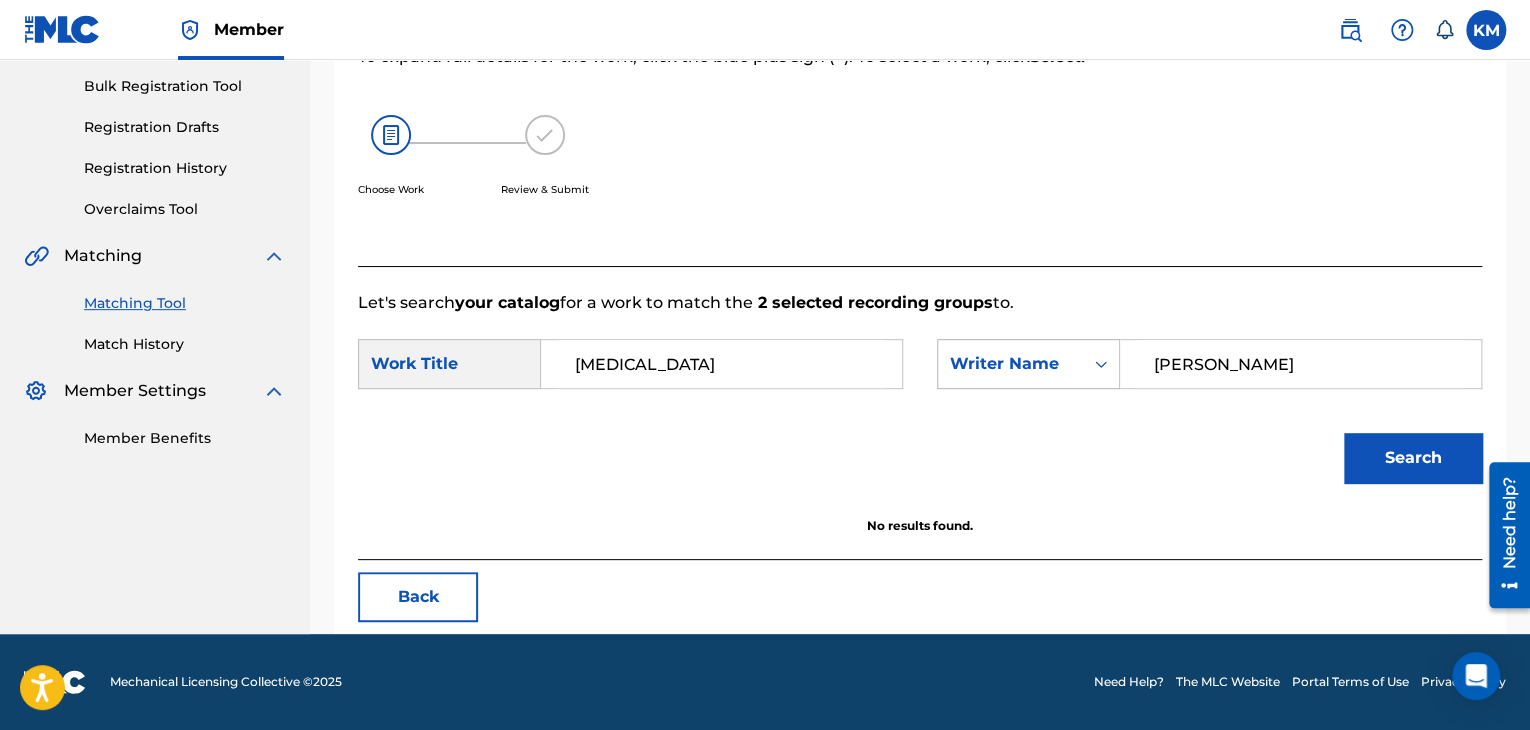 scroll, scrollTop: 290, scrollLeft: 0, axis: vertical 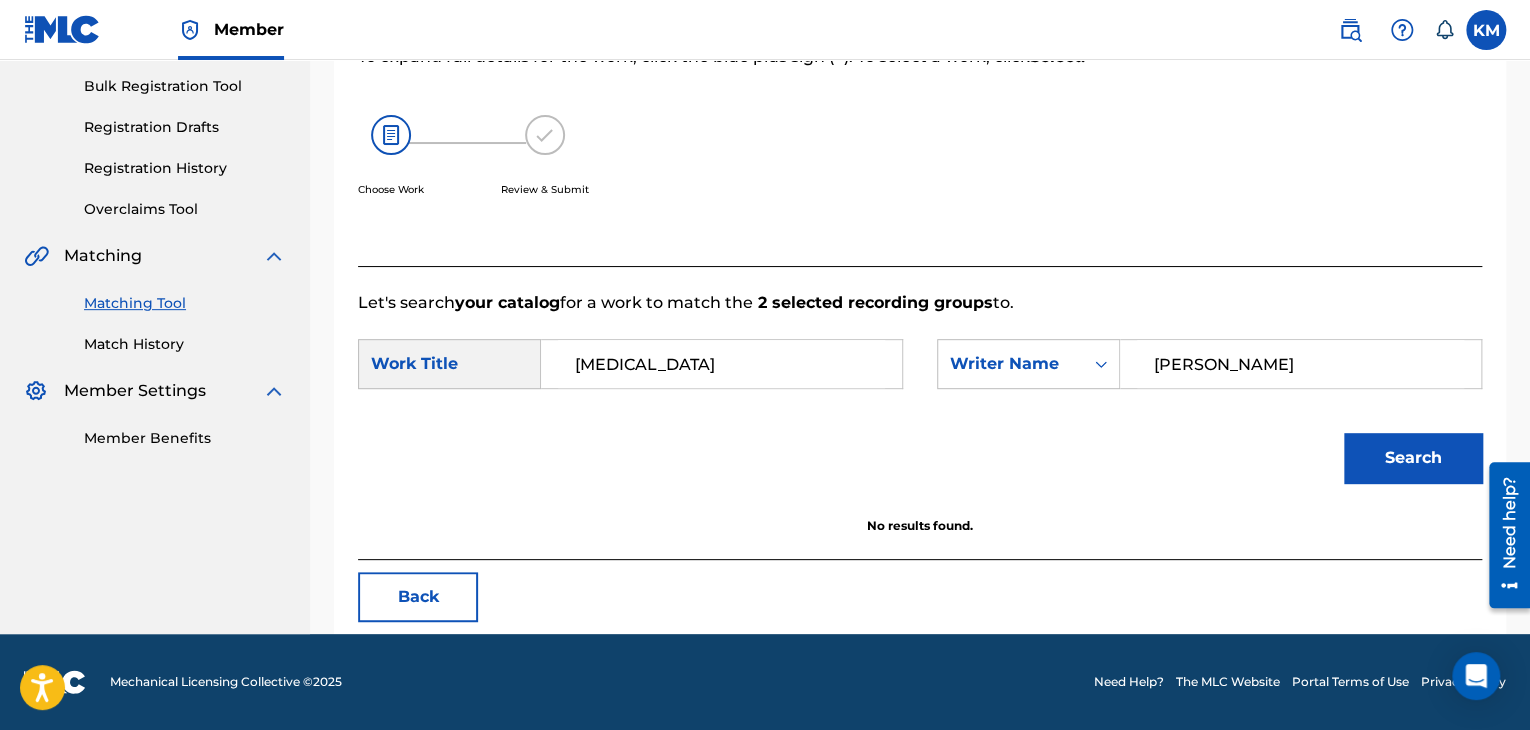drag, startPoint x: 1081, startPoint y: 334, endPoint x: 1068, endPoint y: 333, distance: 13.038404 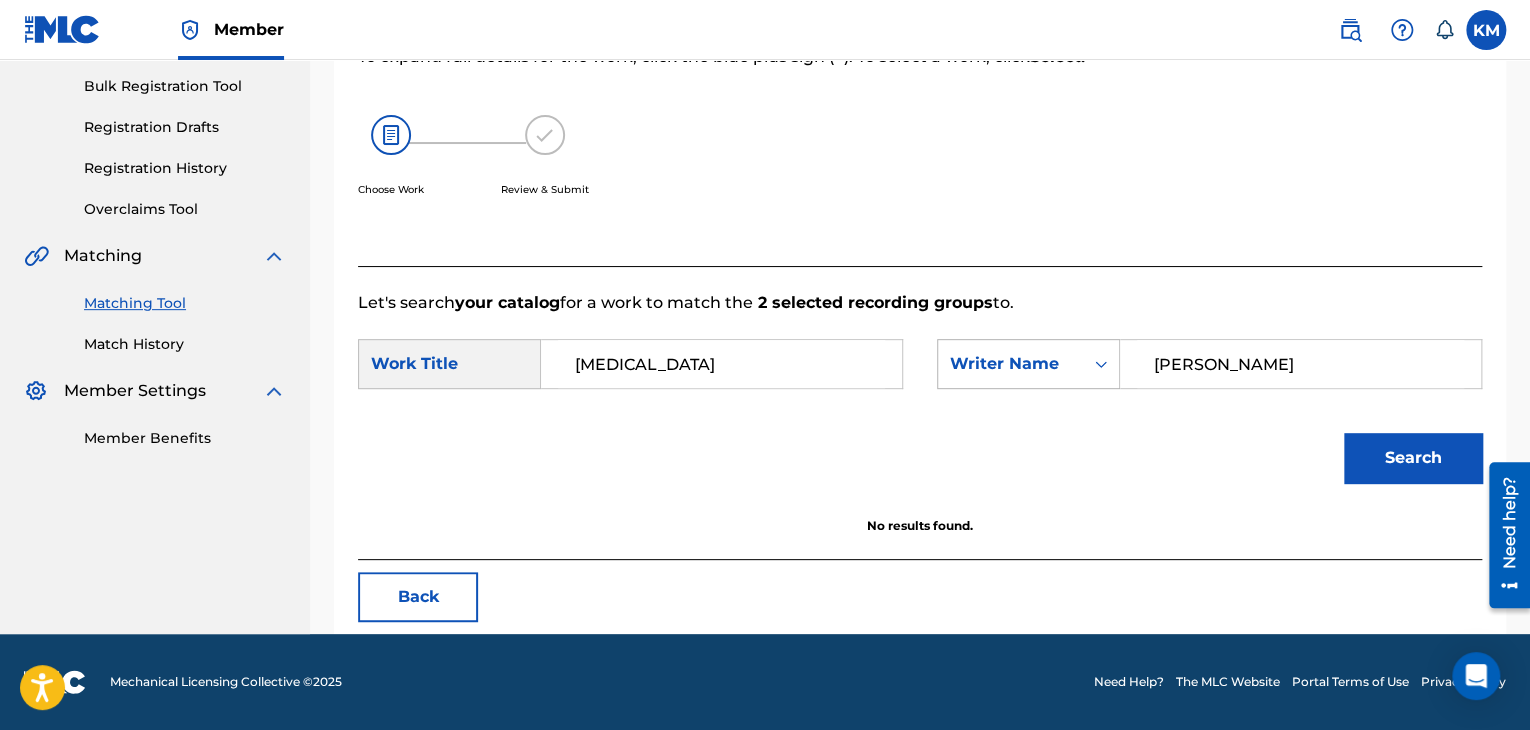 click 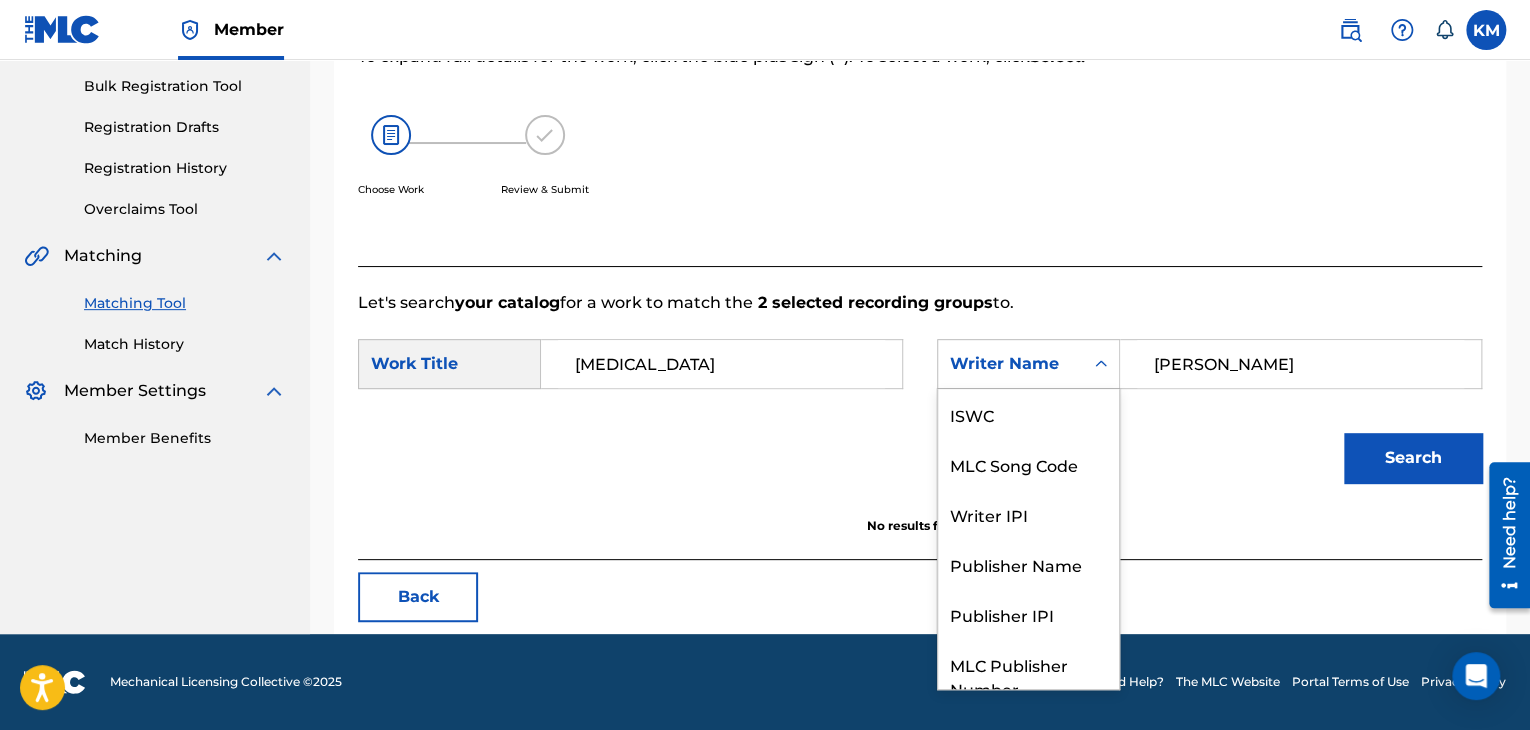 scroll, scrollTop: 74, scrollLeft: 0, axis: vertical 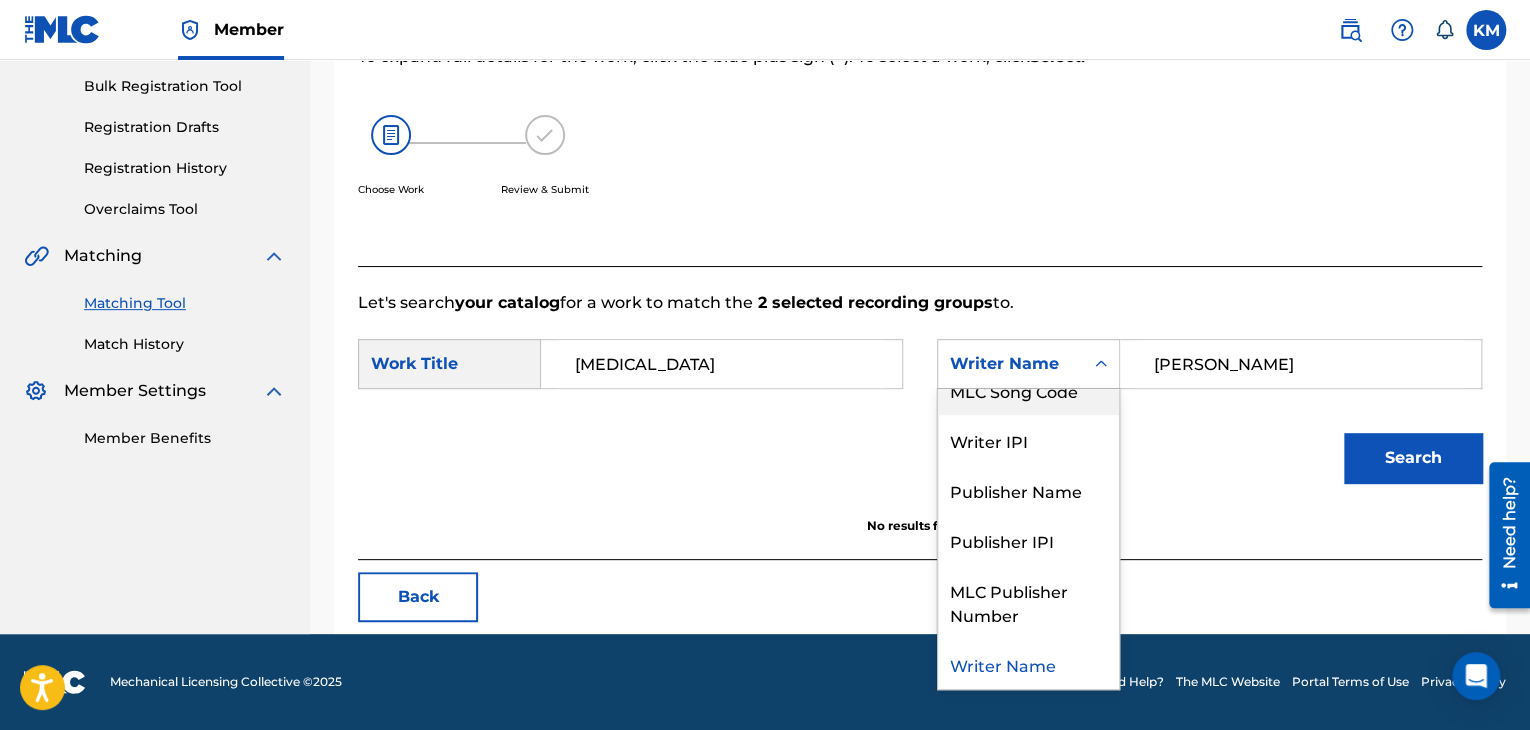 click on "MLC Song Code" at bounding box center [1028, 390] 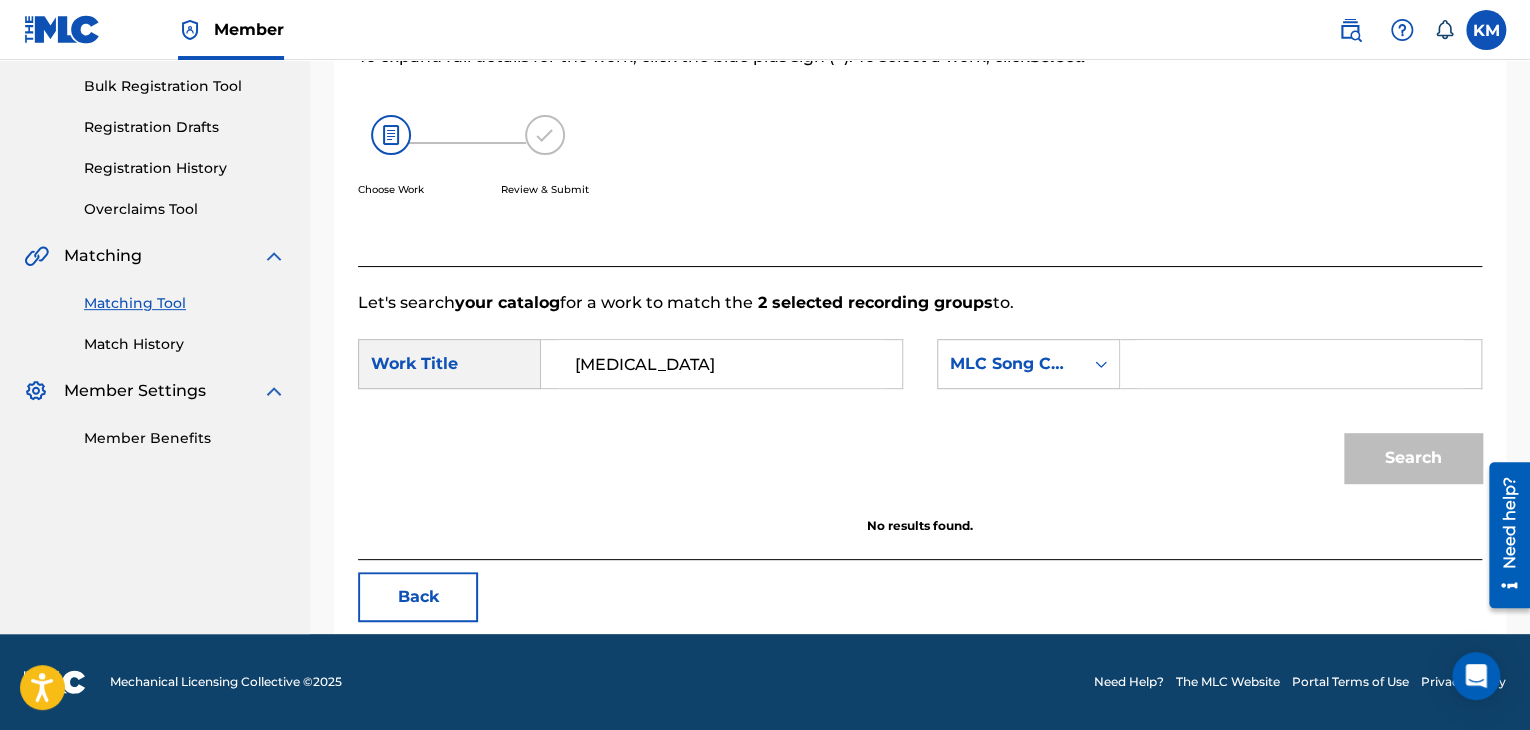 paste on "L32803" 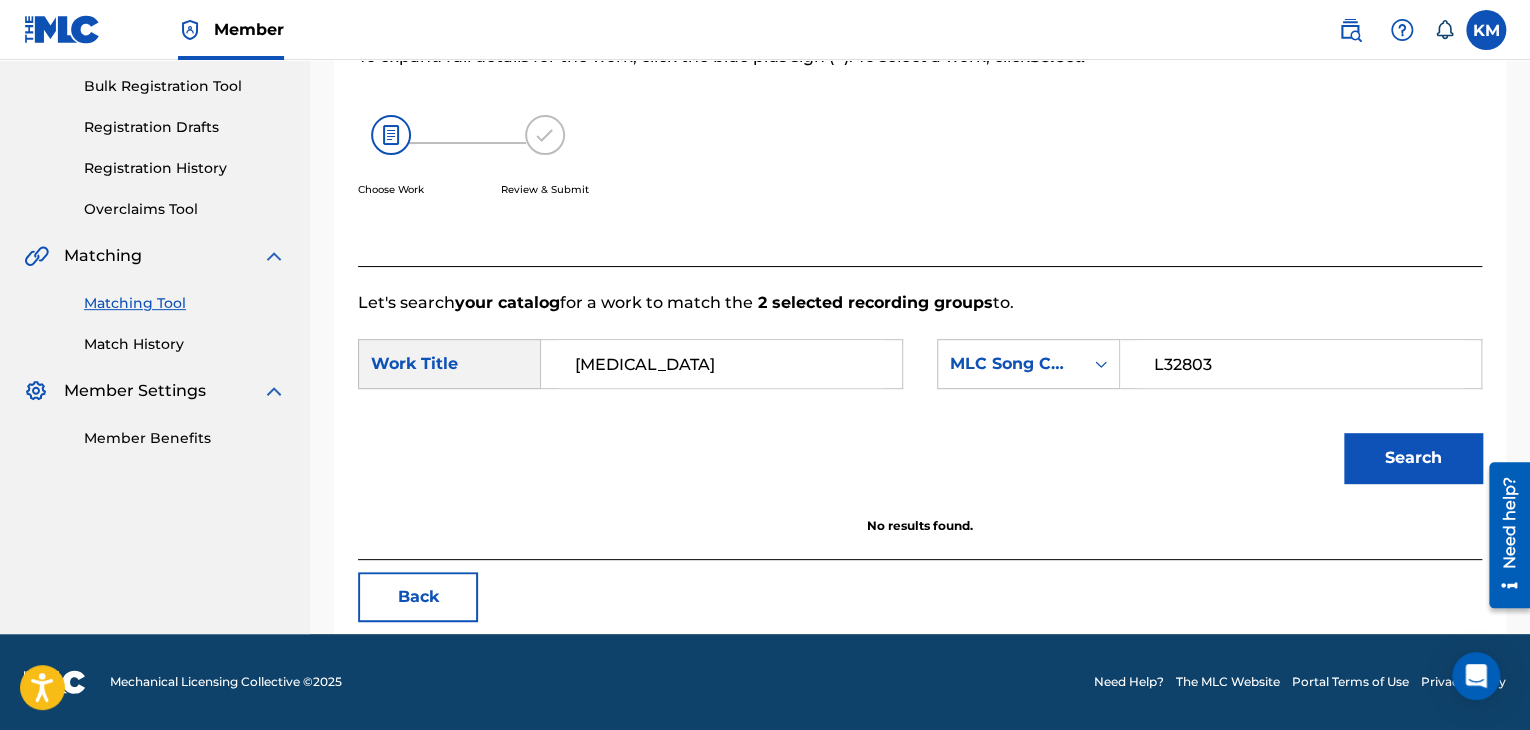 type on "L32803" 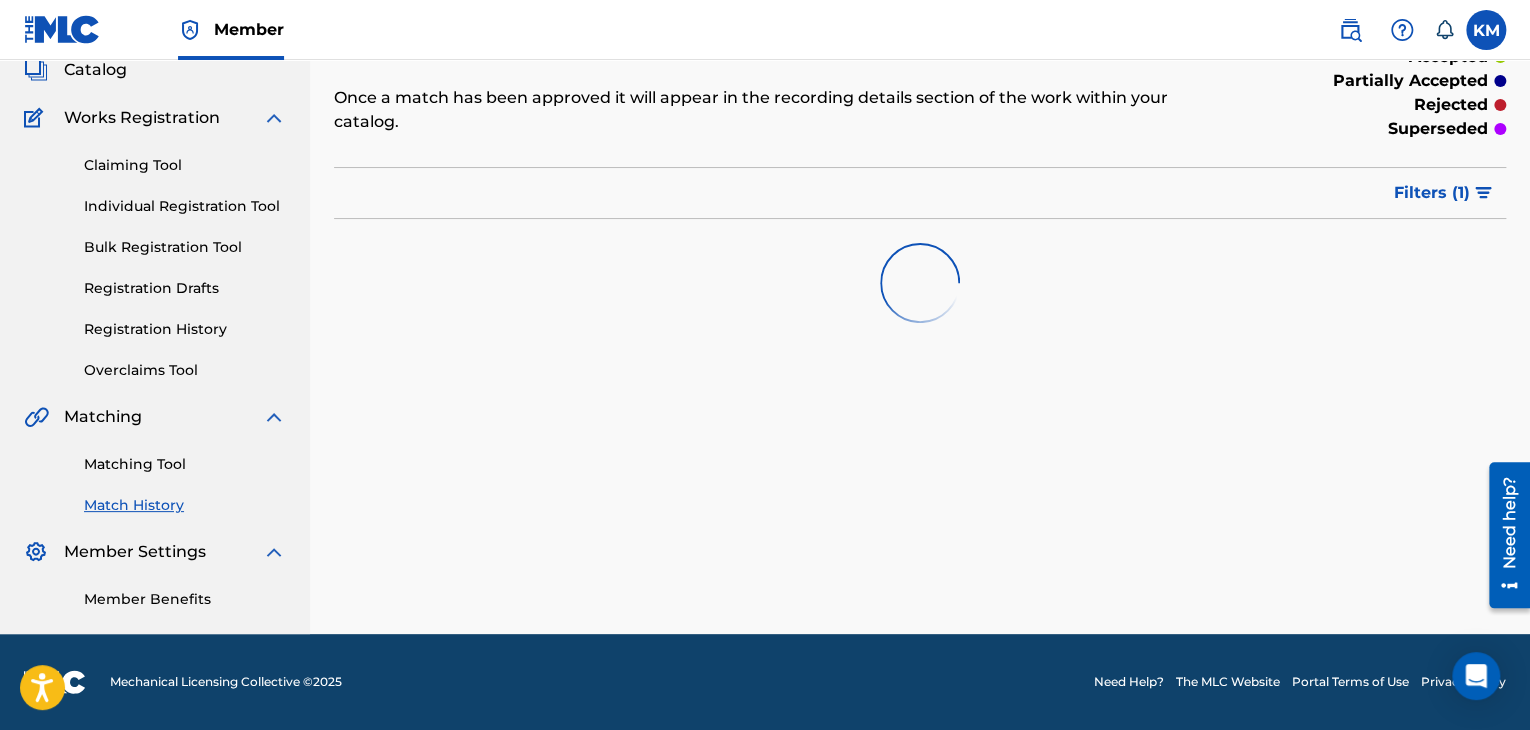 scroll, scrollTop: 0, scrollLeft: 0, axis: both 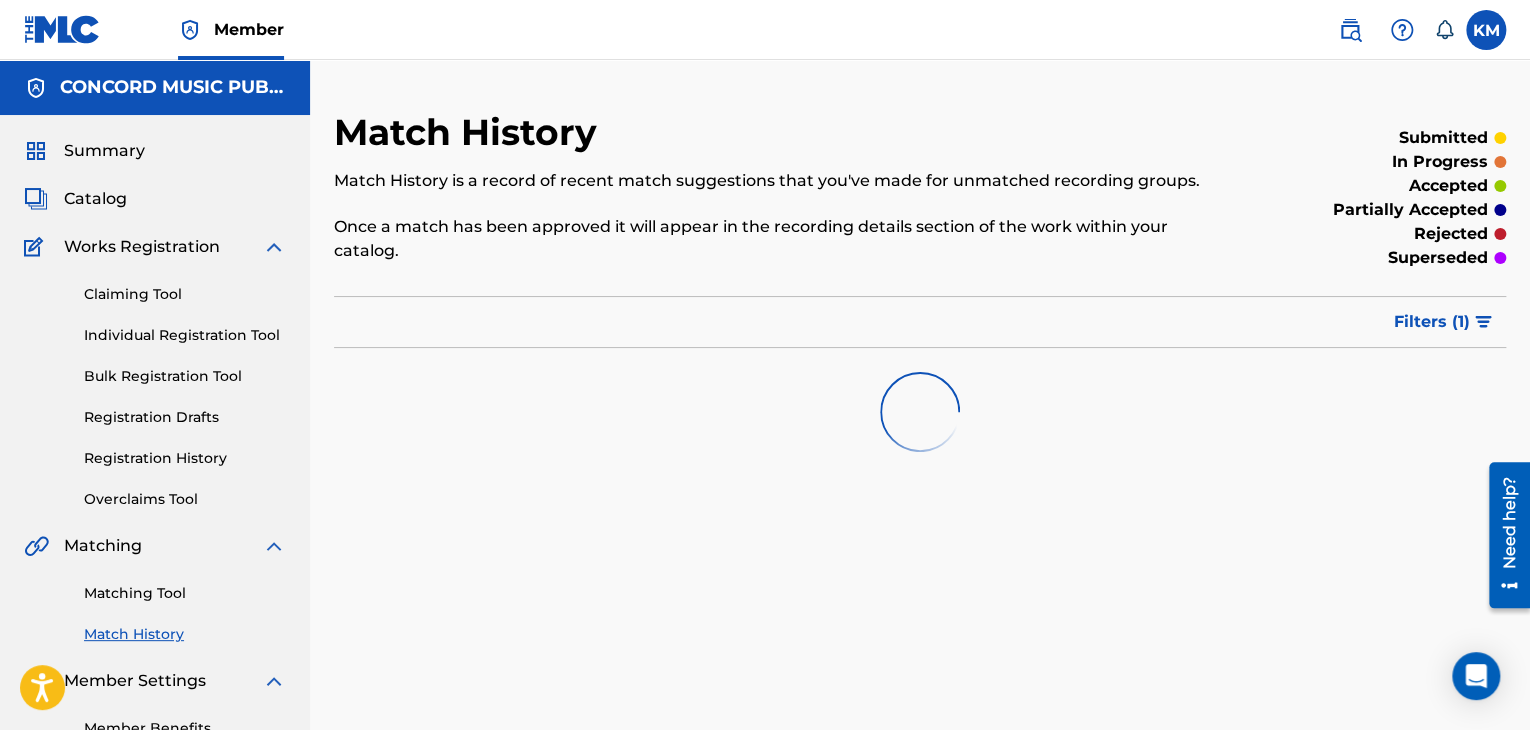 click on "Matching Tool" at bounding box center (185, 593) 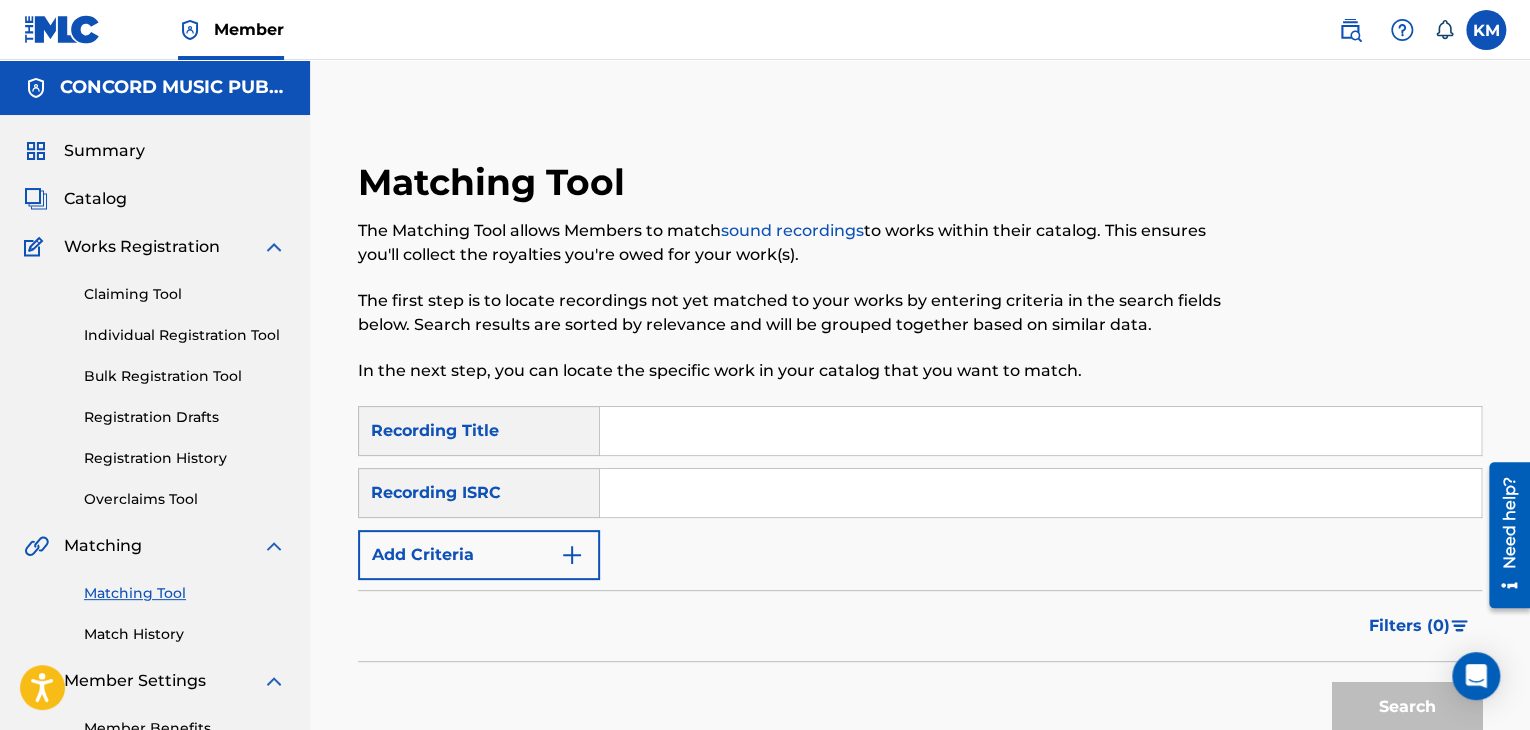 click at bounding box center [1040, 493] 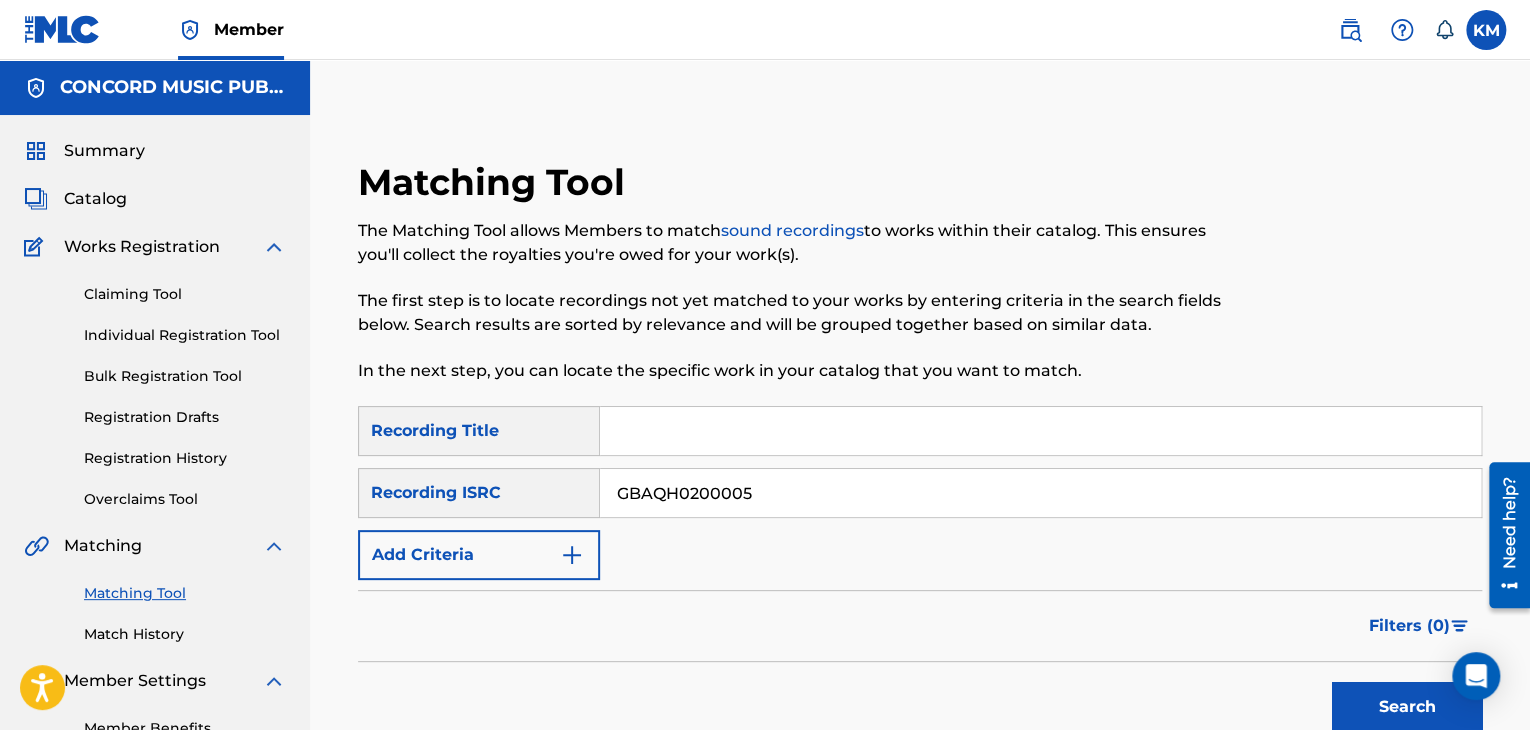 type on "GBAQH0200005" 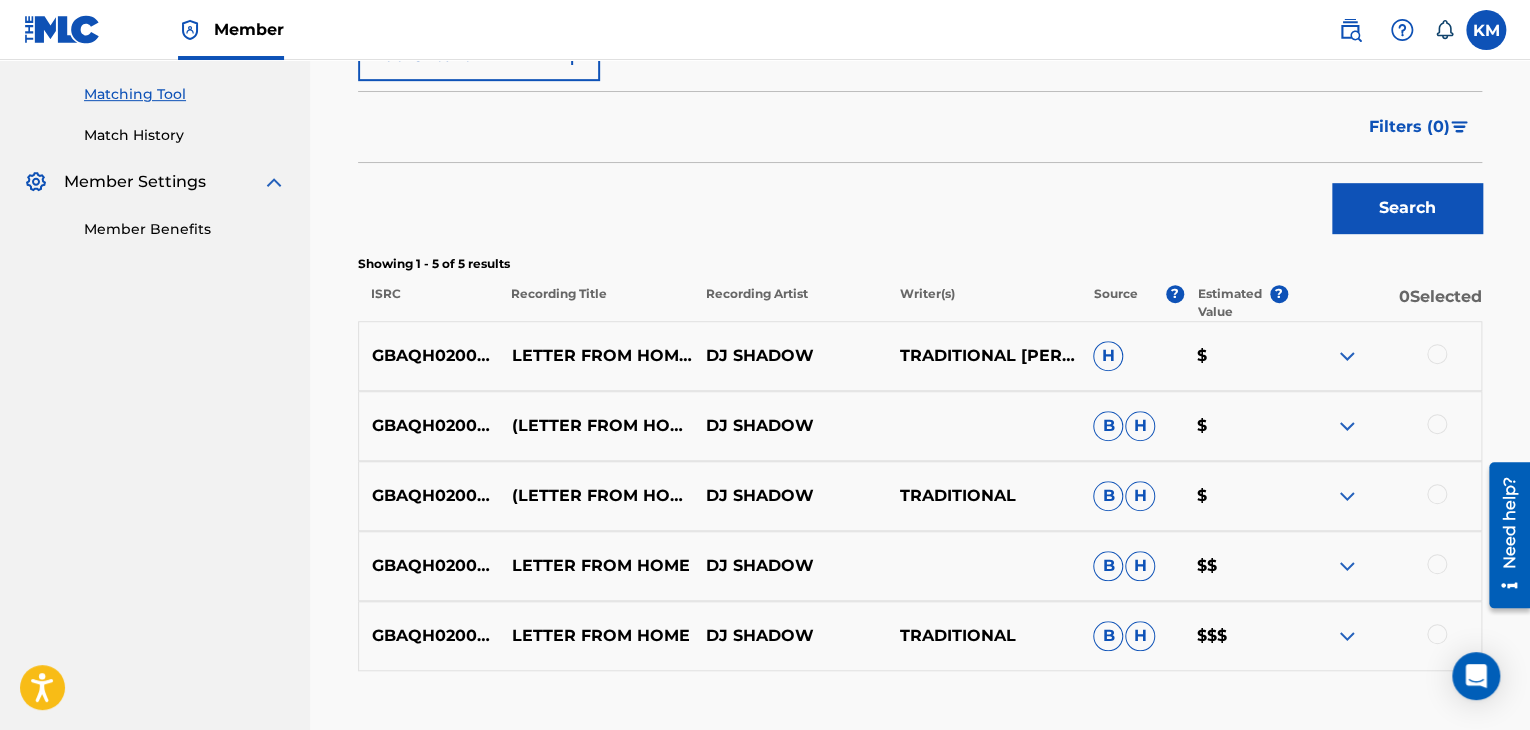 scroll, scrollTop: 600, scrollLeft: 0, axis: vertical 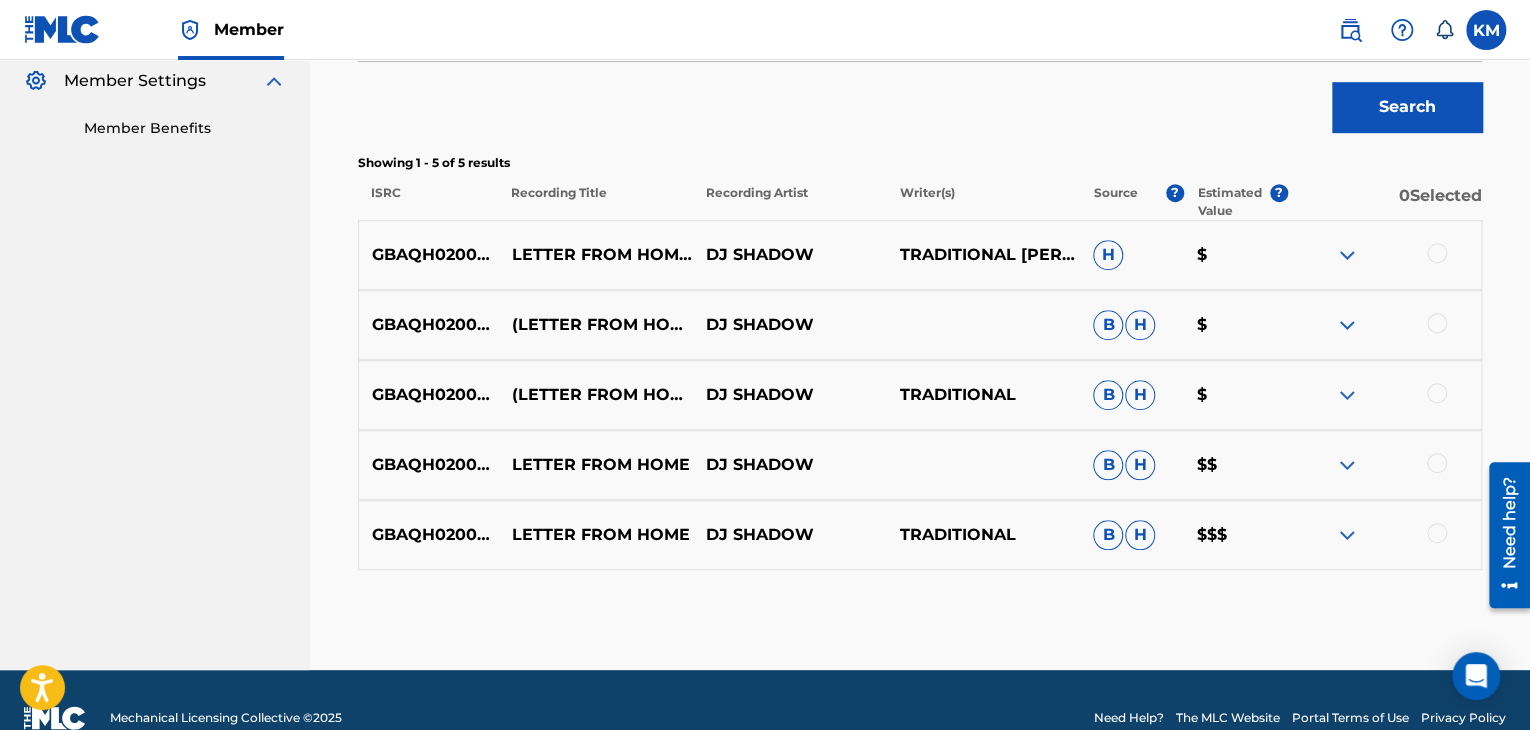 click at bounding box center (1437, 533) 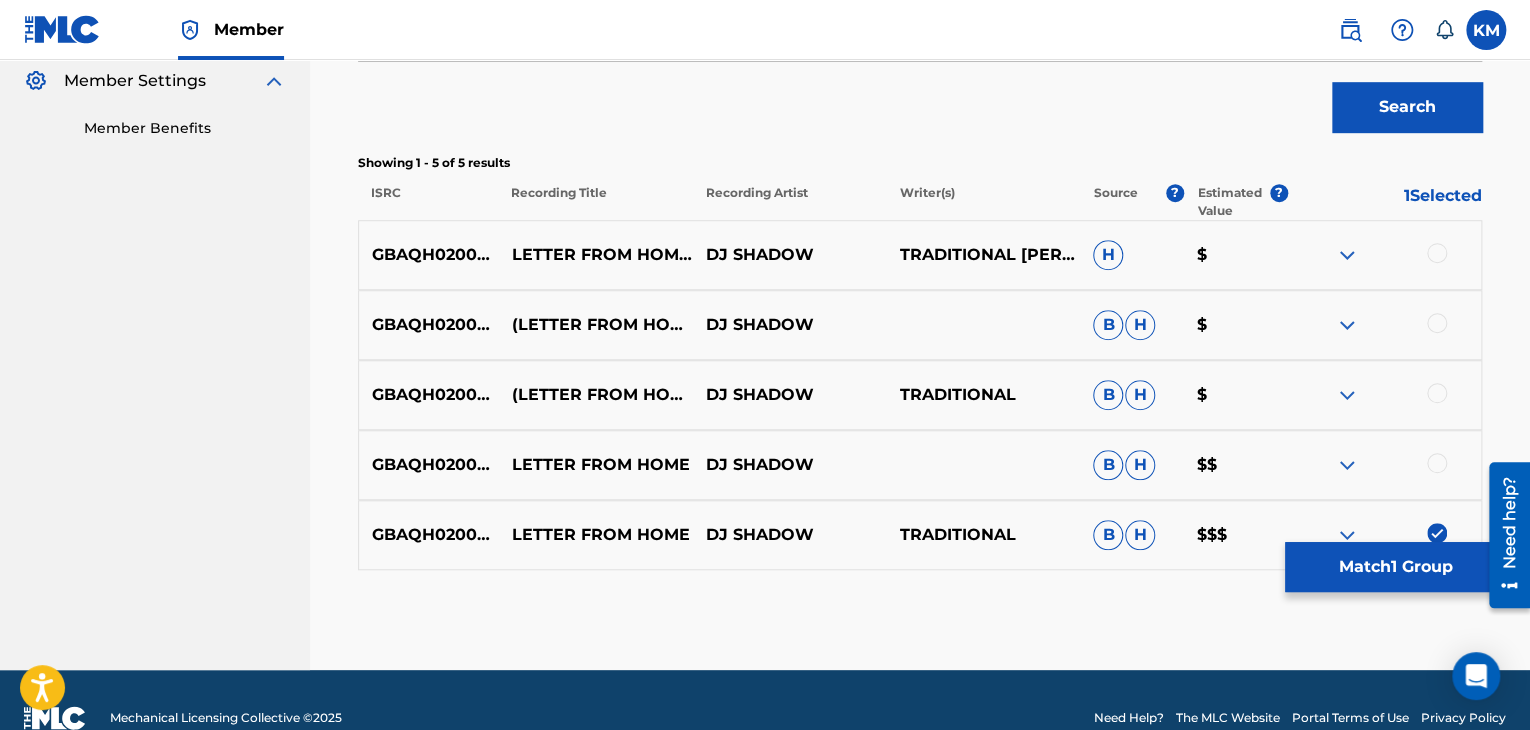 click at bounding box center [1437, 463] 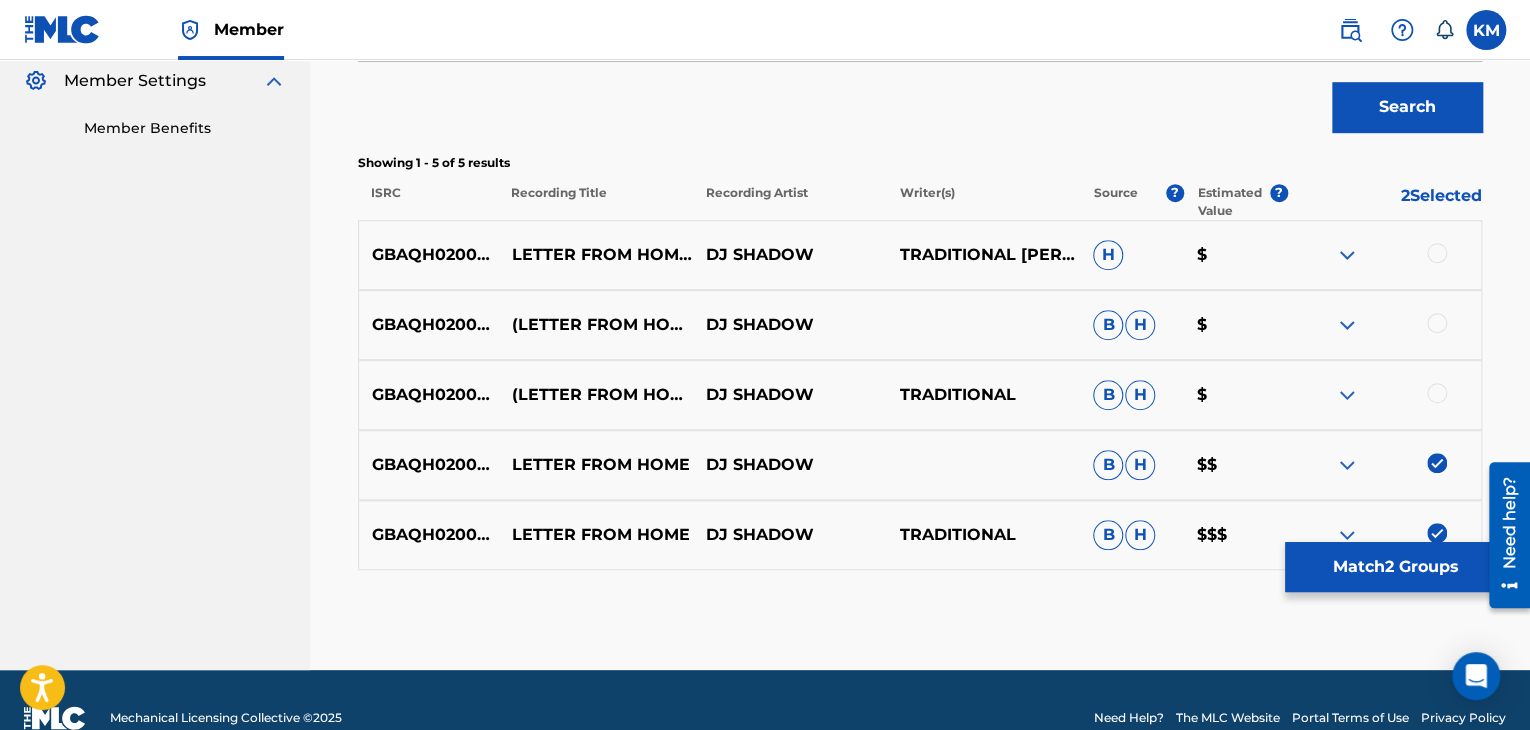 click at bounding box center (1437, 393) 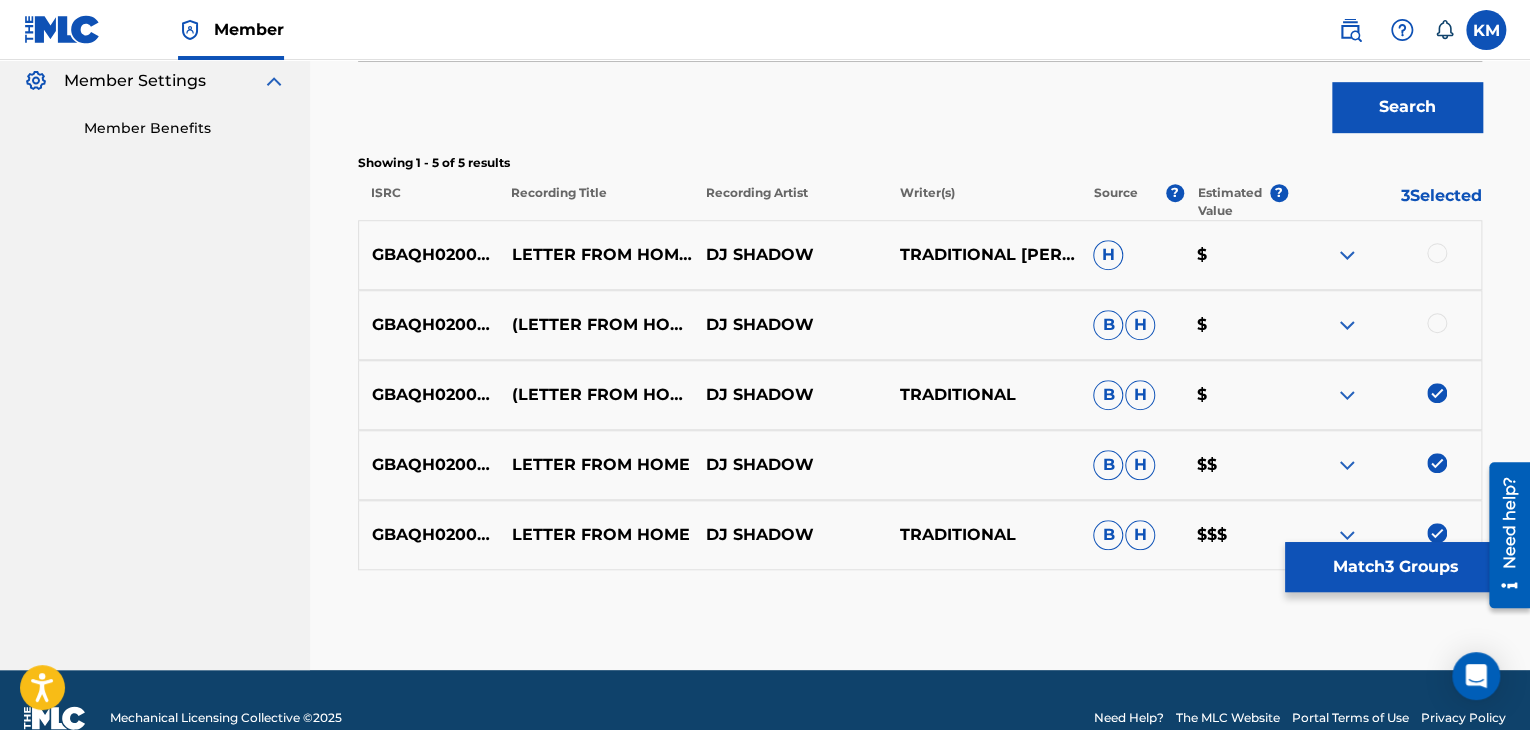 click at bounding box center (1437, 323) 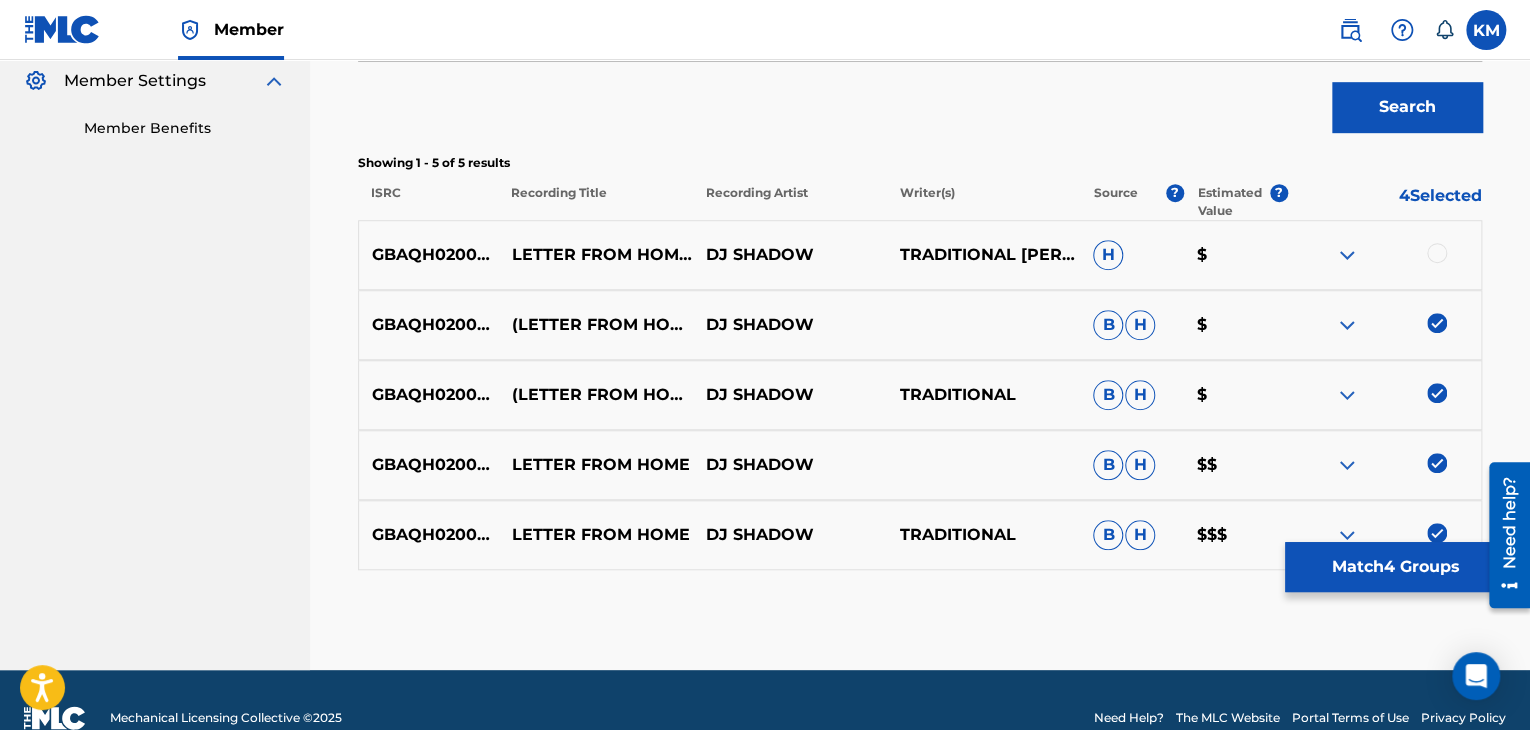 click at bounding box center (1437, 253) 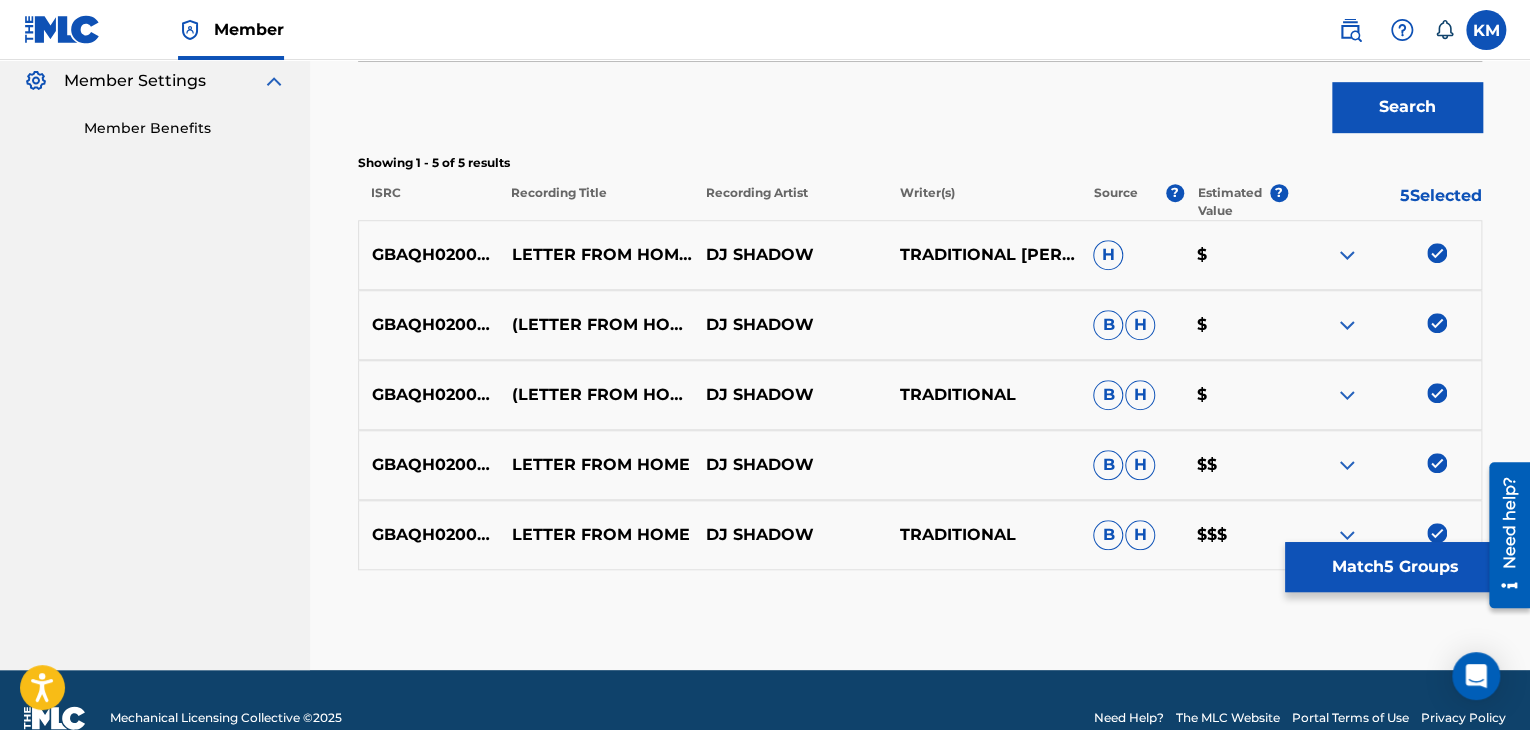 click on "Match  5 Groups" at bounding box center (1395, 567) 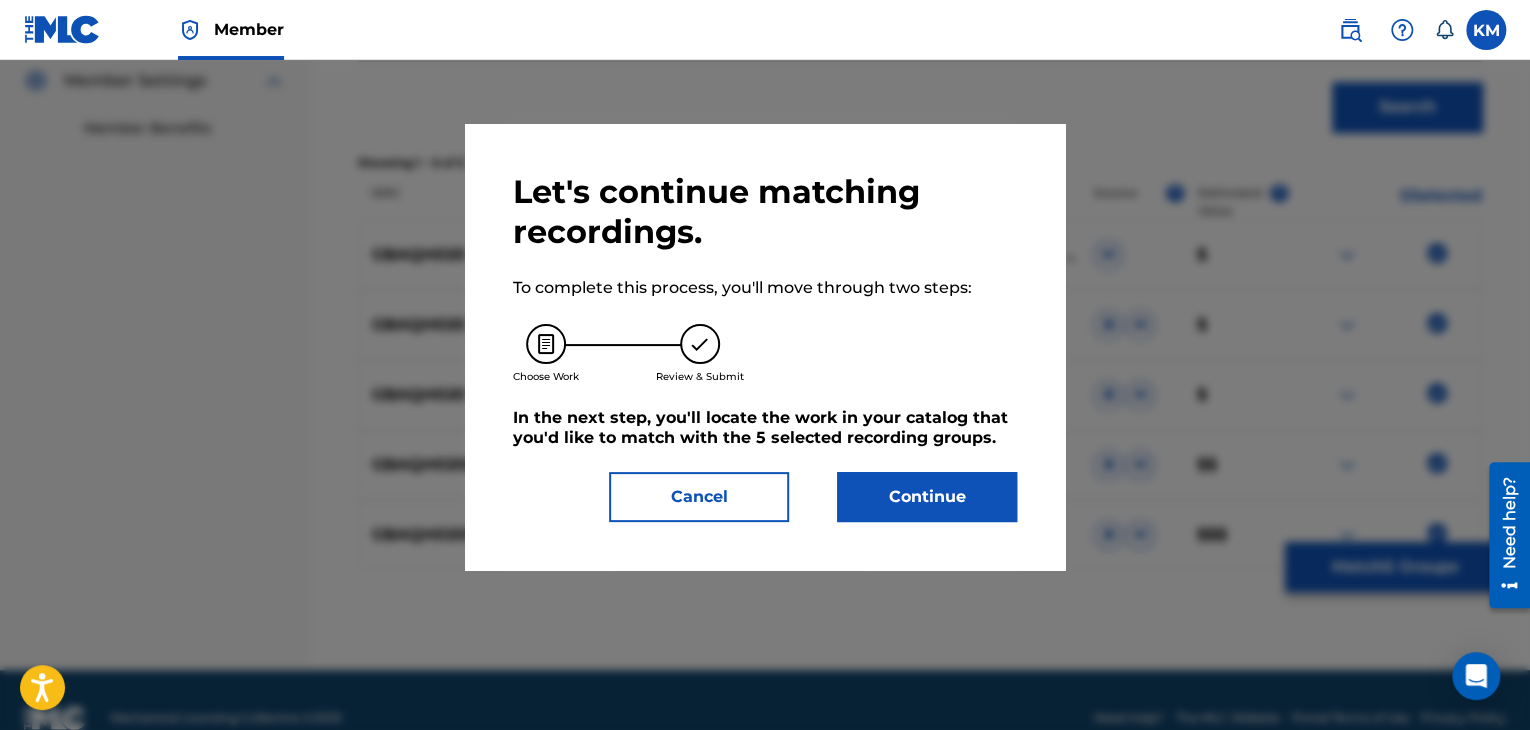click on "Continue" at bounding box center [927, 497] 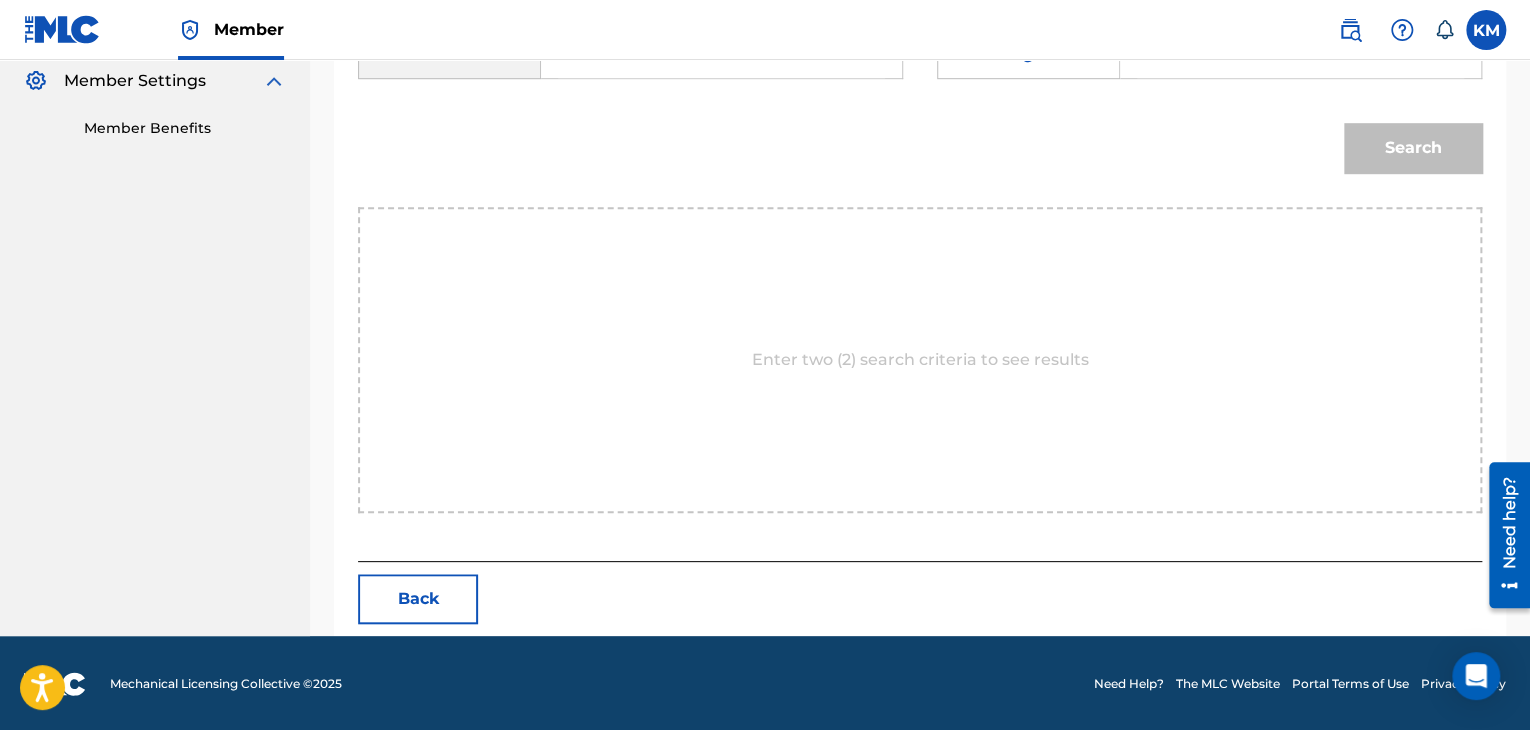 scroll, scrollTop: 300, scrollLeft: 0, axis: vertical 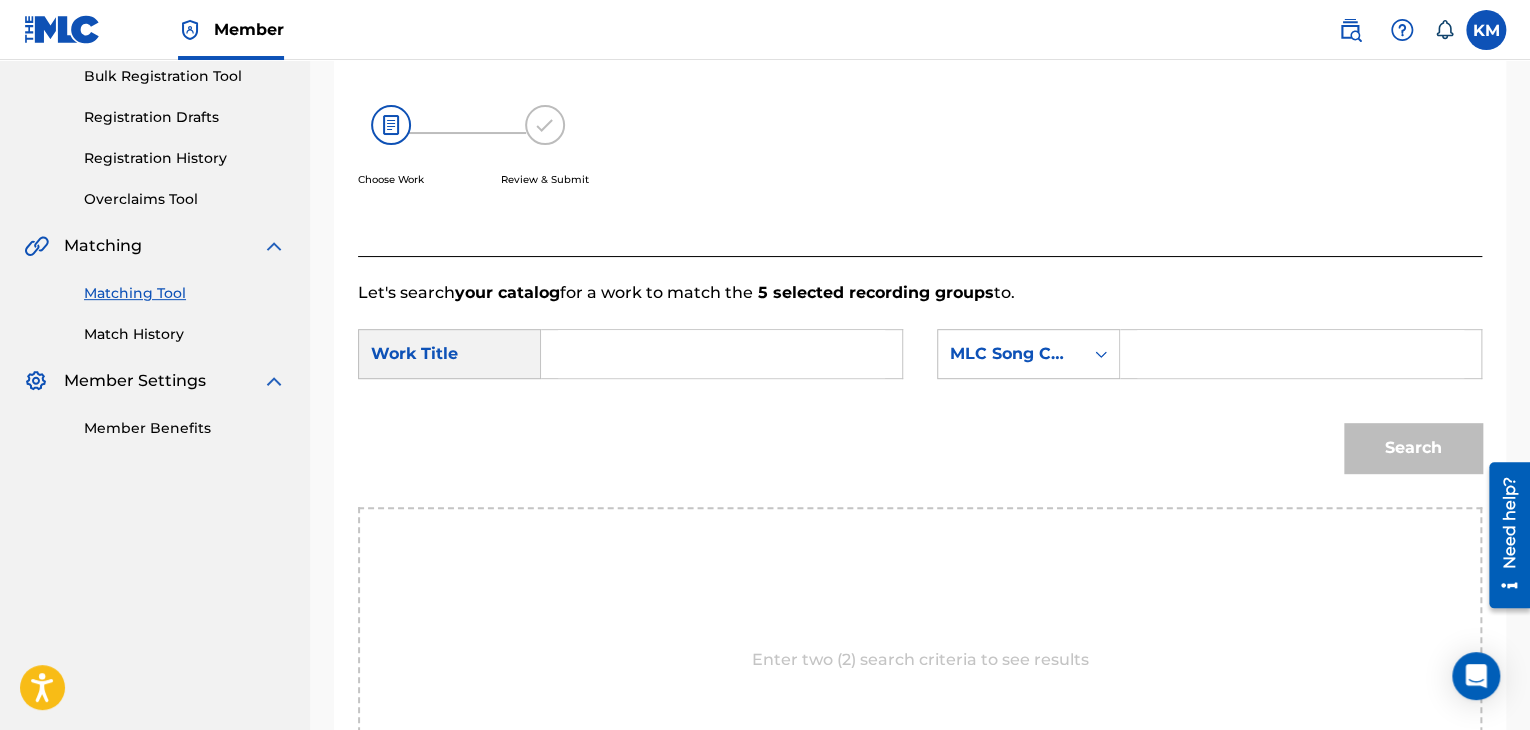 click at bounding box center (721, 354) 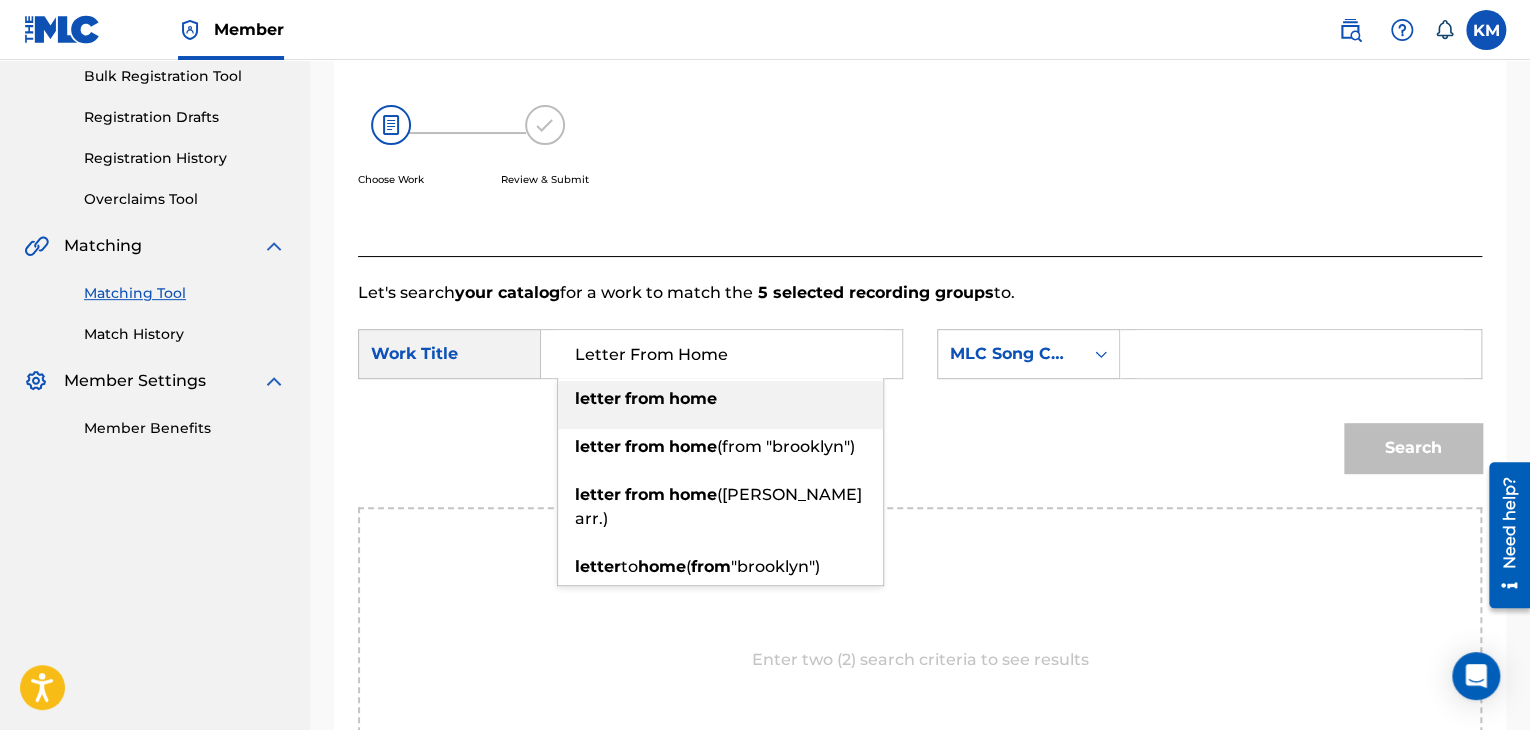 type on "Letter From Home" 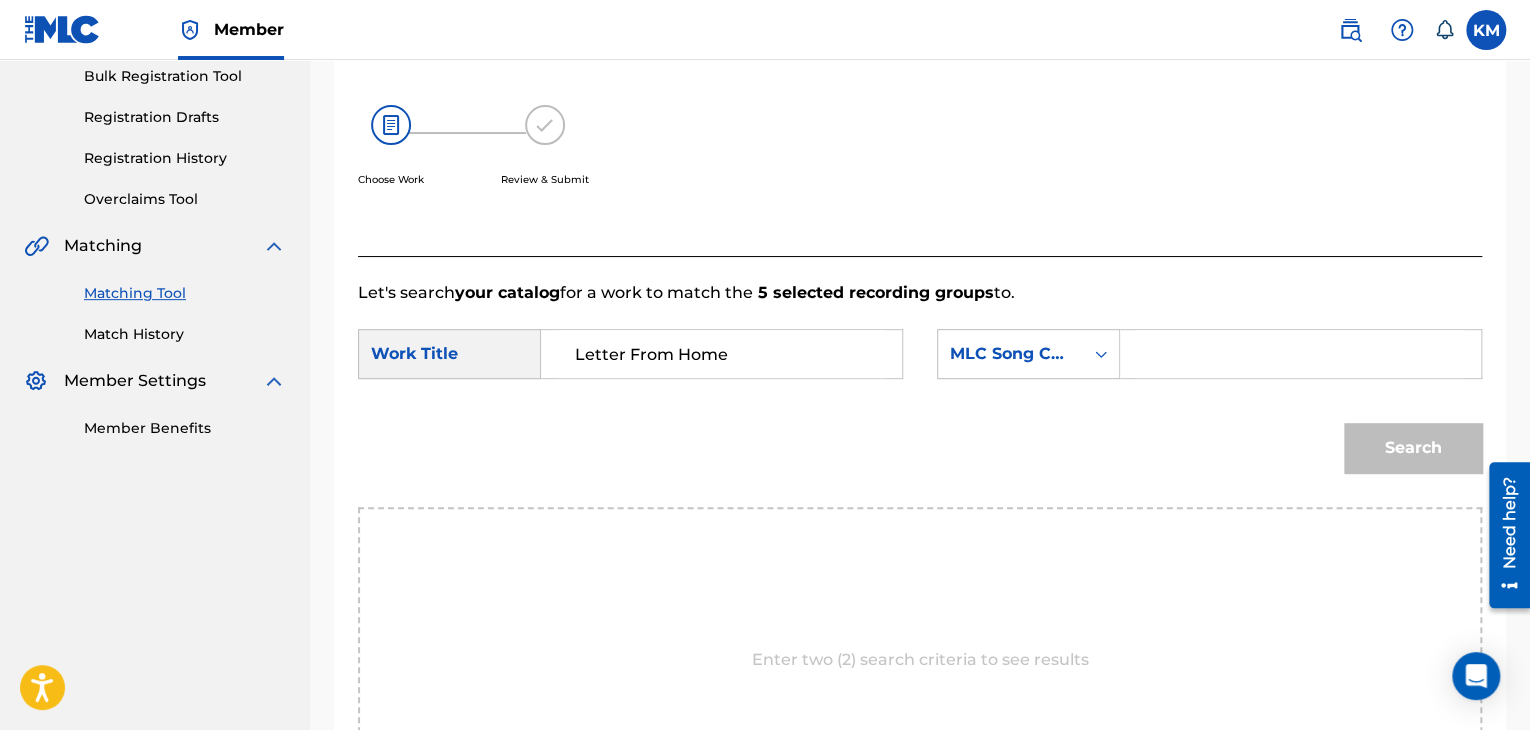 paste on "L32803" 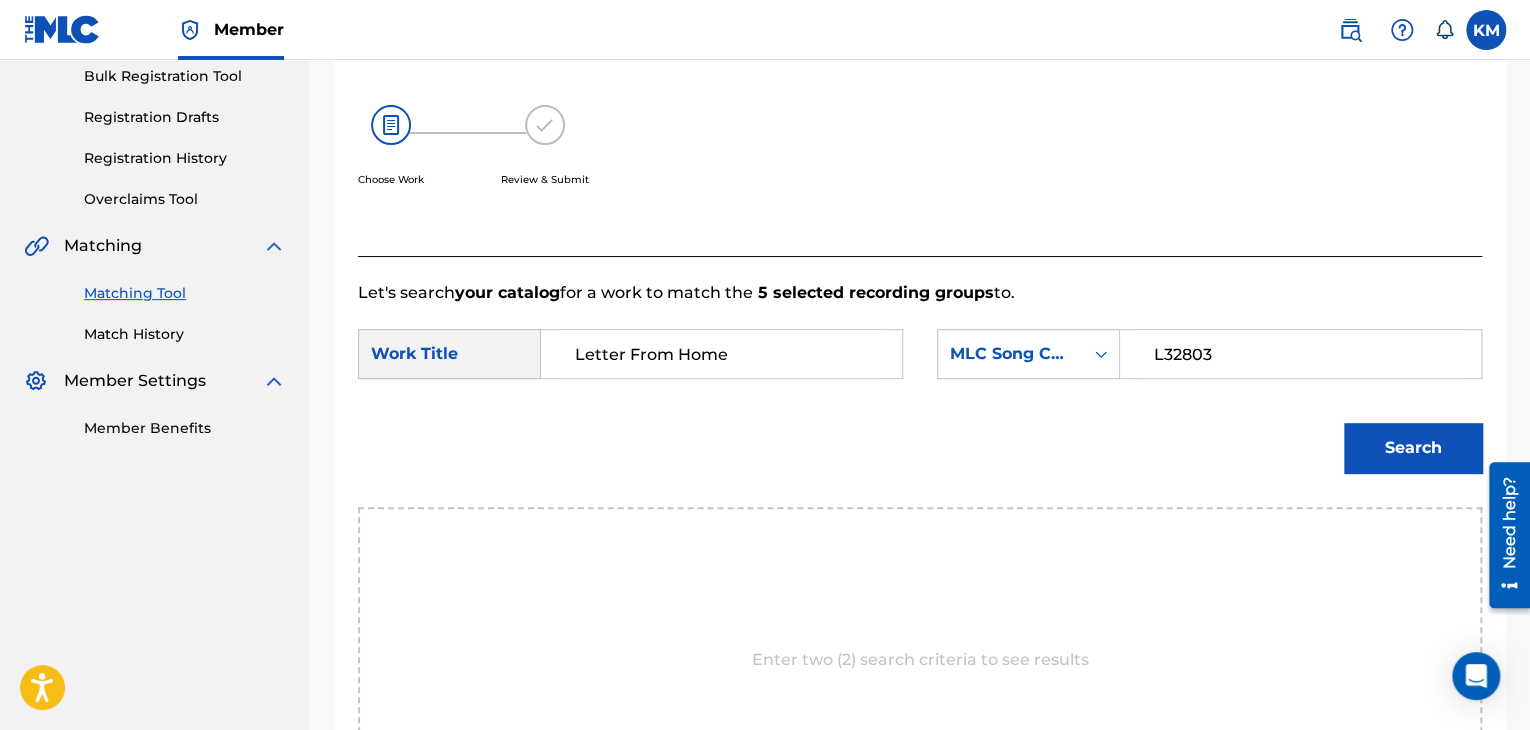 type on "L32803" 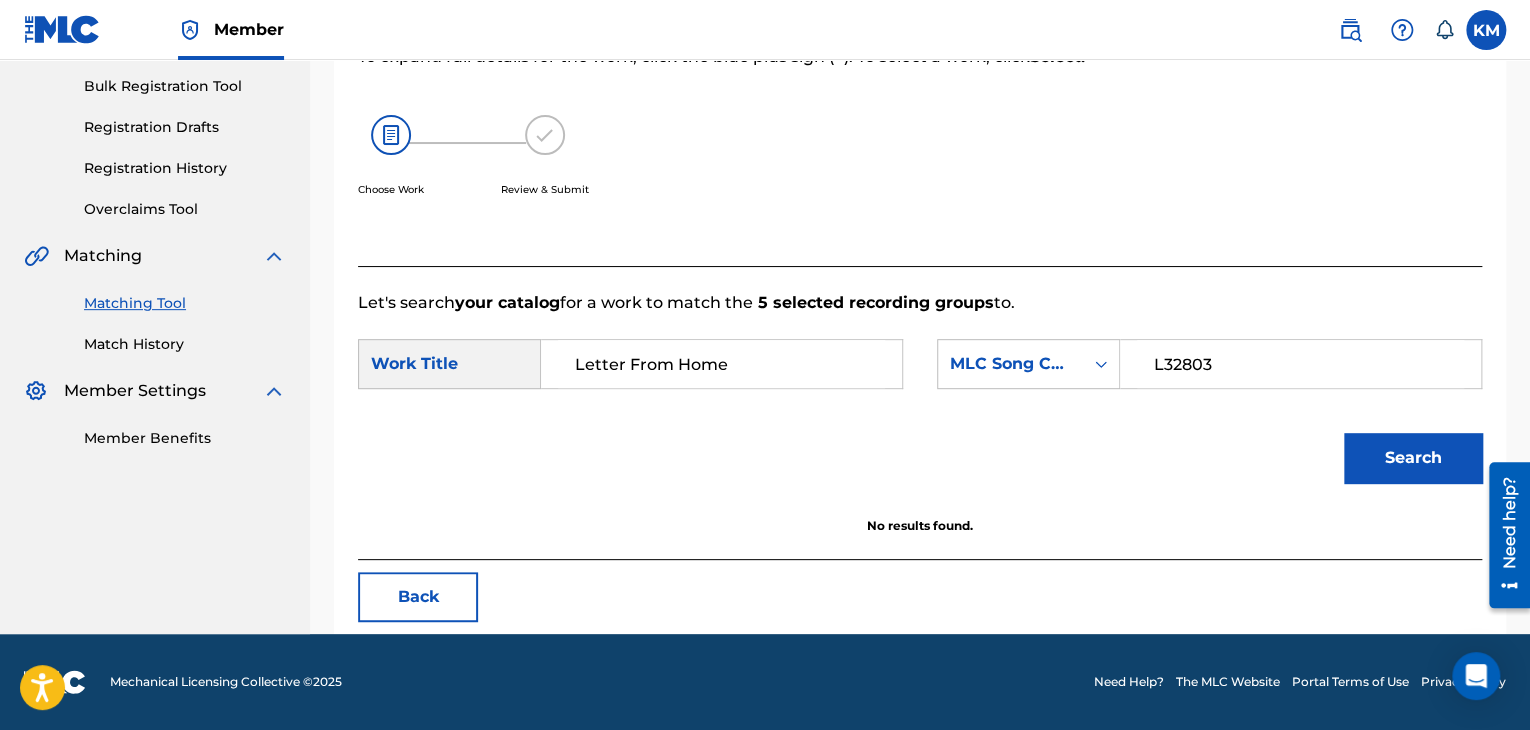 scroll, scrollTop: 290, scrollLeft: 0, axis: vertical 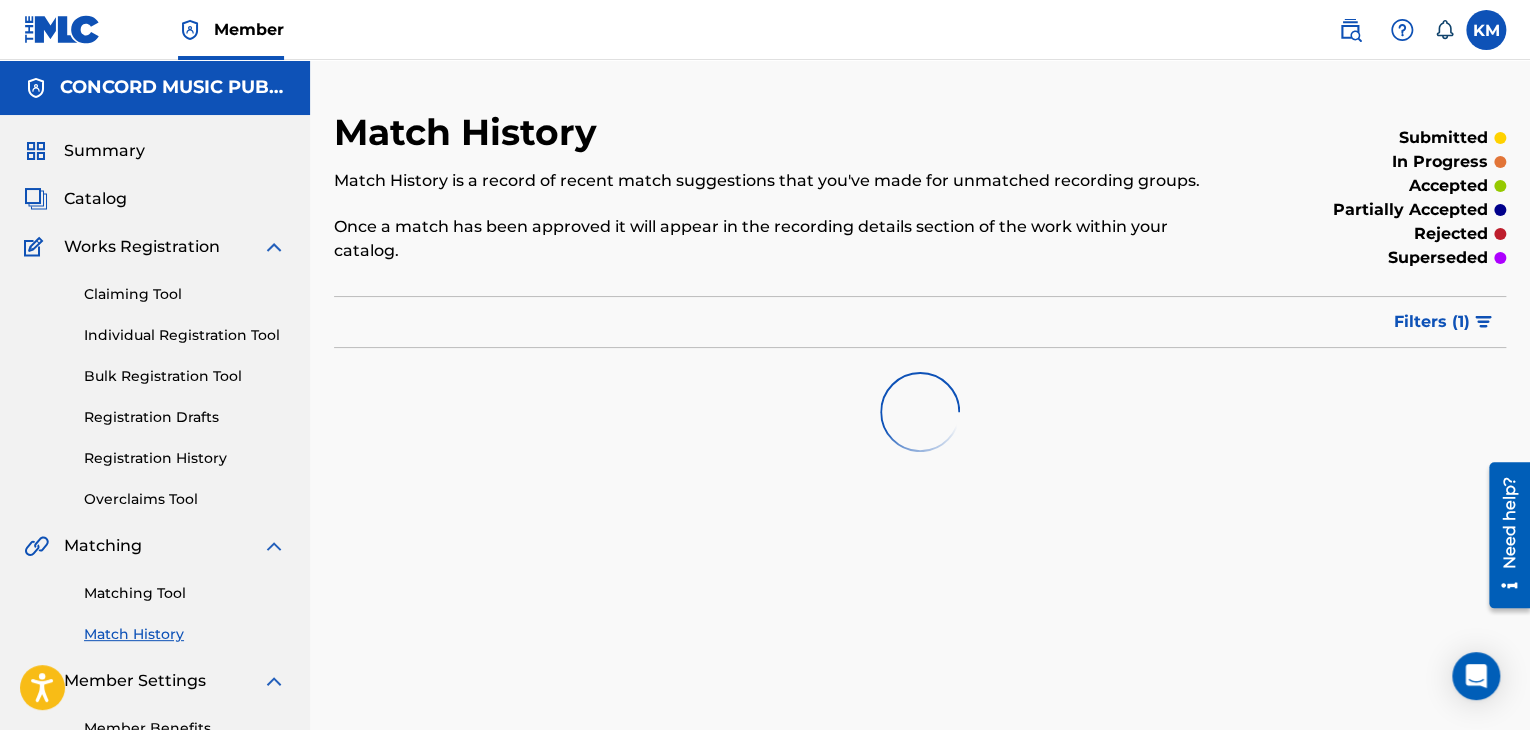 click on "Matching Tool" at bounding box center (185, 593) 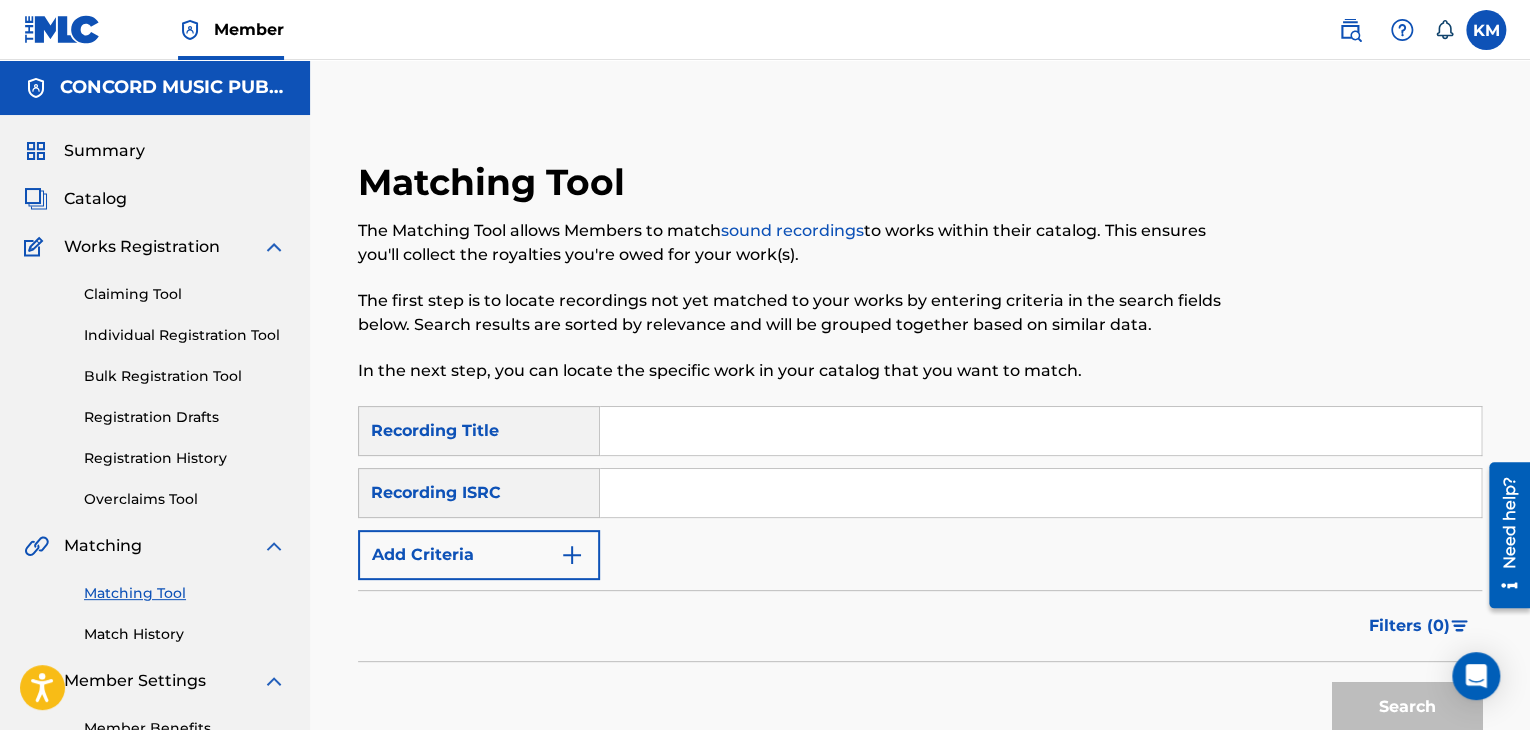 click at bounding box center (1040, 493) 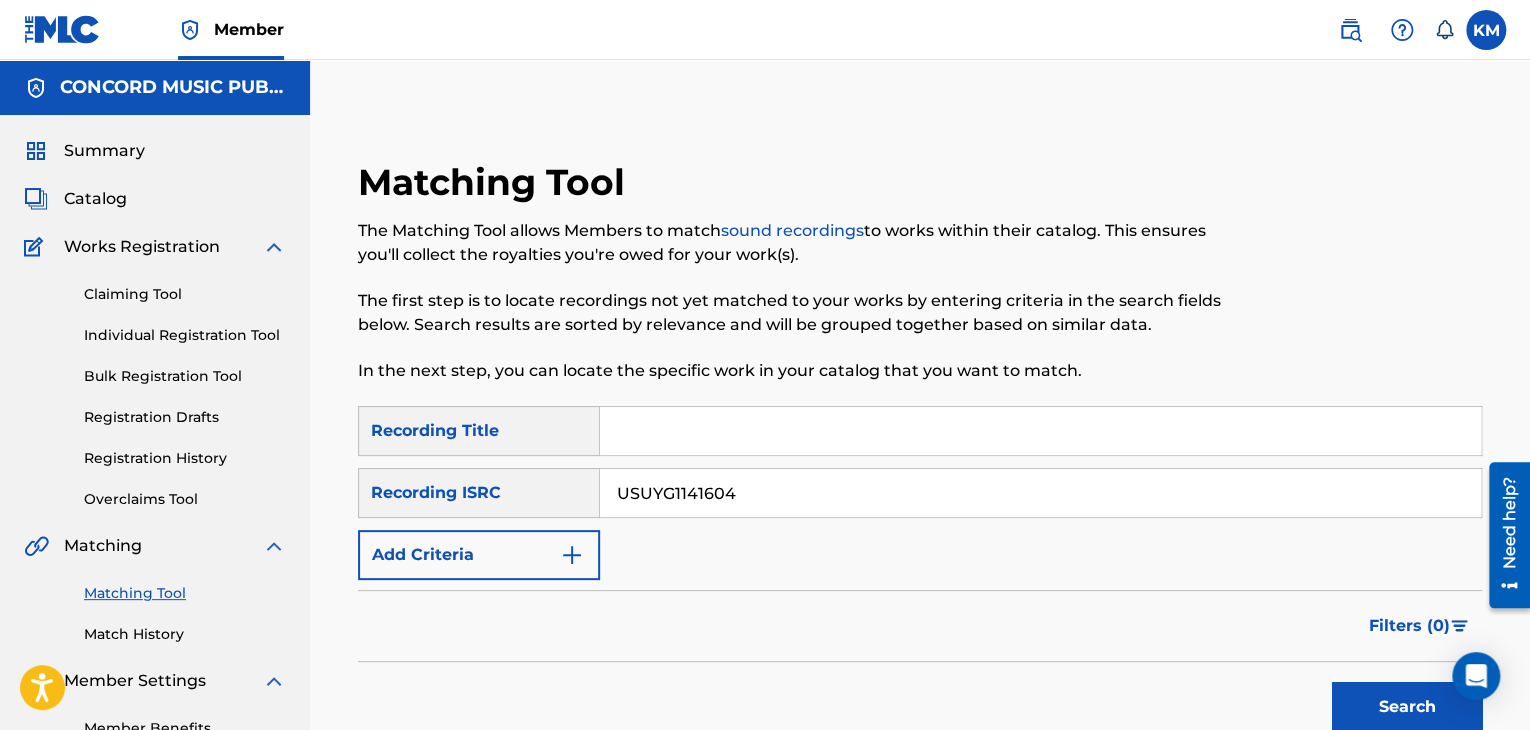 type on "USUYG1141604" 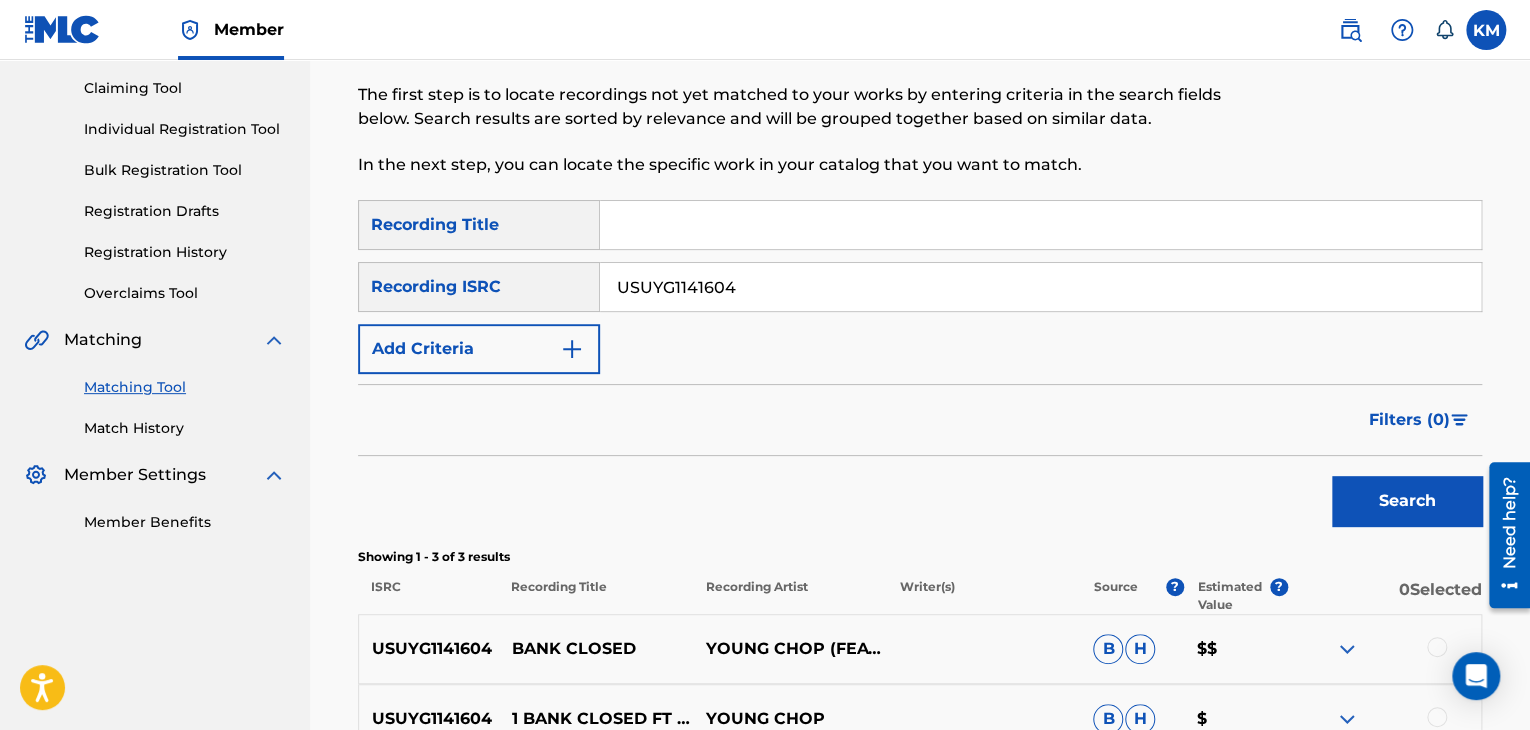 scroll, scrollTop: 496, scrollLeft: 0, axis: vertical 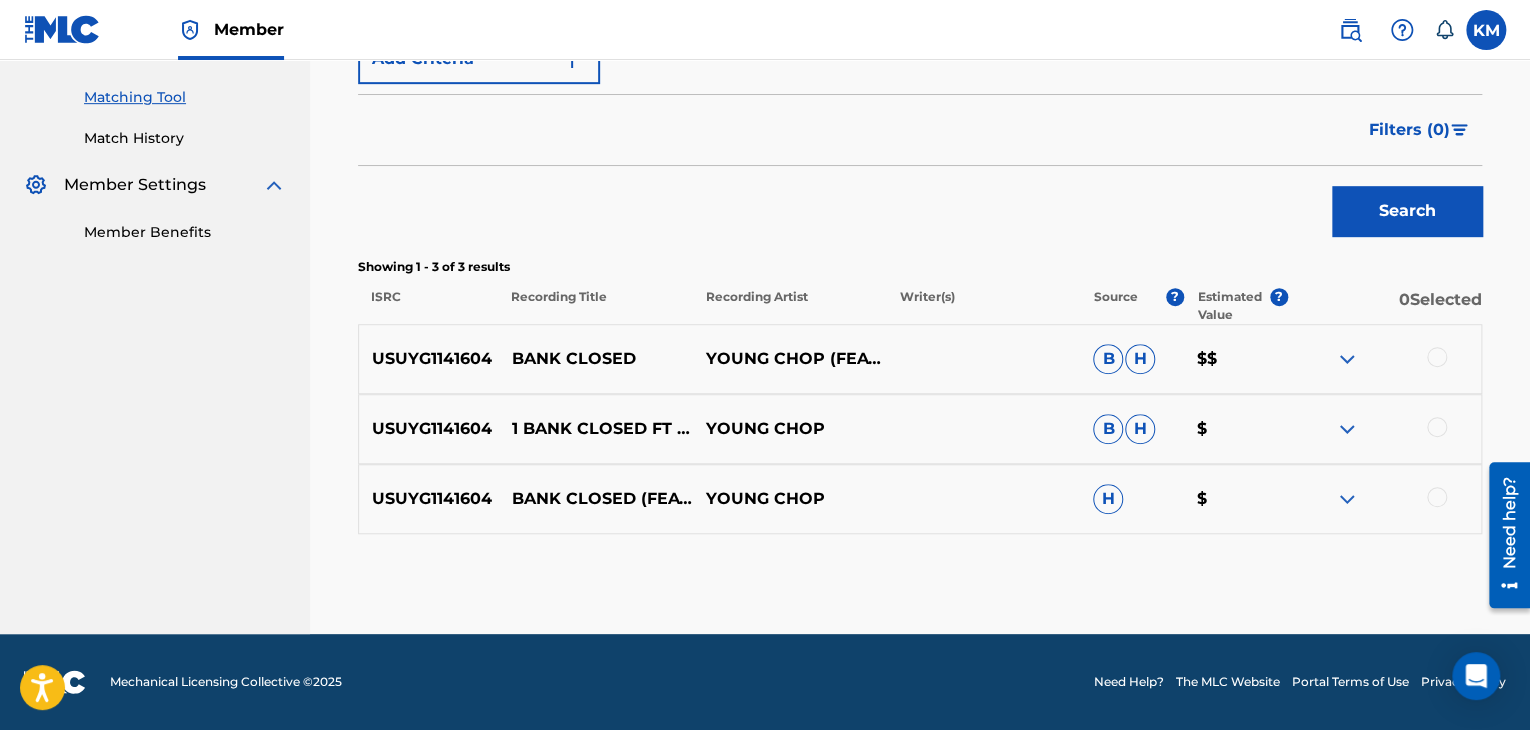 click at bounding box center (1437, 497) 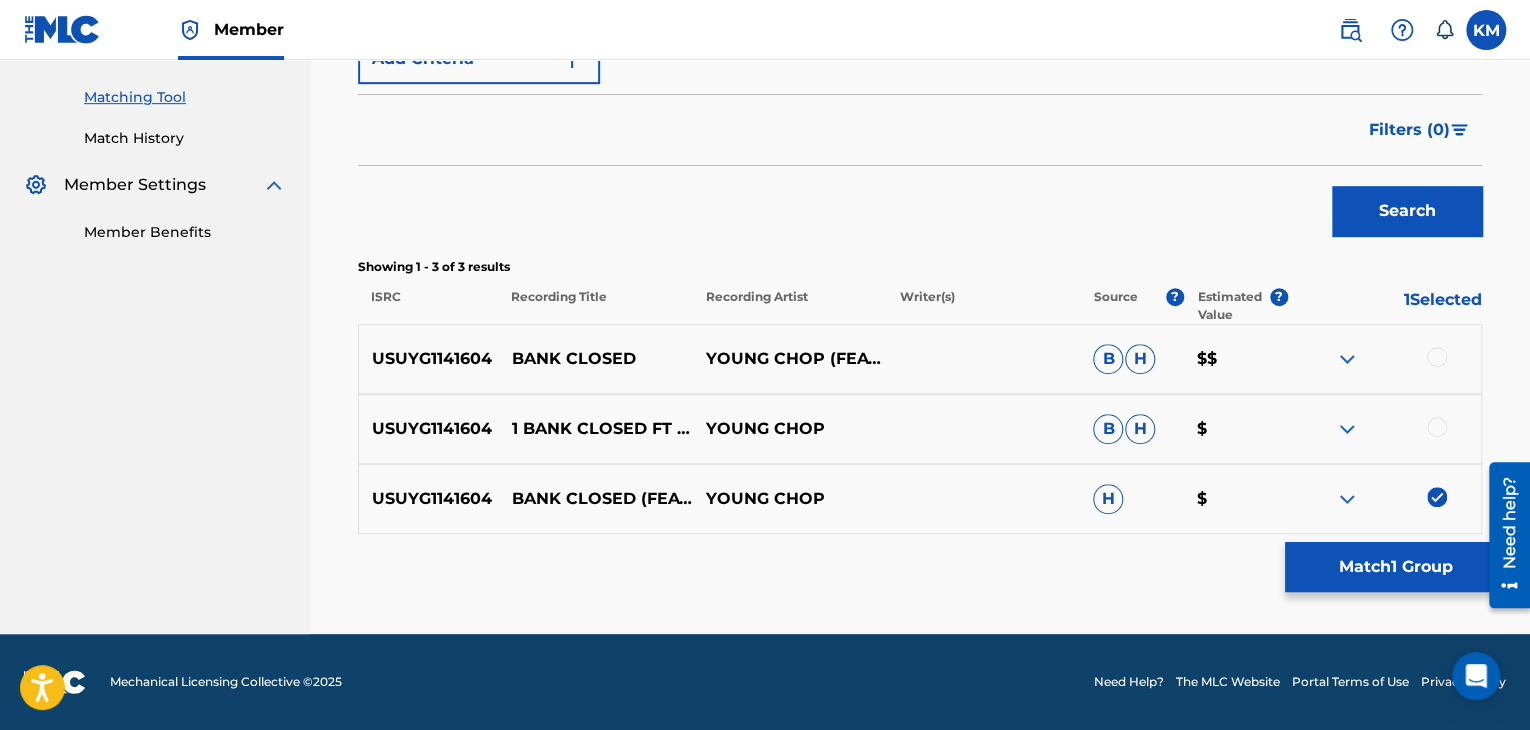 click at bounding box center [1437, 427] 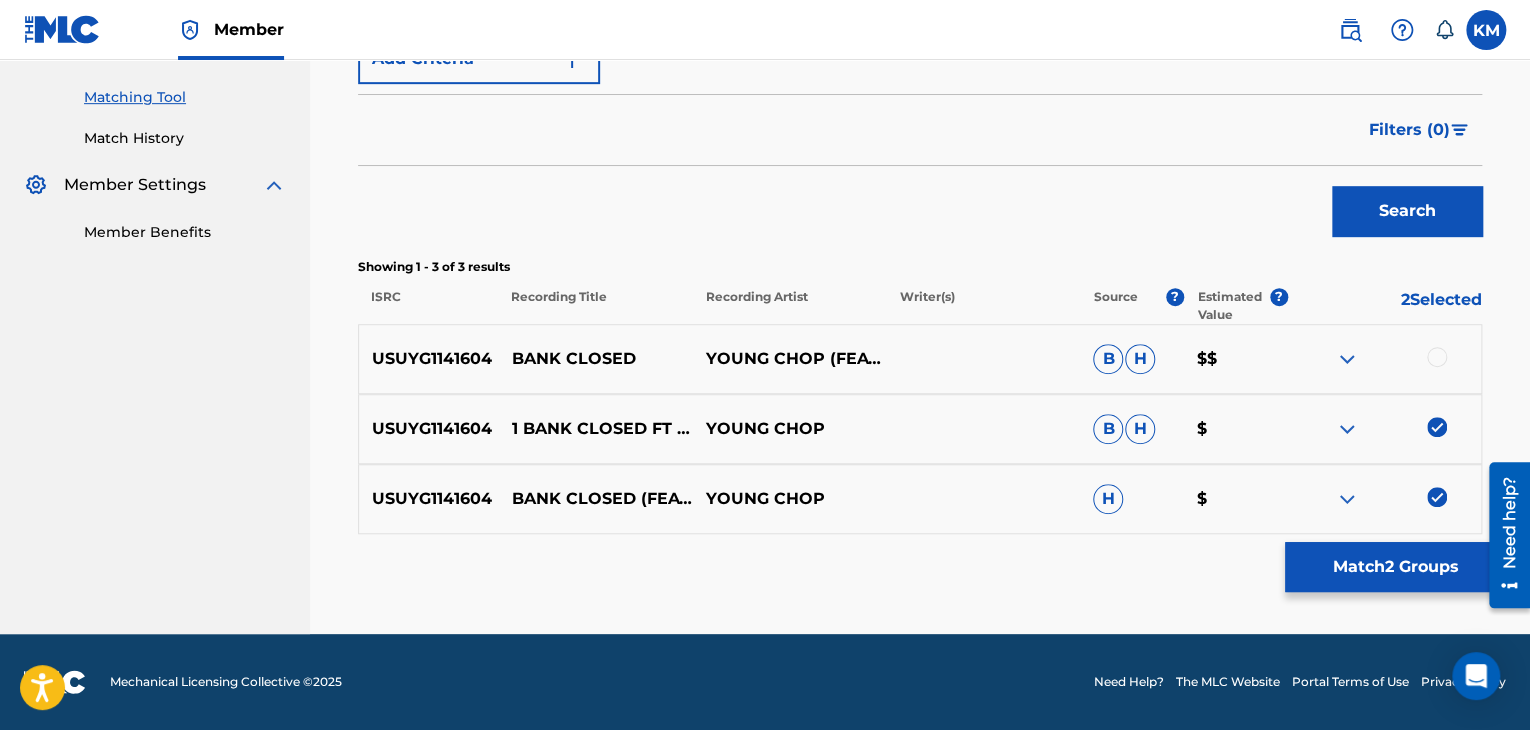 click at bounding box center [1437, 357] 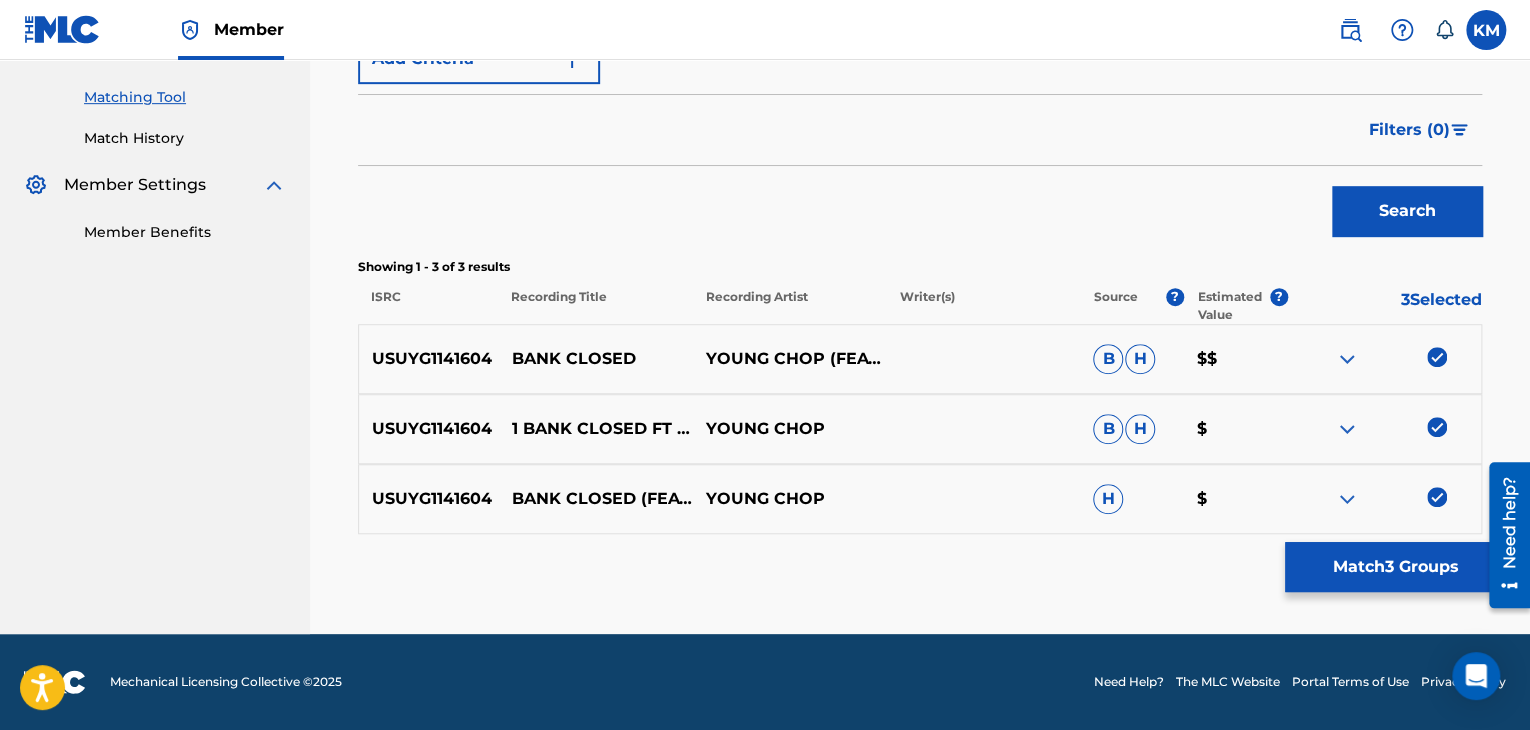 click on "Match  3 Groups" at bounding box center [1395, 567] 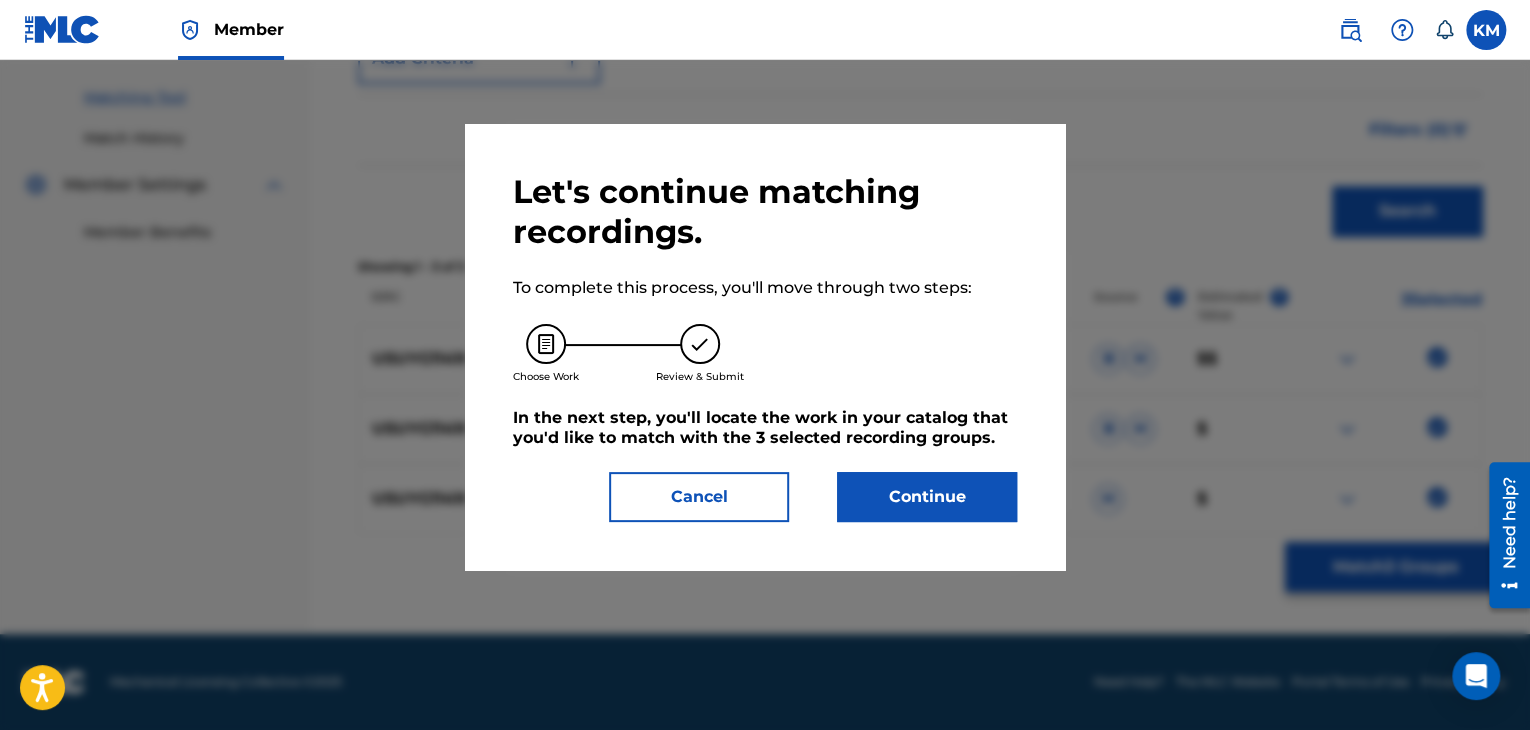 click on "Continue" at bounding box center (927, 497) 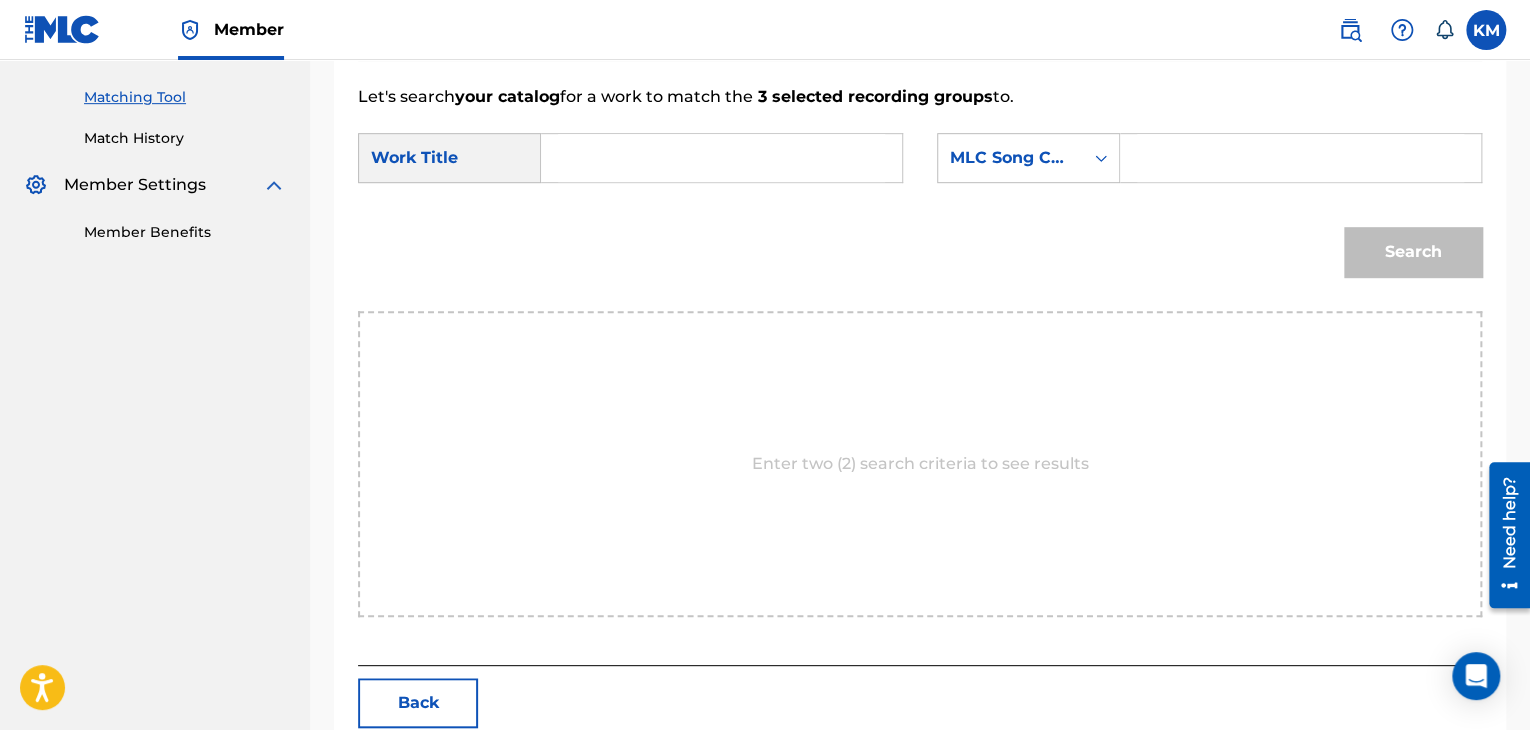 click at bounding box center [721, 158] 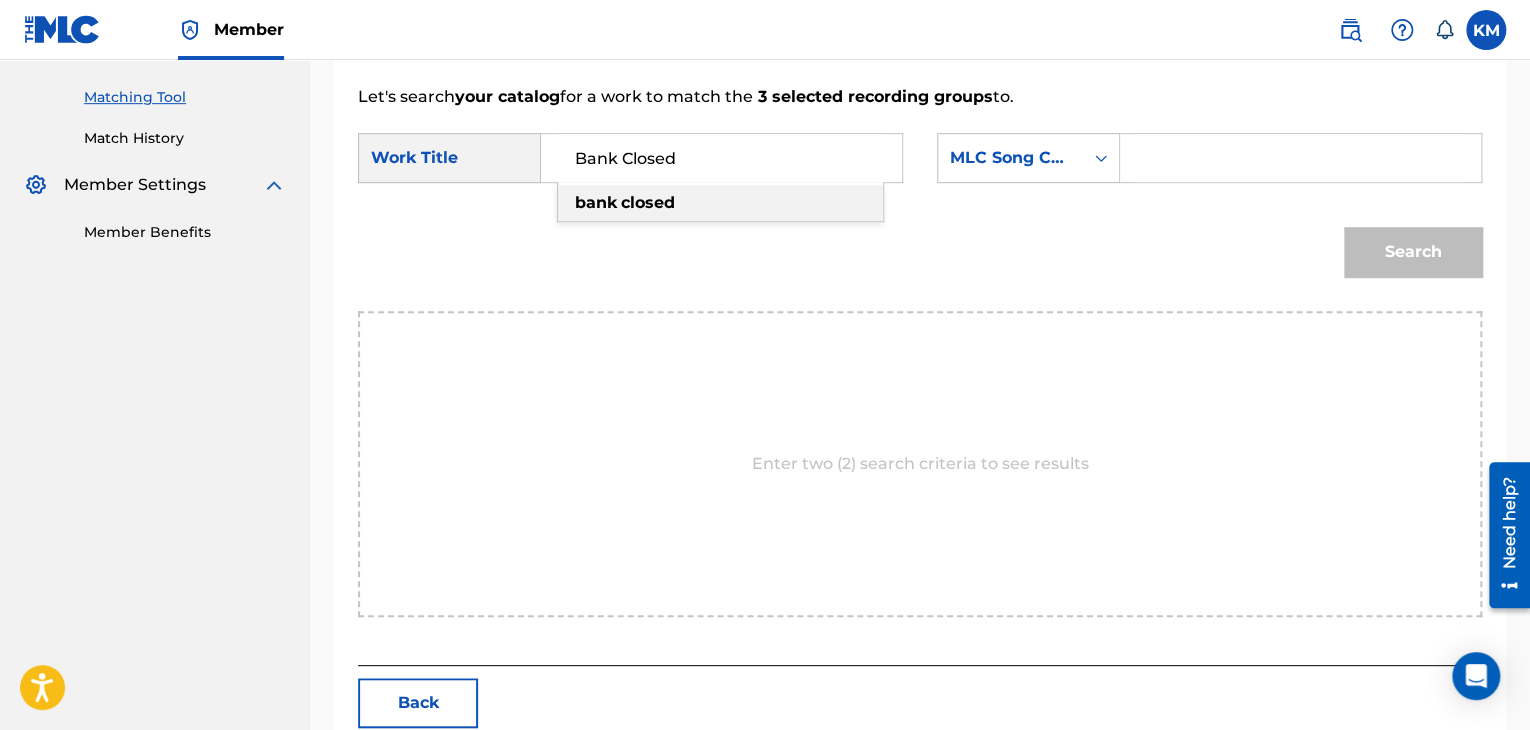 type on "Bank Closed" 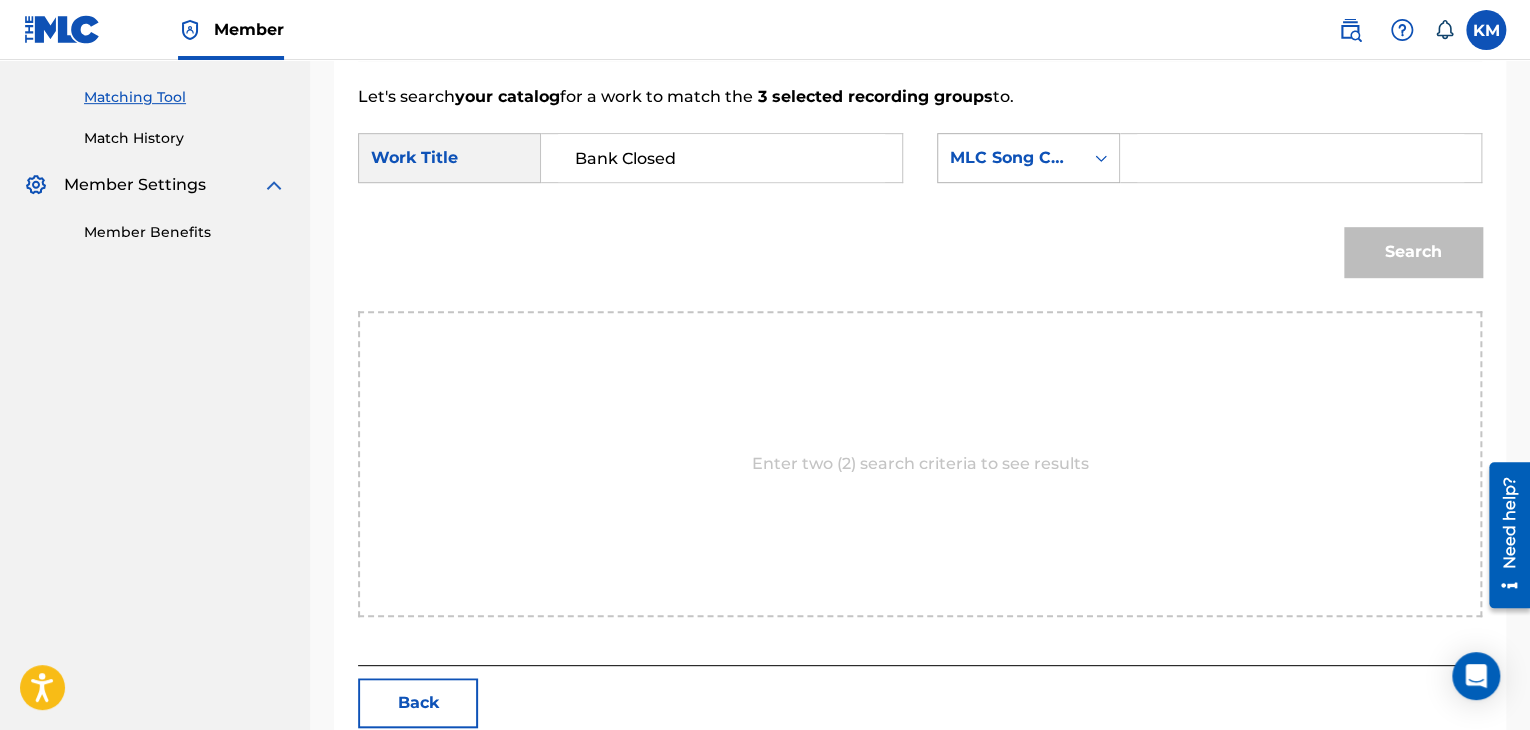 click 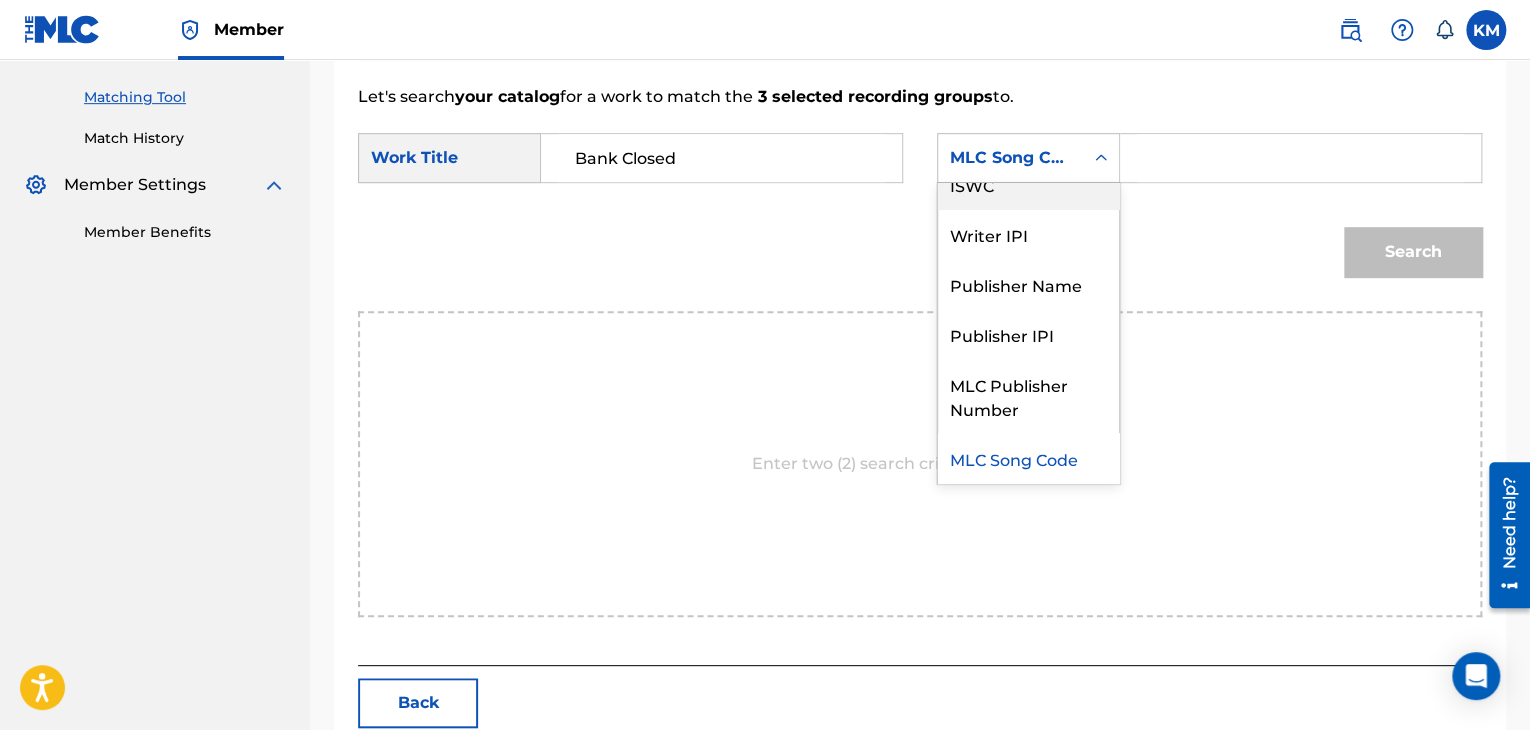 scroll, scrollTop: 0, scrollLeft: 0, axis: both 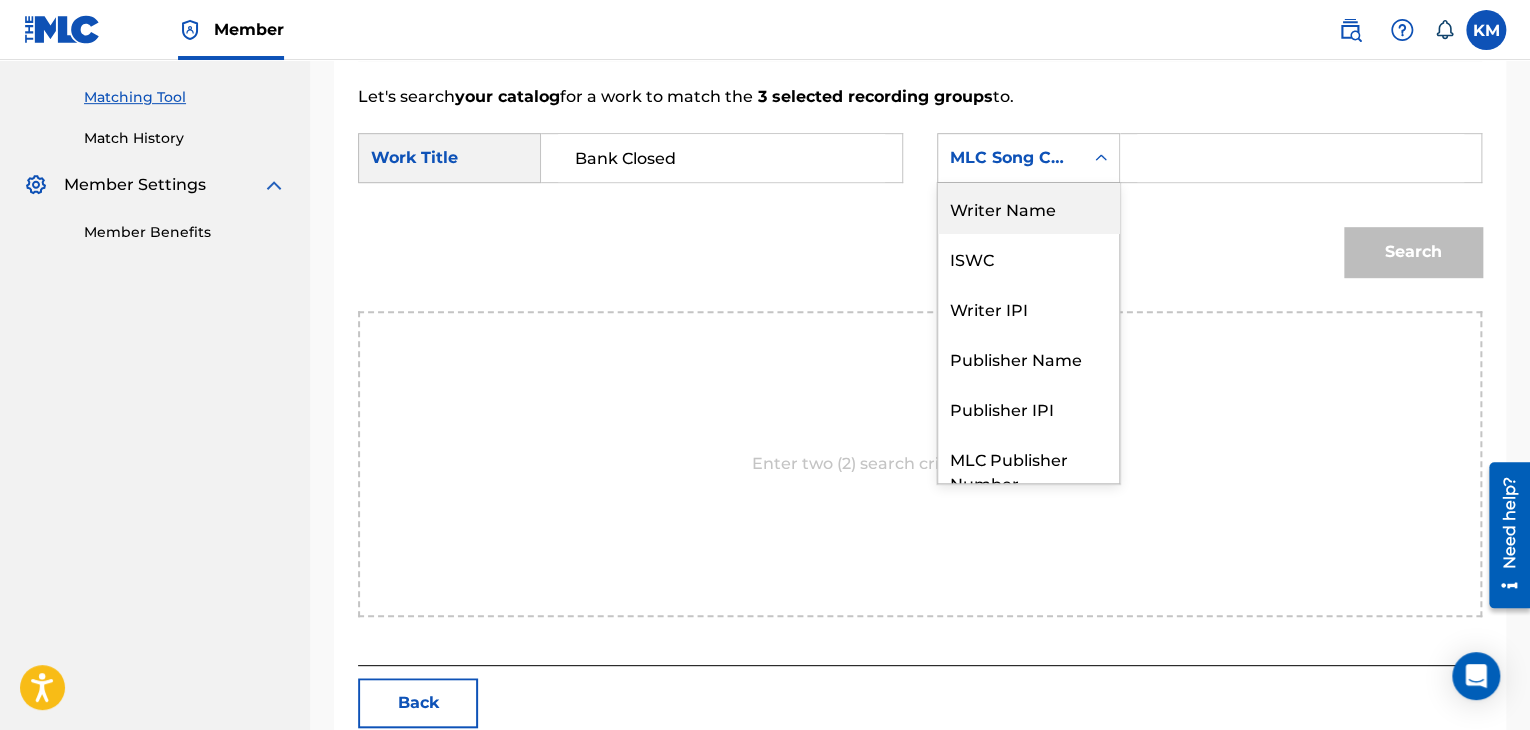 click on "Writer Name" at bounding box center [1028, 208] 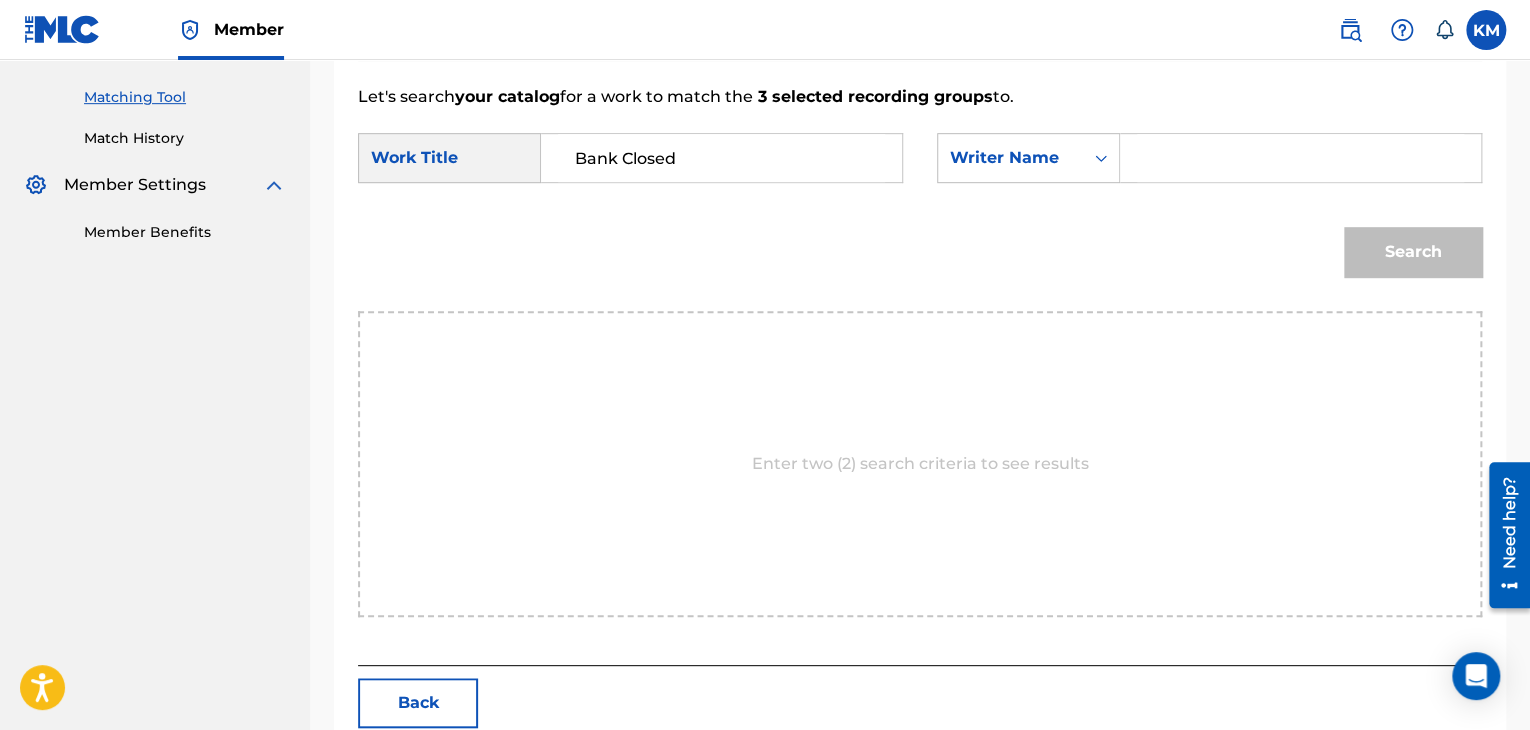 click at bounding box center (1300, 158) 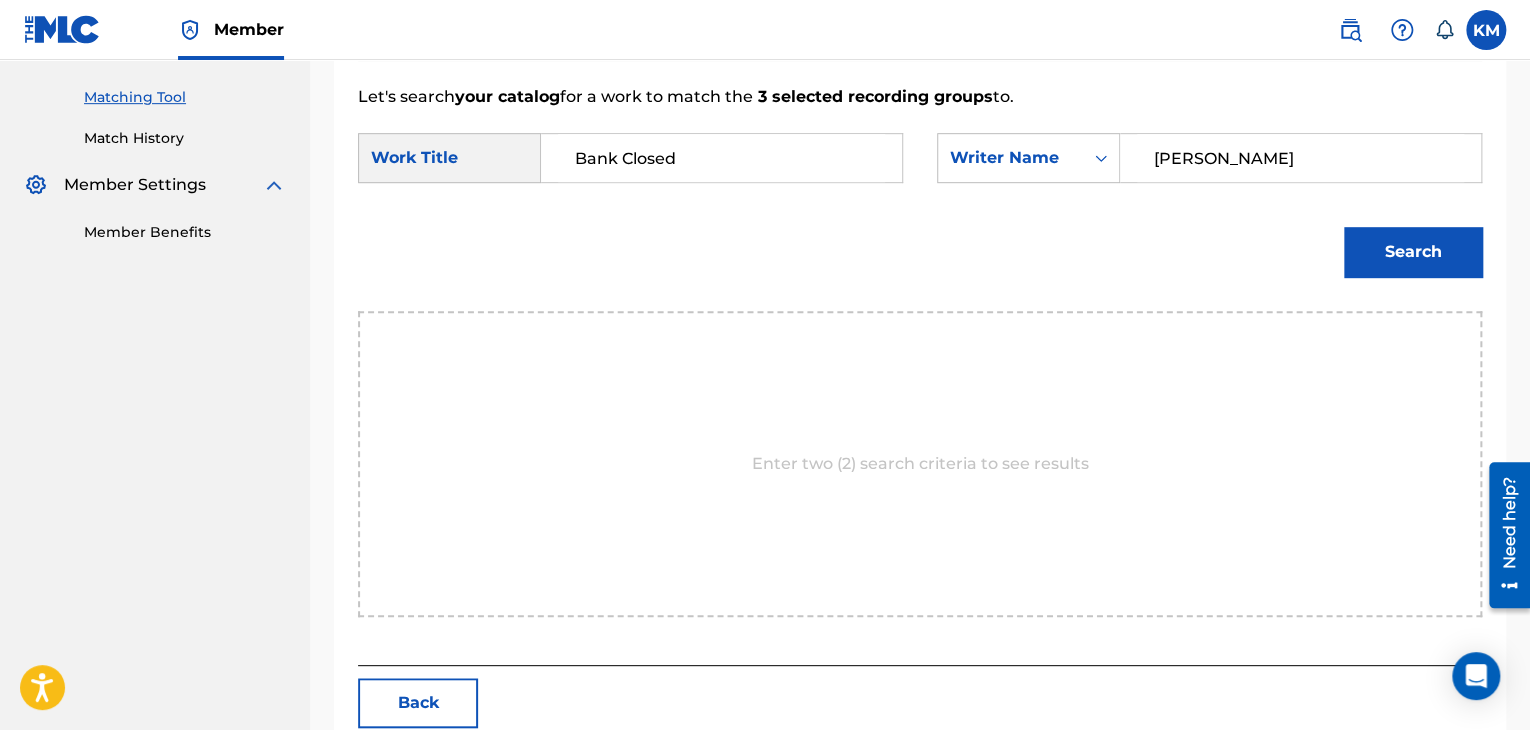 type on "[PERSON_NAME]" 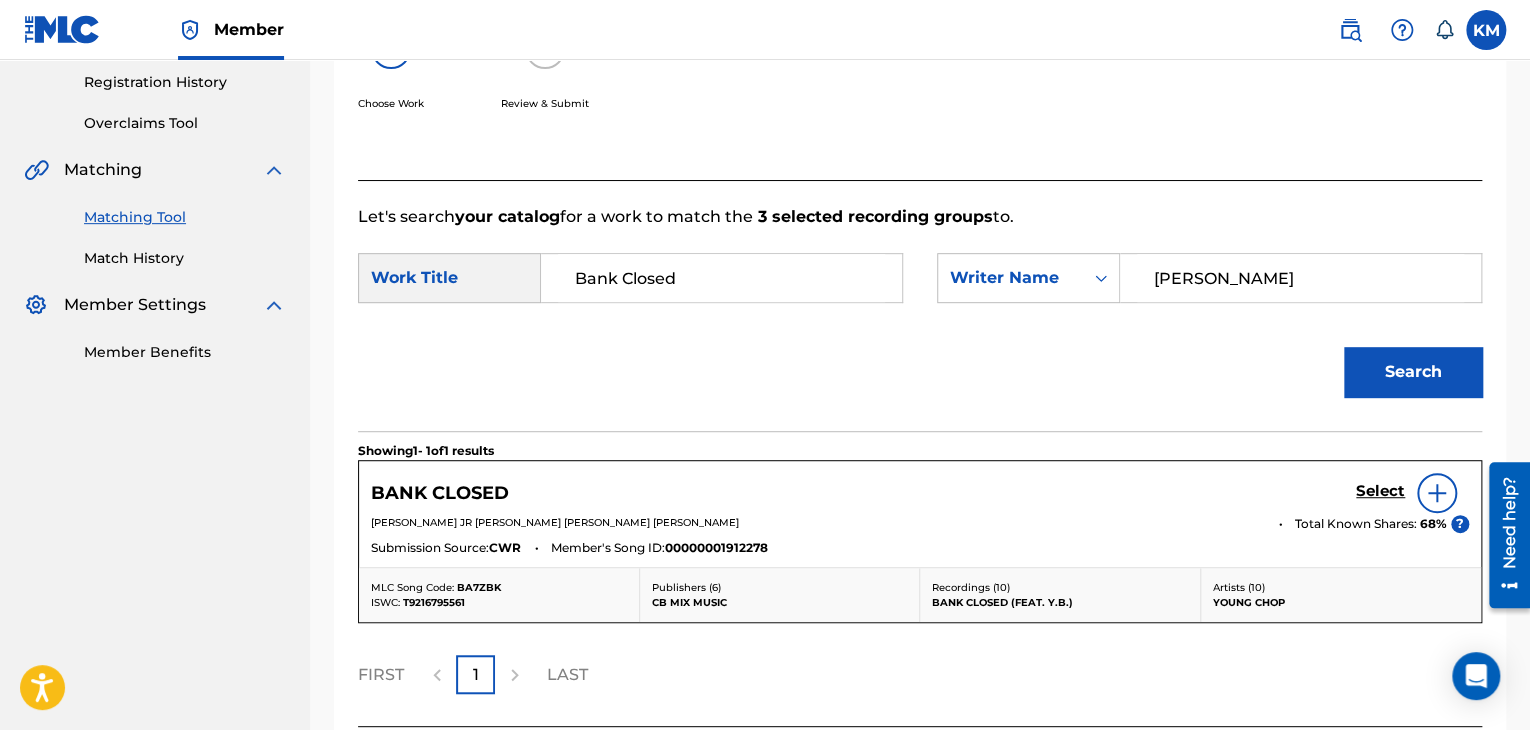 scroll, scrollTop: 496, scrollLeft: 0, axis: vertical 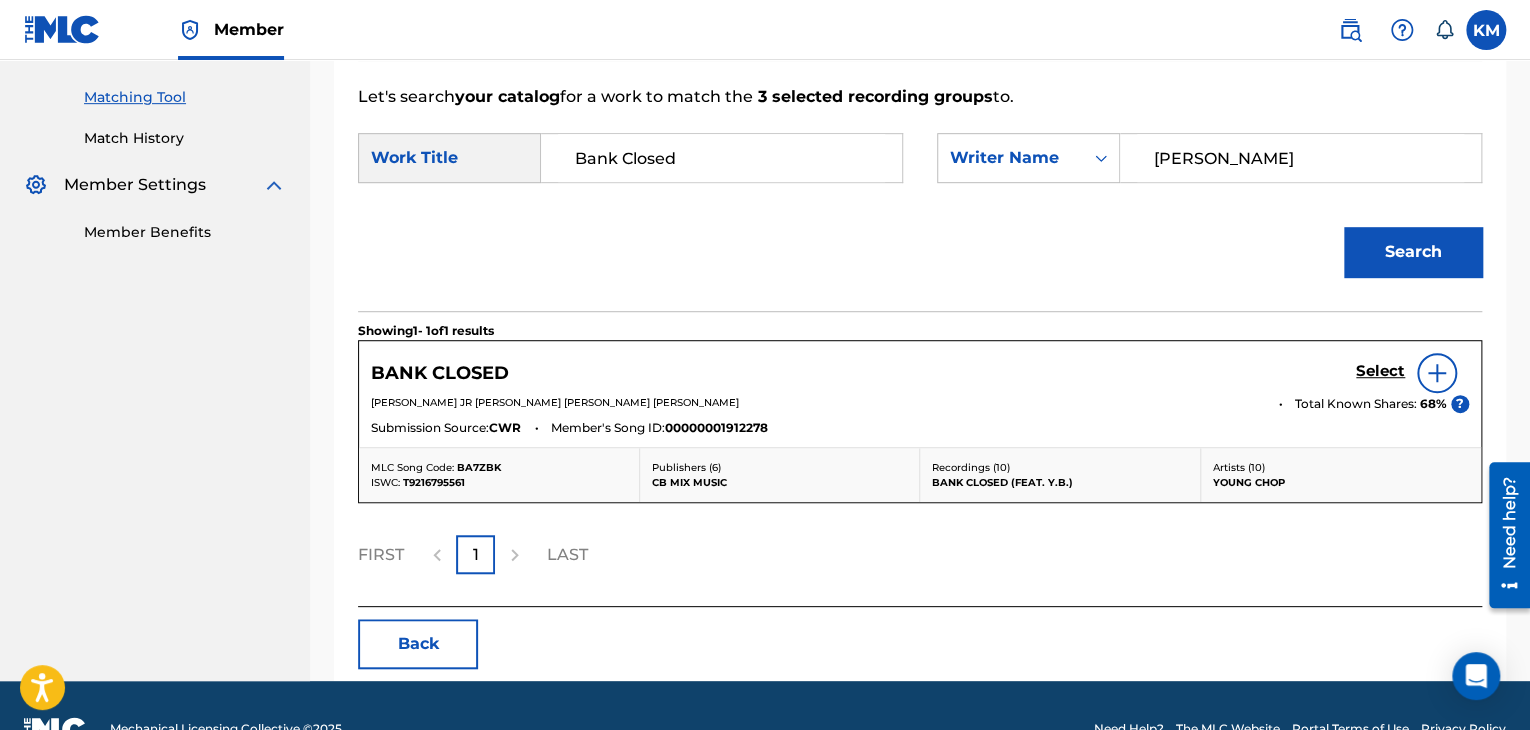 click on "Select" at bounding box center [1380, 371] 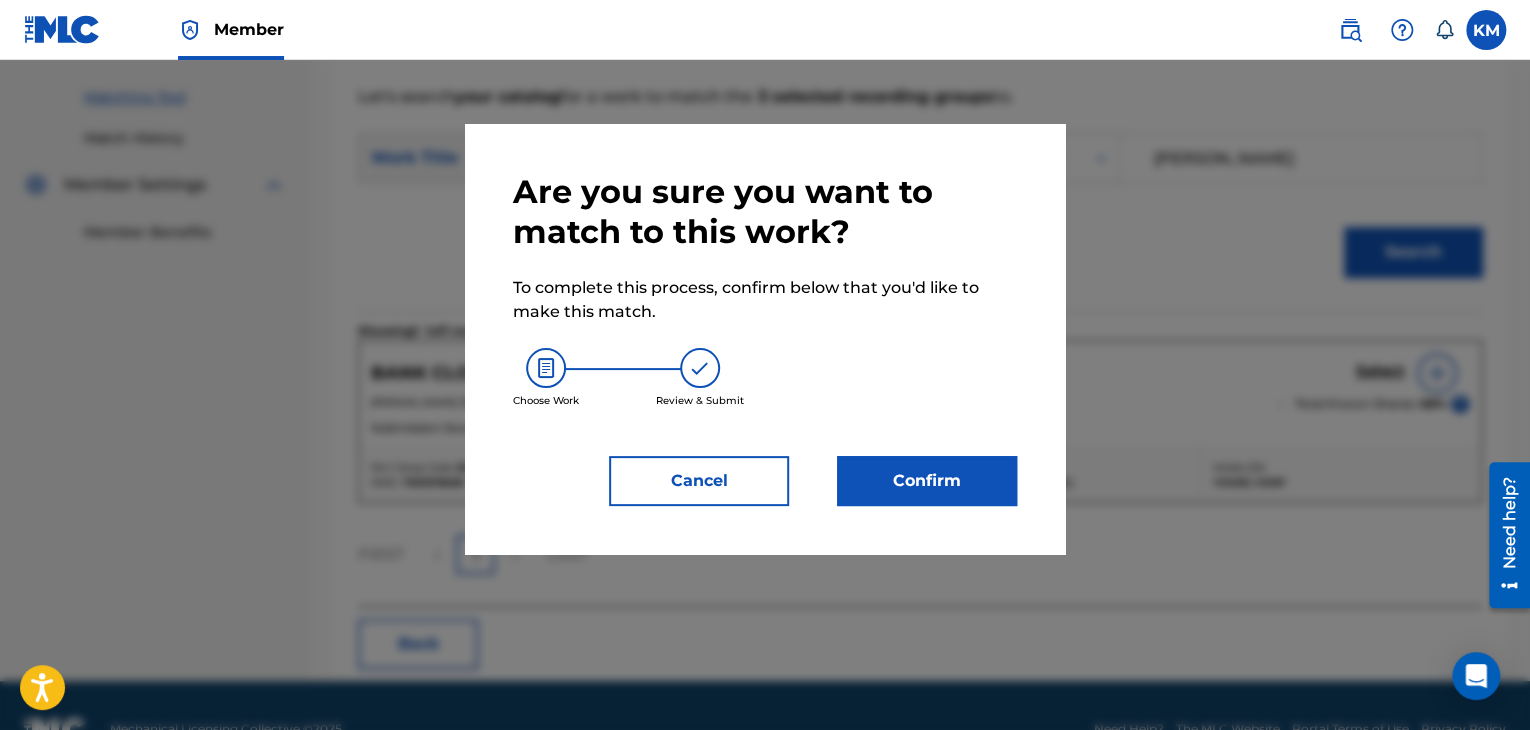 click on "Confirm" at bounding box center [927, 481] 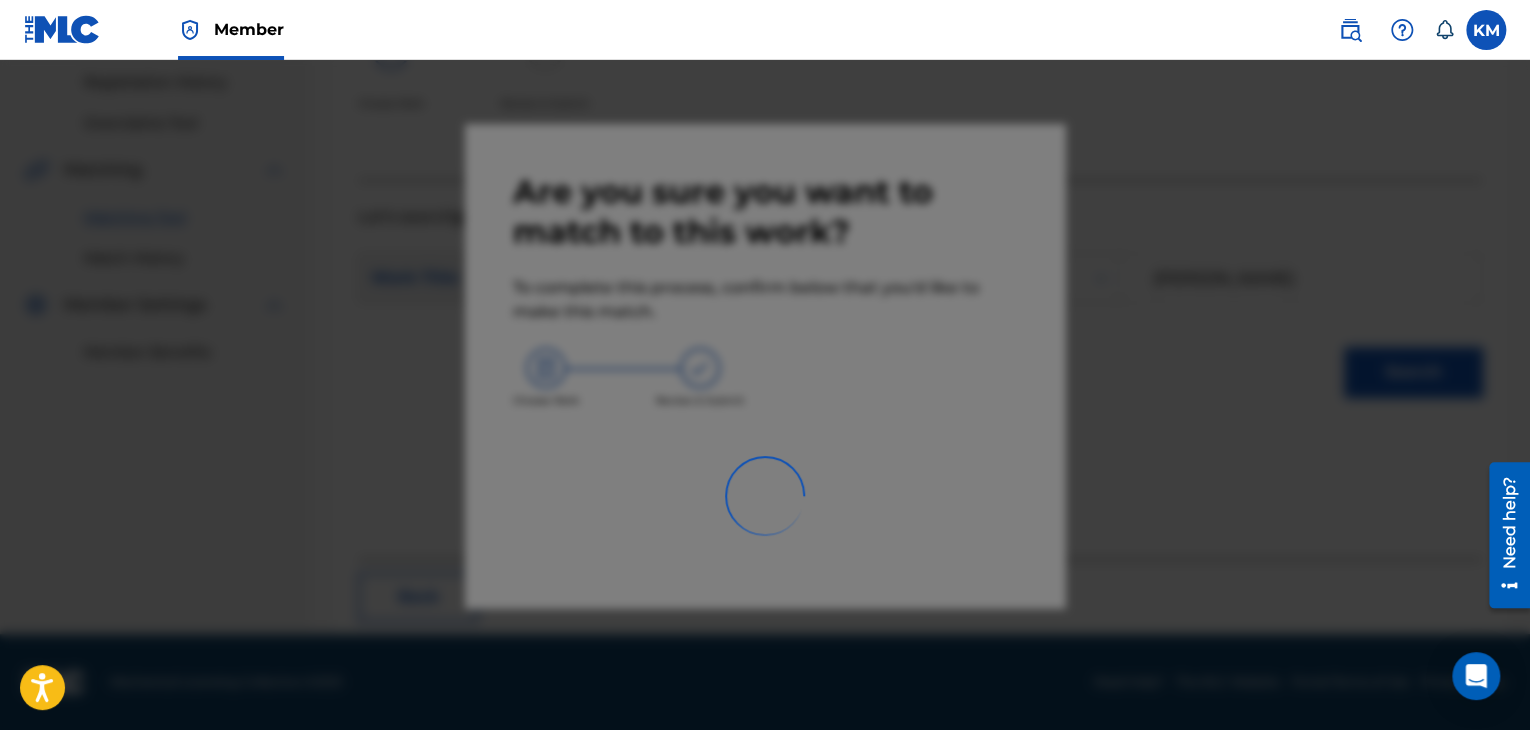 scroll, scrollTop: 129, scrollLeft: 0, axis: vertical 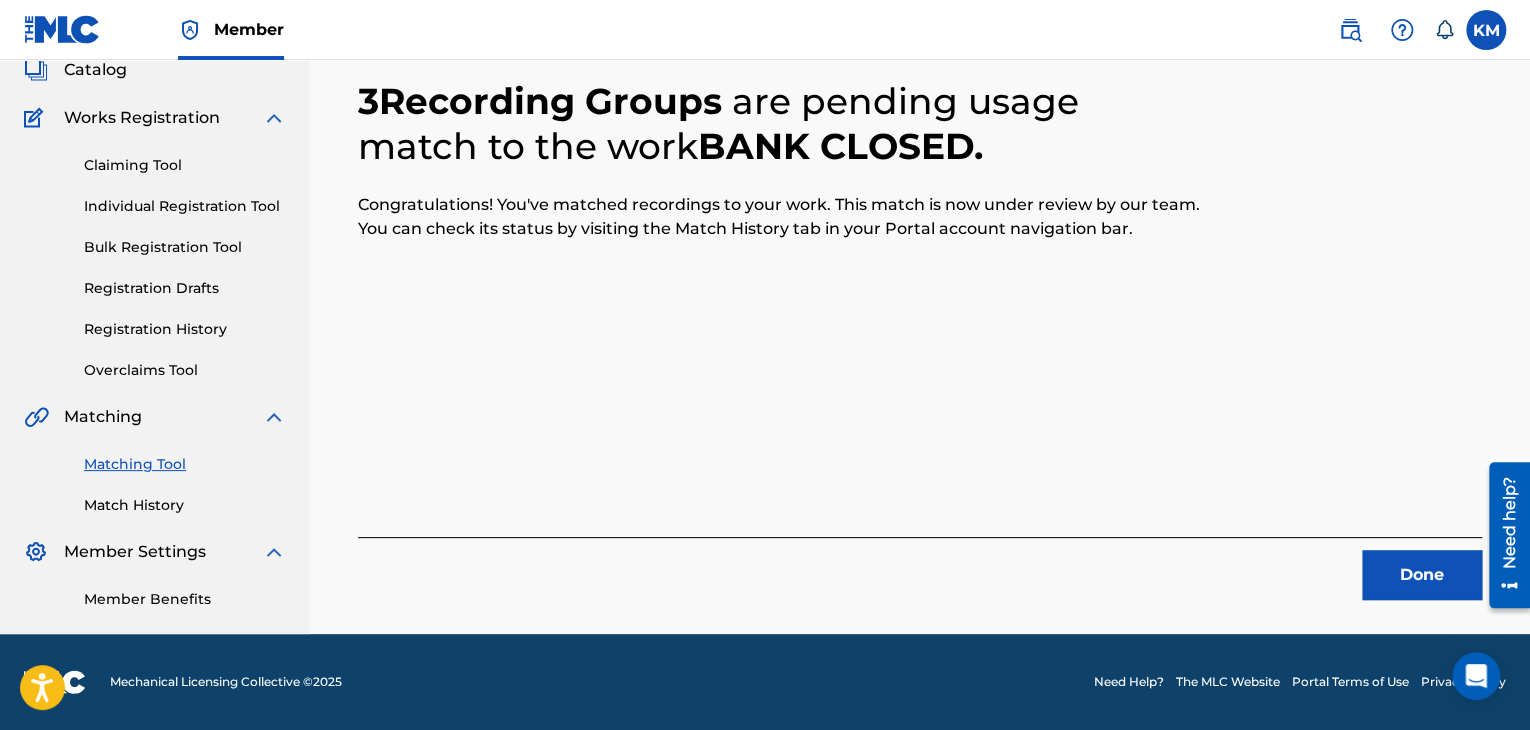 click on "Done" at bounding box center (1422, 575) 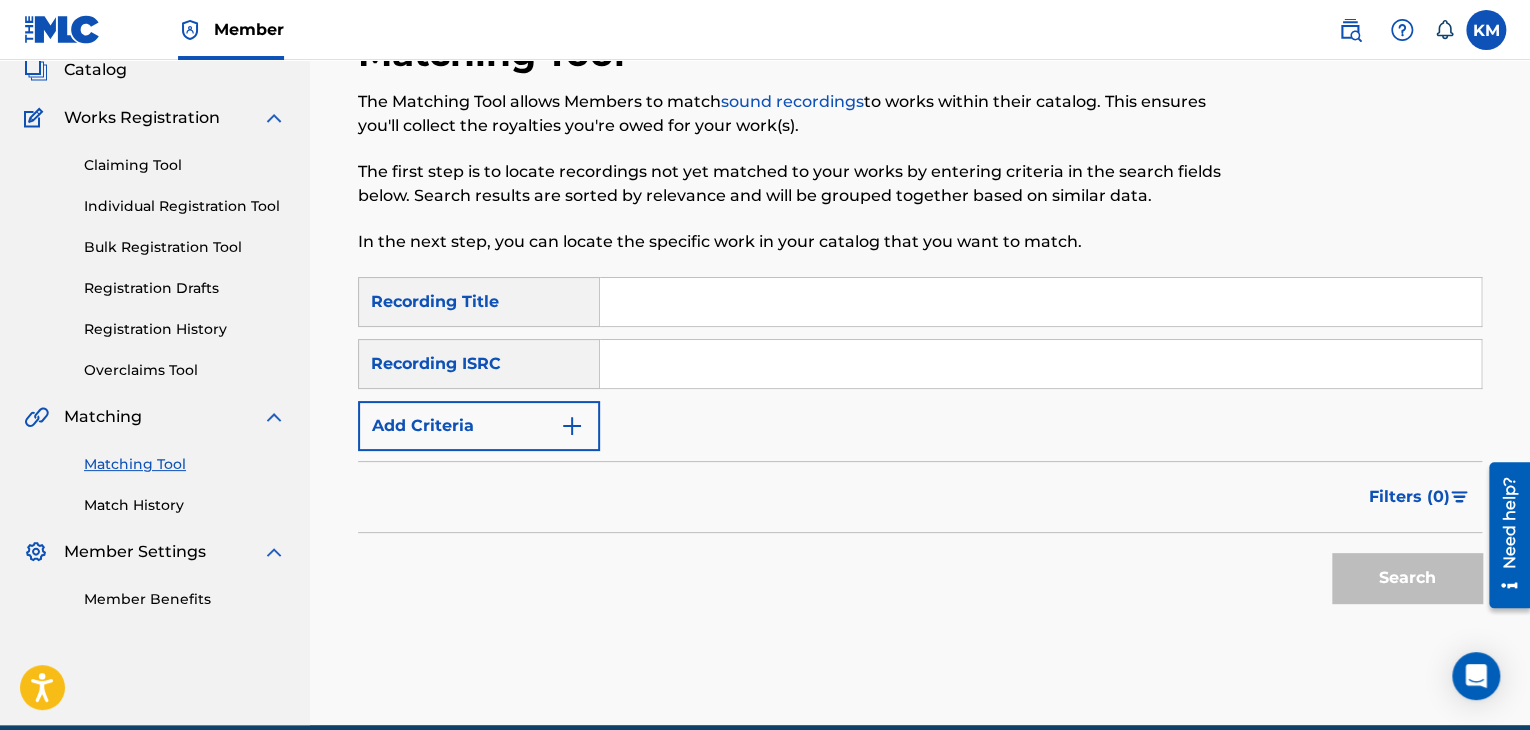 click at bounding box center (1040, 364) 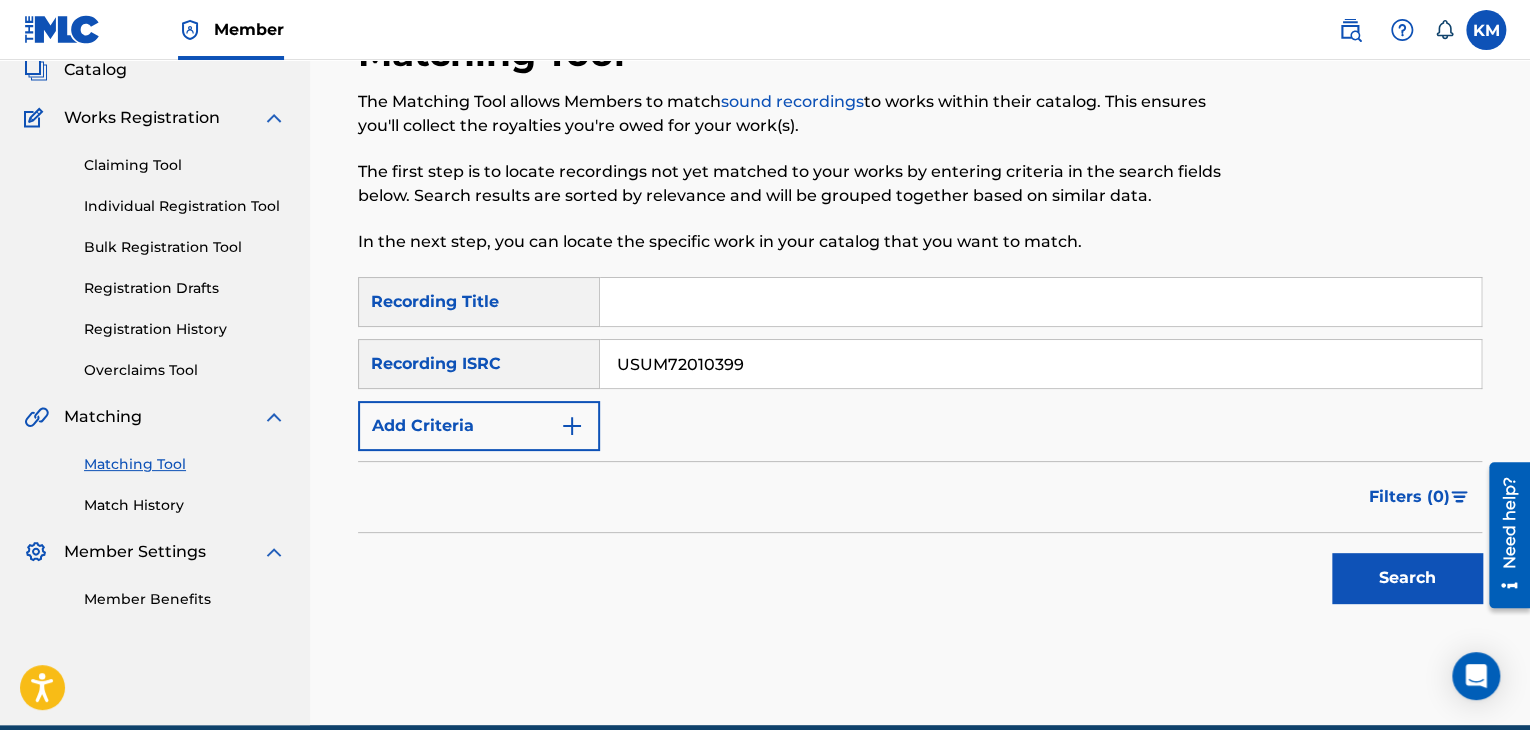 type on "USUM72010399" 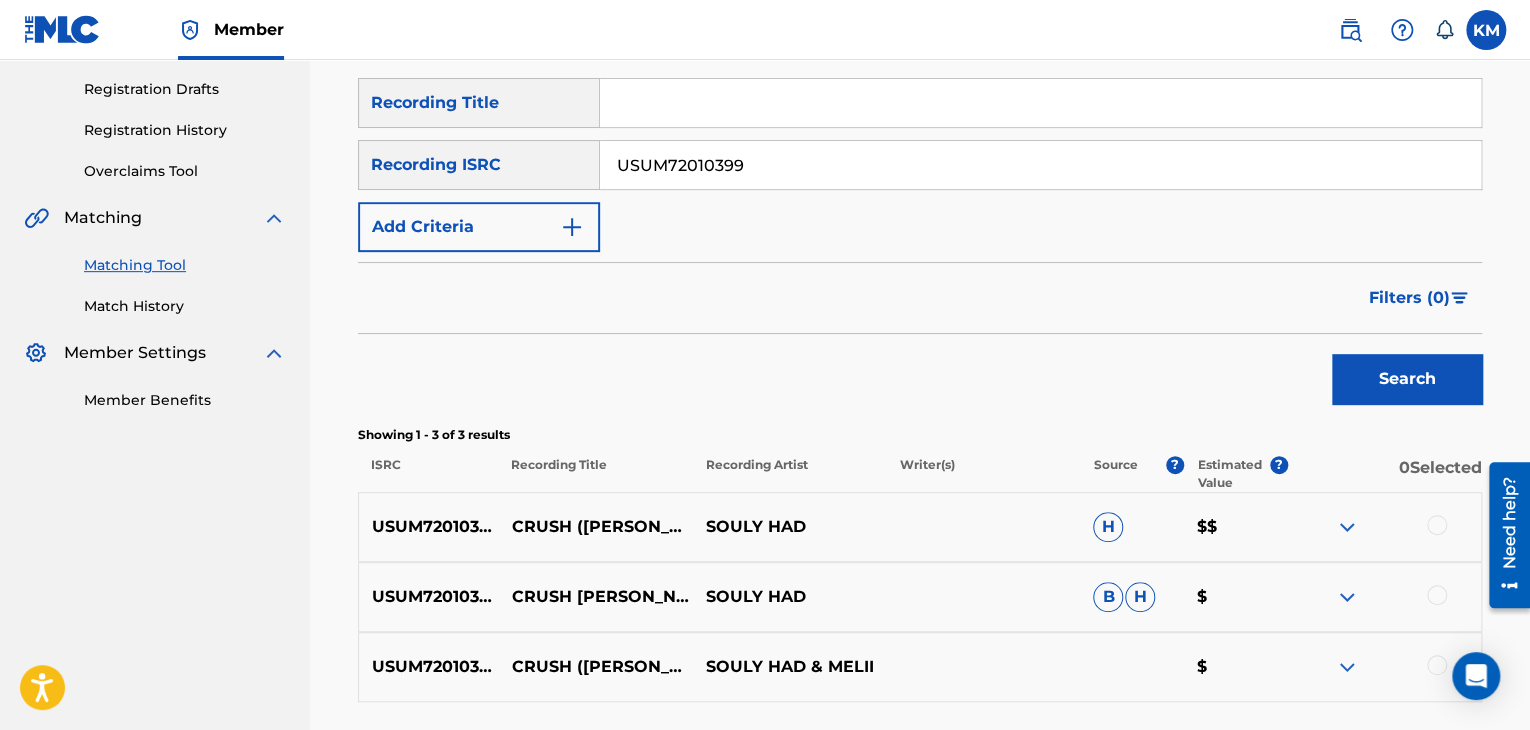 scroll, scrollTop: 496, scrollLeft: 0, axis: vertical 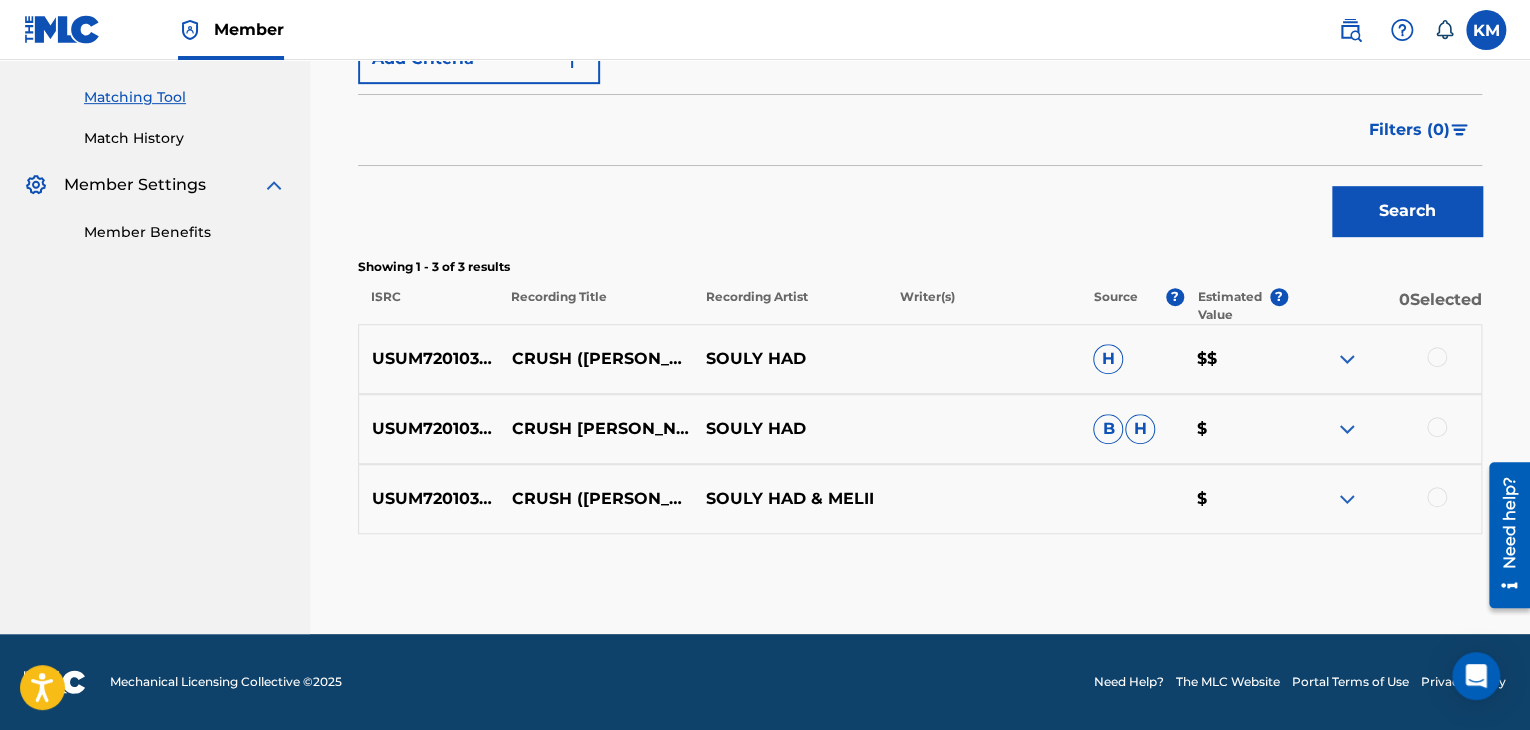 click at bounding box center (1437, 497) 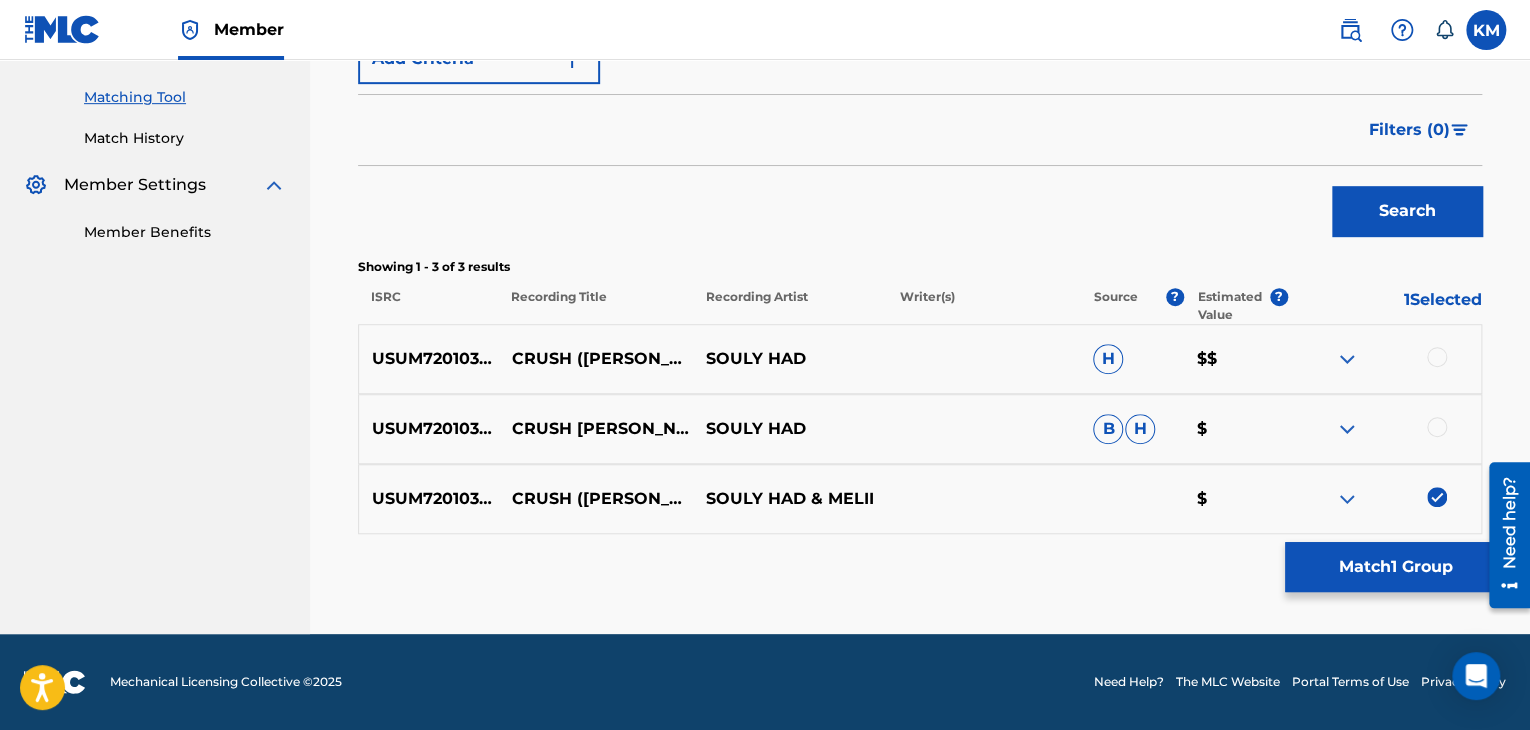 click at bounding box center [1437, 427] 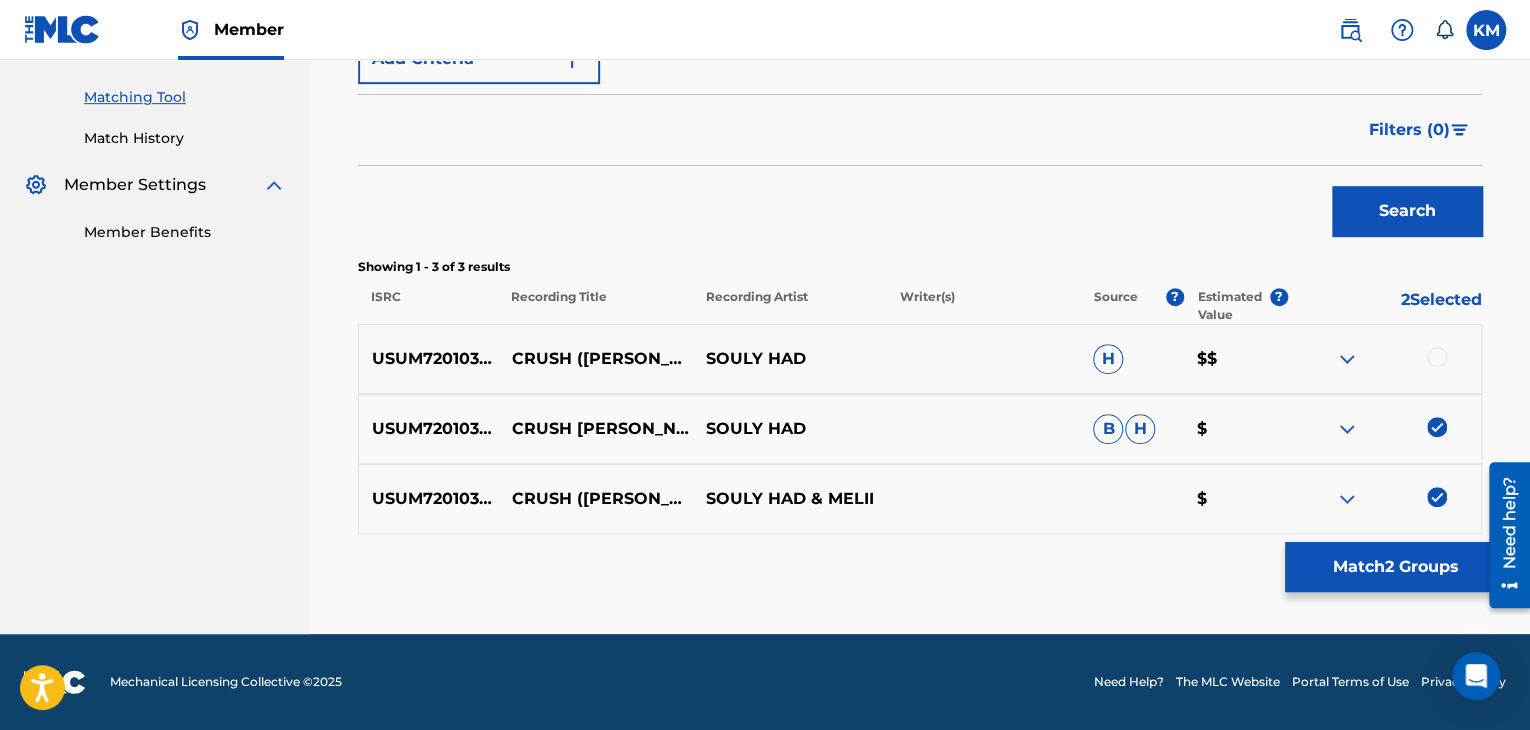 click at bounding box center [1437, 357] 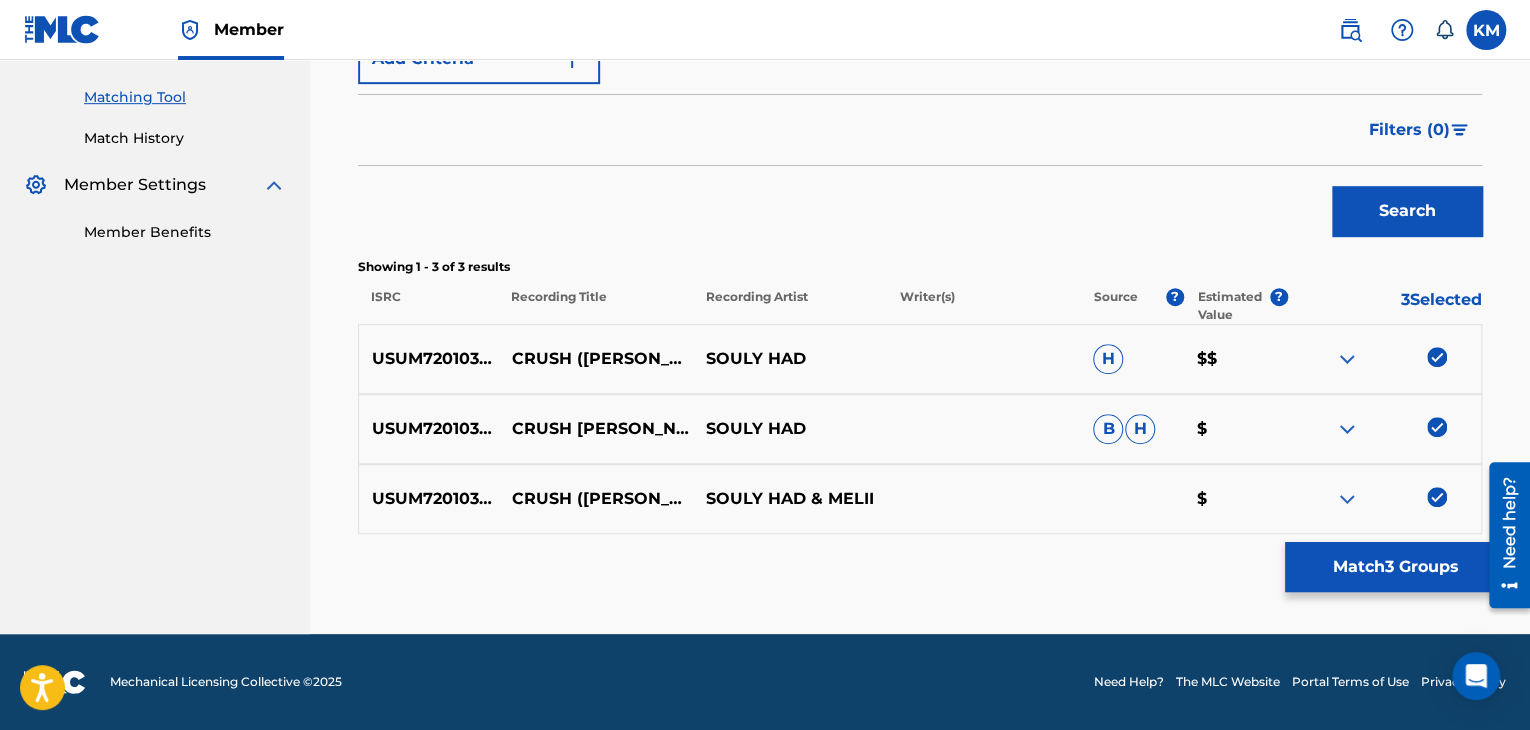 click on "Match  3 Groups" at bounding box center [1395, 567] 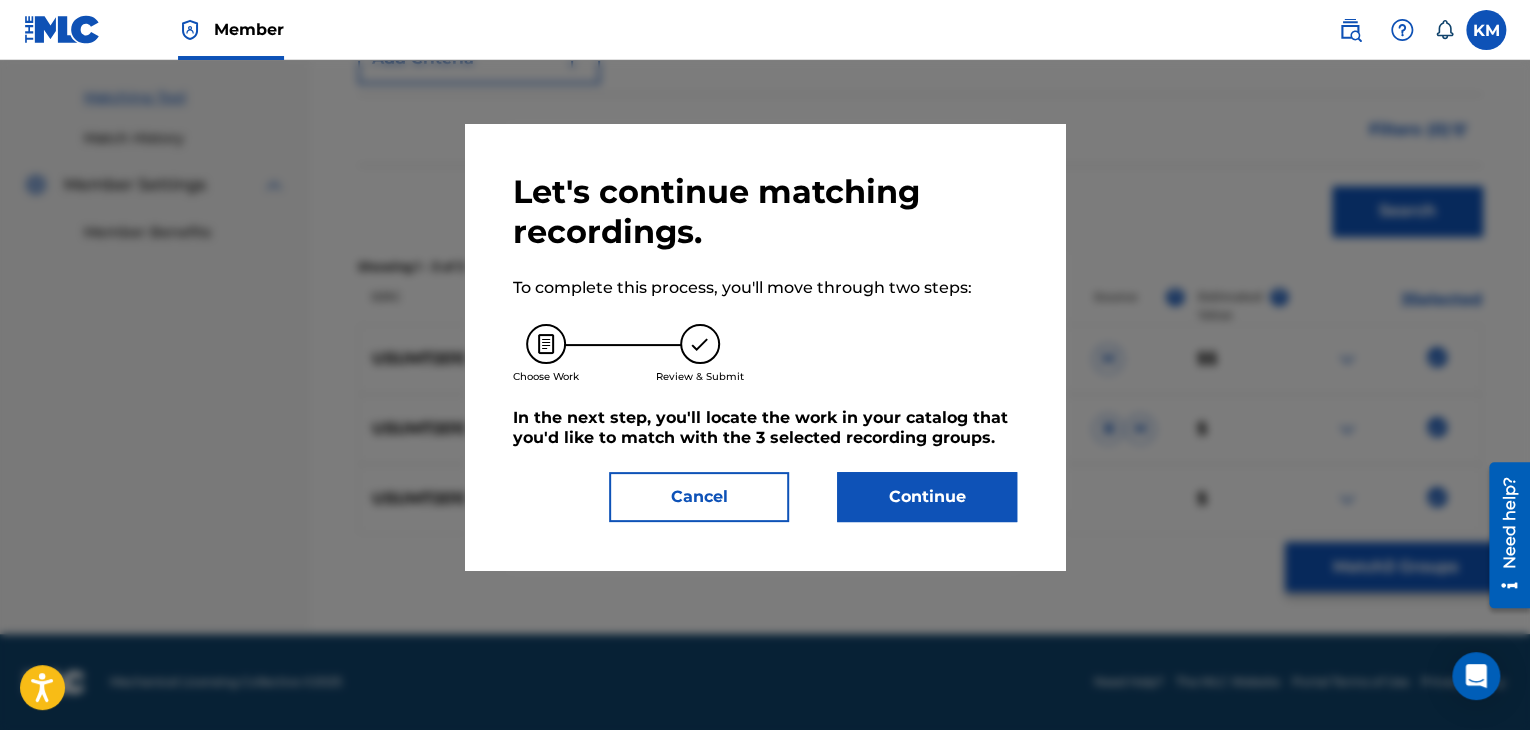 click on "Continue" at bounding box center [927, 497] 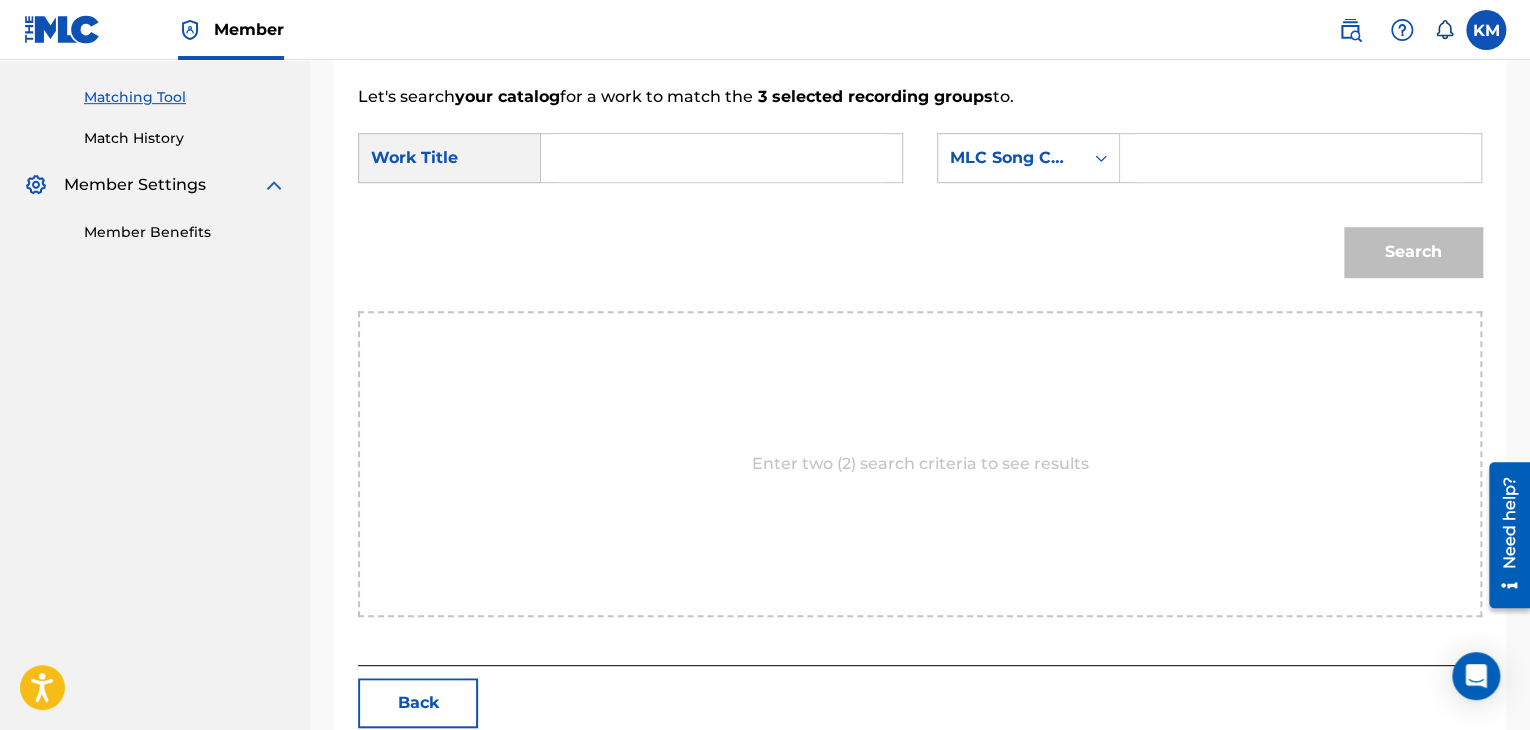 click at bounding box center [721, 158] 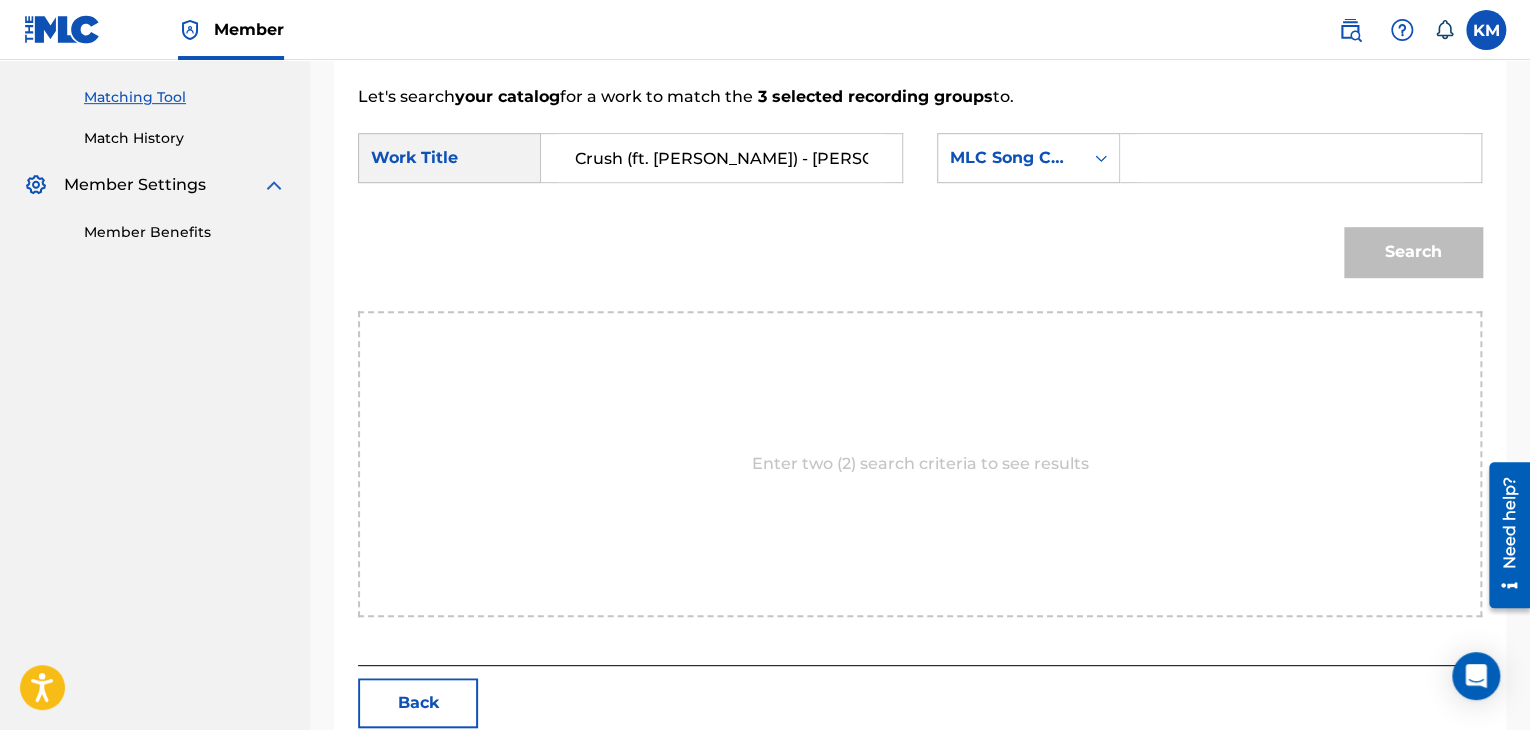 scroll, scrollTop: 0, scrollLeft: 20, axis: horizontal 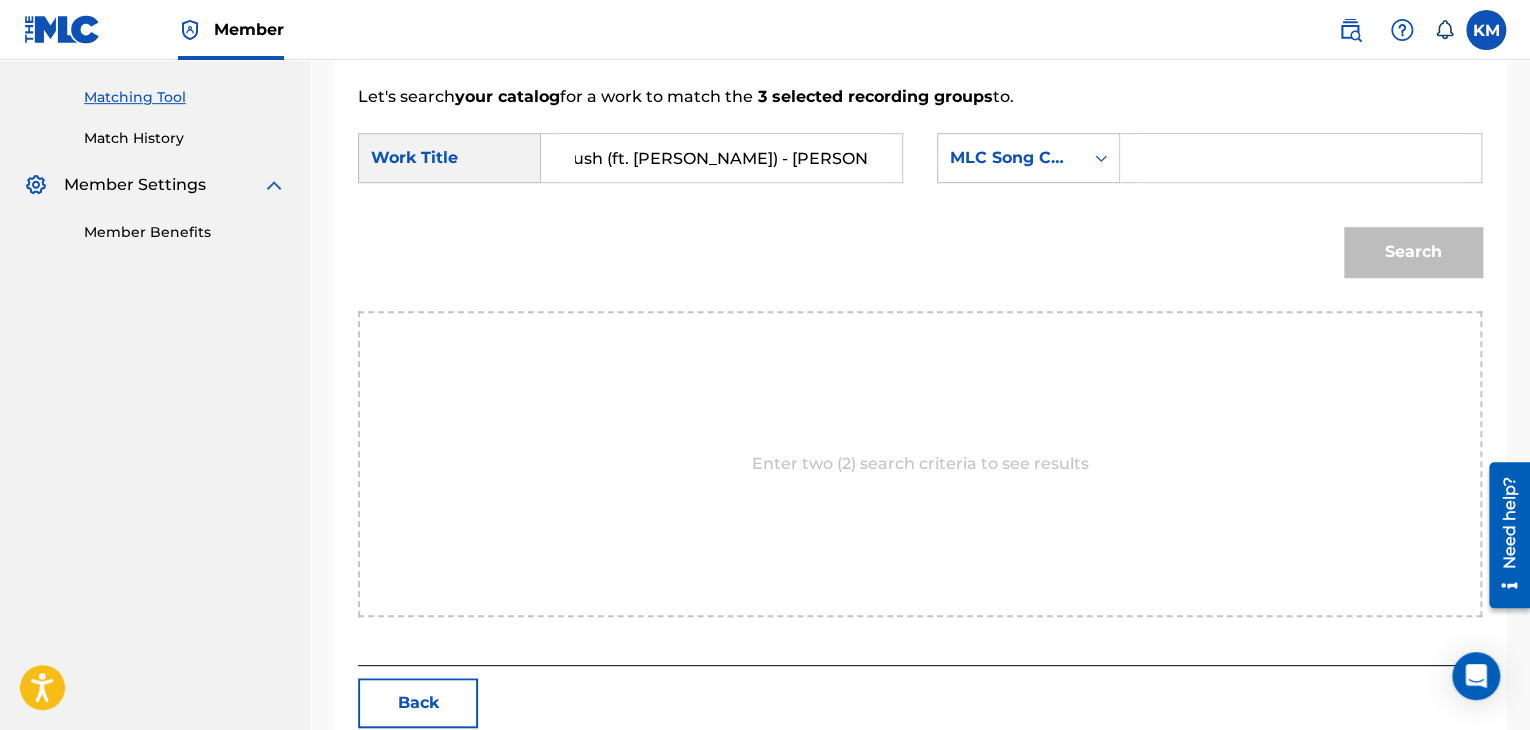 type on "Crush (ft. [PERSON_NAME]) - [PERSON_NAME] Remix" 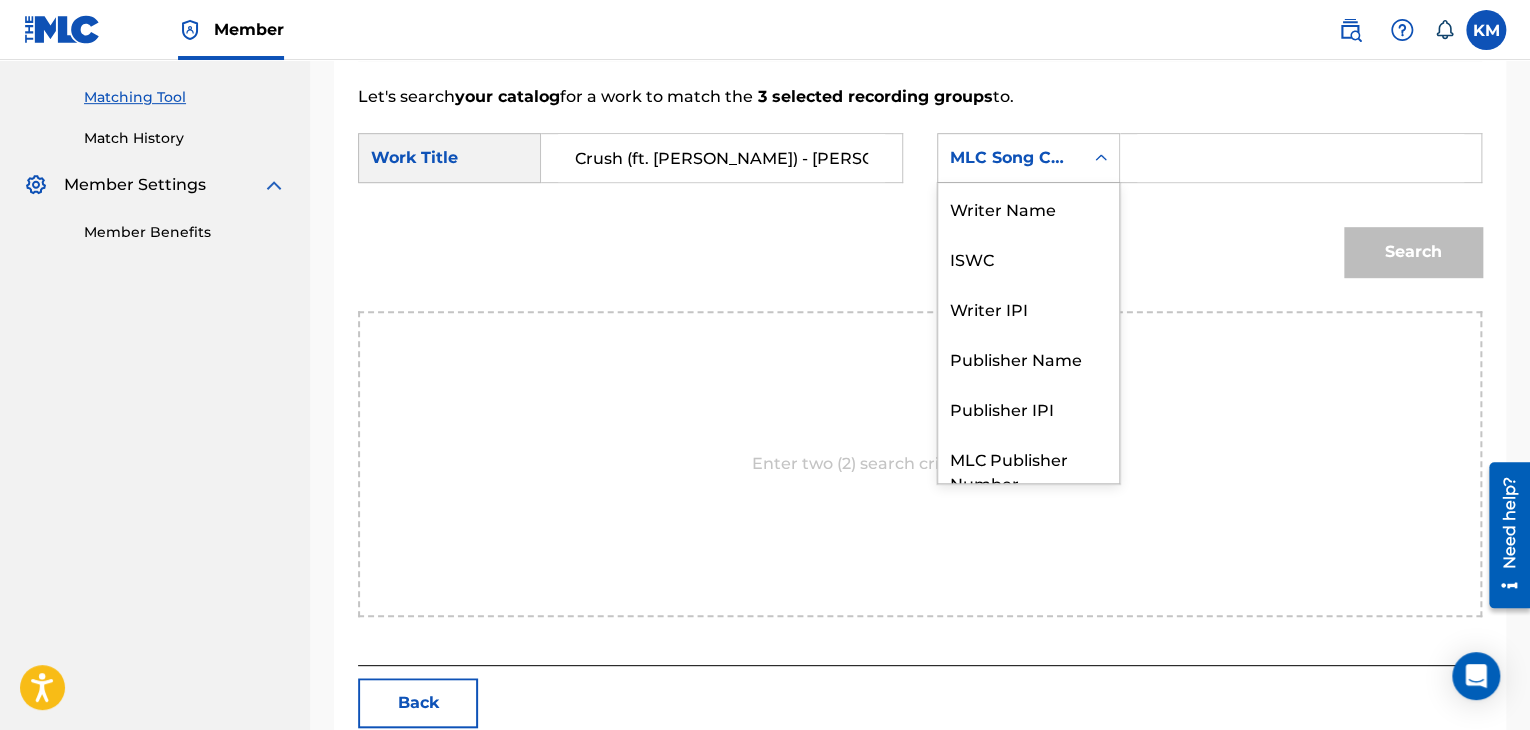 click 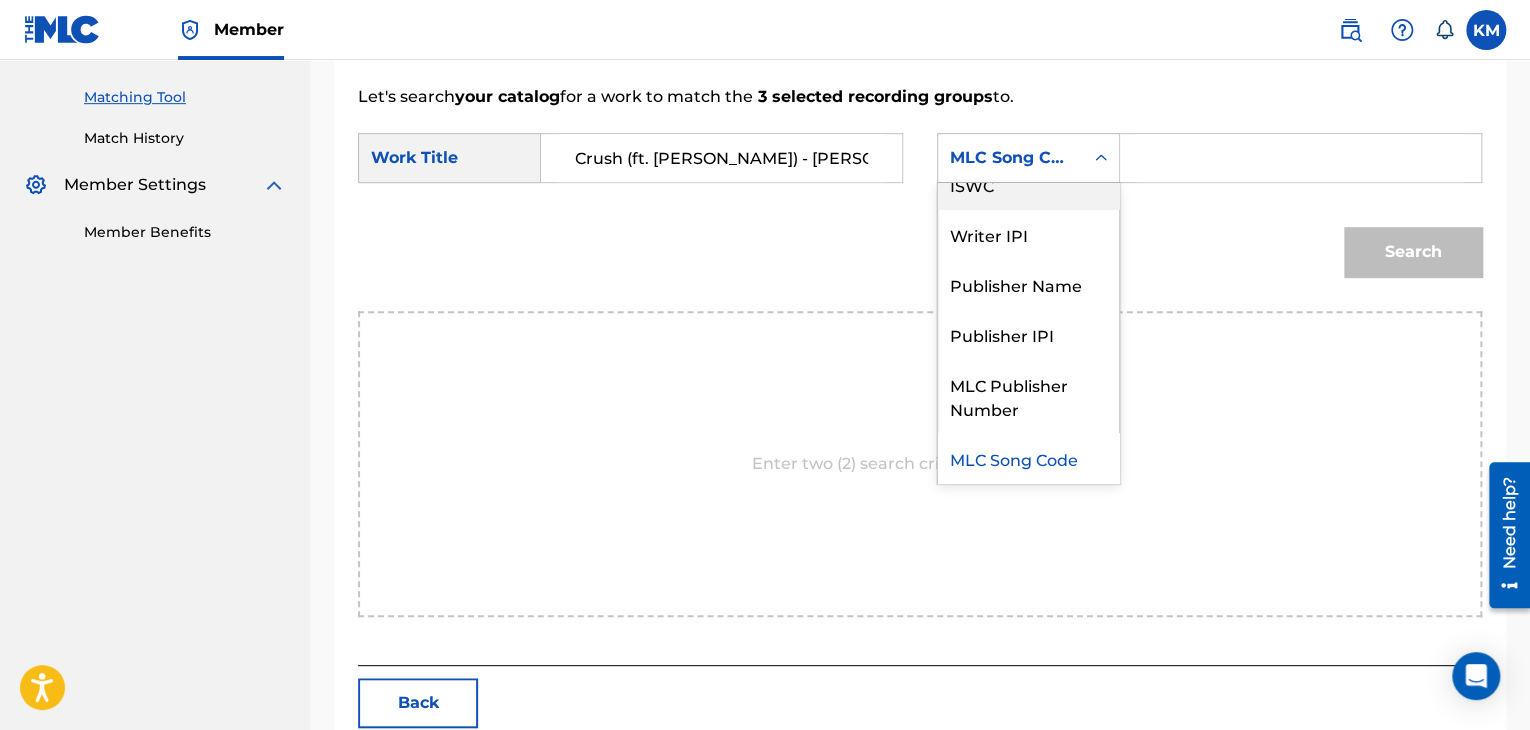 scroll, scrollTop: 0, scrollLeft: 0, axis: both 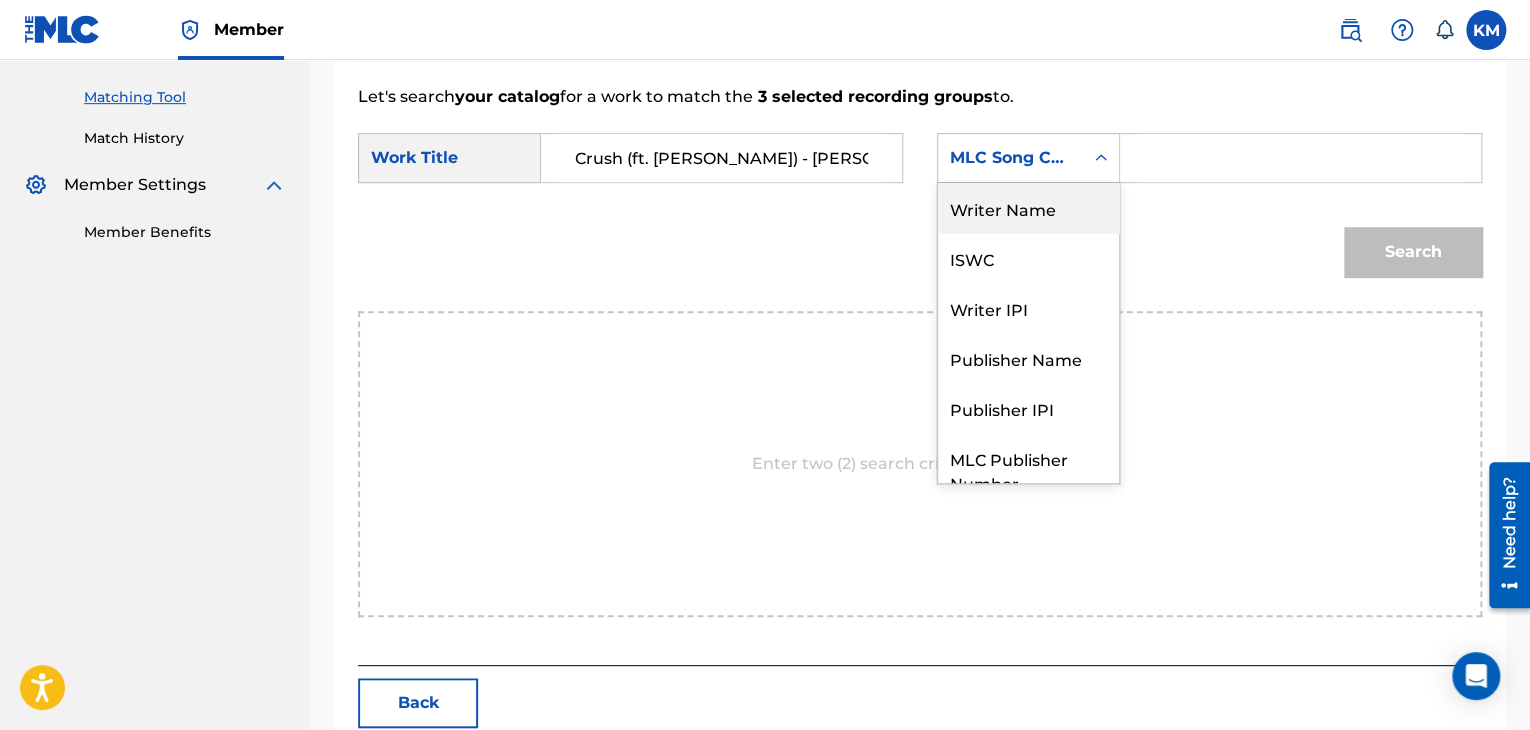 click on "Writer Name" at bounding box center (1028, 208) 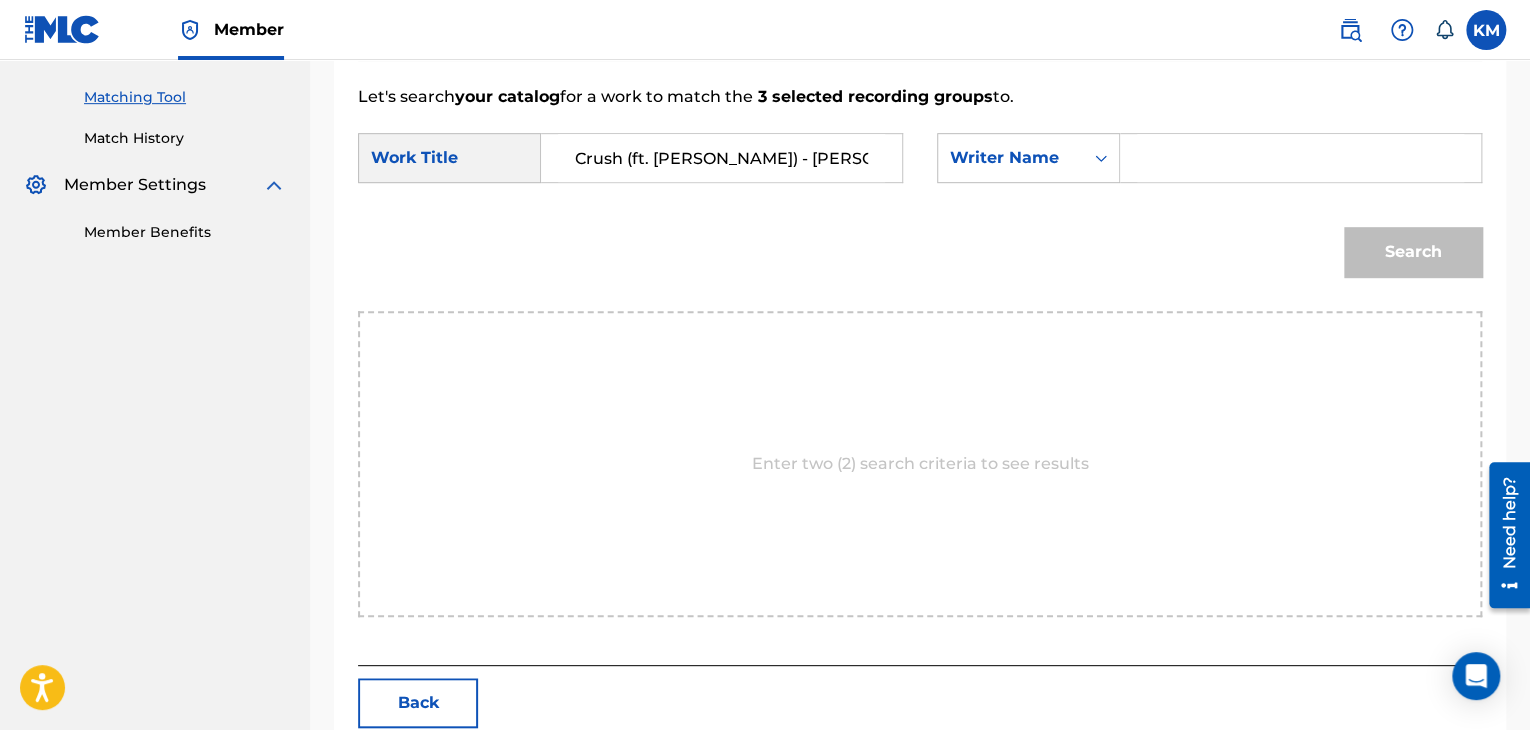 click at bounding box center [1300, 158] 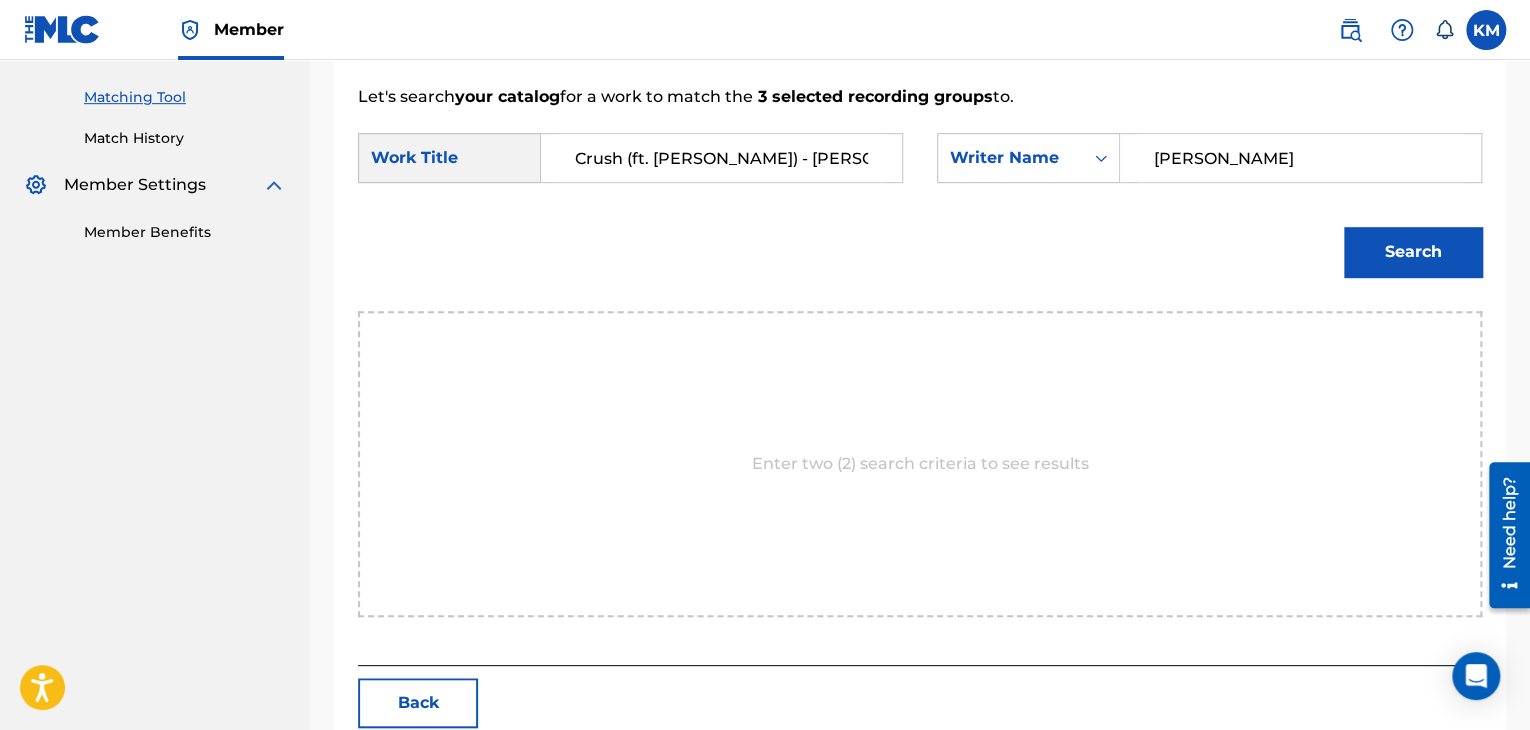 click on "Search" at bounding box center (1413, 252) 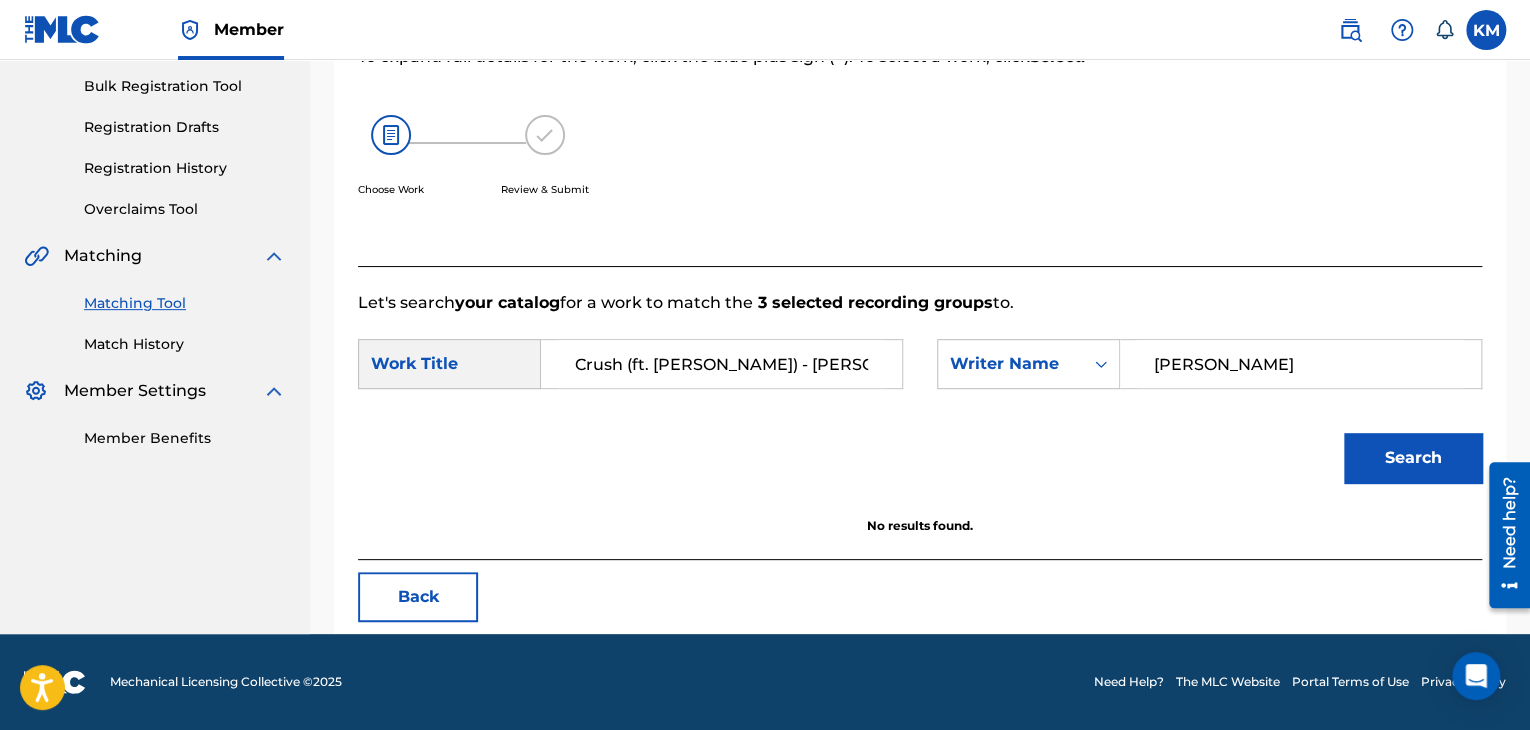 scroll, scrollTop: 290, scrollLeft: 0, axis: vertical 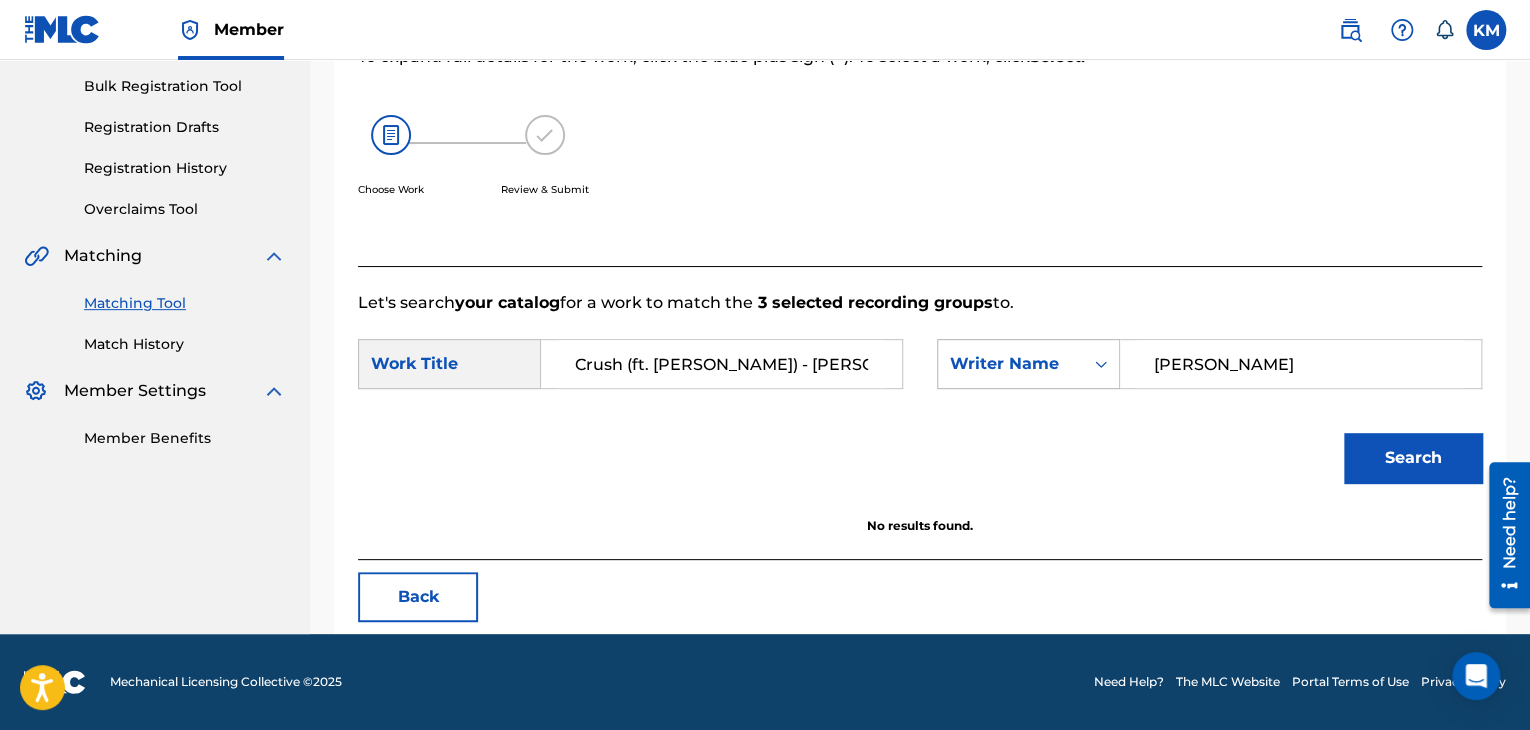 paste on "Ducasse" 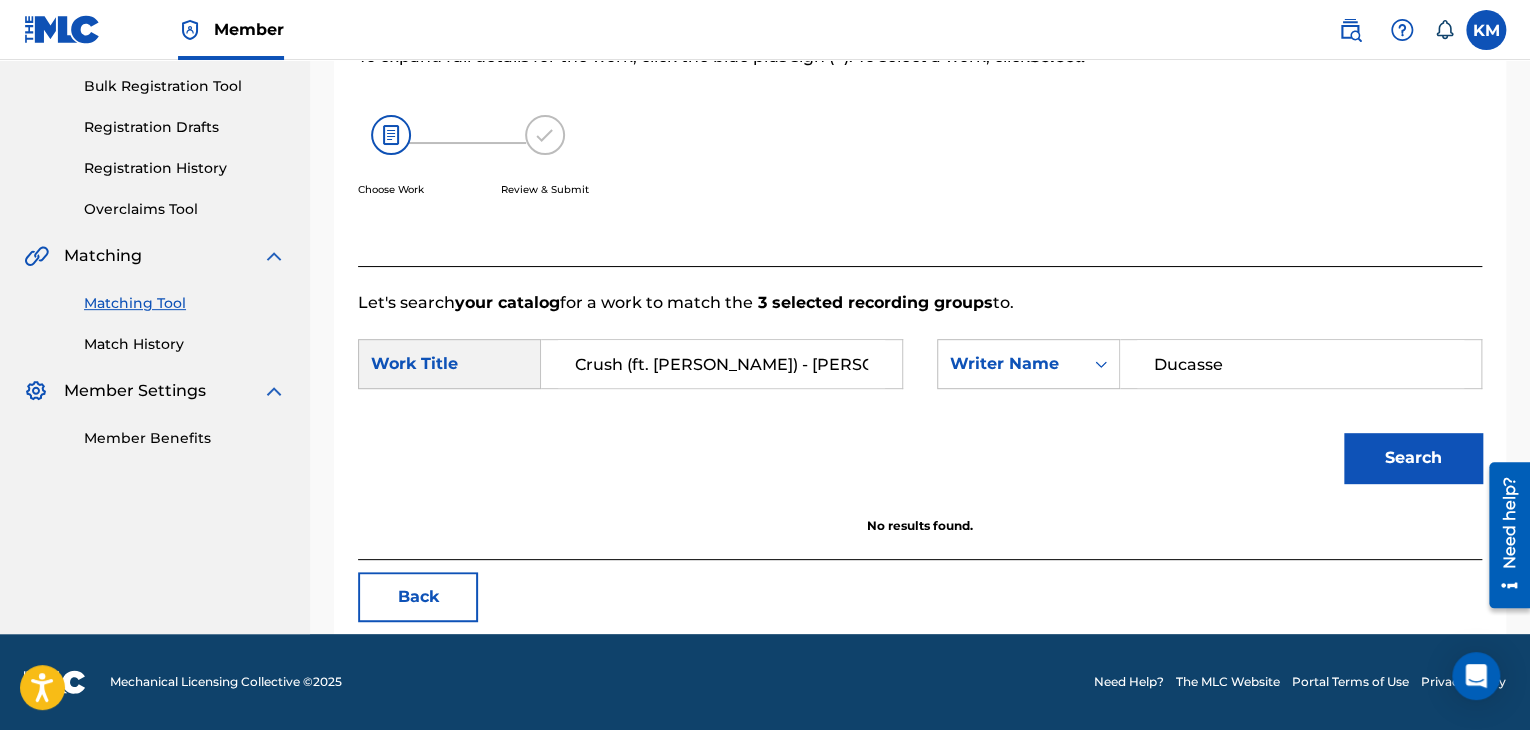 click on "Search" at bounding box center (1413, 458) 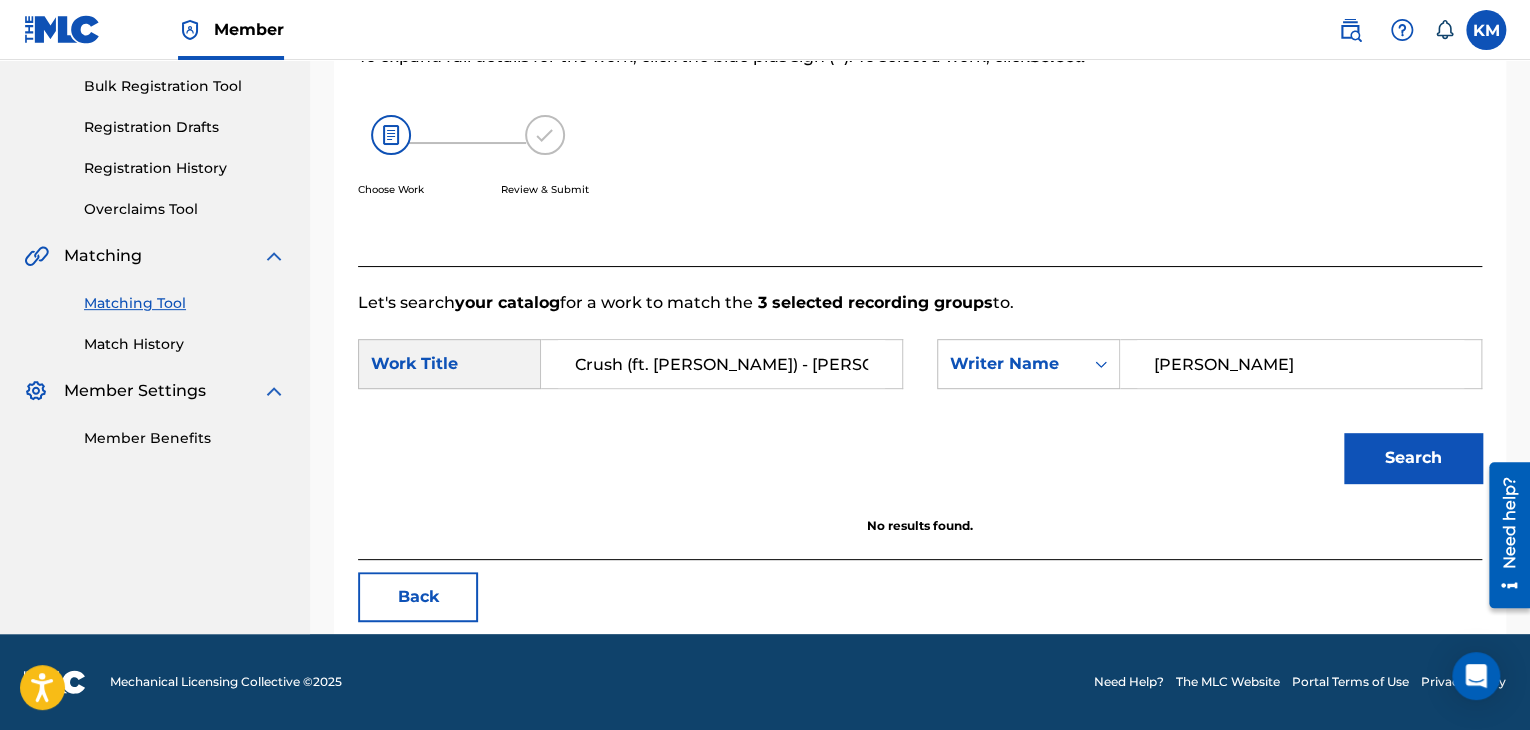 type on "[PERSON_NAME]" 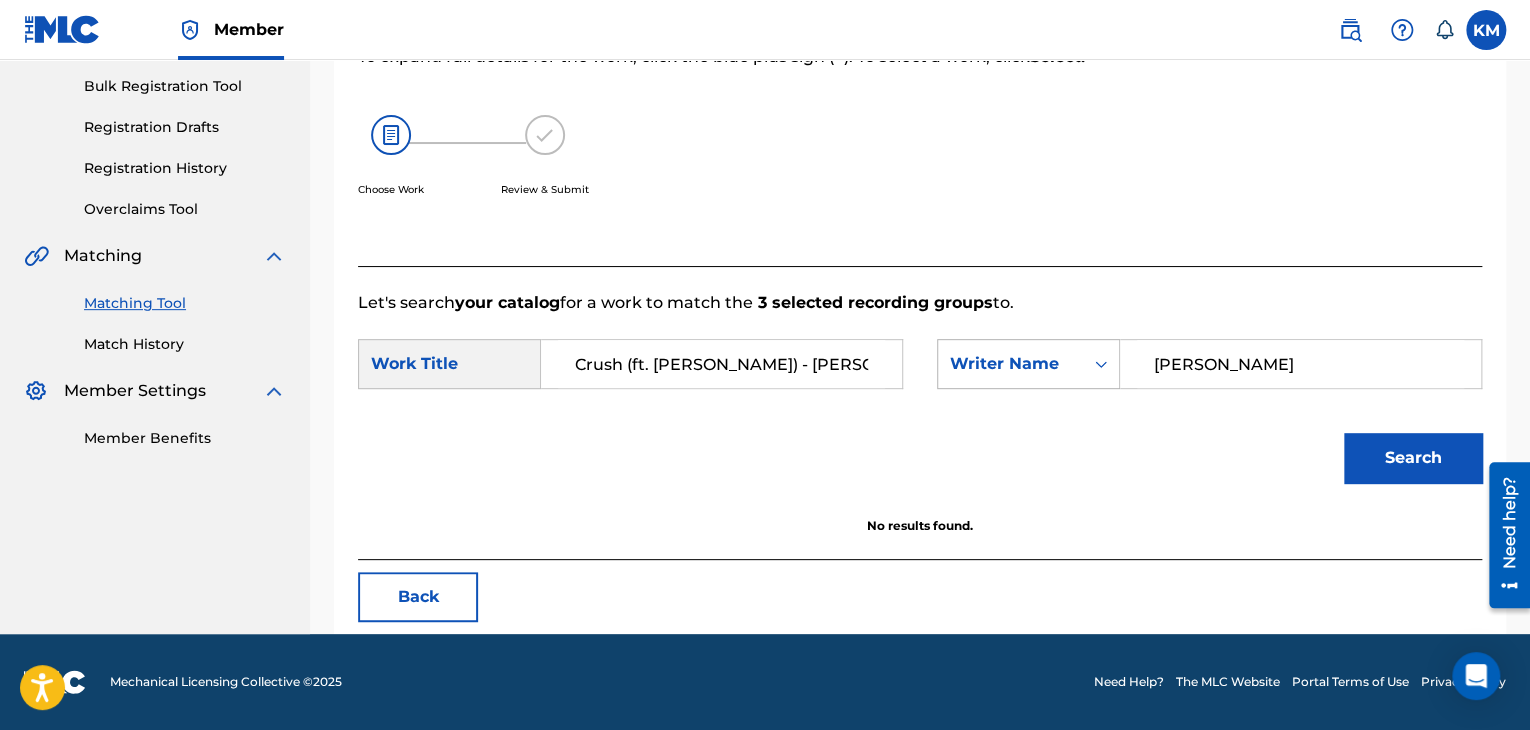 click 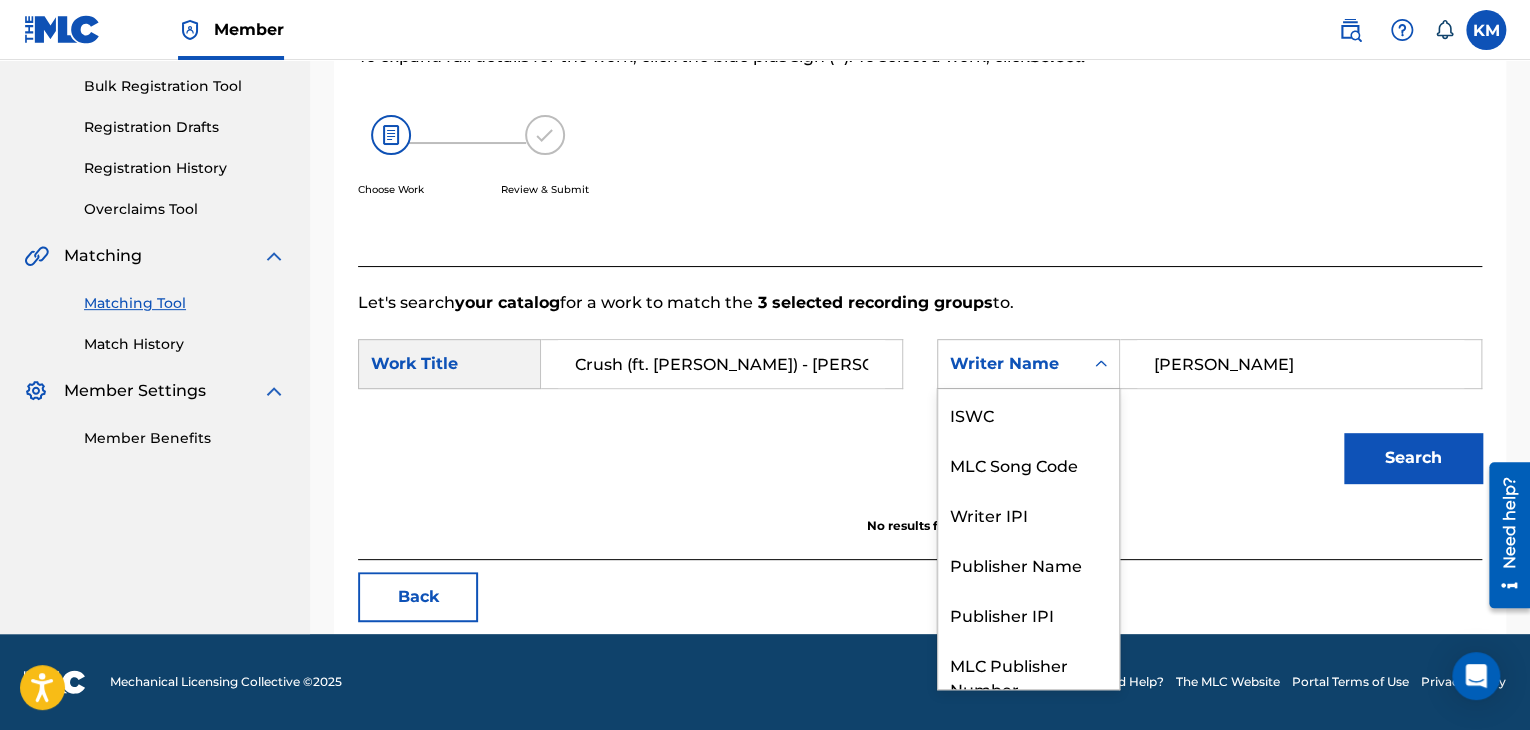 scroll, scrollTop: 74, scrollLeft: 0, axis: vertical 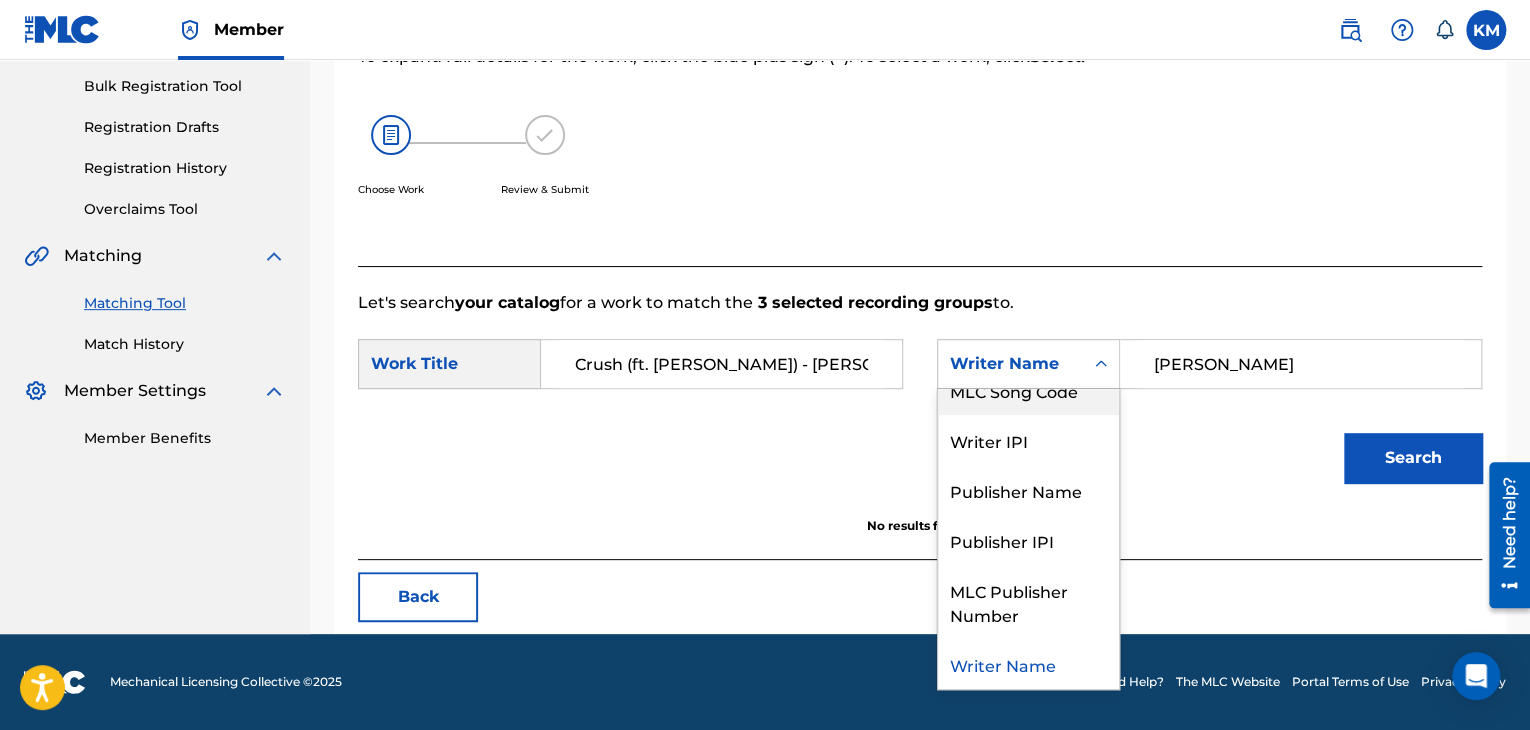 click on "MLC Song Code" at bounding box center [1028, 390] 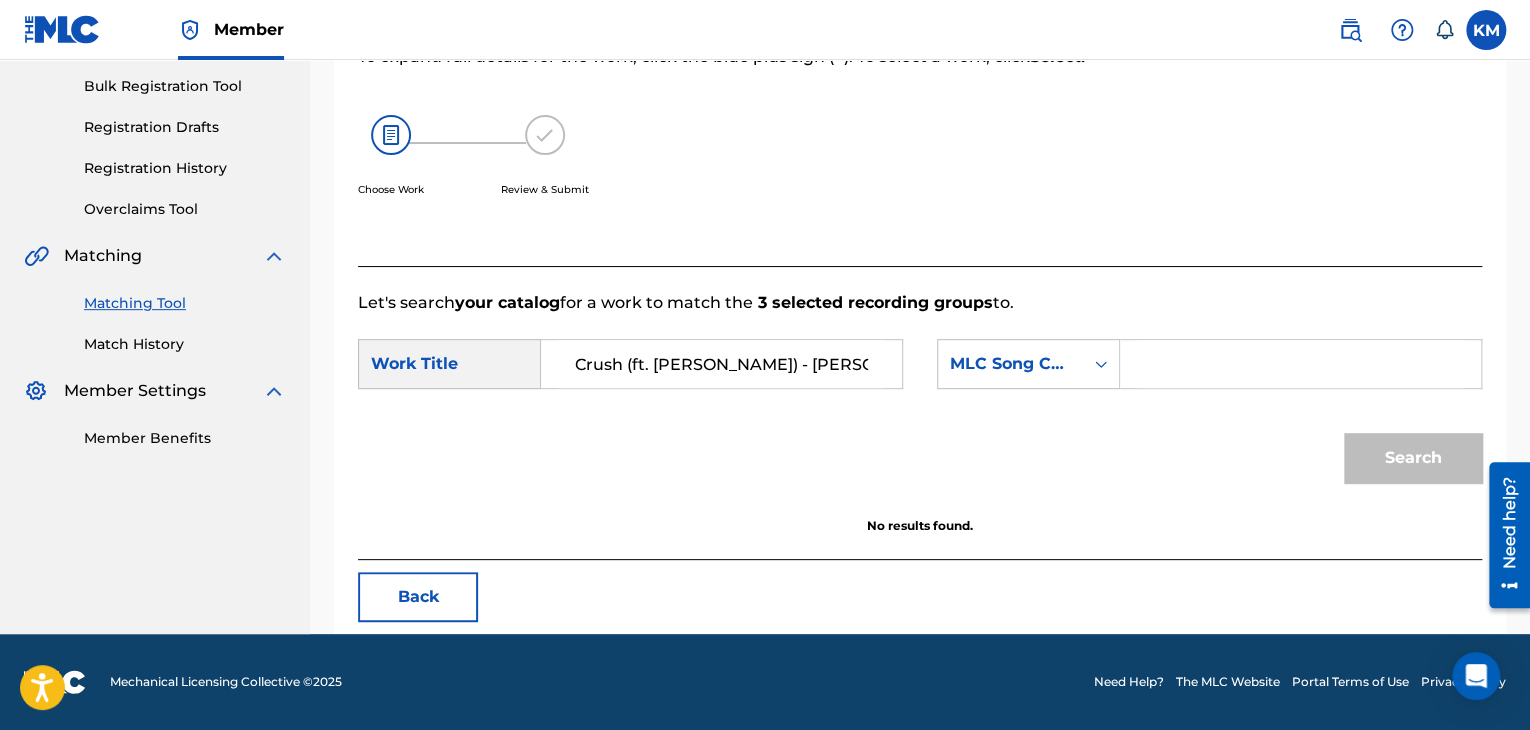 click at bounding box center (1300, 364) 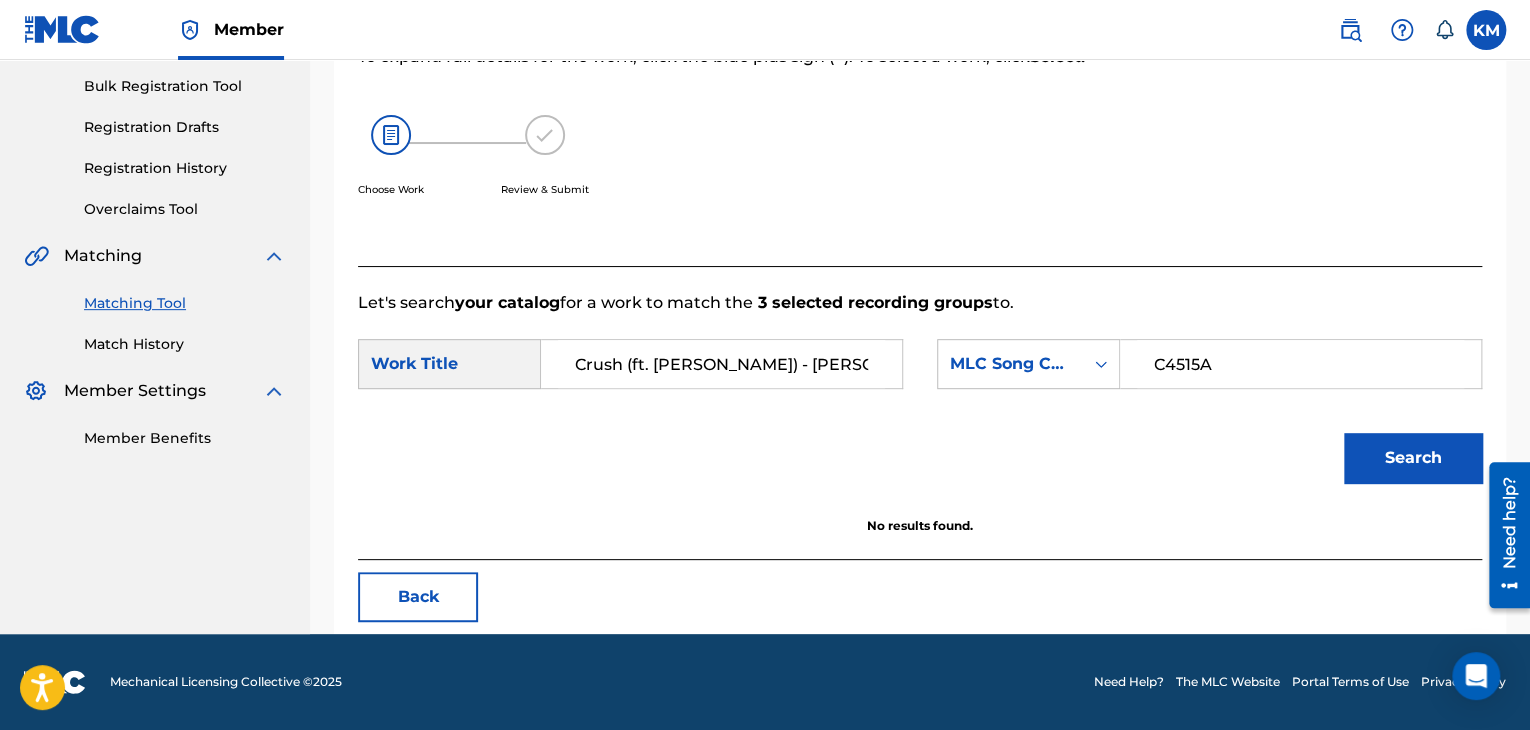 type on "C4515A" 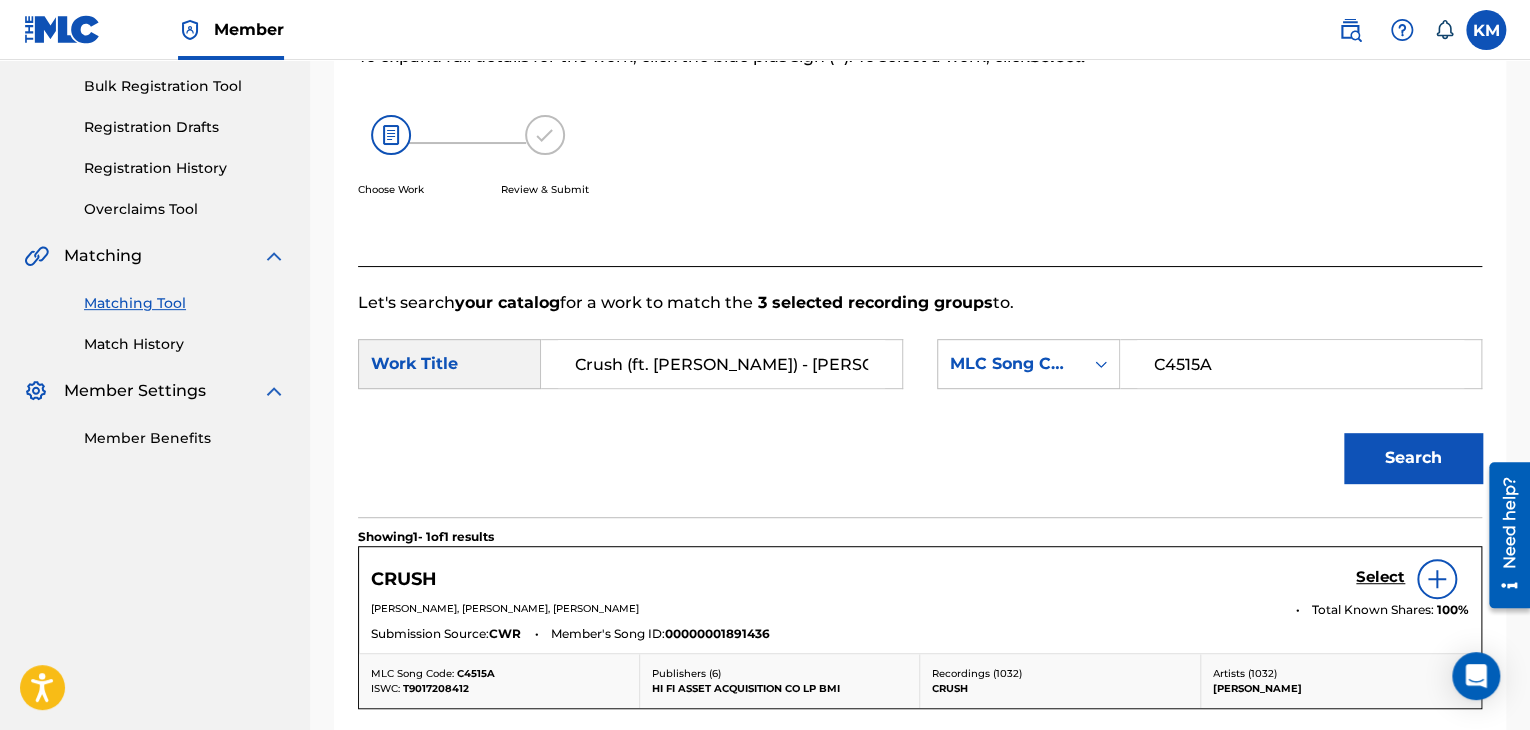 click on "[PERSON_NAME], [PERSON_NAME], [PERSON_NAME]" at bounding box center [826, 608] 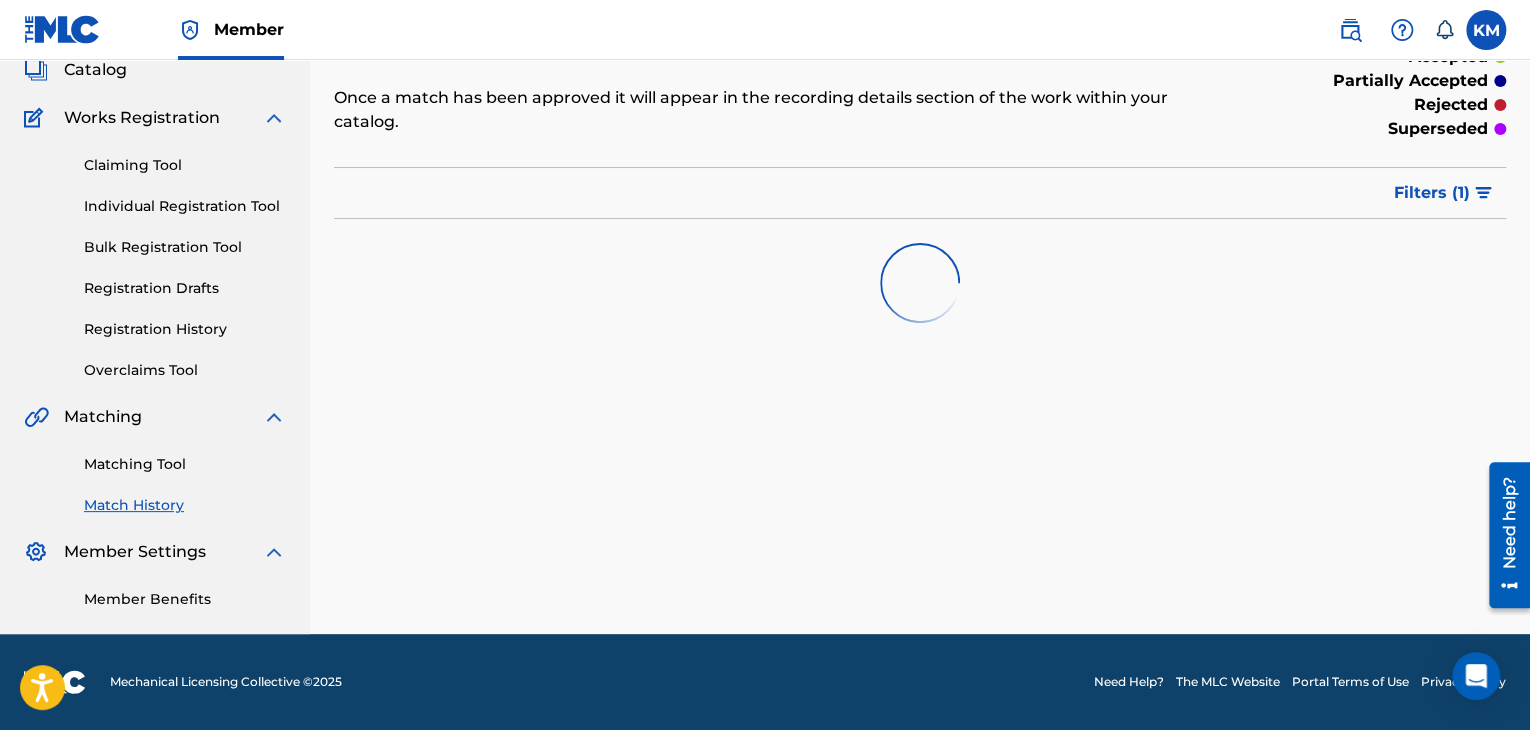 scroll, scrollTop: 0, scrollLeft: 0, axis: both 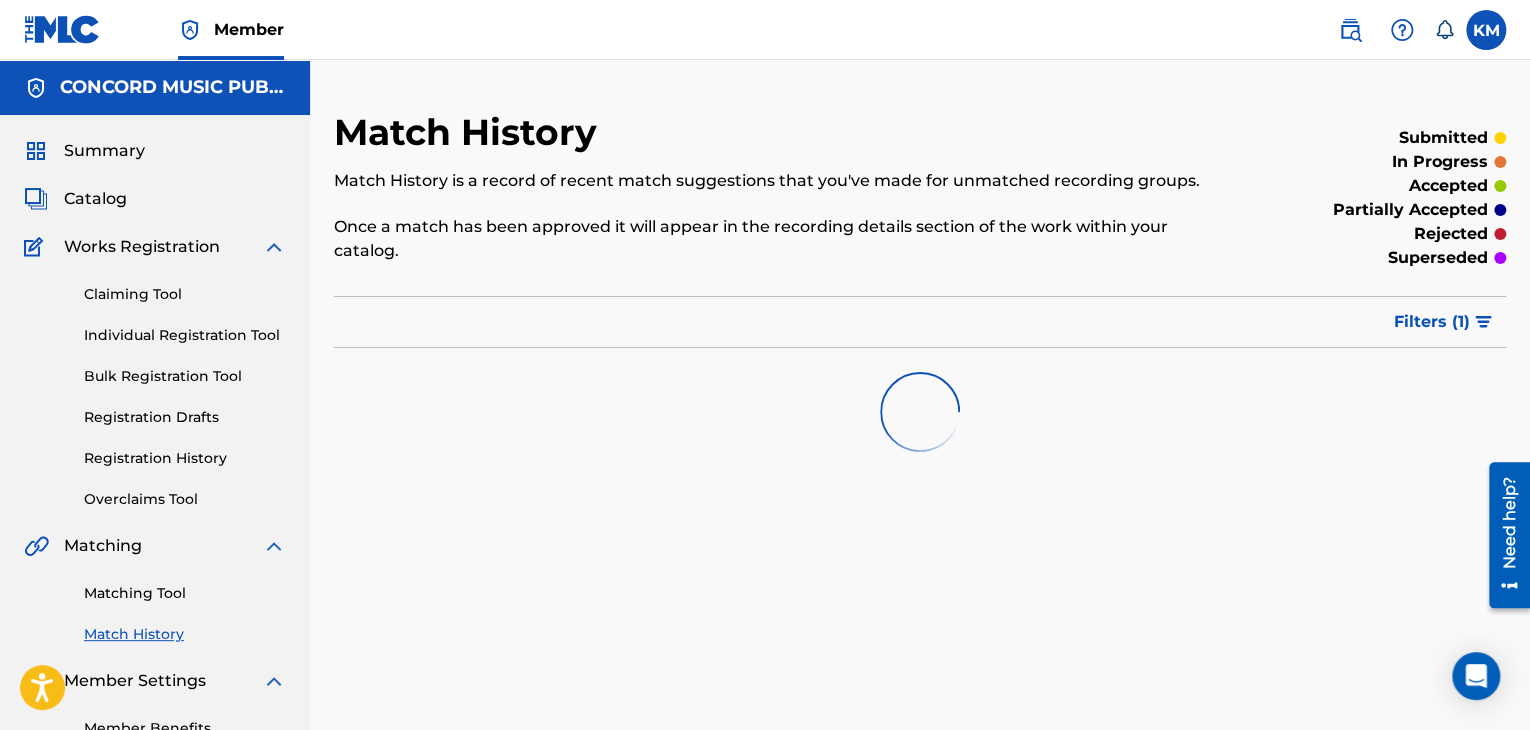 click on "Matching Tool" at bounding box center [185, 593] 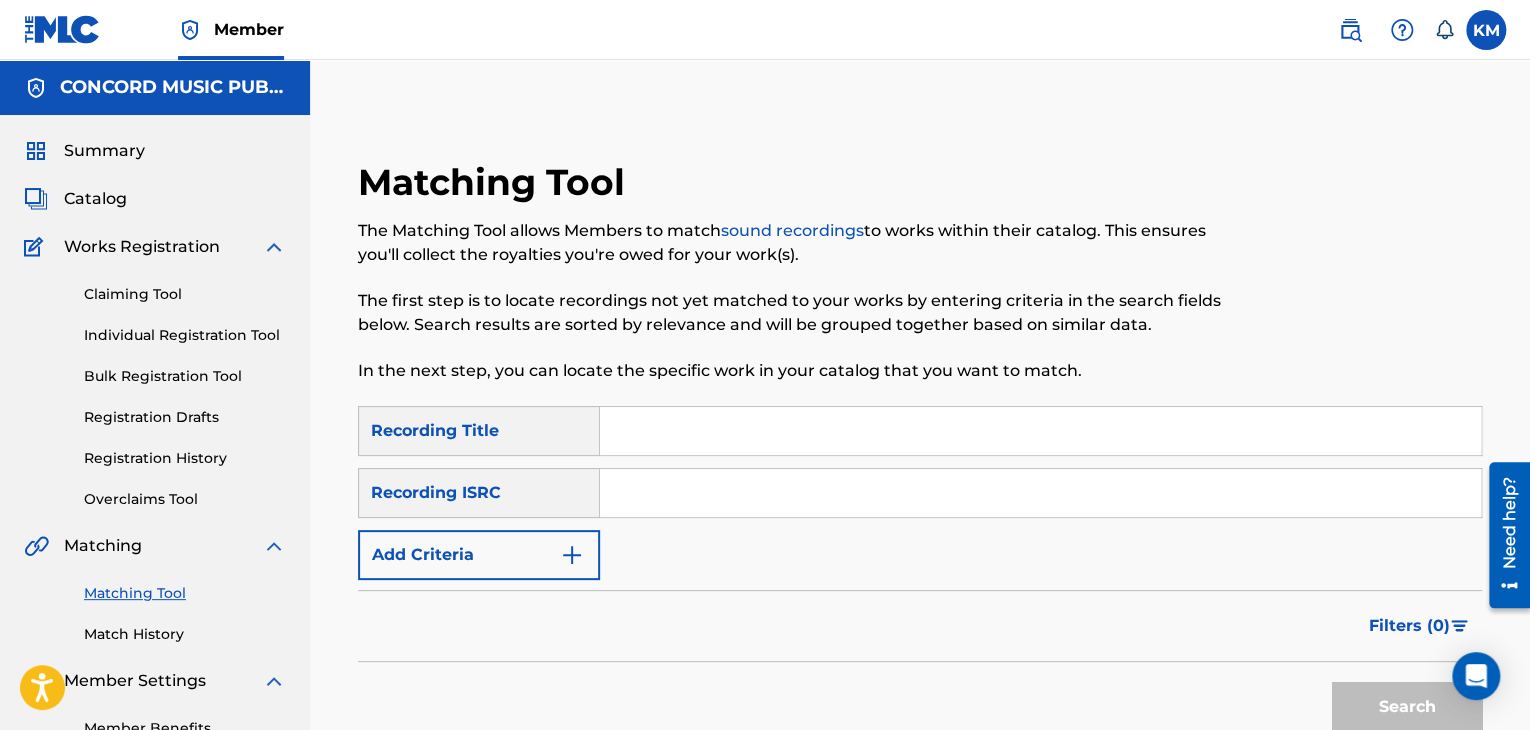 click at bounding box center (1040, 493) 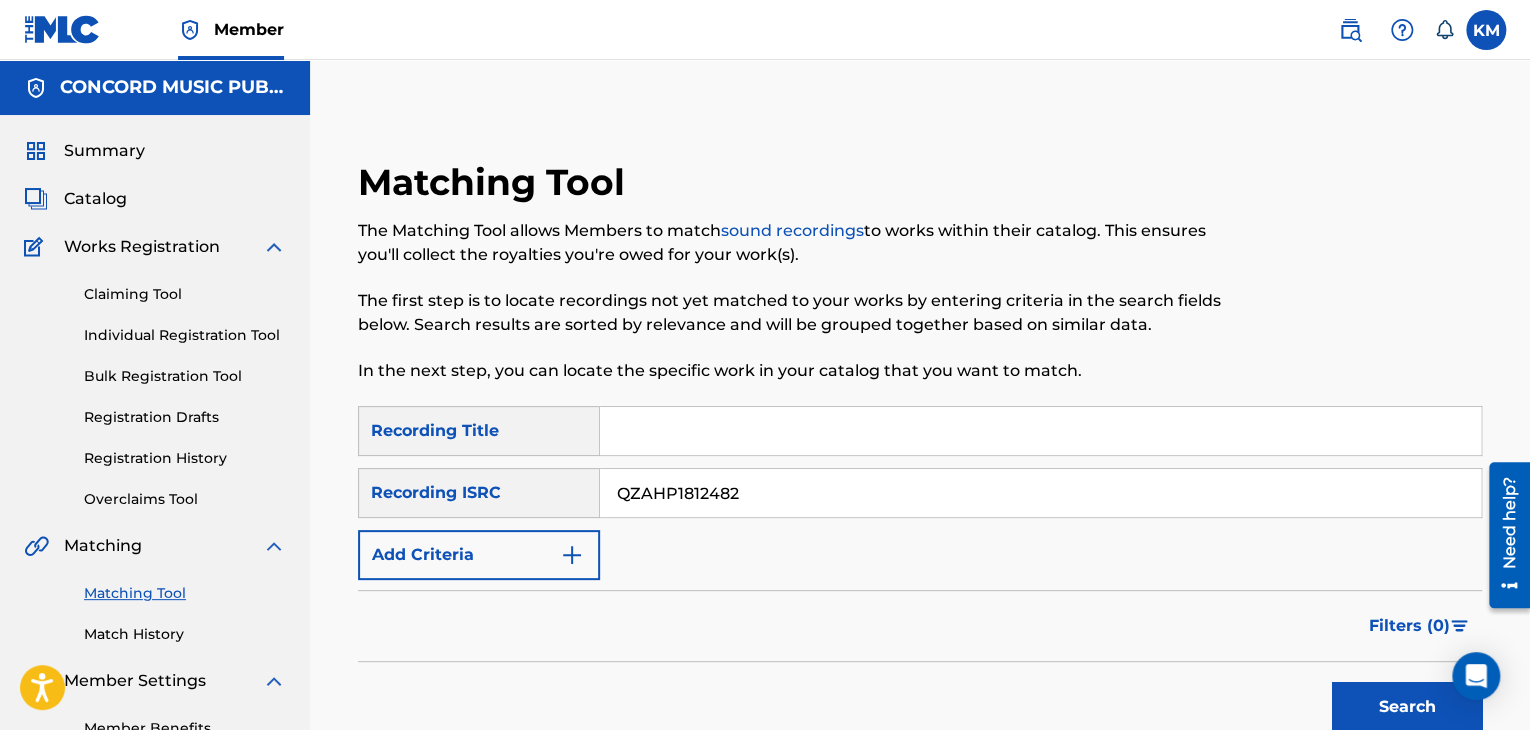 type on "QZAHP1812482" 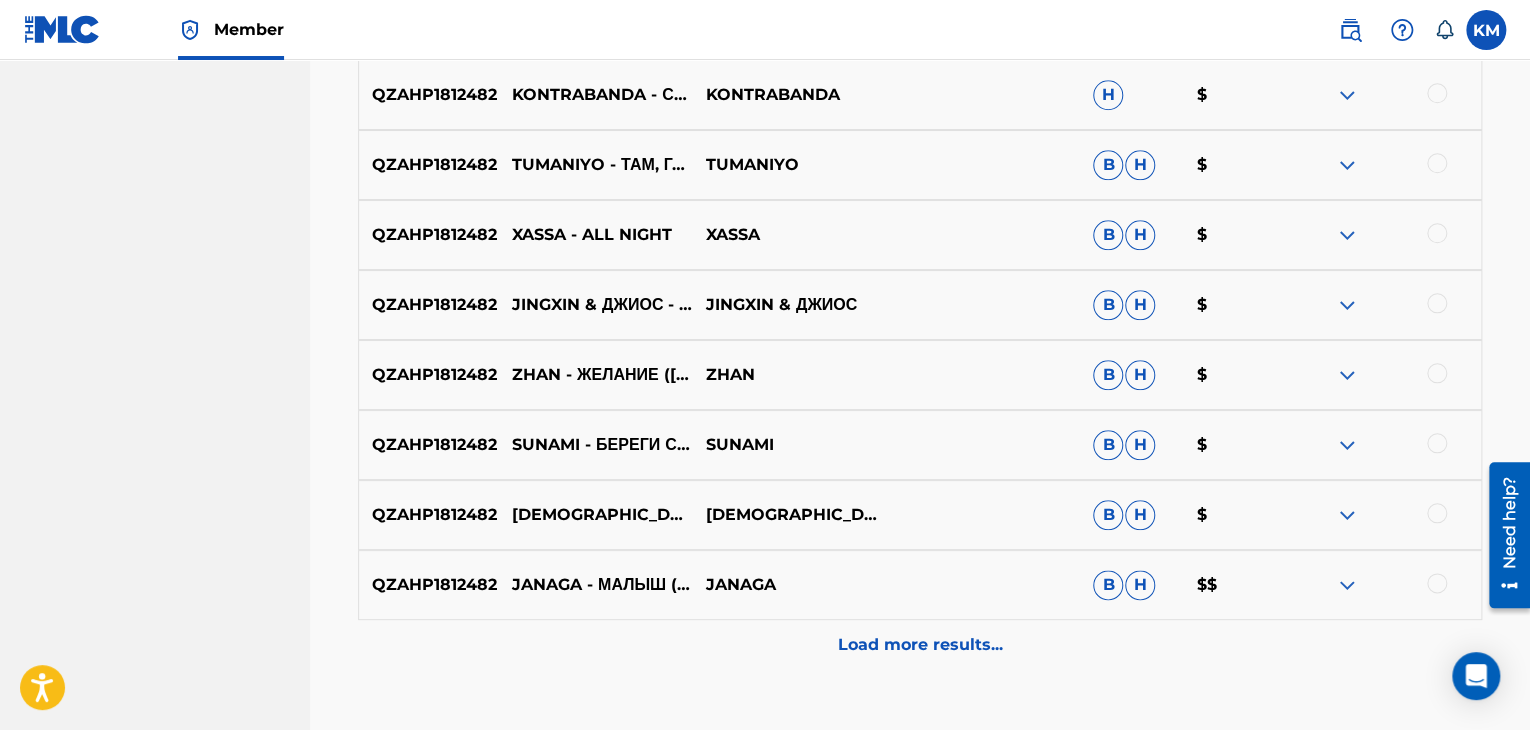 scroll, scrollTop: 200, scrollLeft: 0, axis: vertical 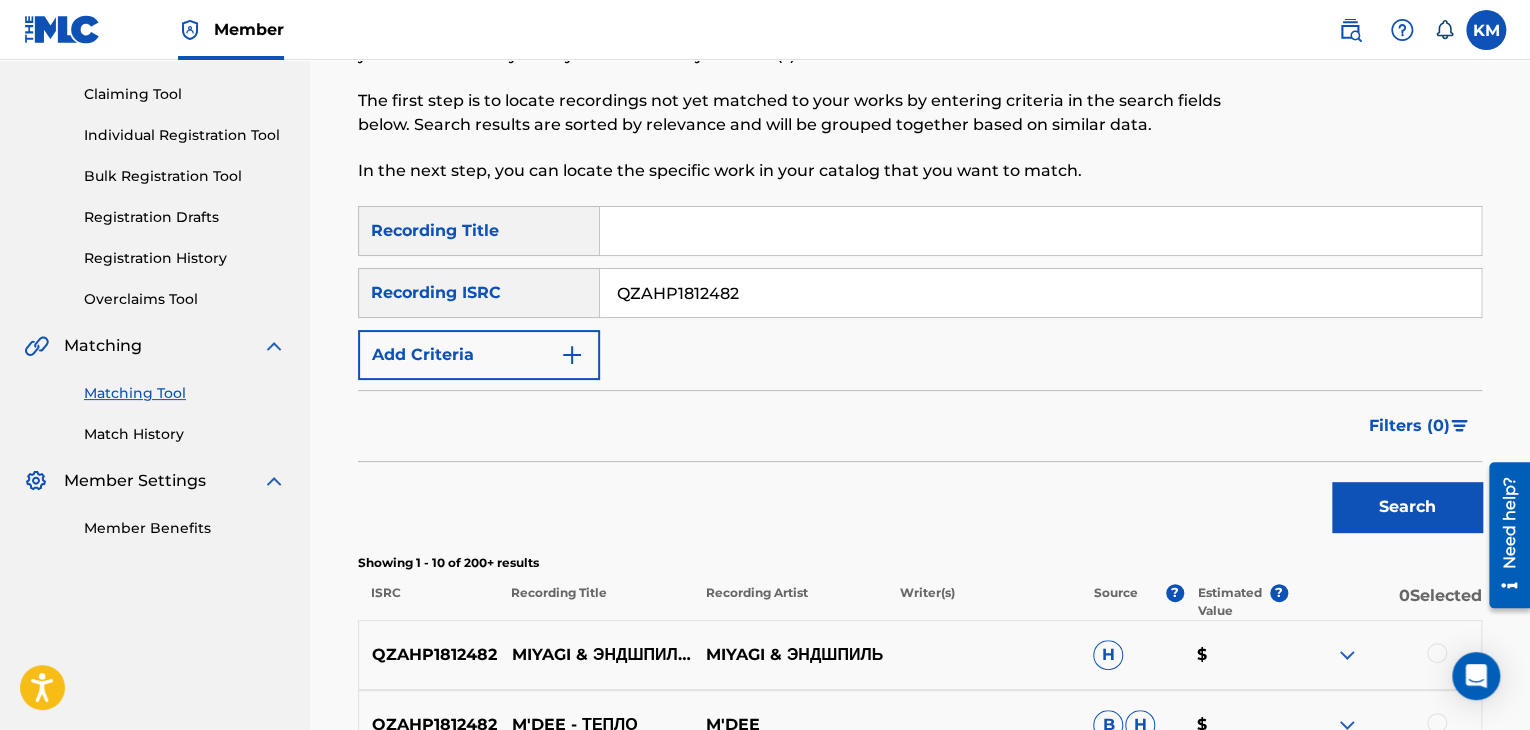 click on "Match History" at bounding box center [185, 434] 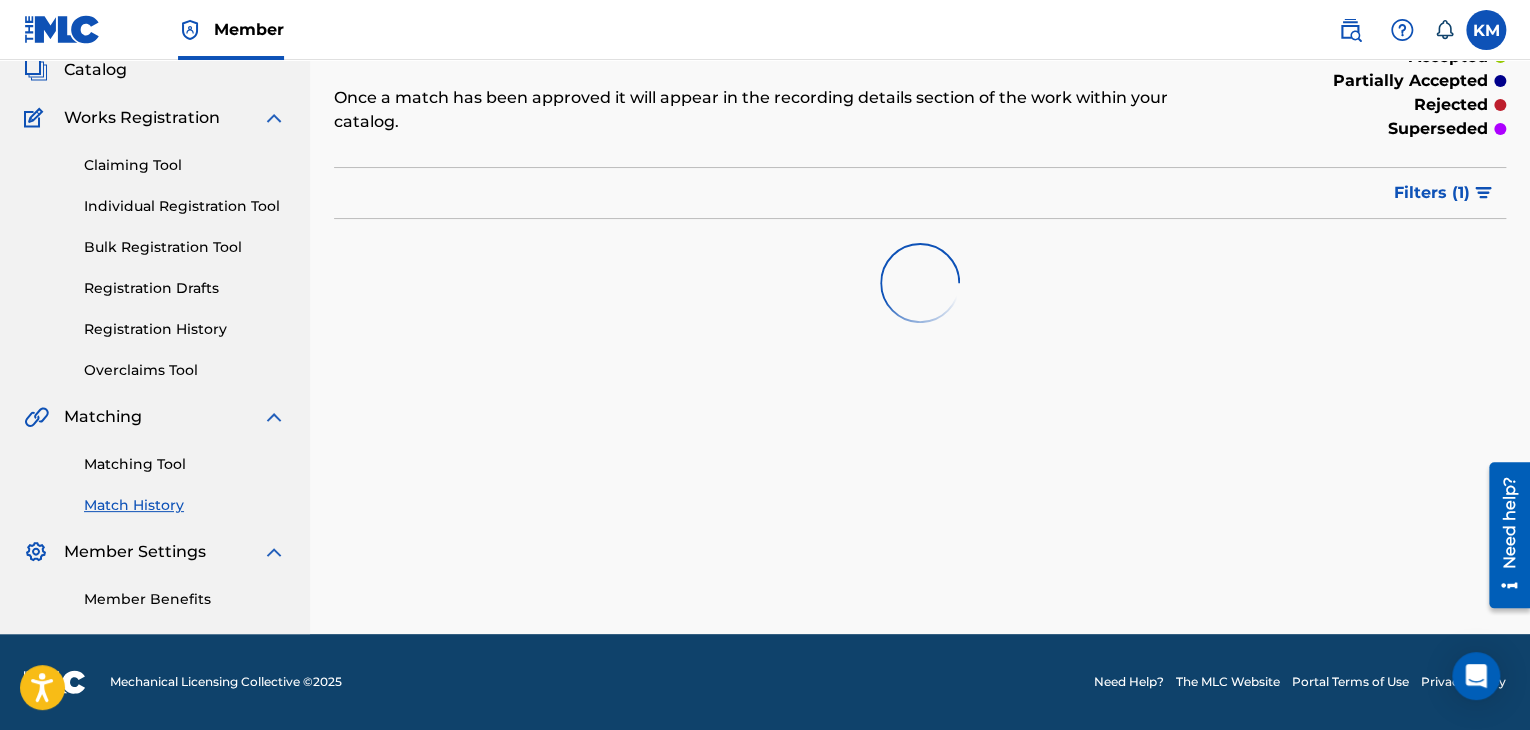 scroll, scrollTop: 0, scrollLeft: 0, axis: both 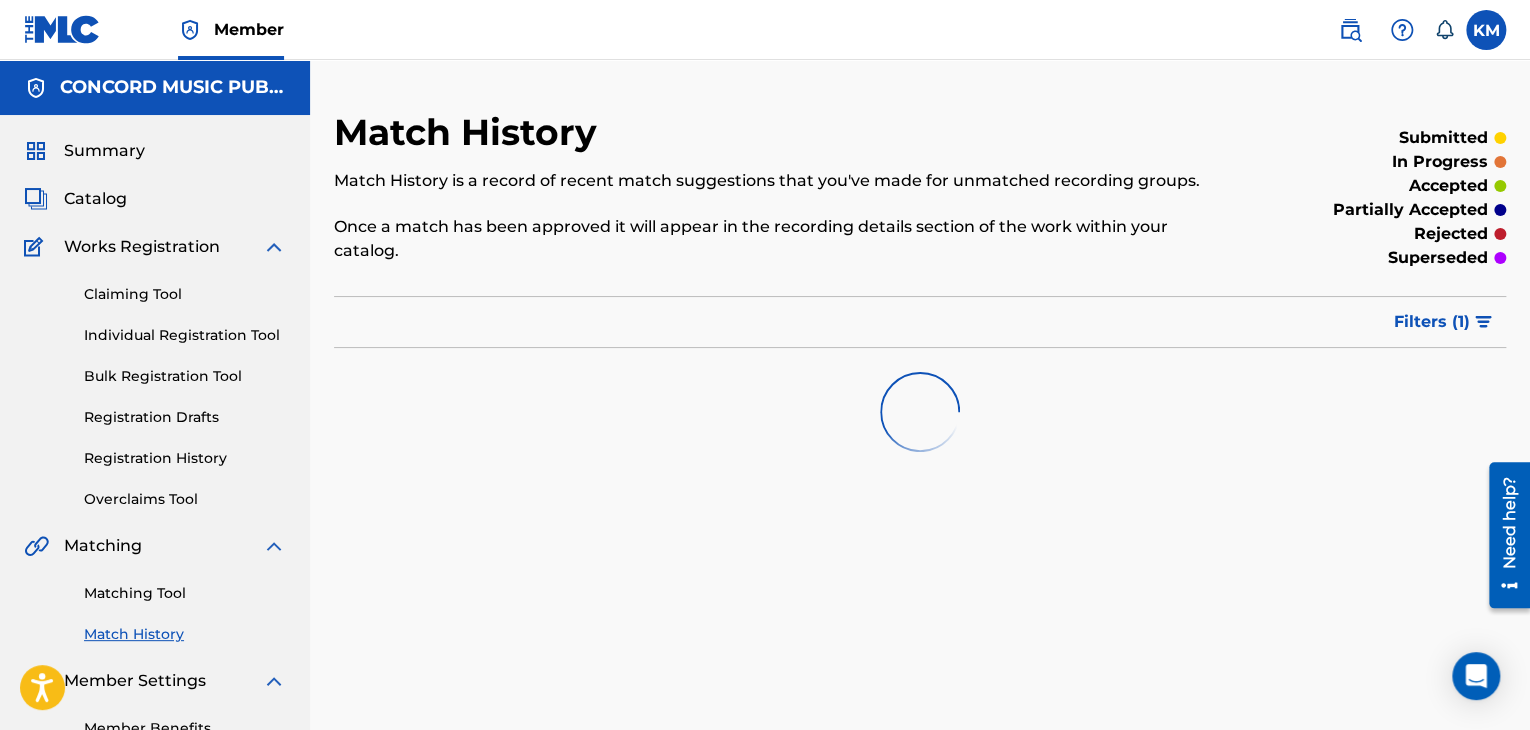 click on "Matching Tool" at bounding box center (185, 593) 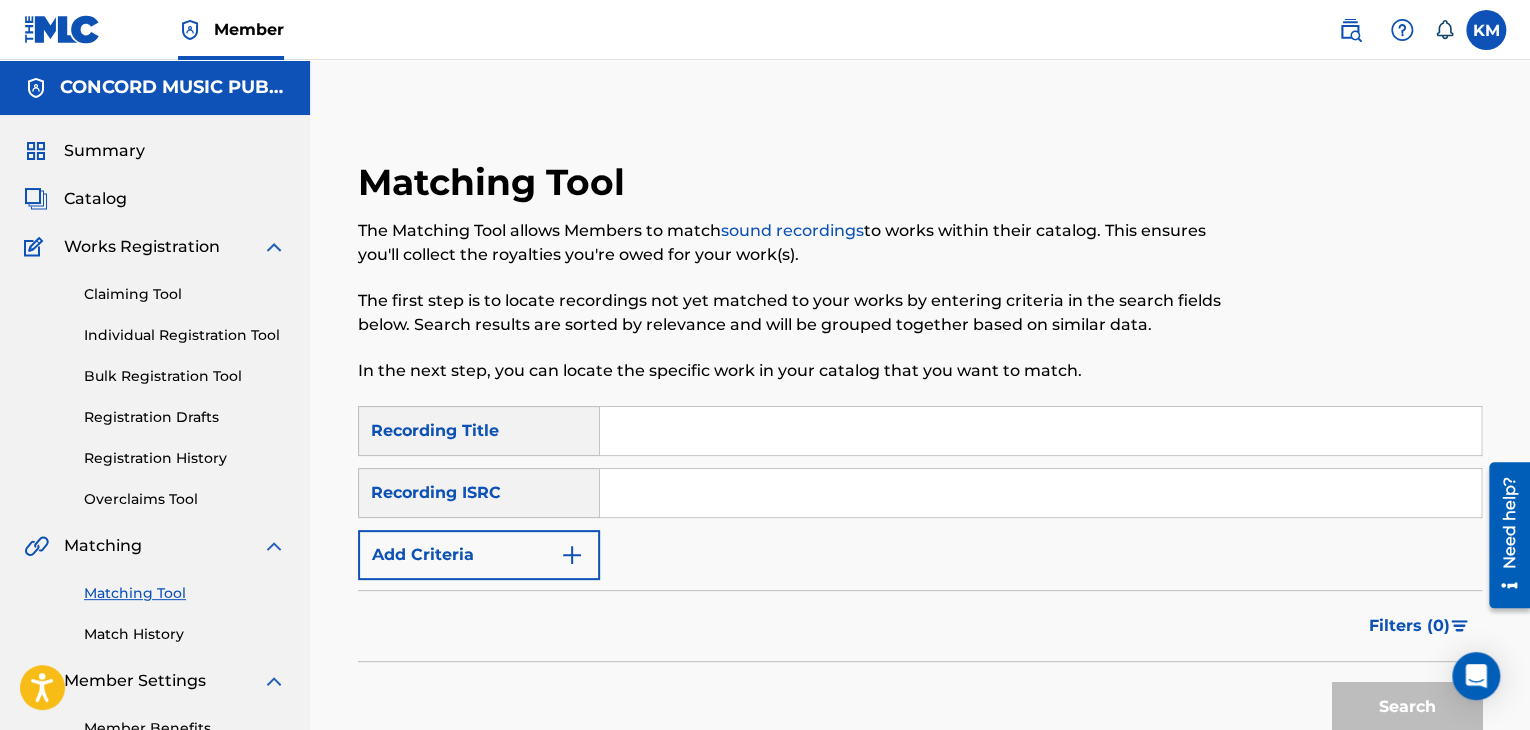 click at bounding box center [1040, 493] 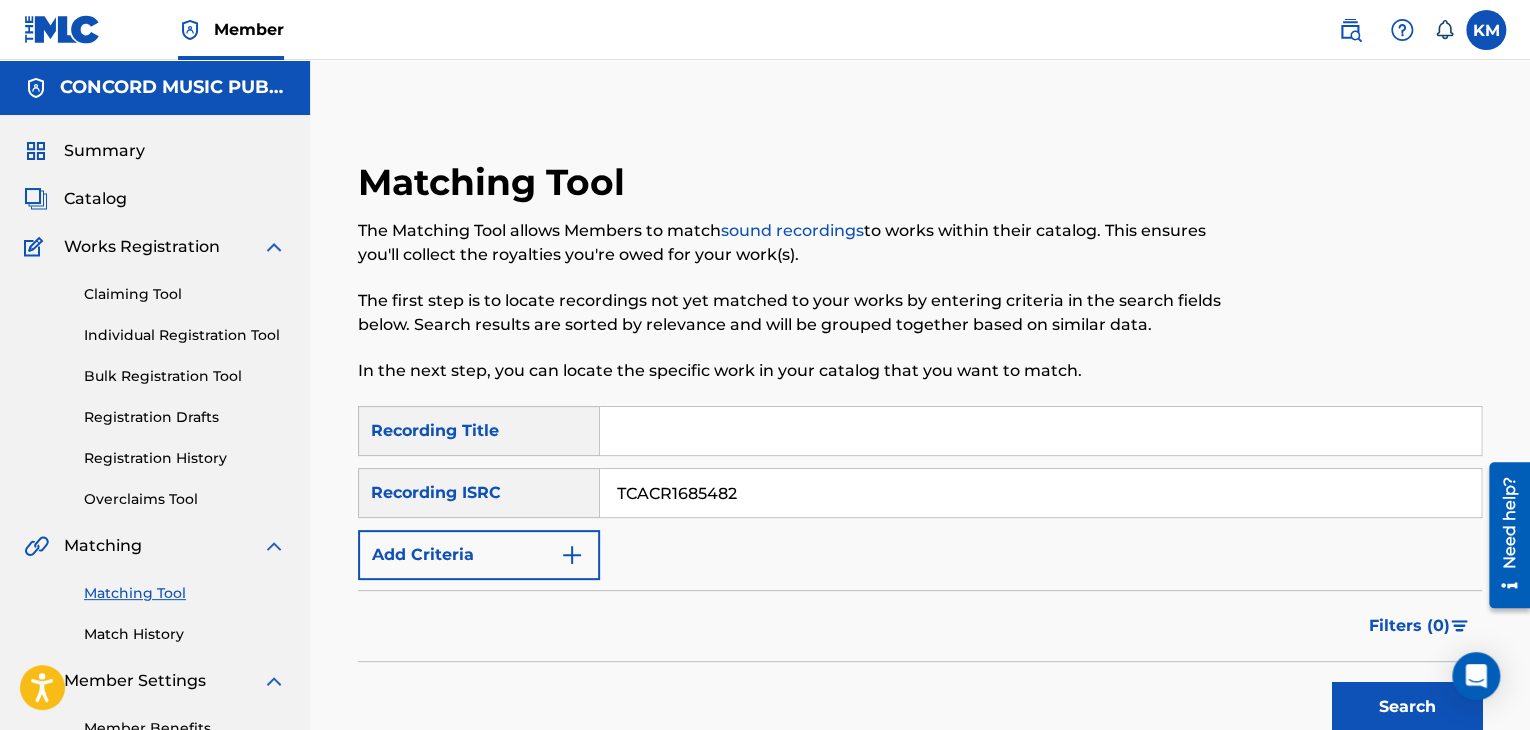 type on "TCACR1685482" 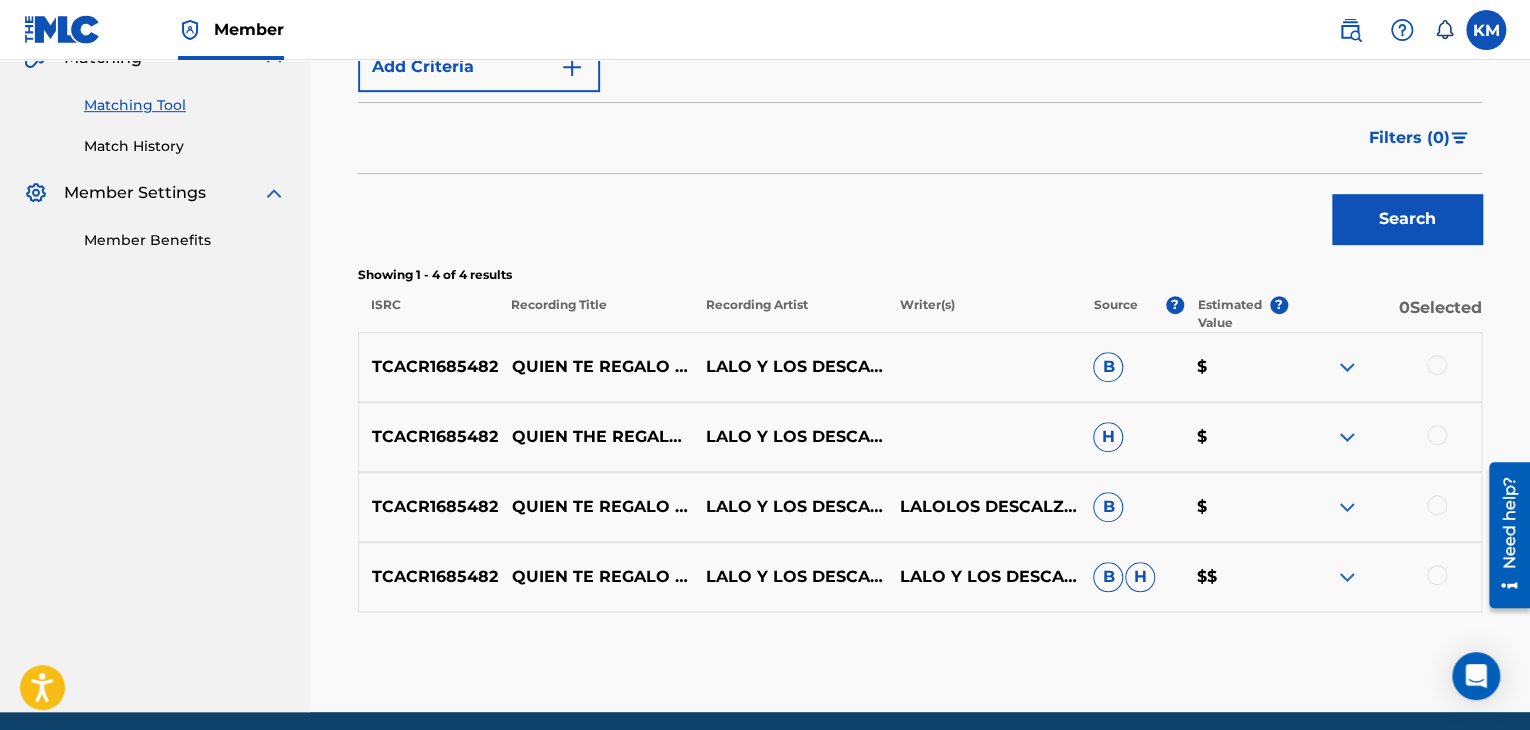 scroll, scrollTop: 566, scrollLeft: 0, axis: vertical 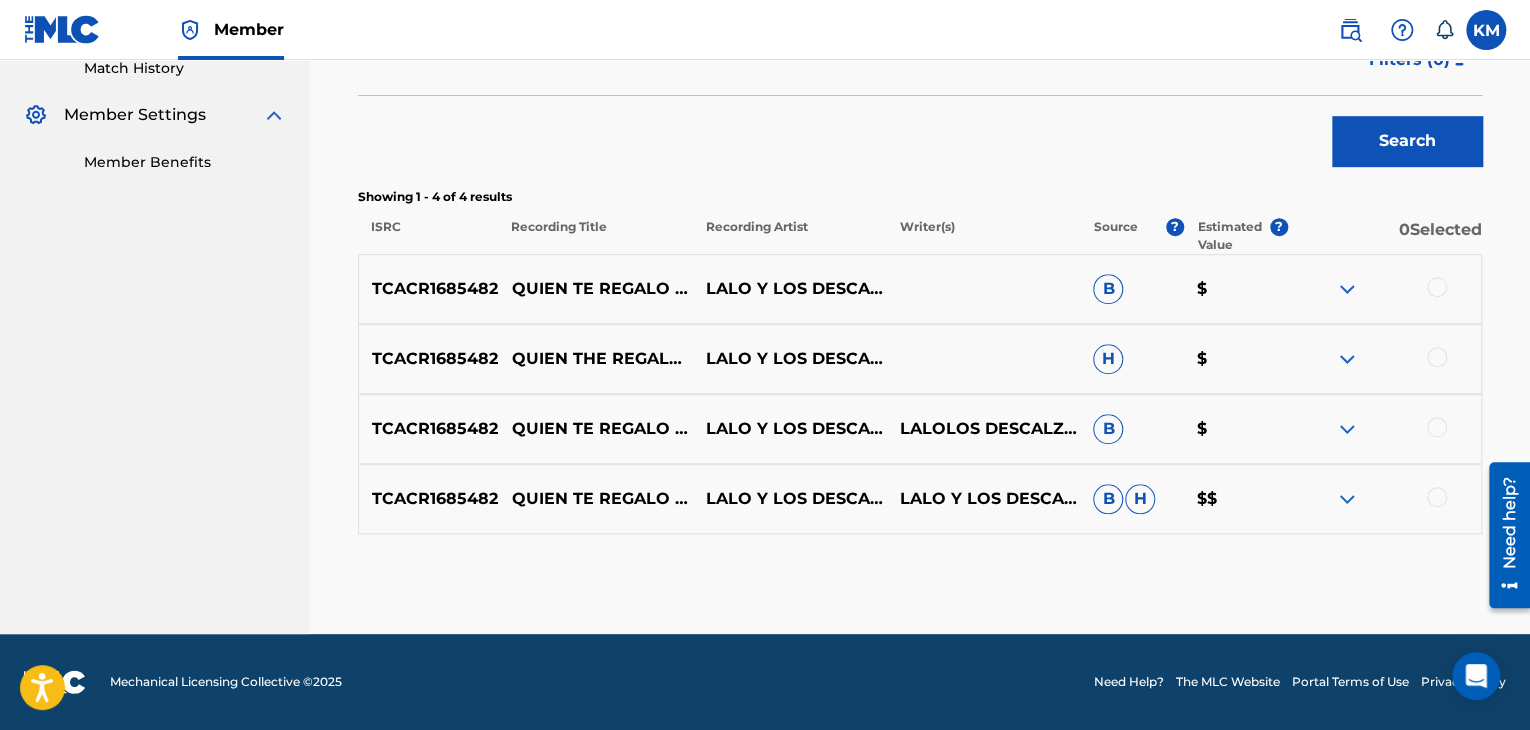 click at bounding box center (1437, 497) 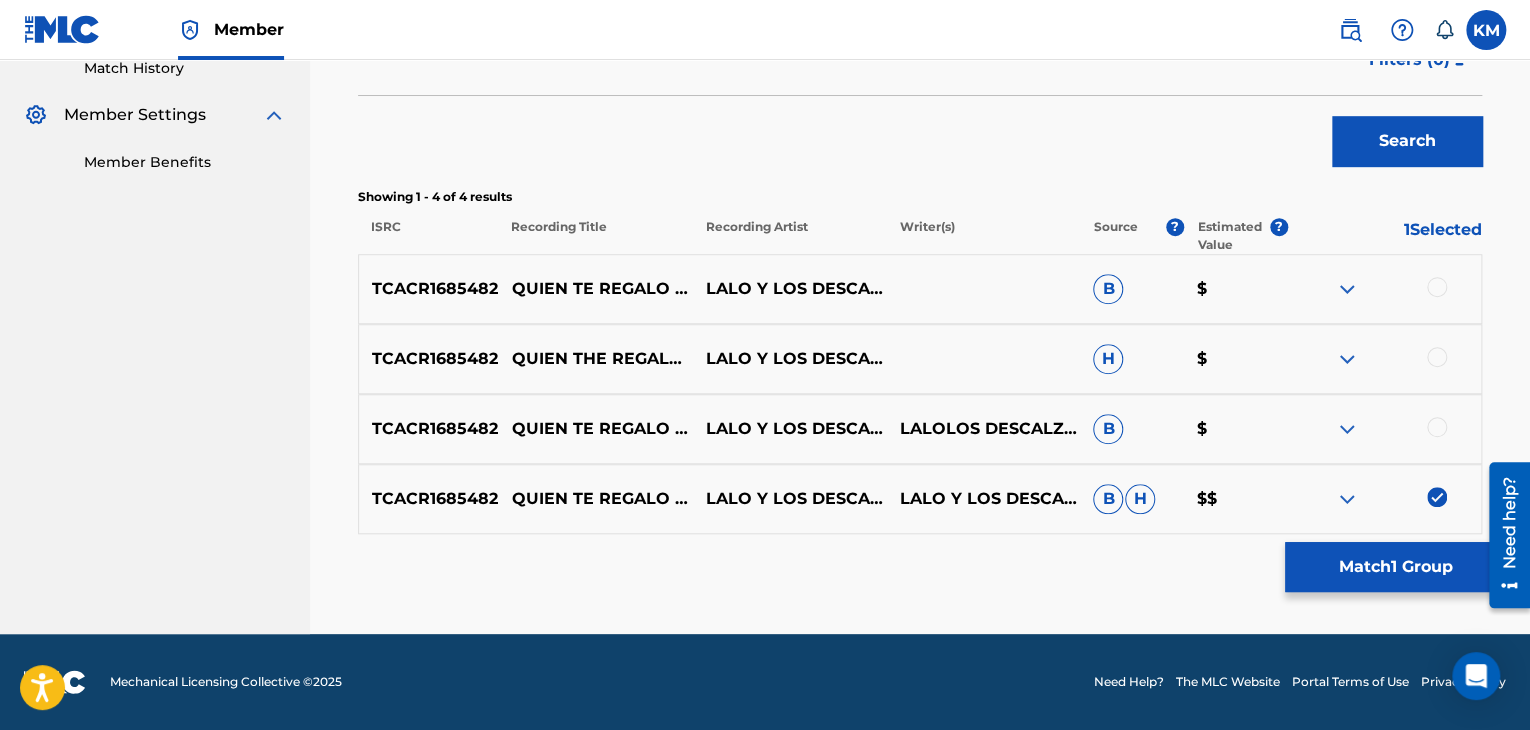 click at bounding box center (1437, 427) 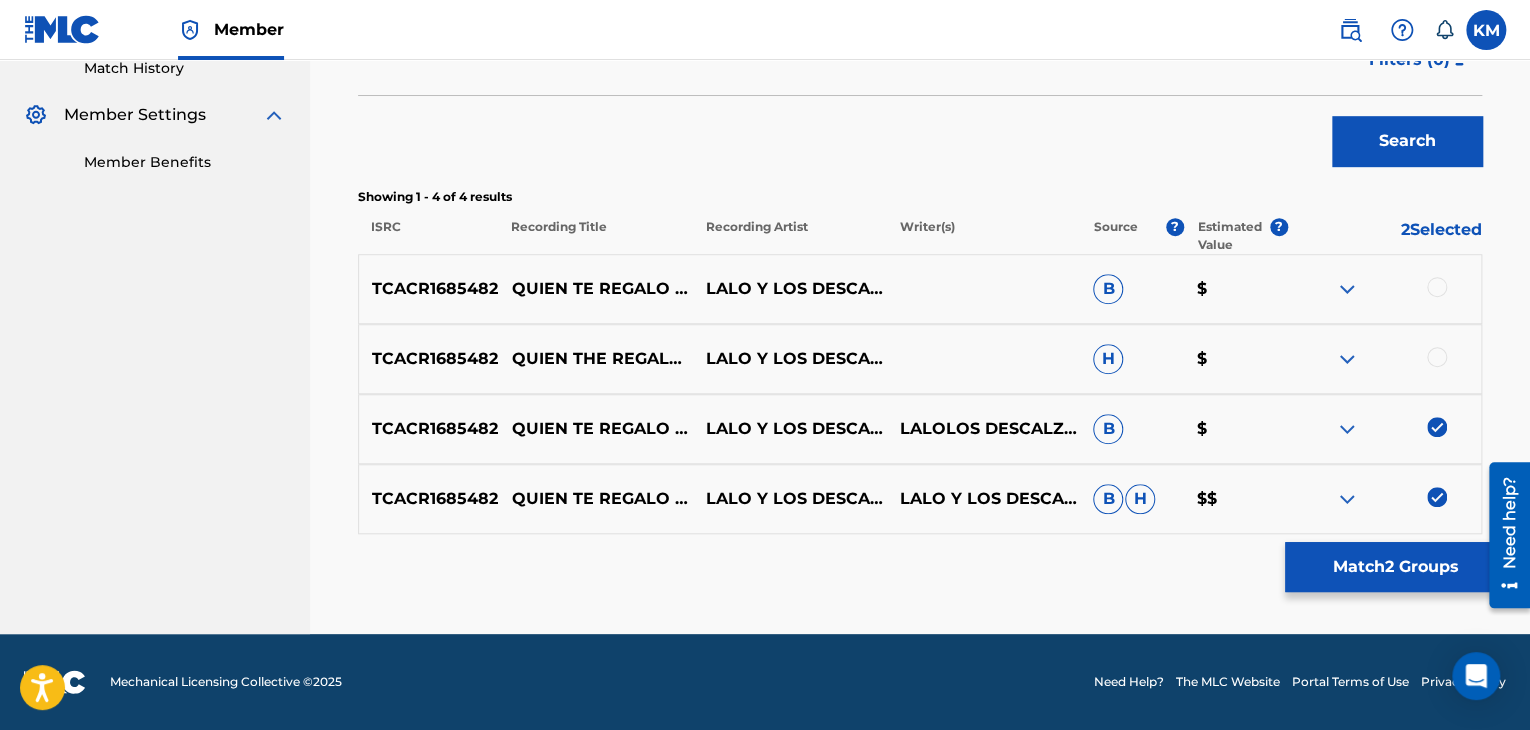 drag, startPoint x: 1432, startPoint y: 357, endPoint x: 1466, endPoint y: 327, distance: 45.343136 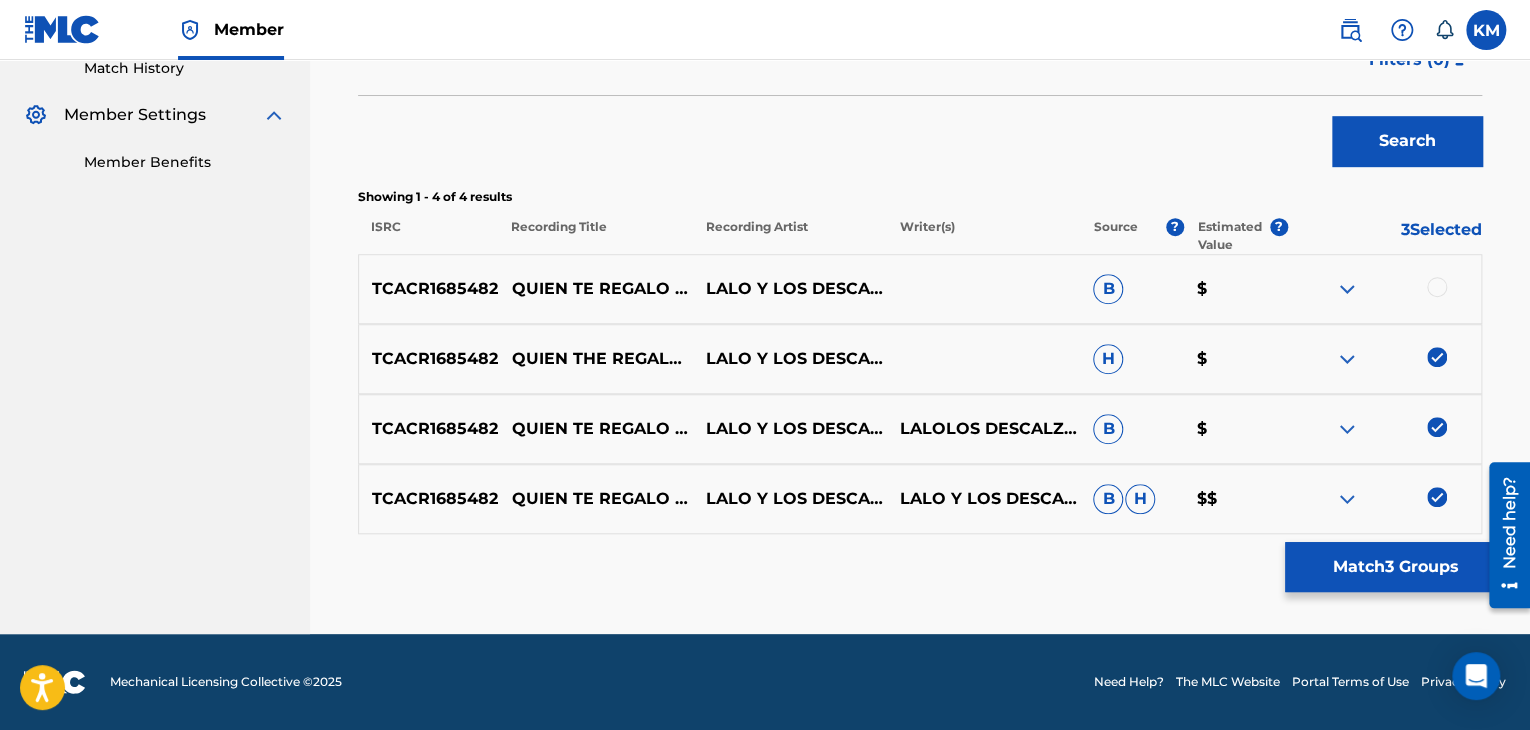 click at bounding box center [1437, 287] 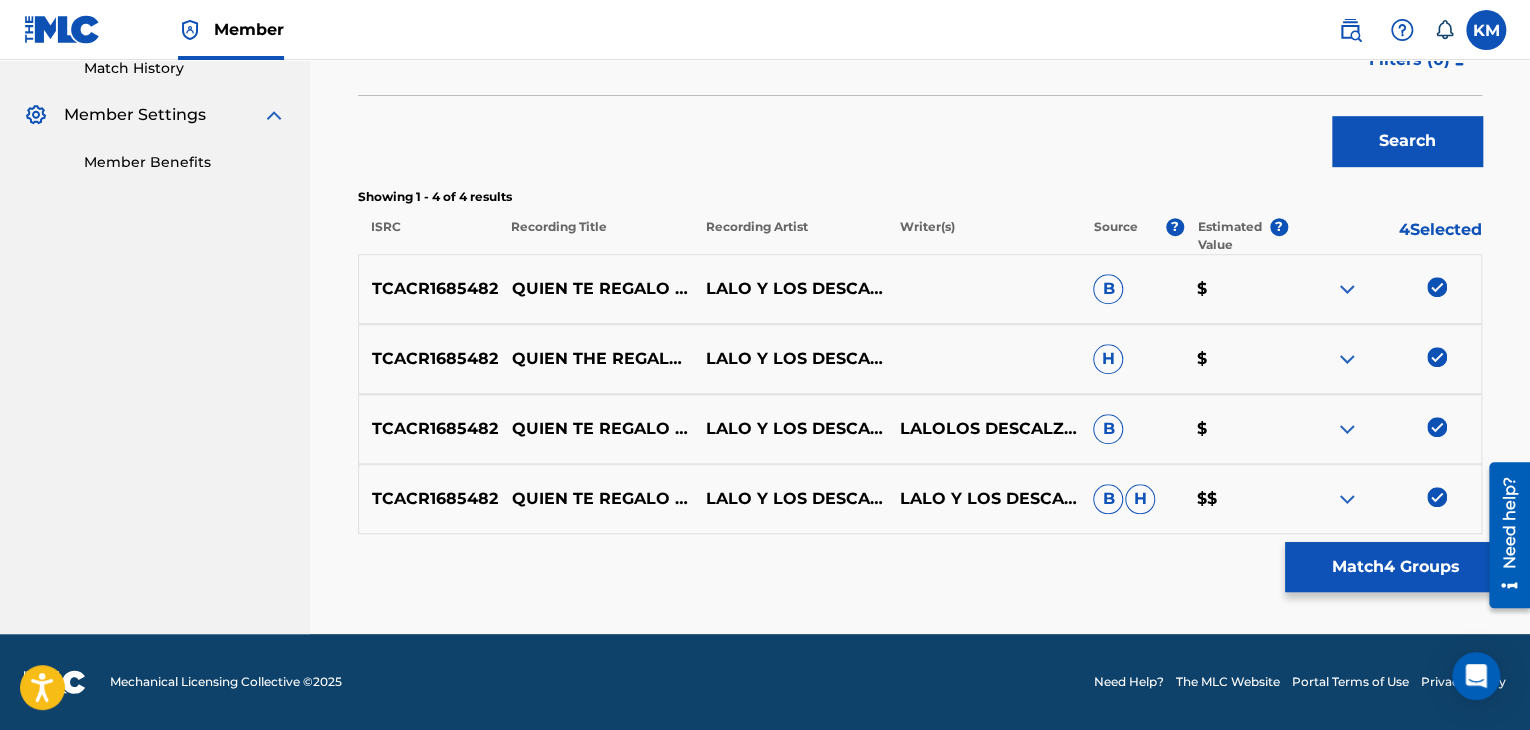 click on "Match  4 Groups" at bounding box center [1395, 567] 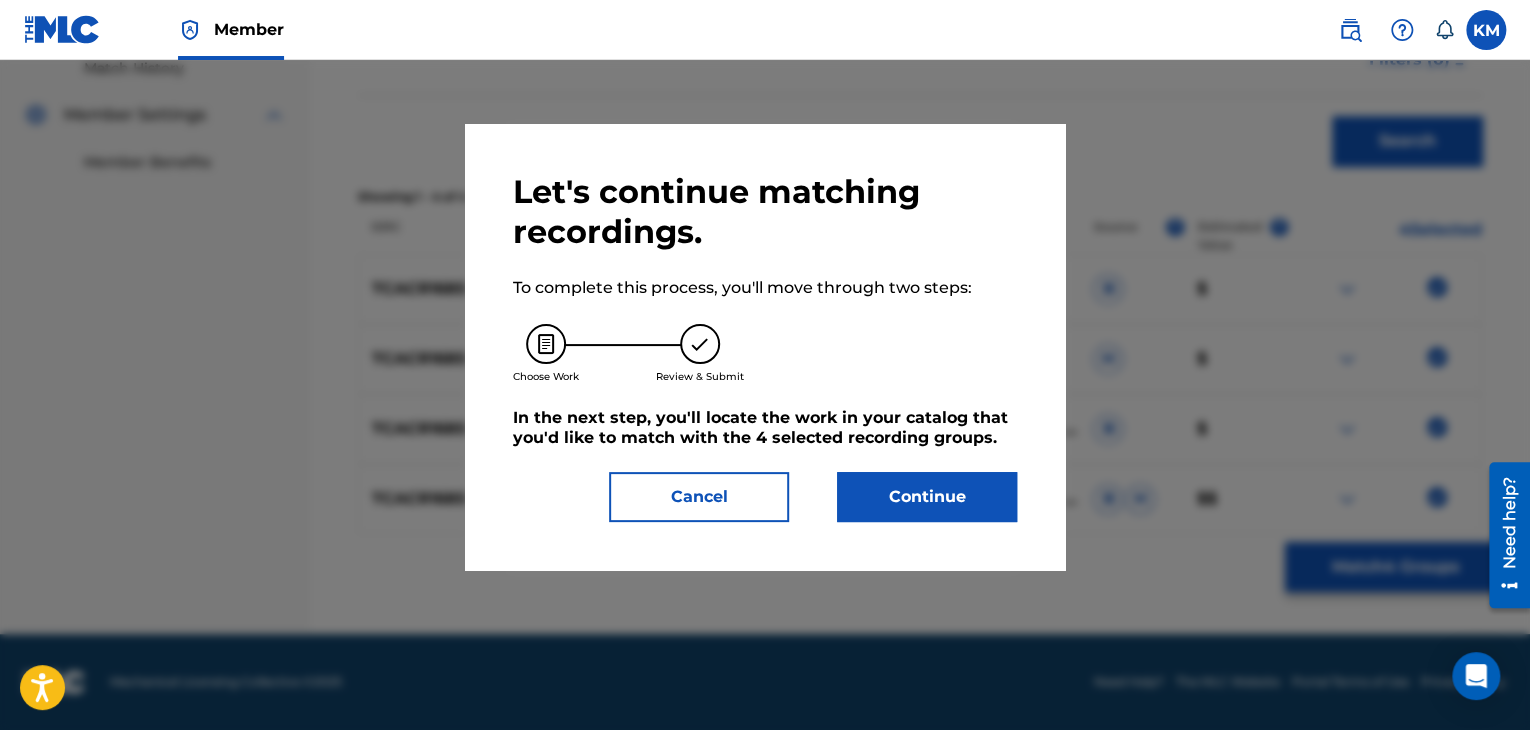 click on "Continue" at bounding box center (927, 497) 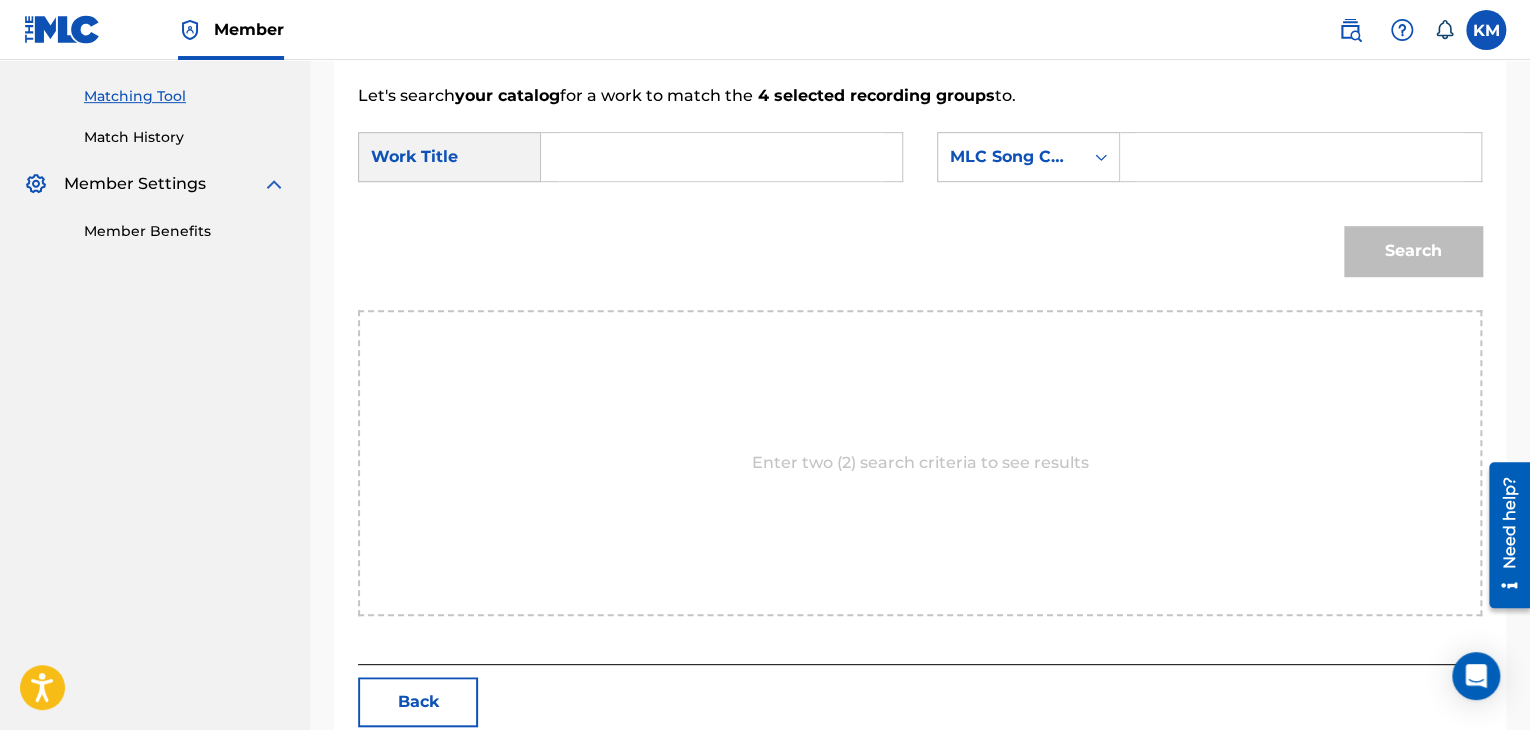 scroll, scrollTop: 466, scrollLeft: 0, axis: vertical 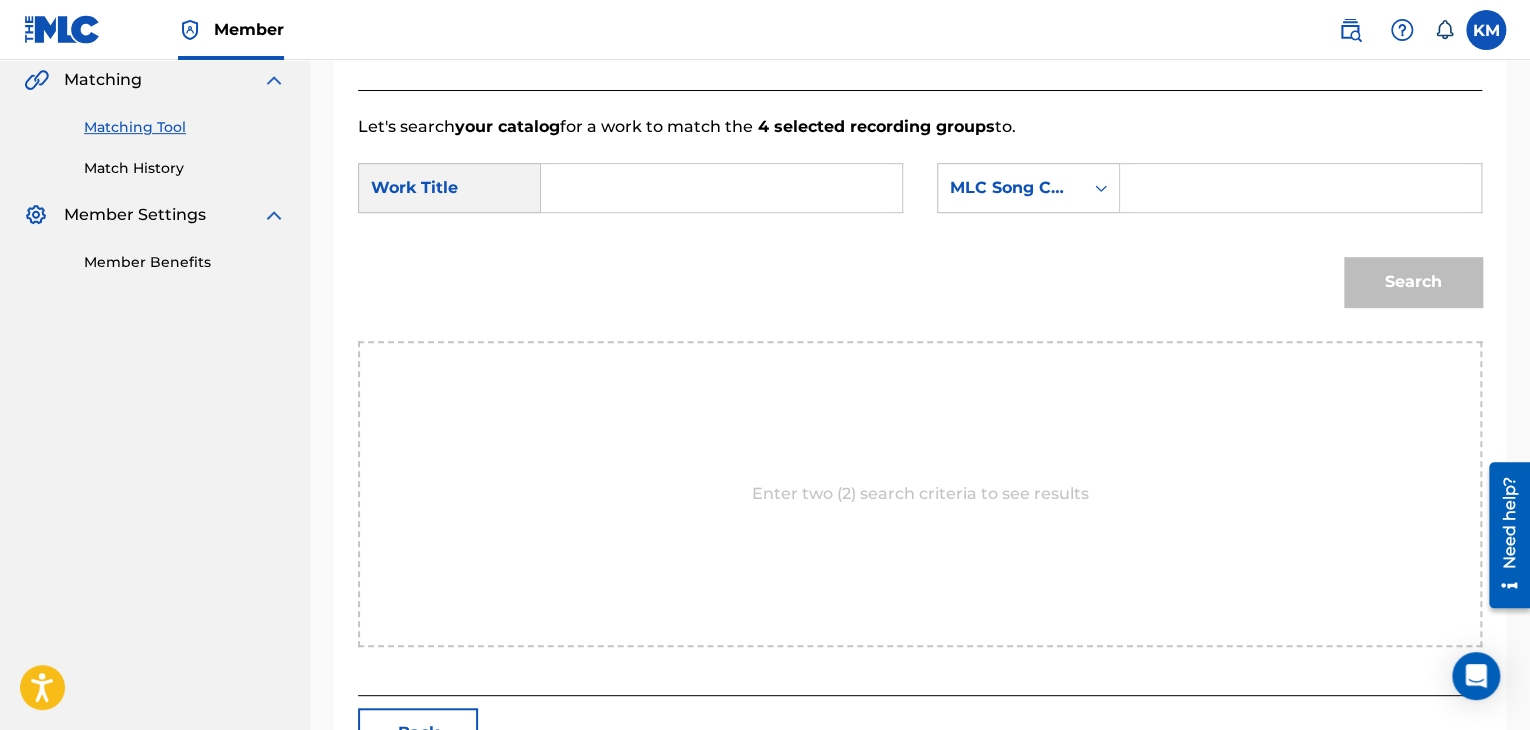 click at bounding box center (721, 188) 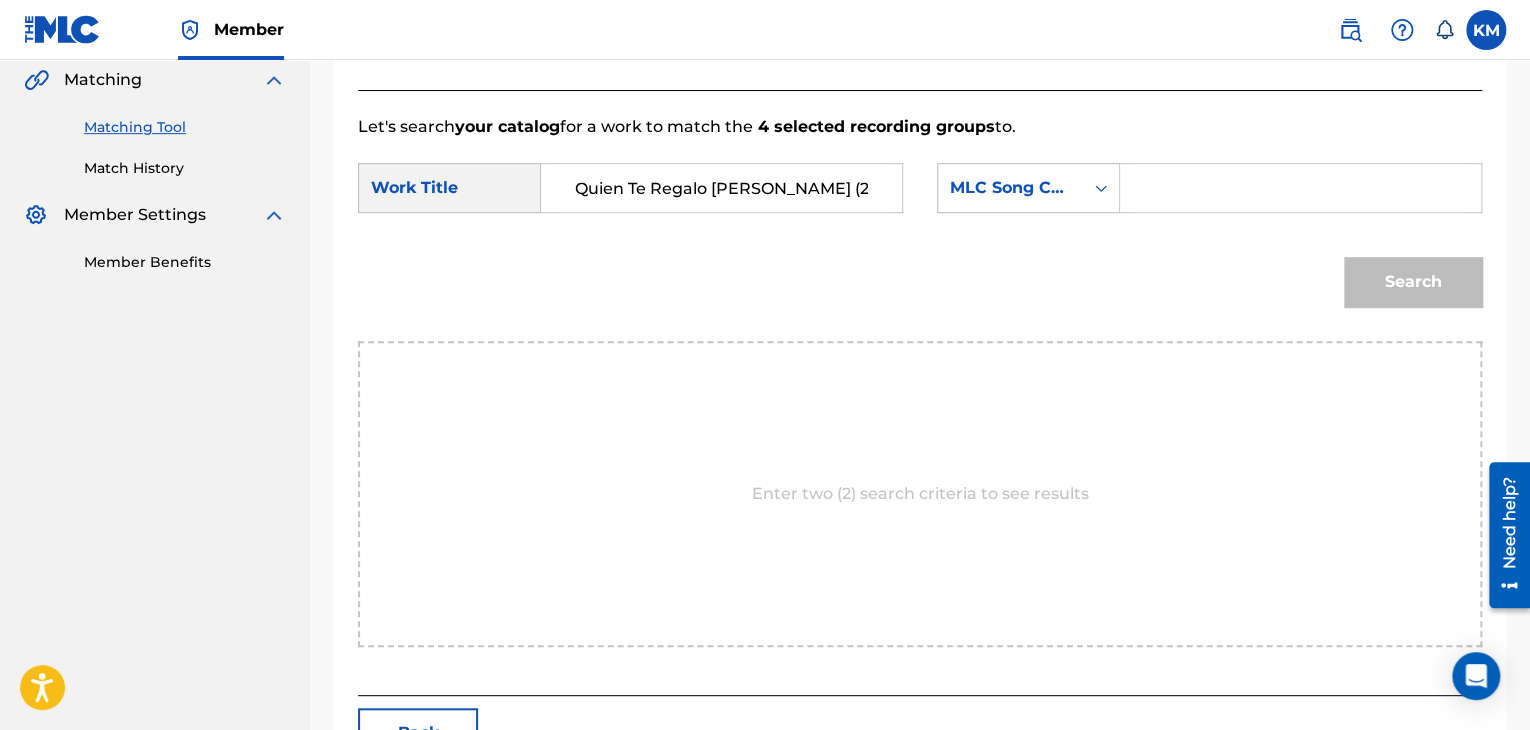 scroll, scrollTop: 0, scrollLeft: 64, axis: horizontal 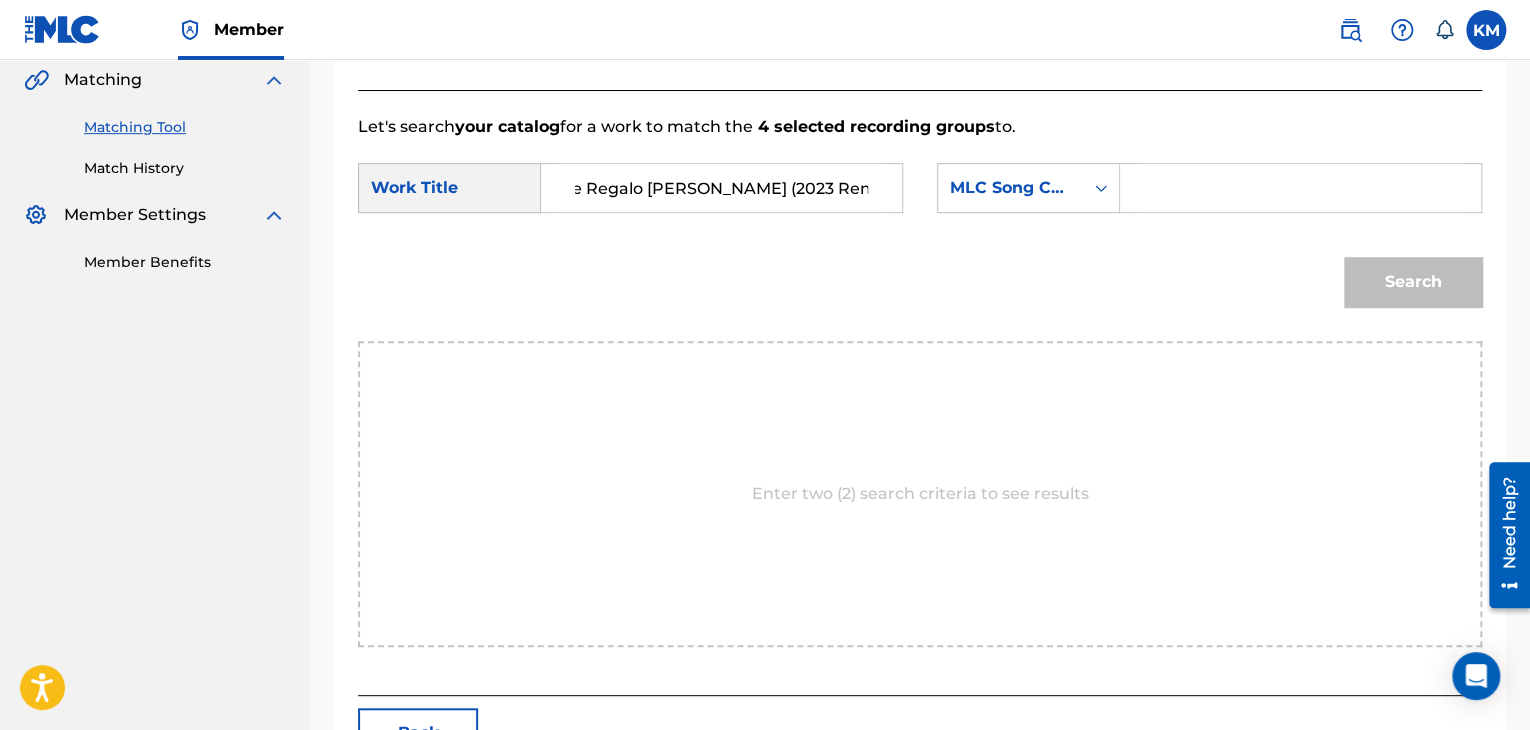 type on "Quien Te Regalo [PERSON_NAME] (2023 Remastered)" 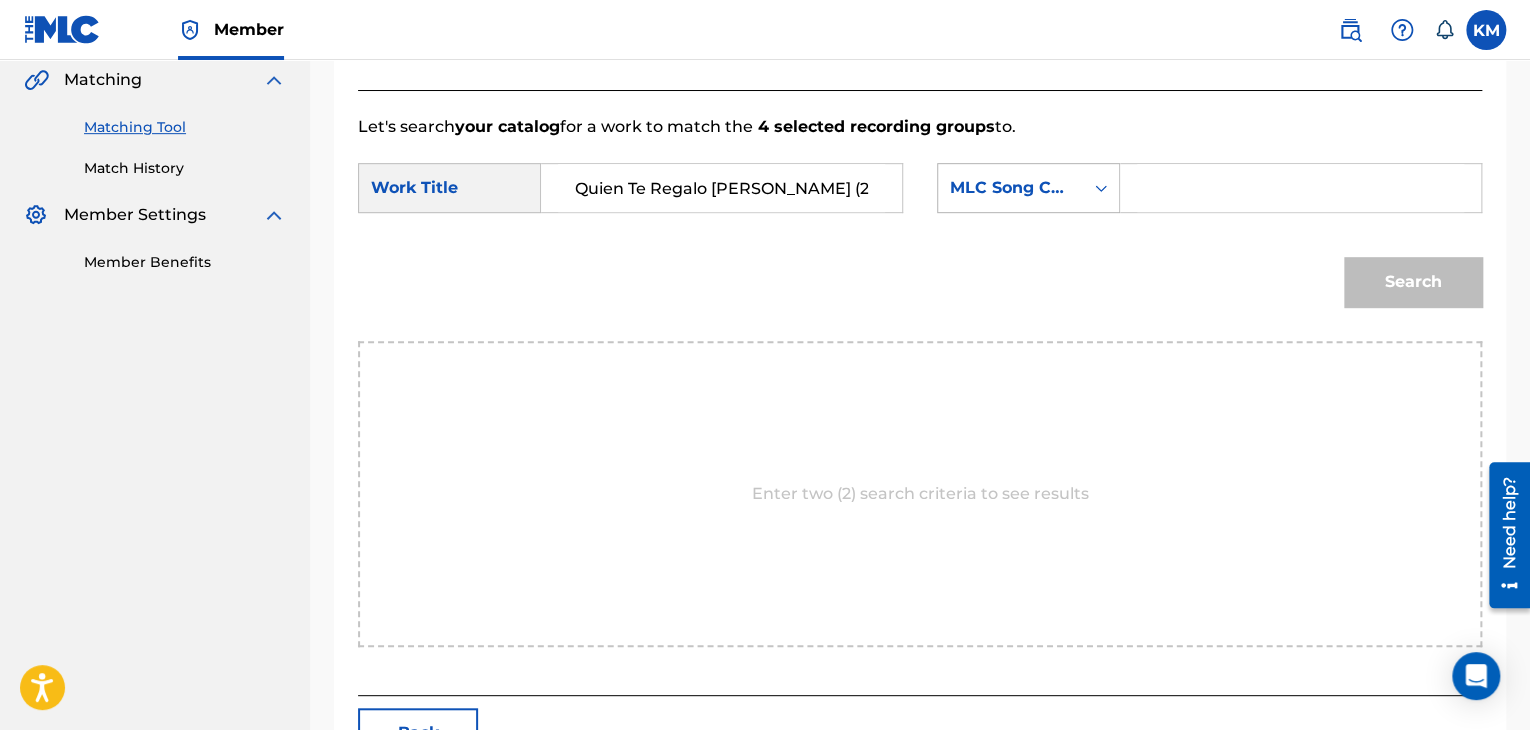 click 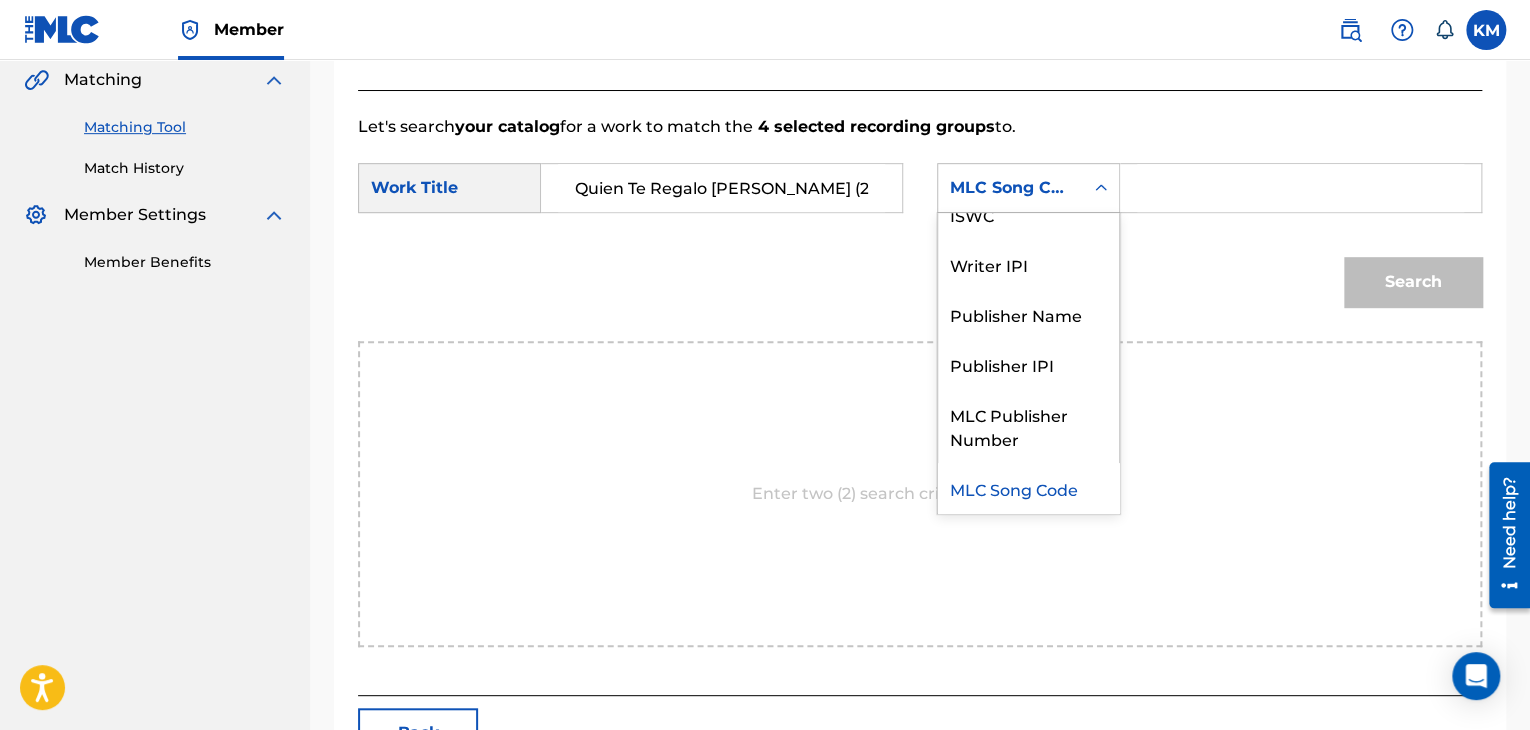 scroll, scrollTop: 0, scrollLeft: 0, axis: both 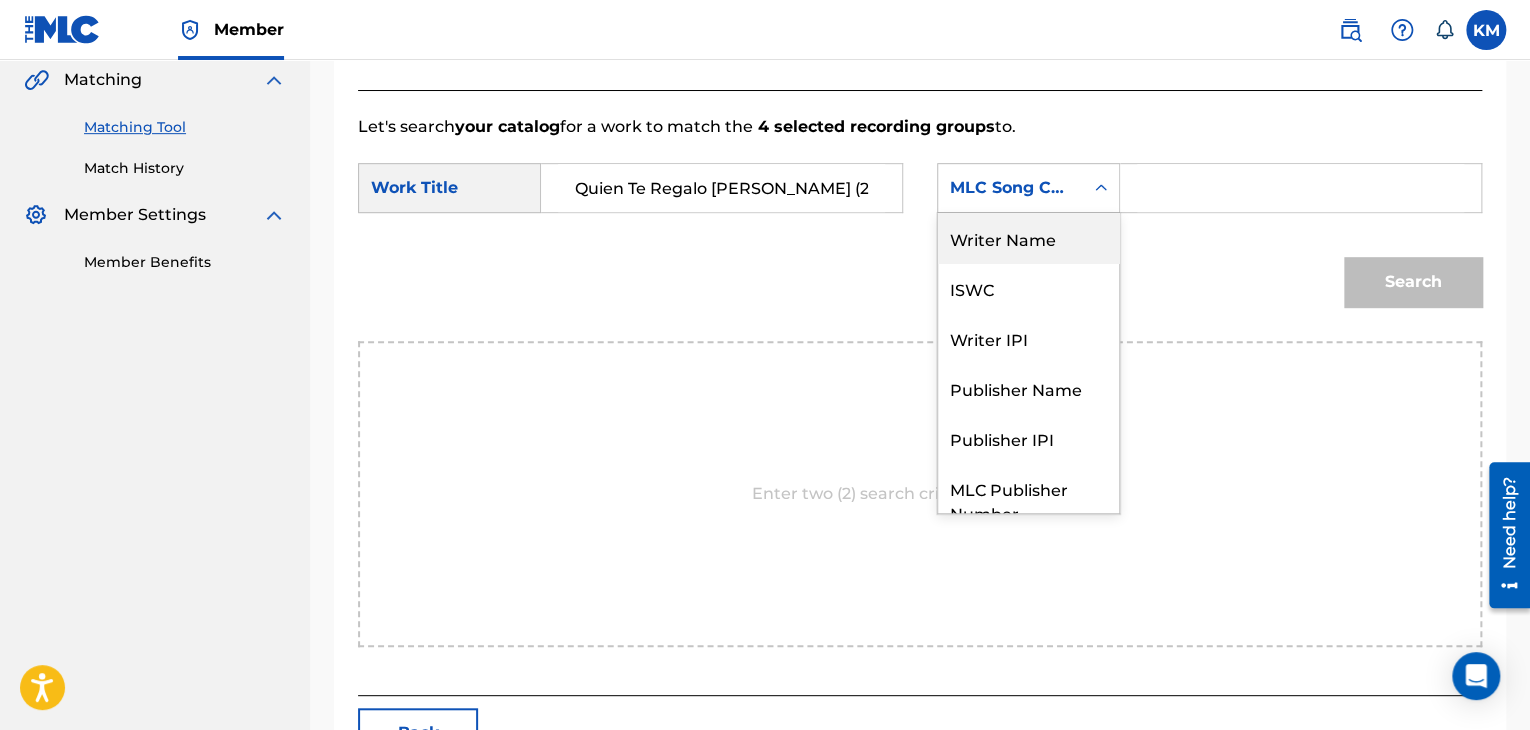 click on "Writer Name" at bounding box center [1028, 238] 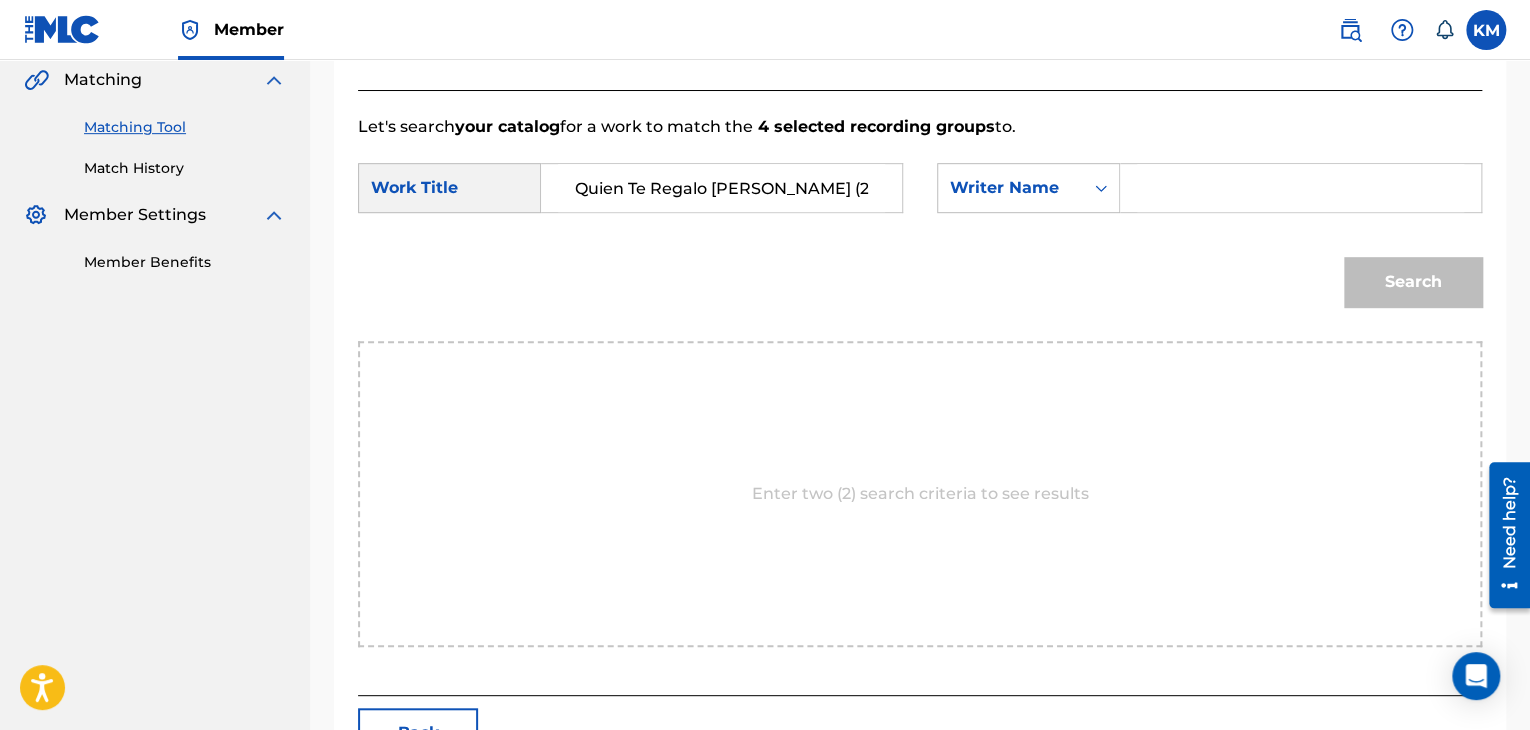 click at bounding box center [1300, 188] 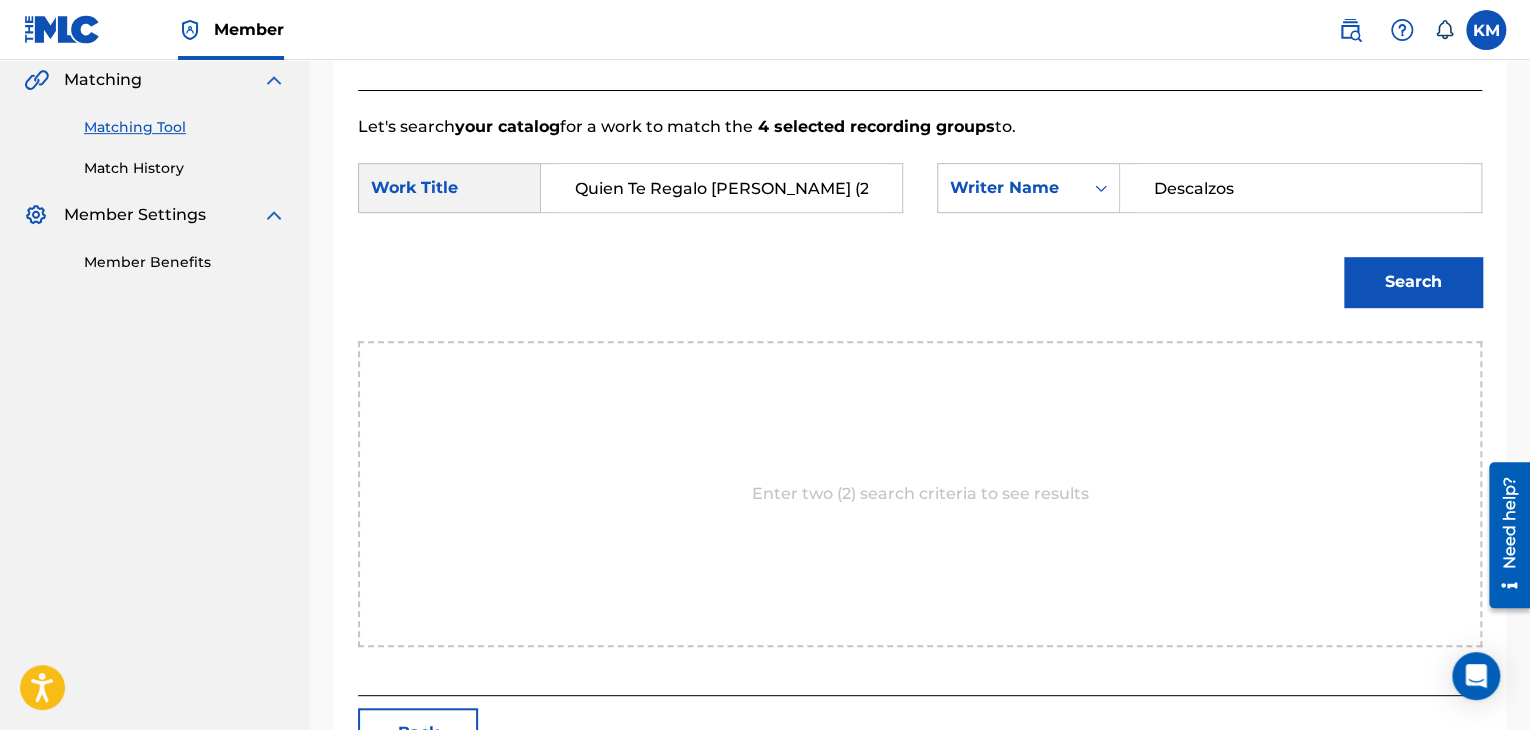 type on "Descalzos" 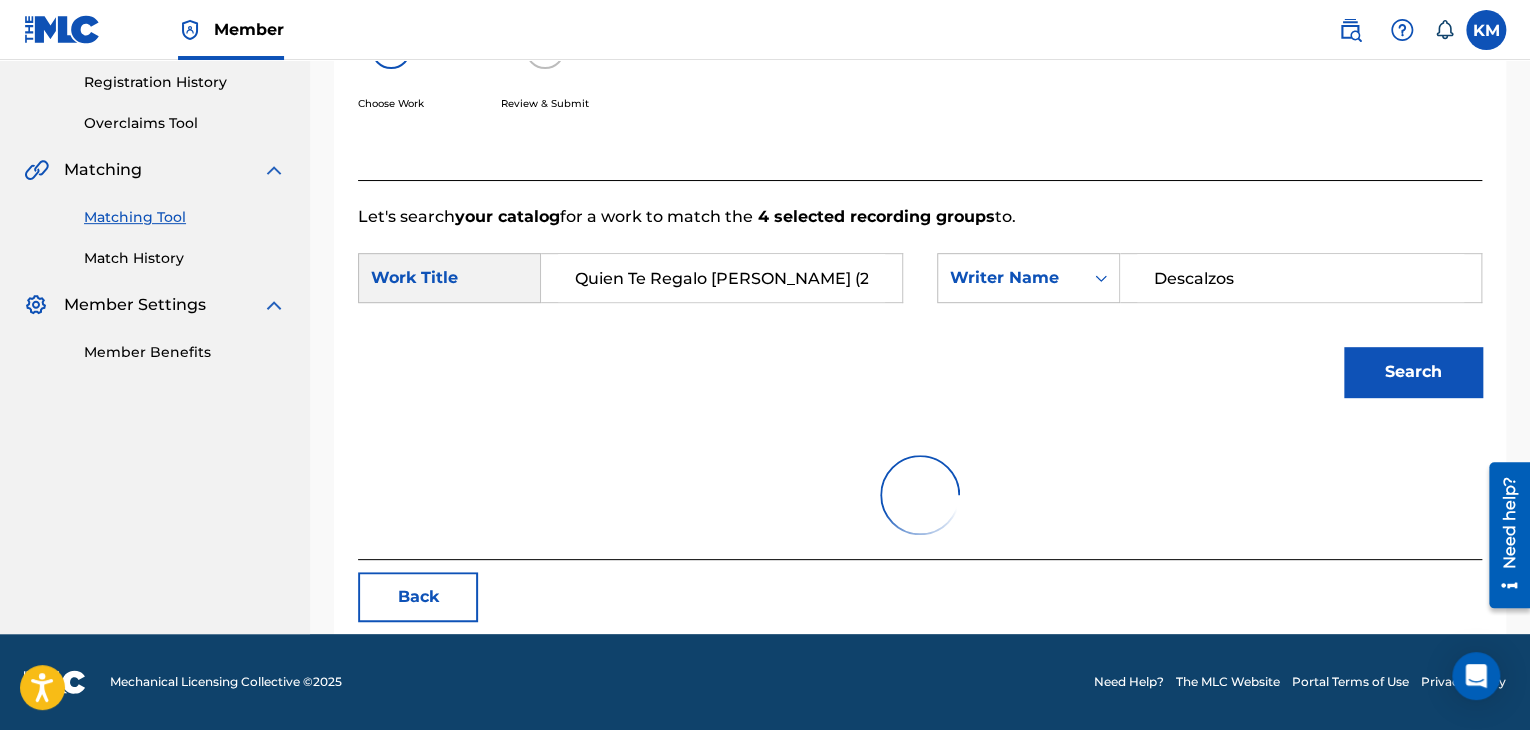 scroll, scrollTop: 290, scrollLeft: 0, axis: vertical 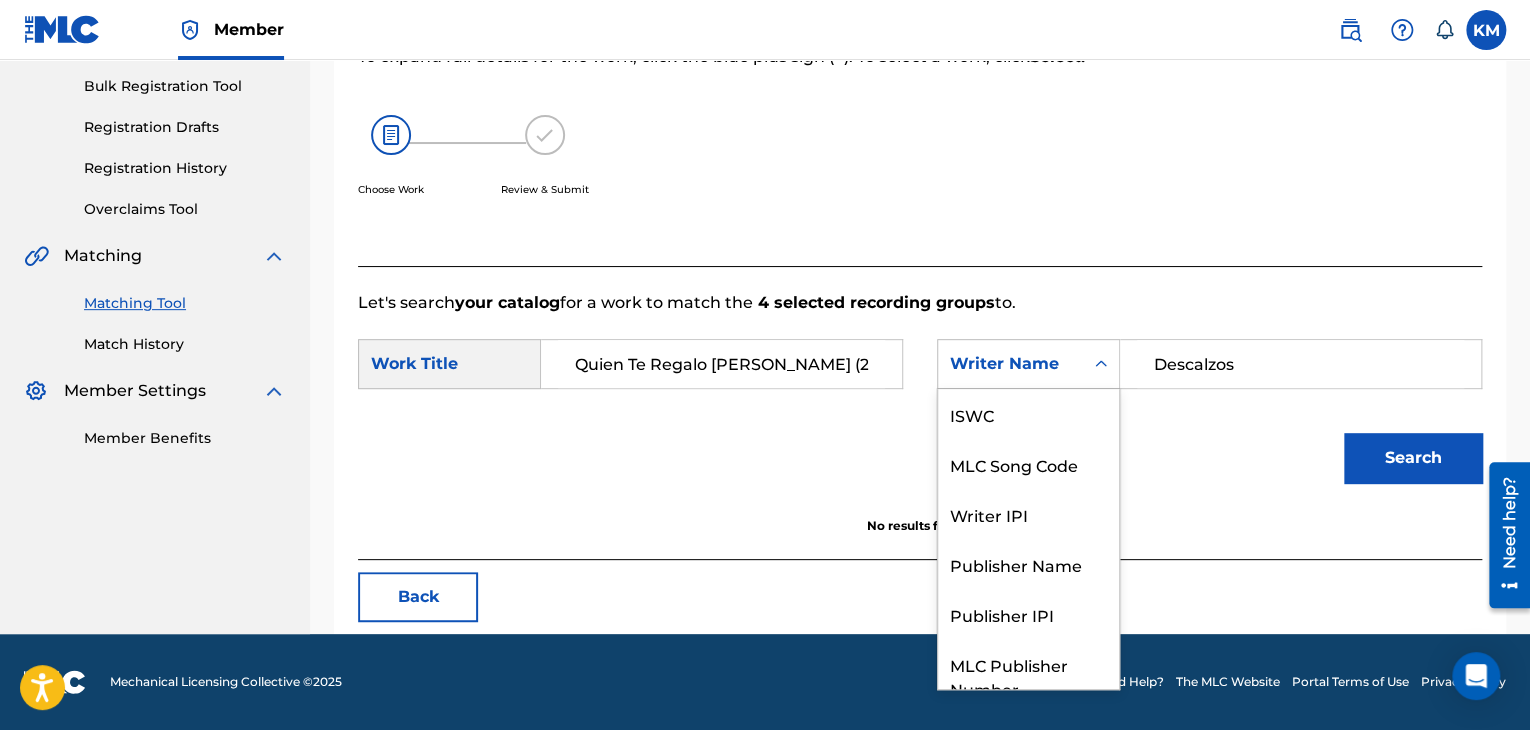 click 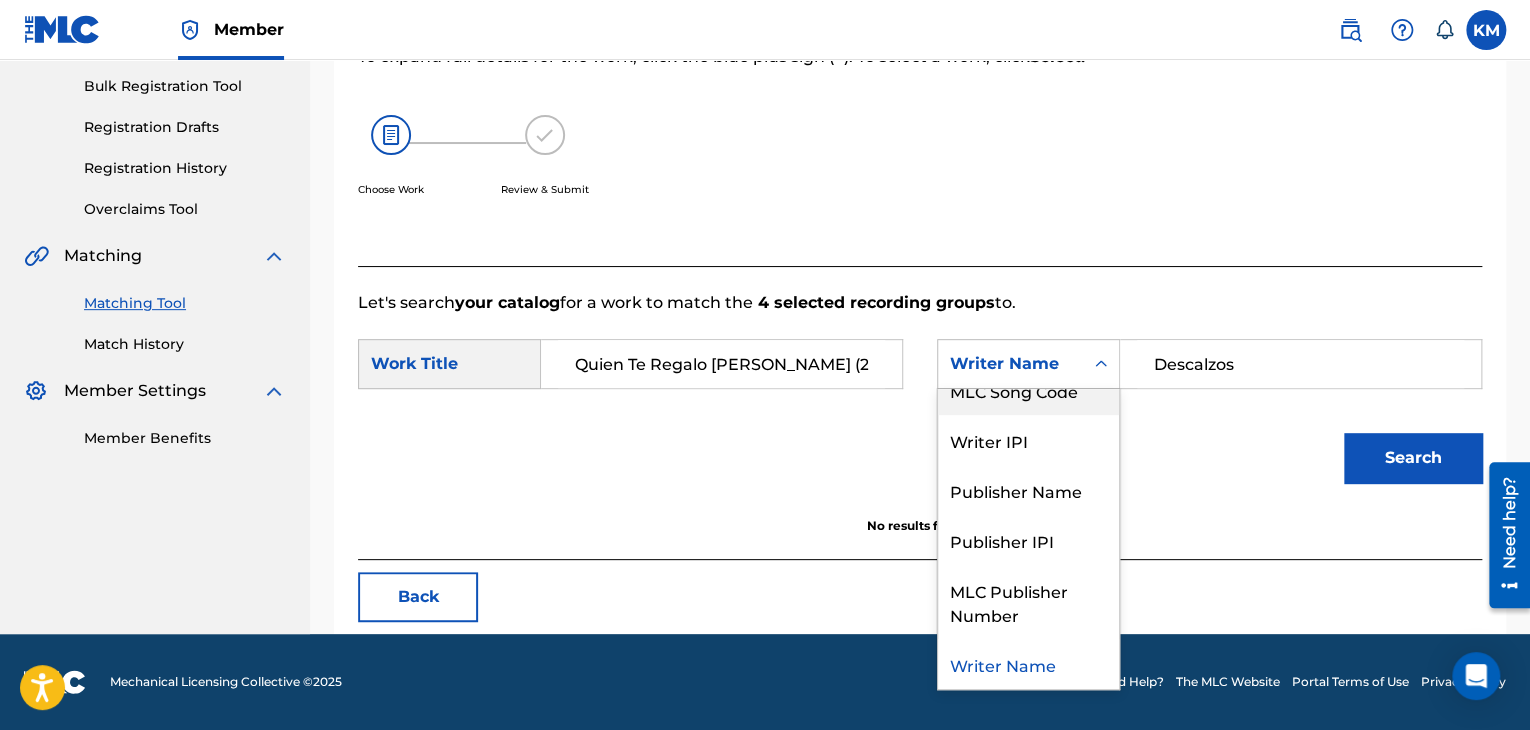 click on "MLC Song Code" at bounding box center [1028, 390] 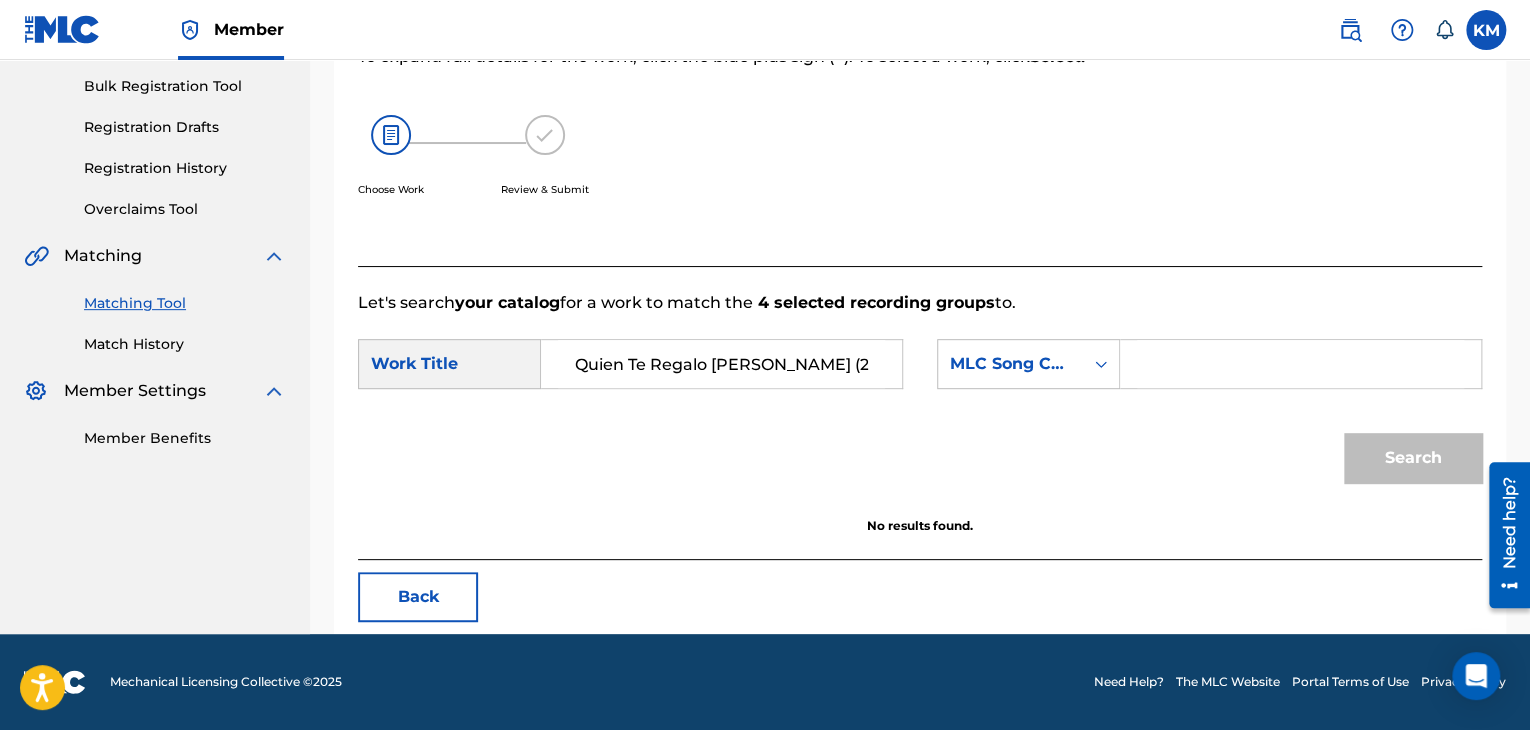 click at bounding box center [1300, 364] 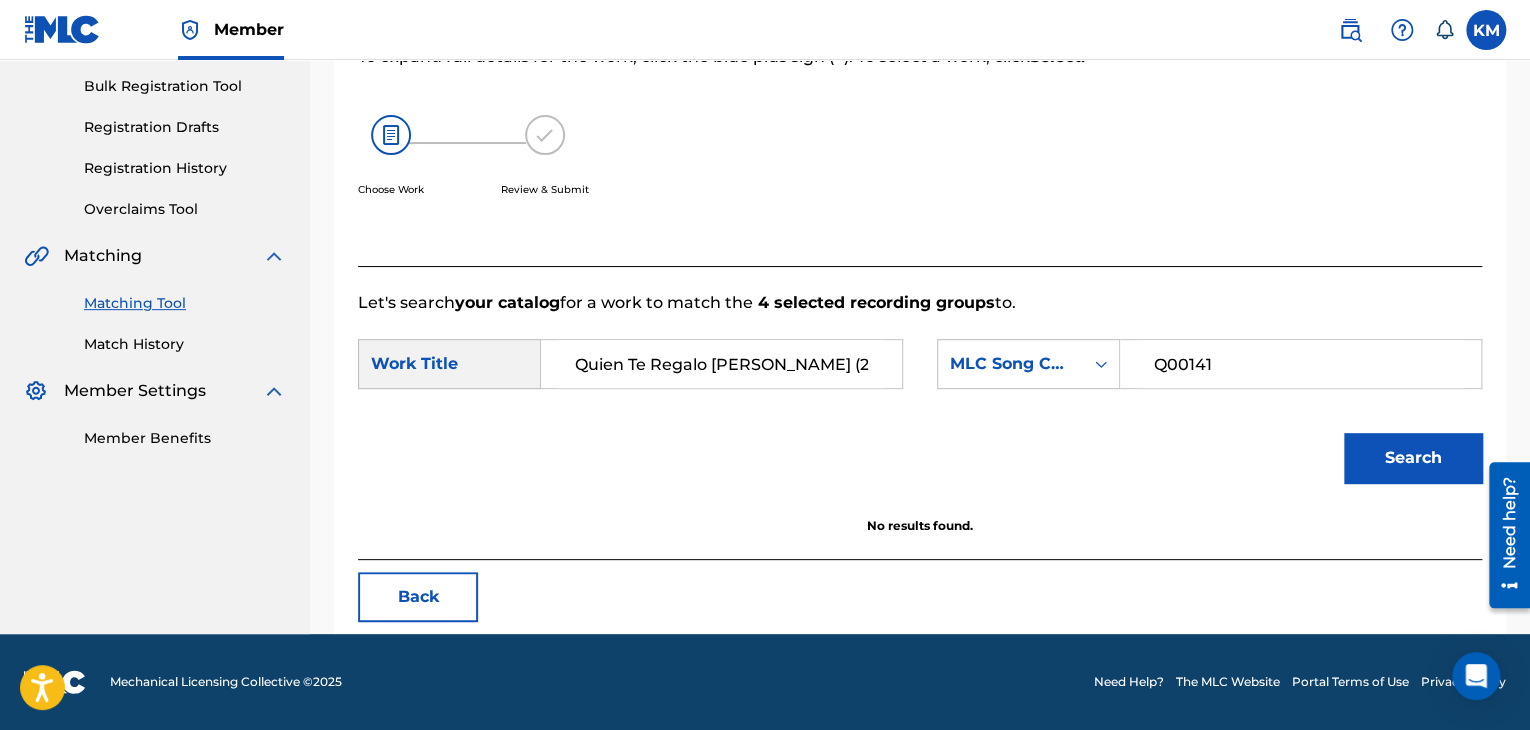 type on "Q00141" 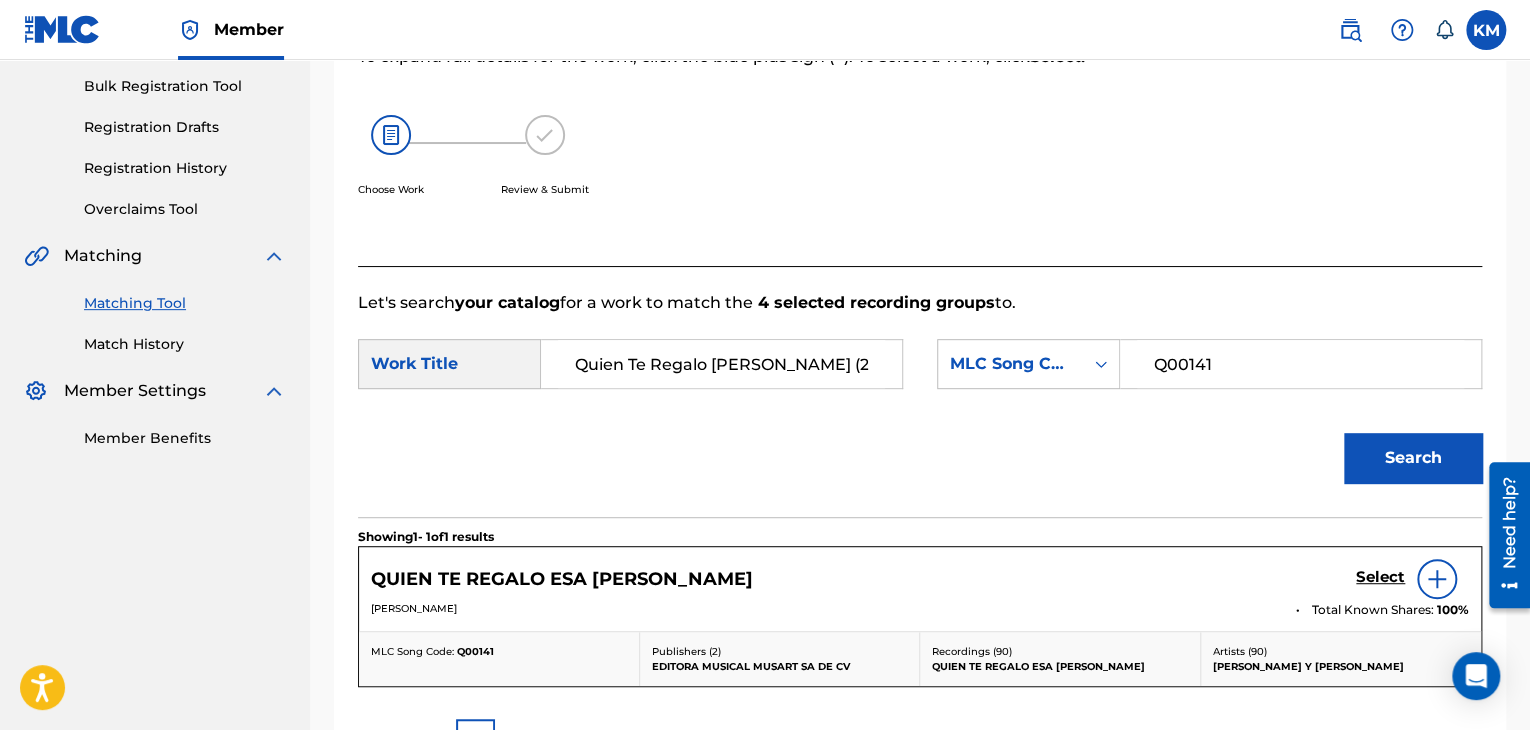 click on "Match History" at bounding box center (185, 344) 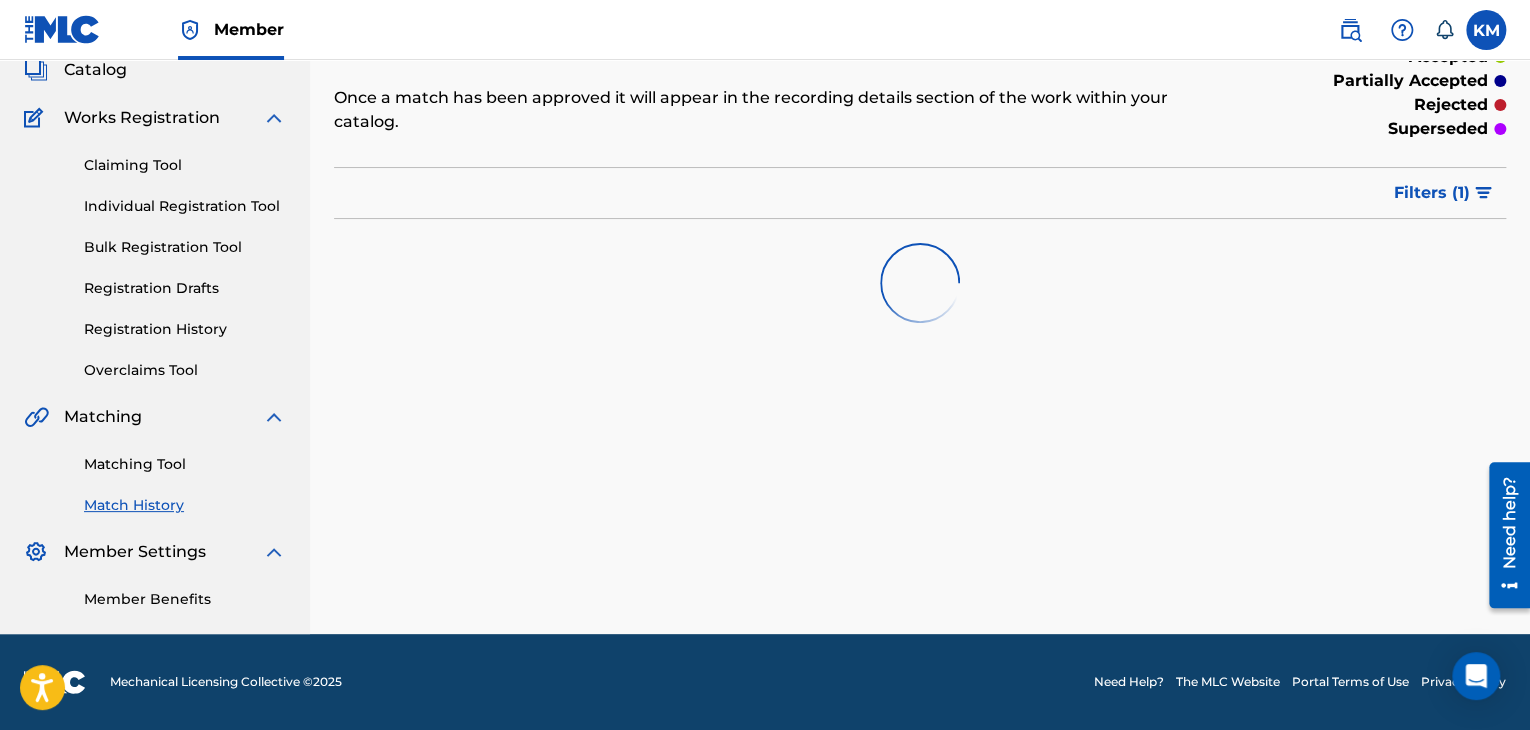 scroll, scrollTop: 0, scrollLeft: 0, axis: both 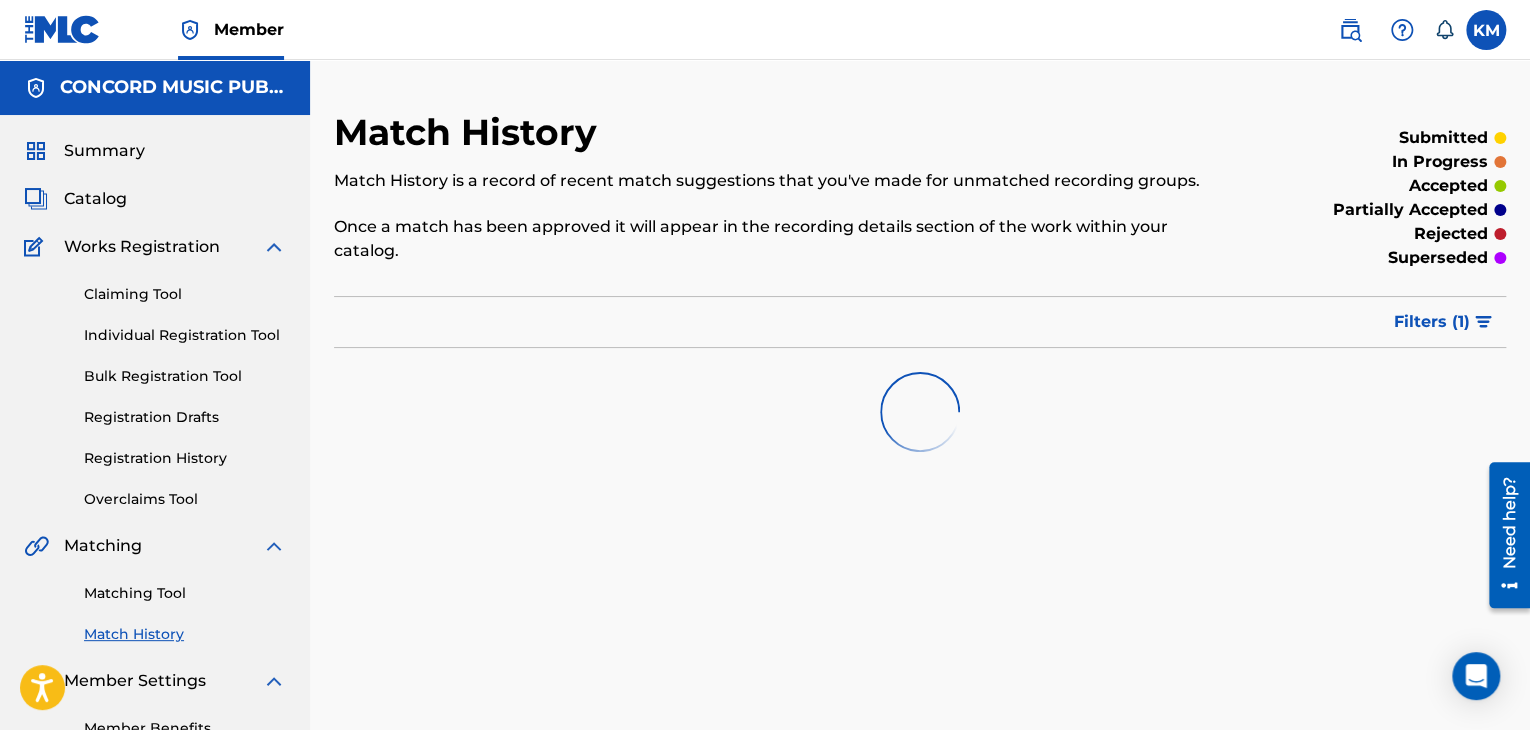 click on "Matching Tool" at bounding box center (185, 593) 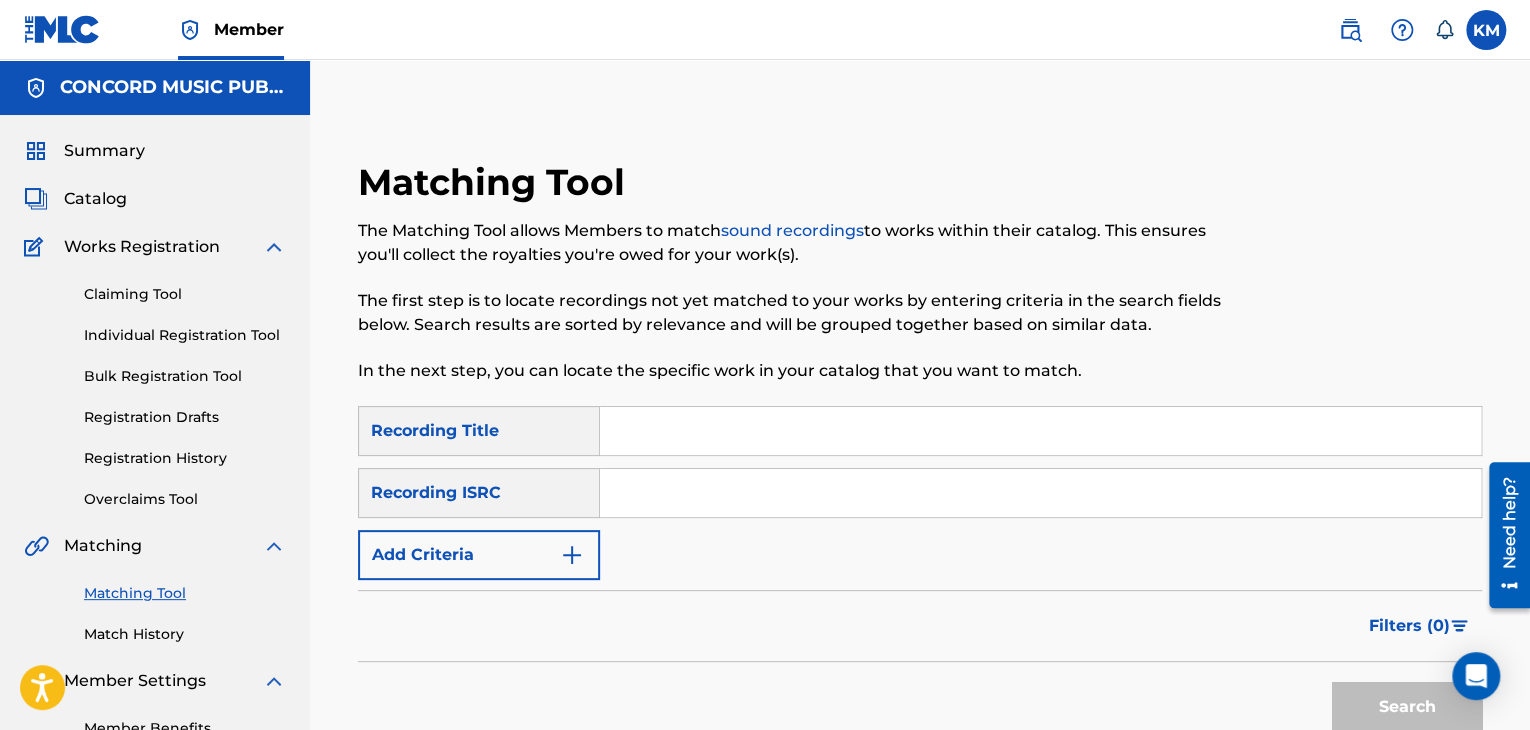 click at bounding box center [1040, 493] 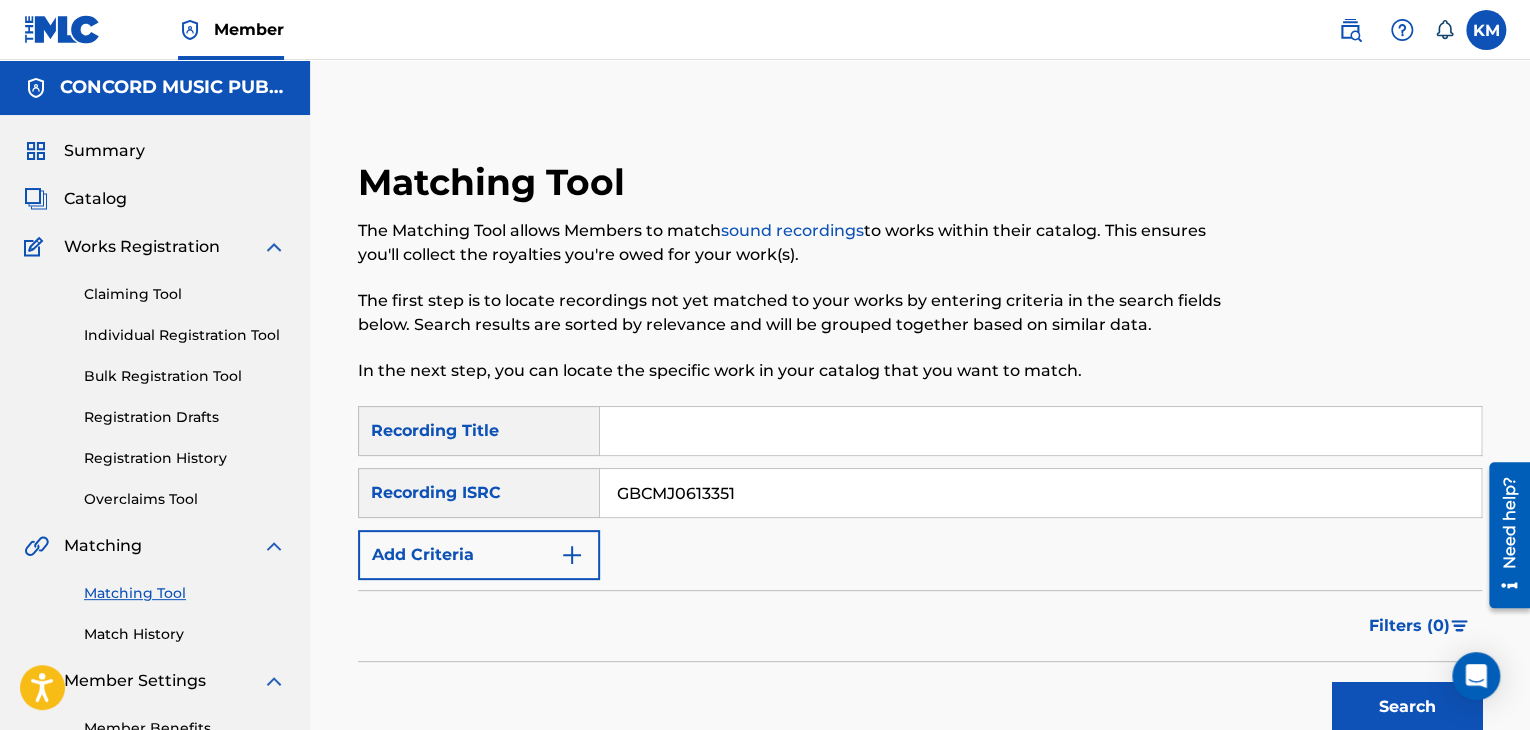 type on "GBCMJ0613351" 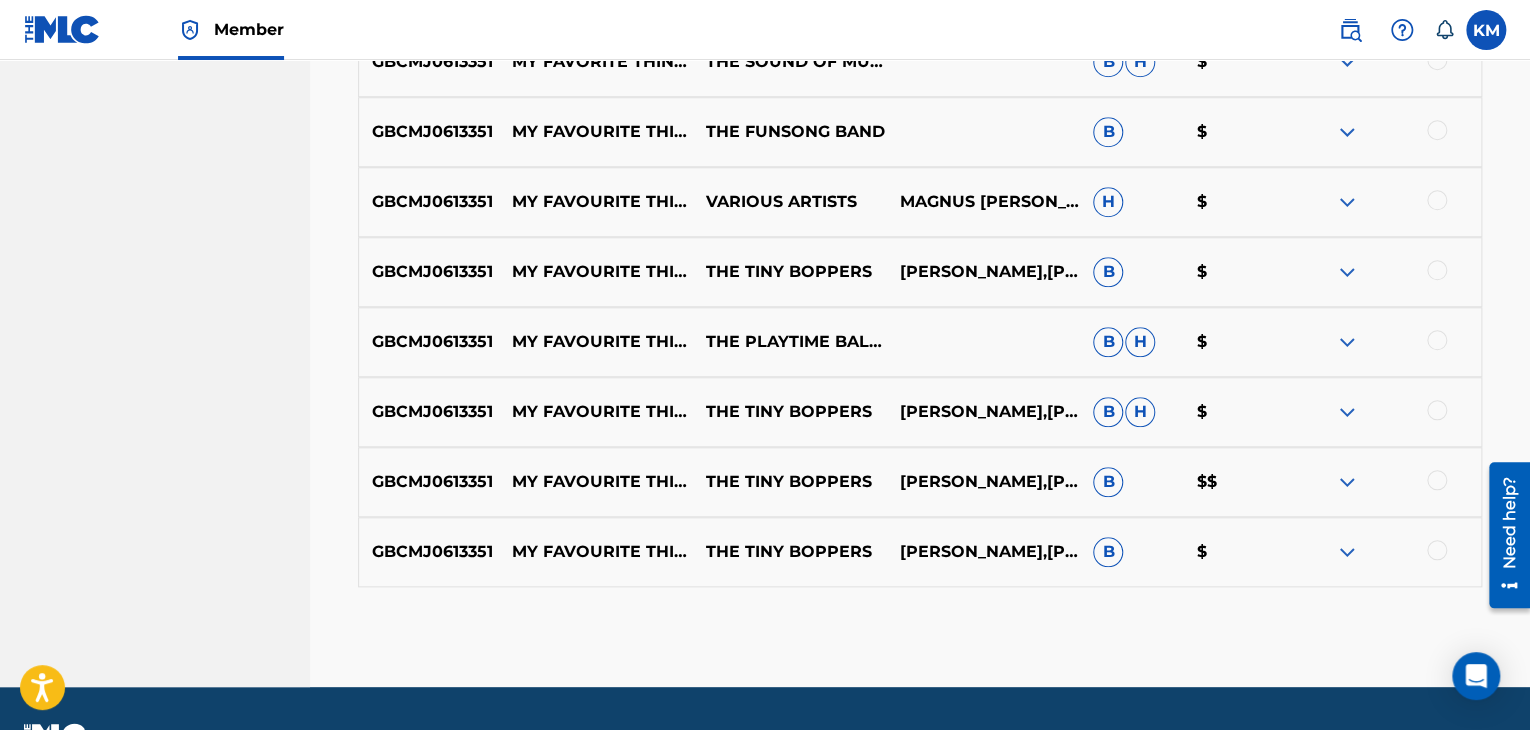 scroll, scrollTop: 800, scrollLeft: 0, axis: vertical 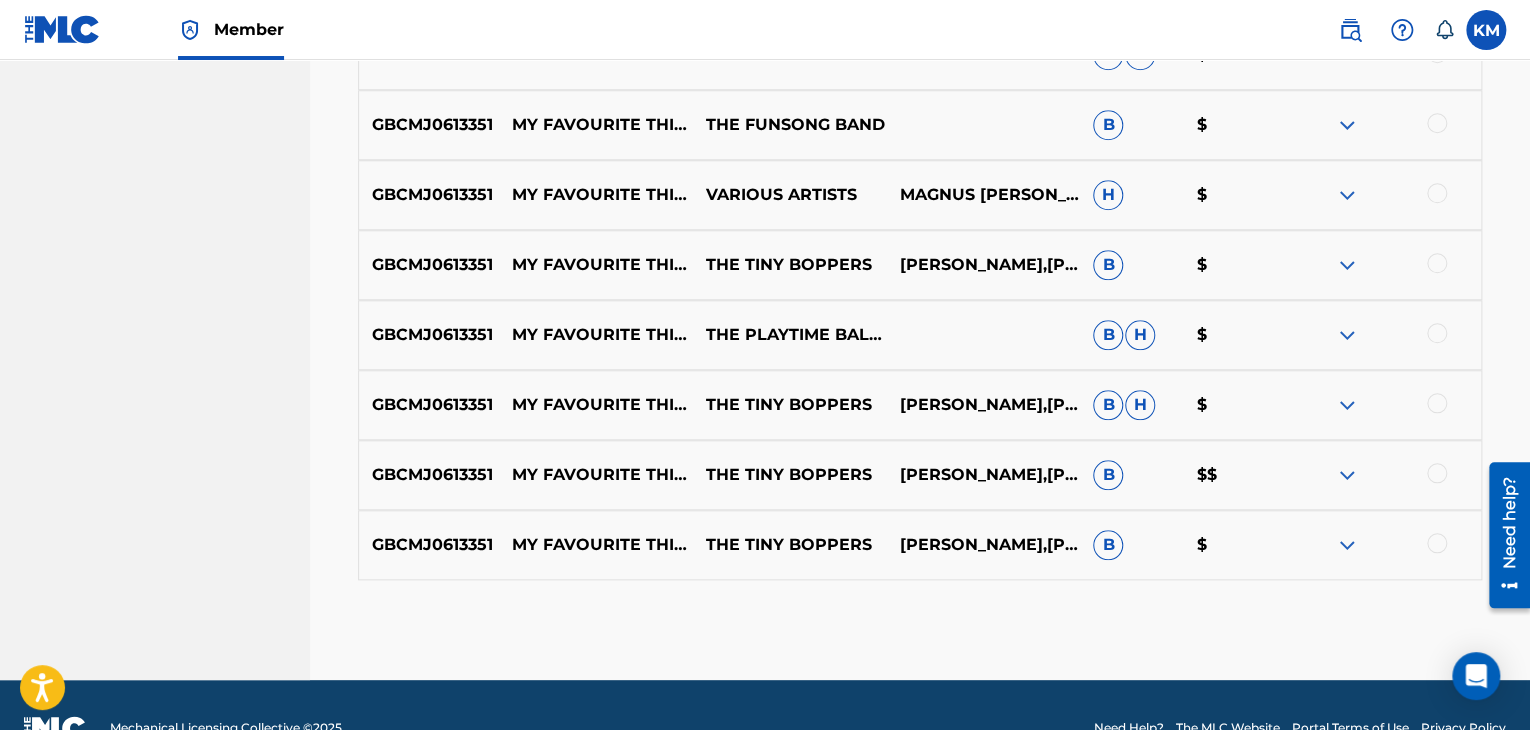 click at bounding box center [1437, 543] 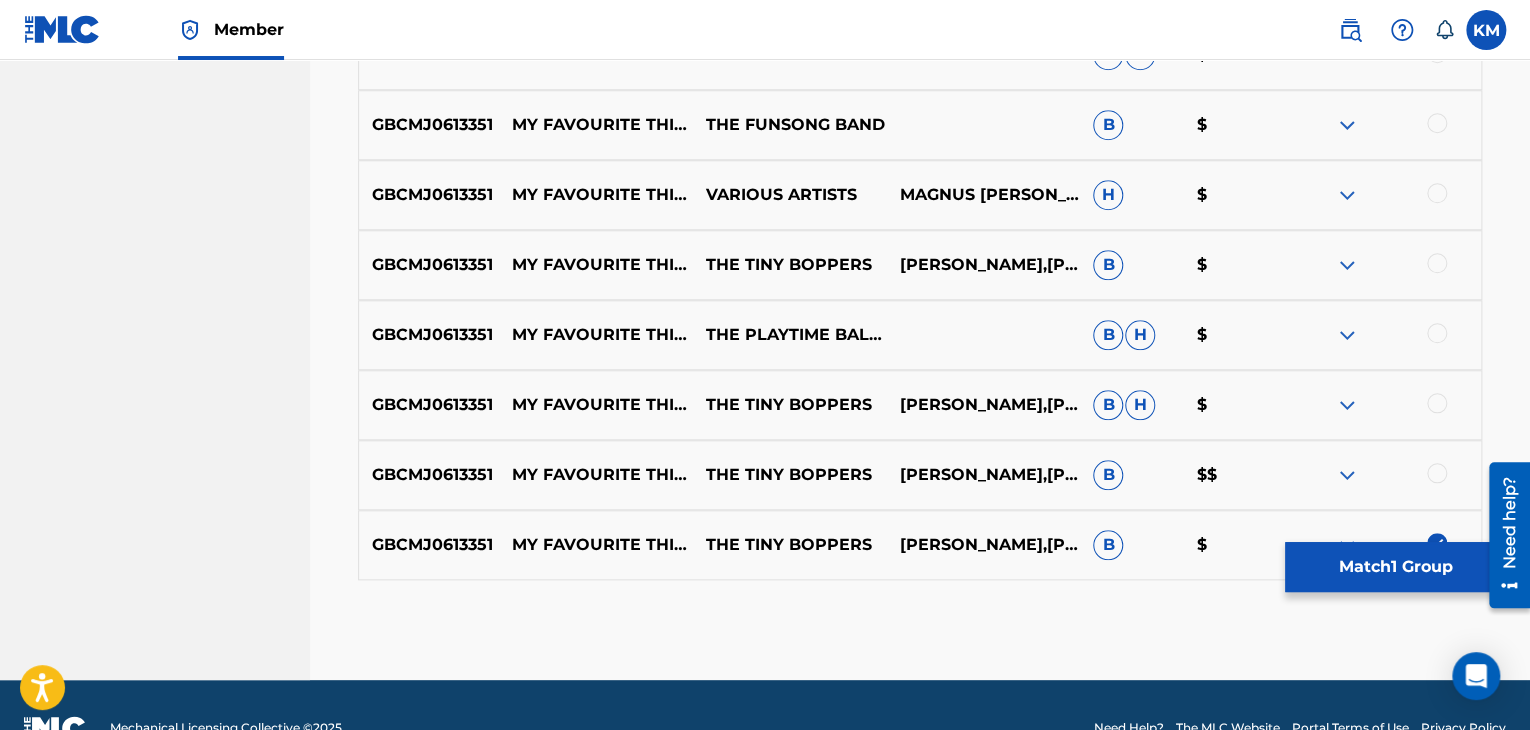 click on "GBCMJ0613351 MY FAVOURITE THINGS - BONUS THE TINY BOPPERS [PERSON_NAME],[PERSON_NAME],[PERSON_NAME],[PERSON_NAME] B $$" at bounding box center [920, 475] 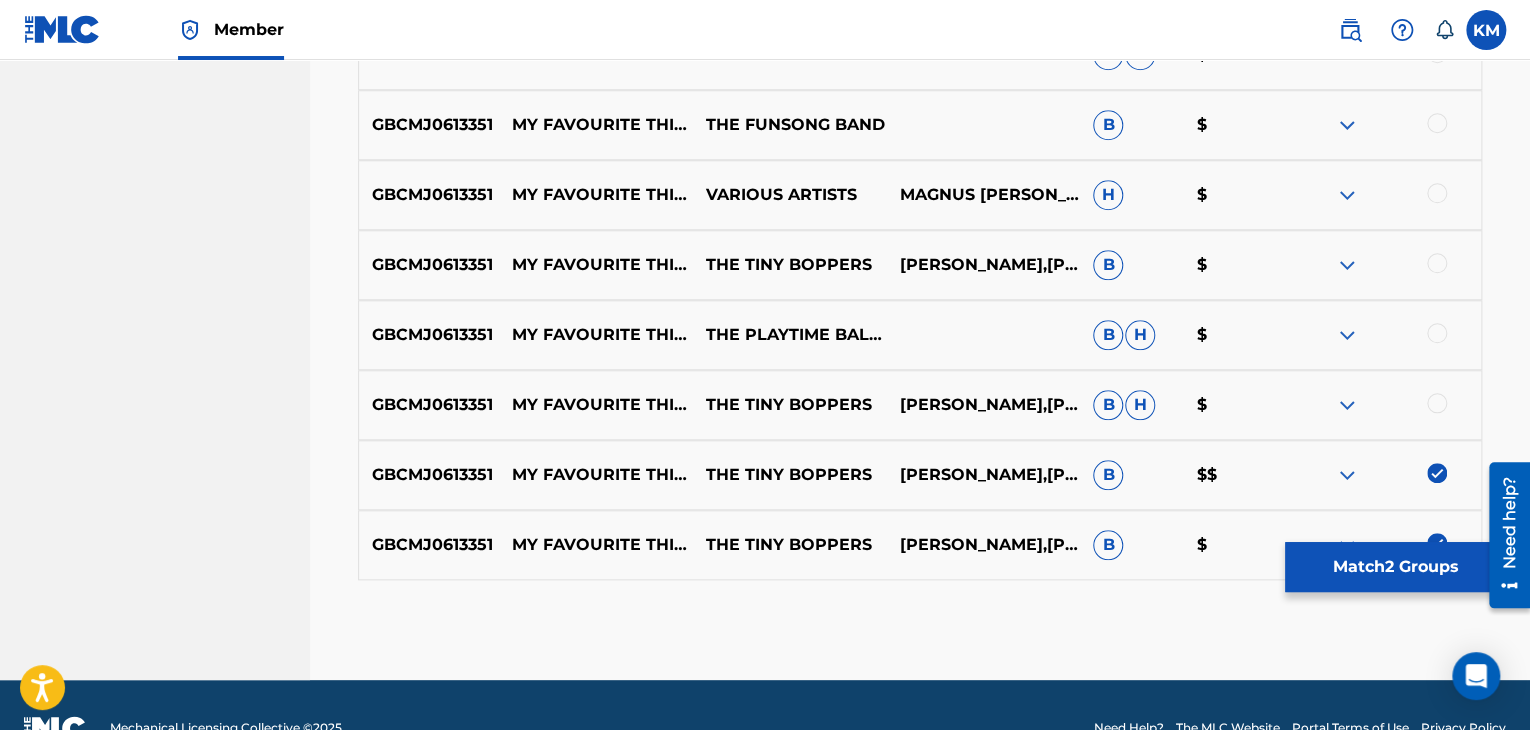 click at bounding box center [1437, 403] 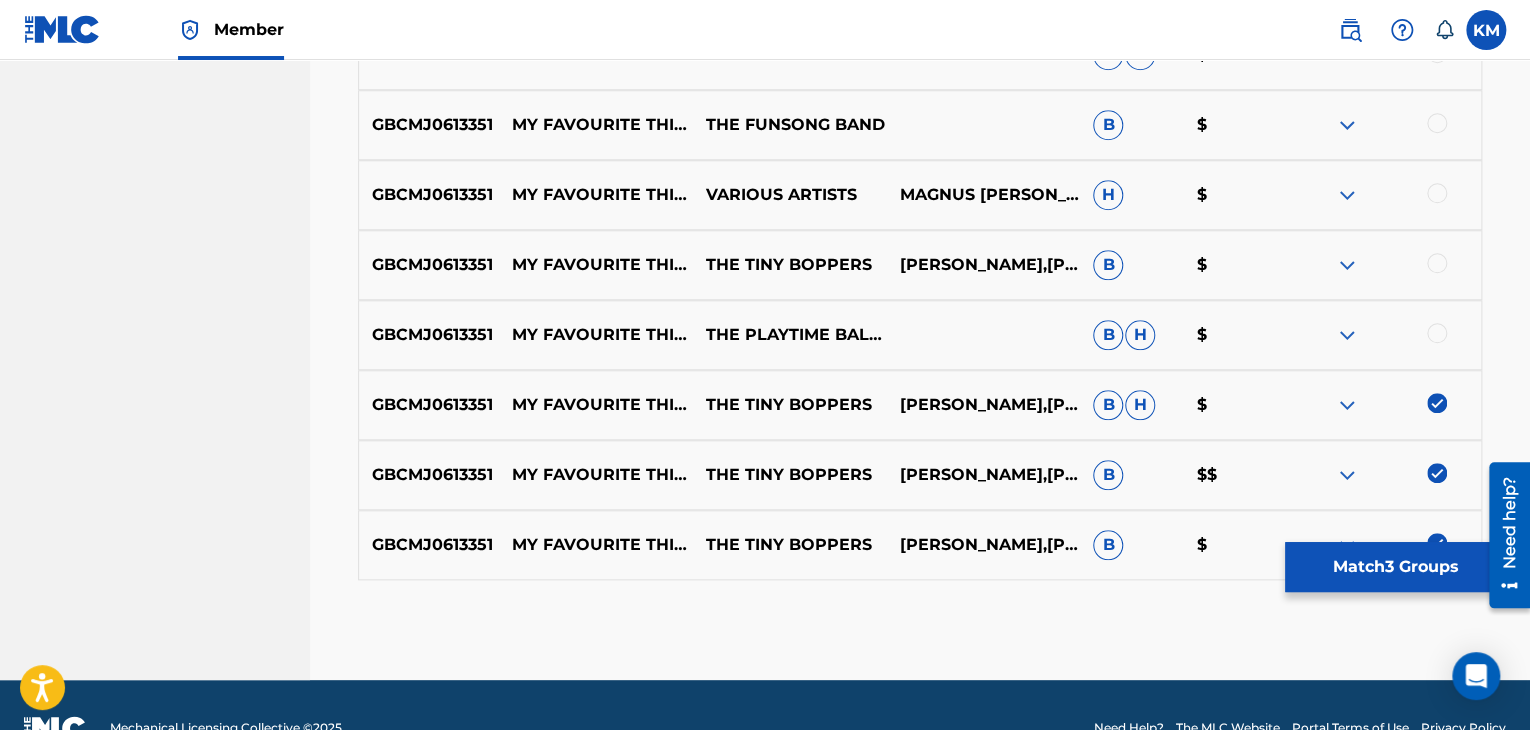 click at bounding box center (1437, 333) 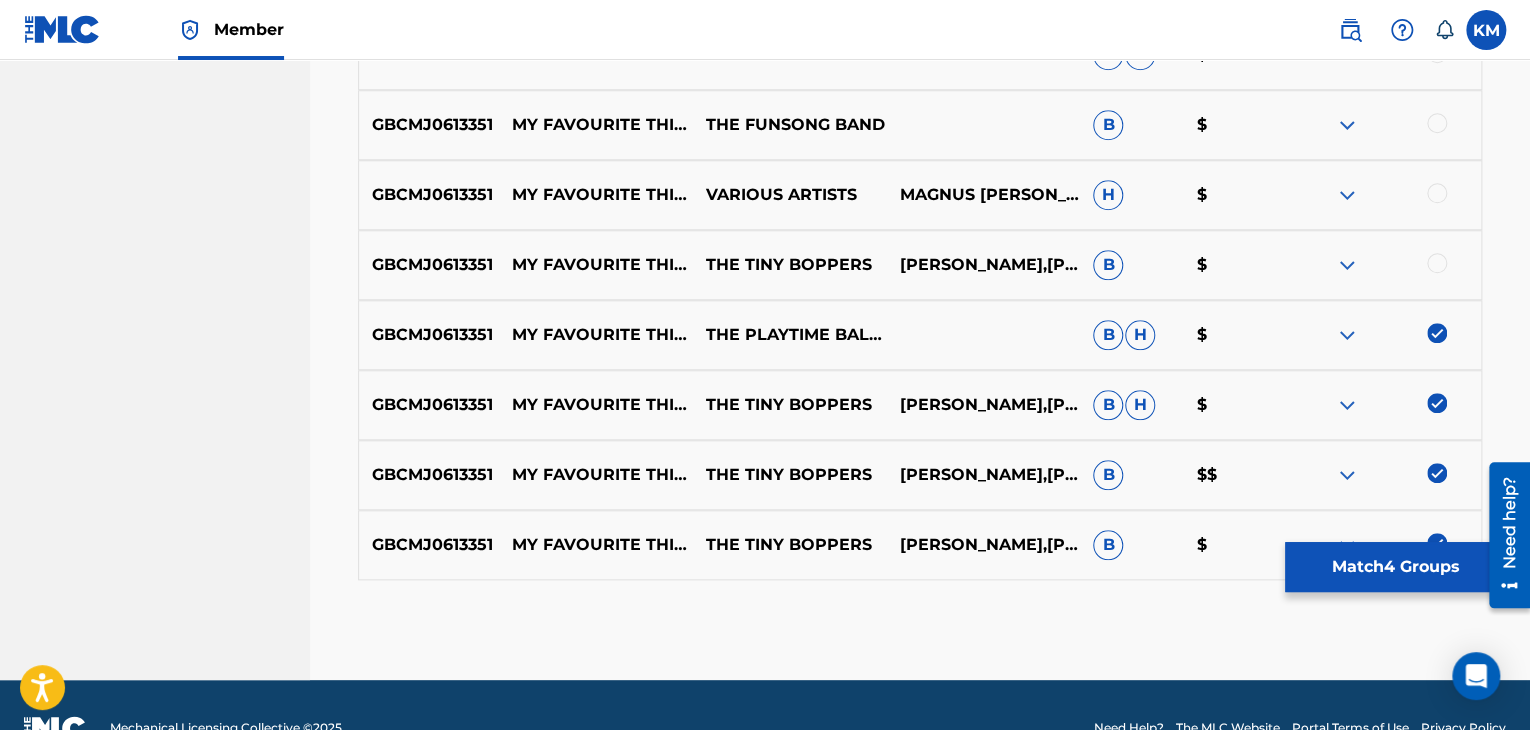 click at bounding box center (1437, 263) 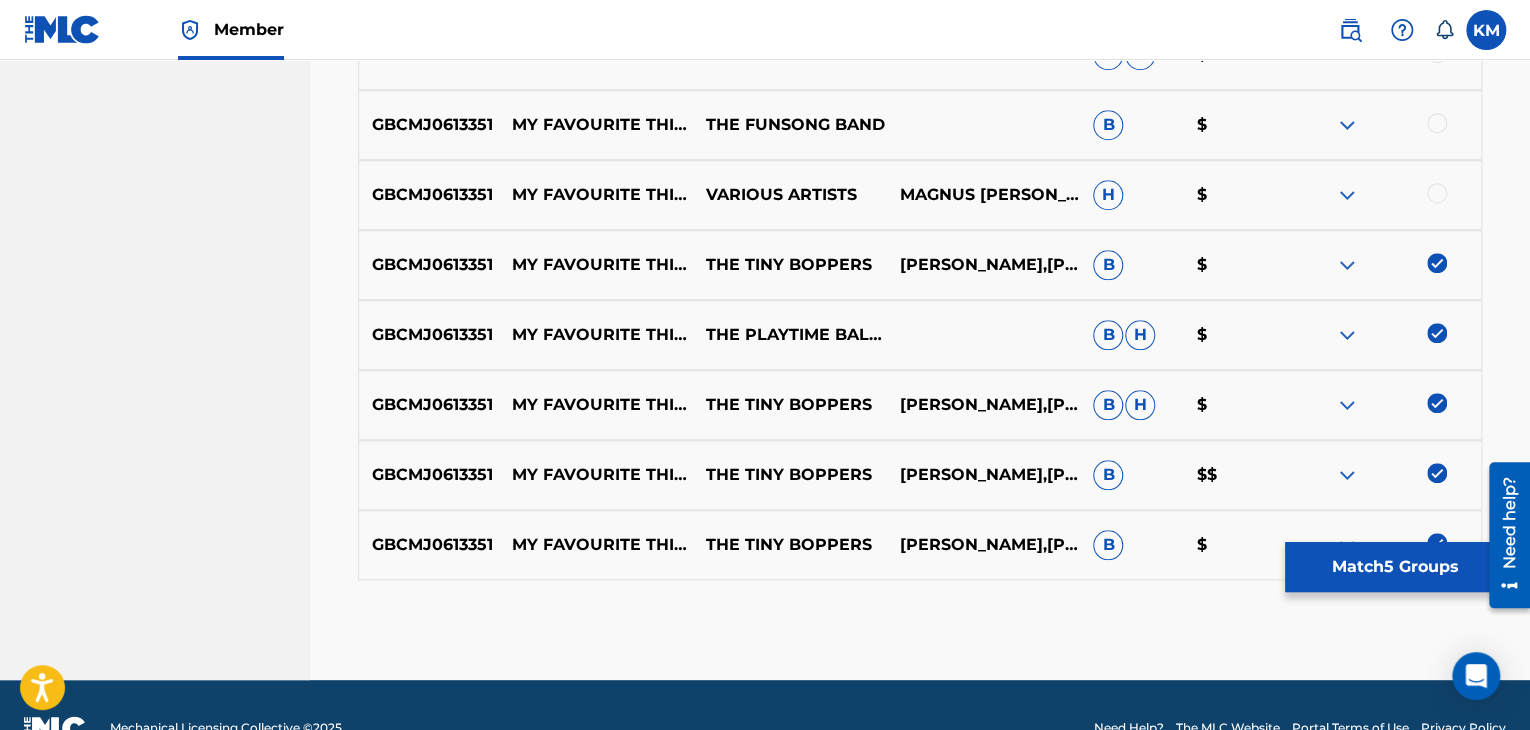 click at bounding box center [1437, 193] 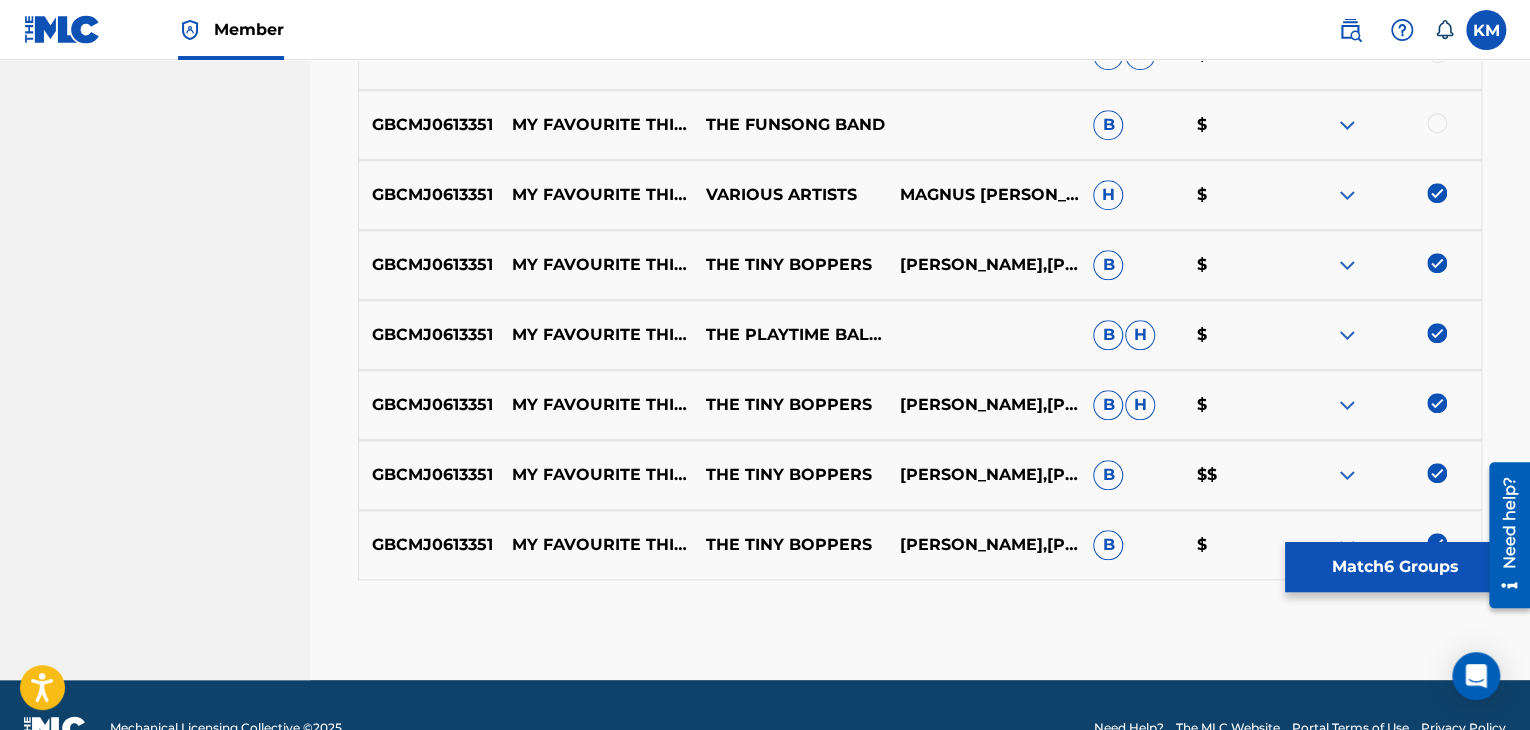 click at bounding box center (1437, 123) 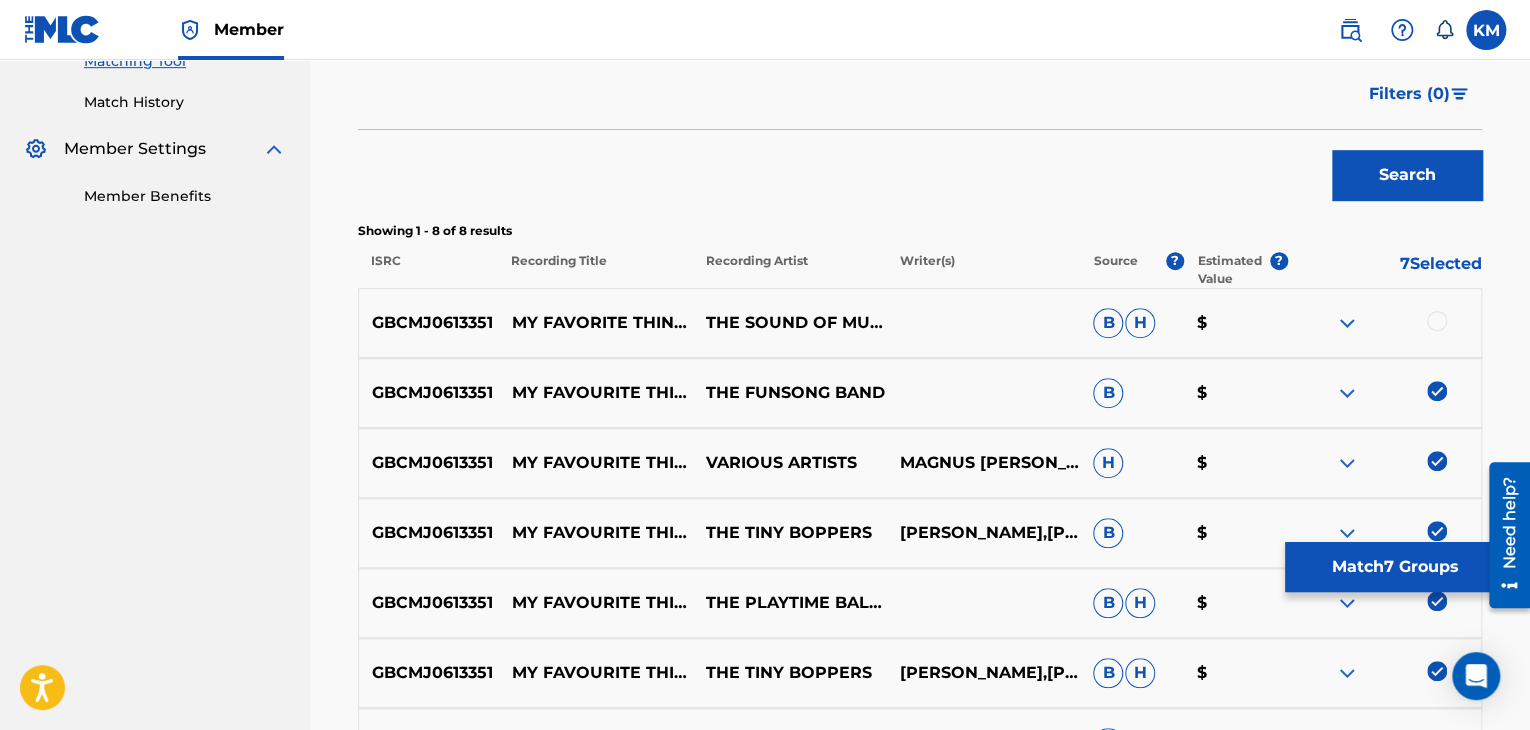 scroll, scrollTop: 500, scrollLeft: 0, axis: vertical 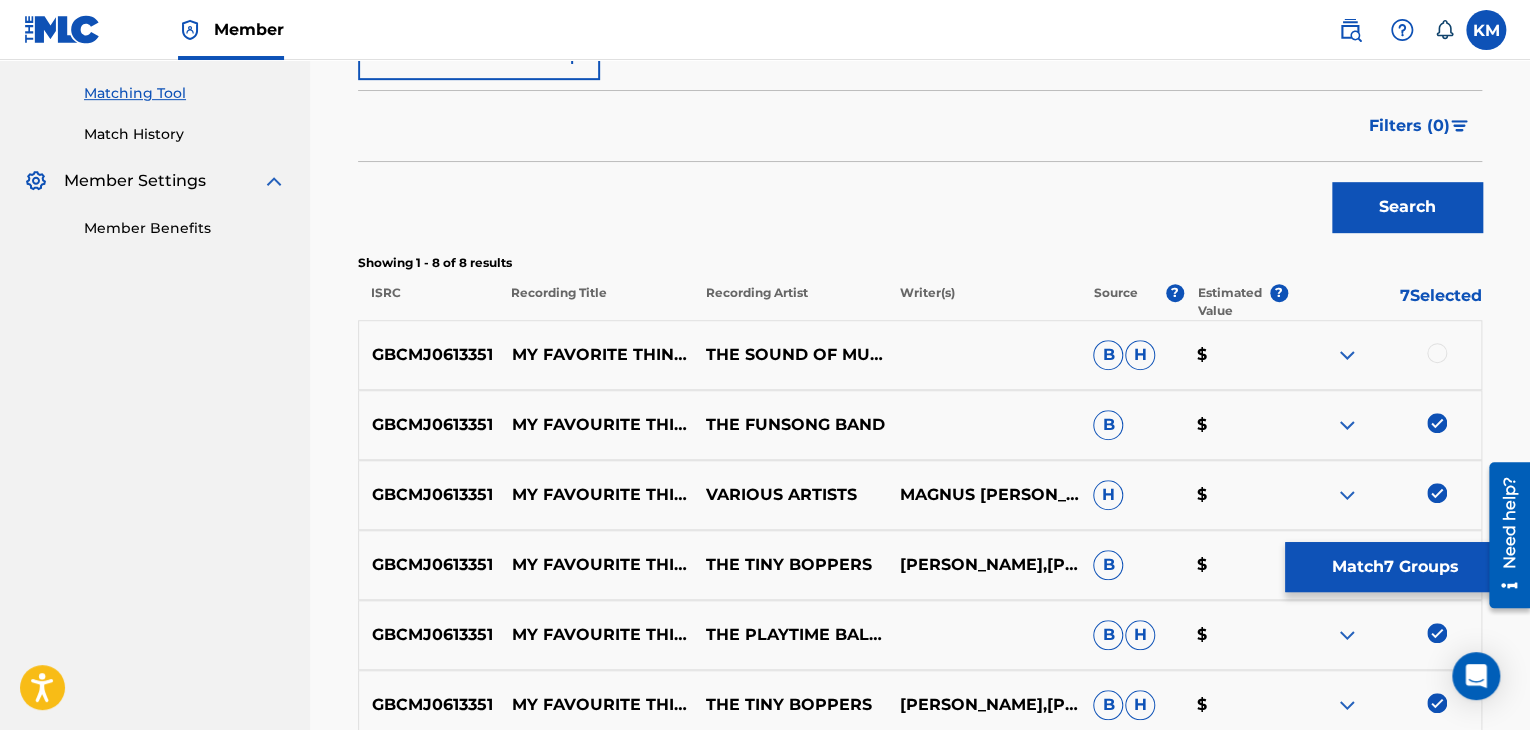 click at bounding box center [1437, 353] 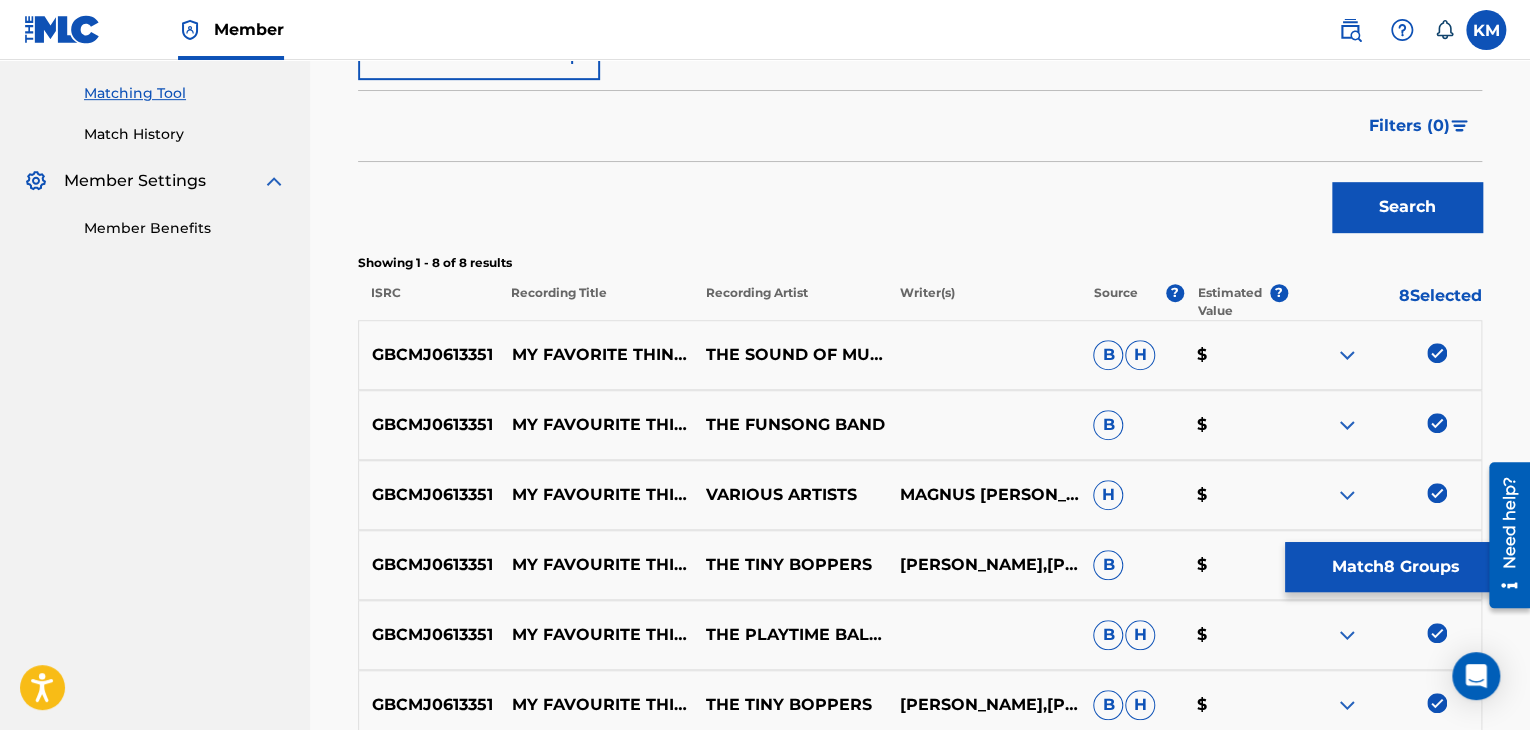 click on "Match  8 Groups" at bounding box center [1395, 567] 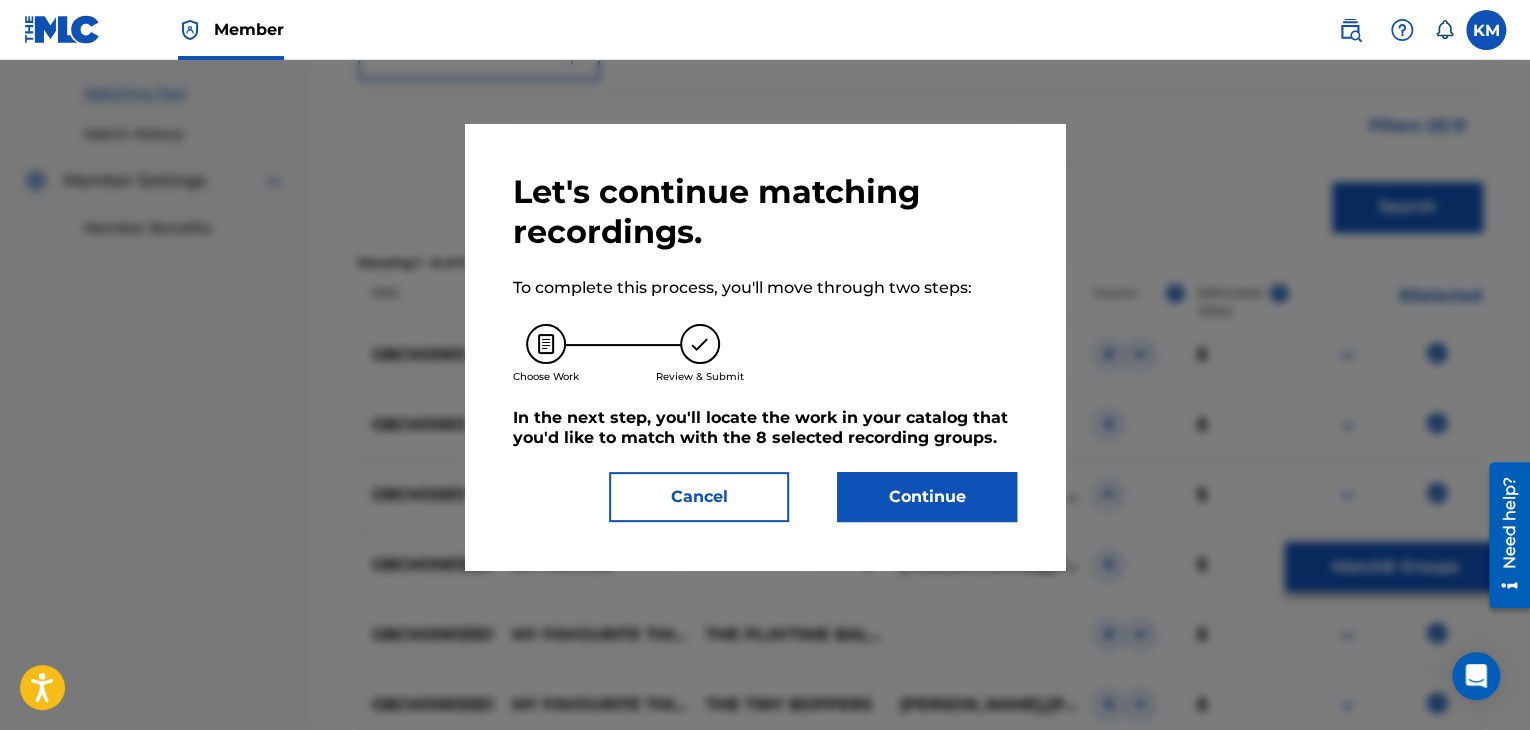 click on "Continue" at bounding box center [927, 497] 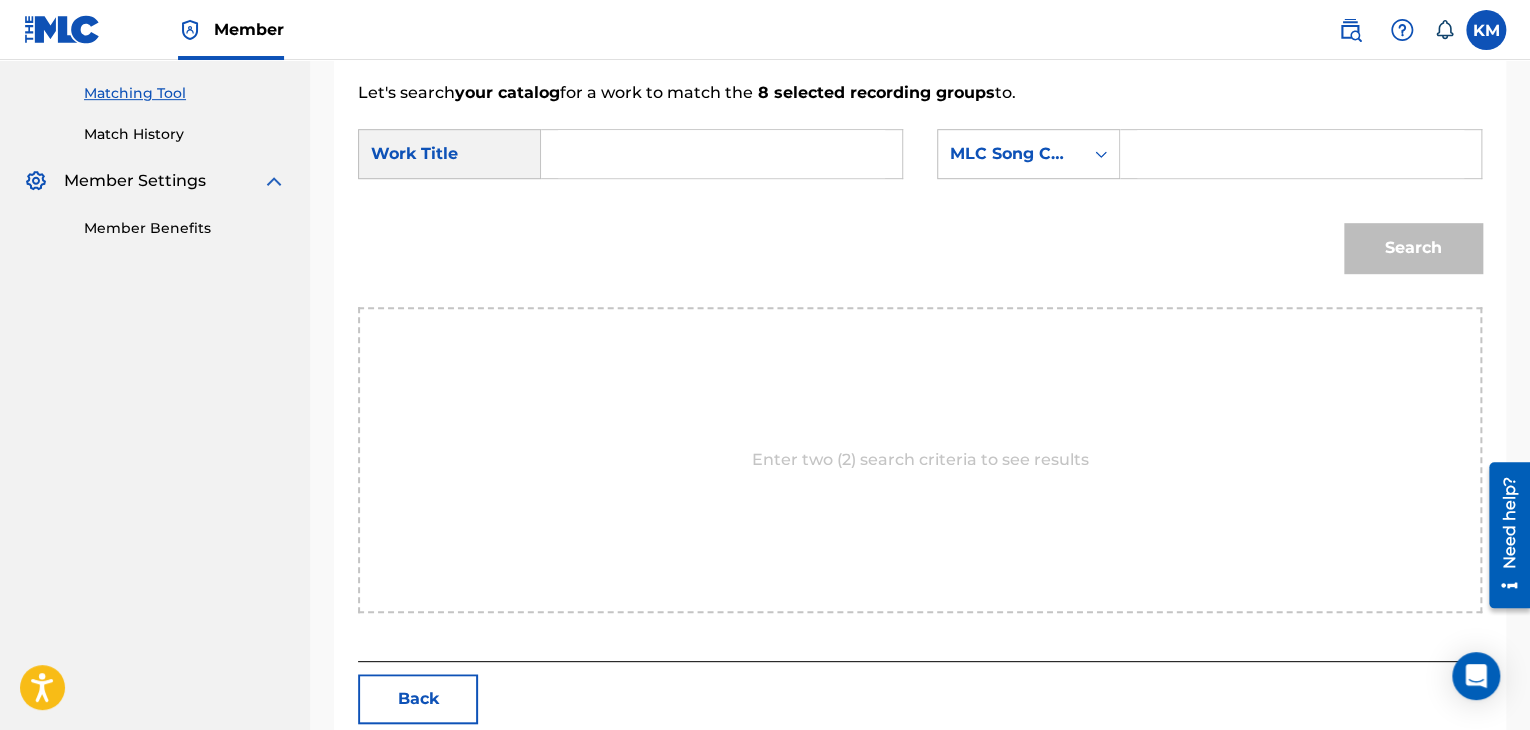 click at bounding box center (721, 154) 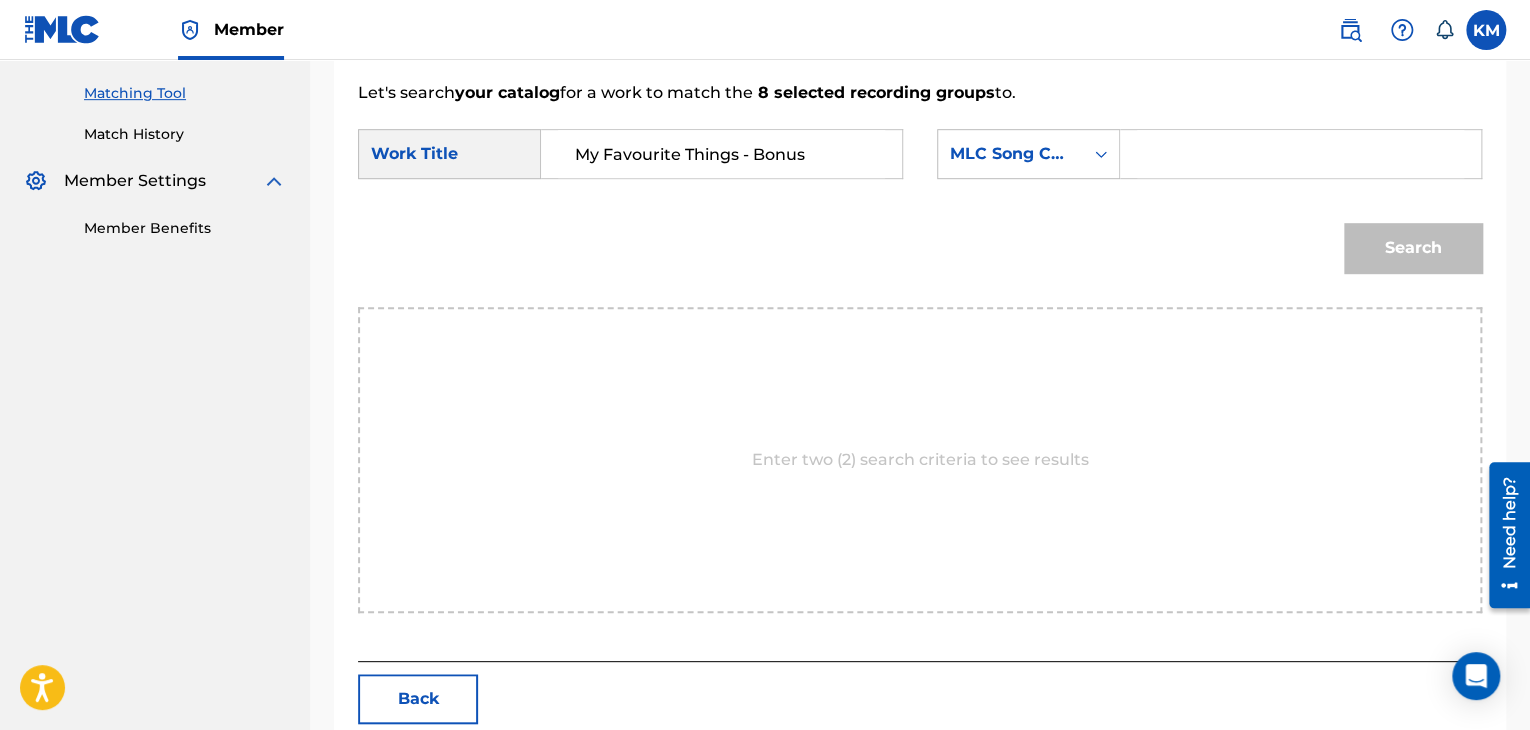 type on "My Favourite Things - Bonus" 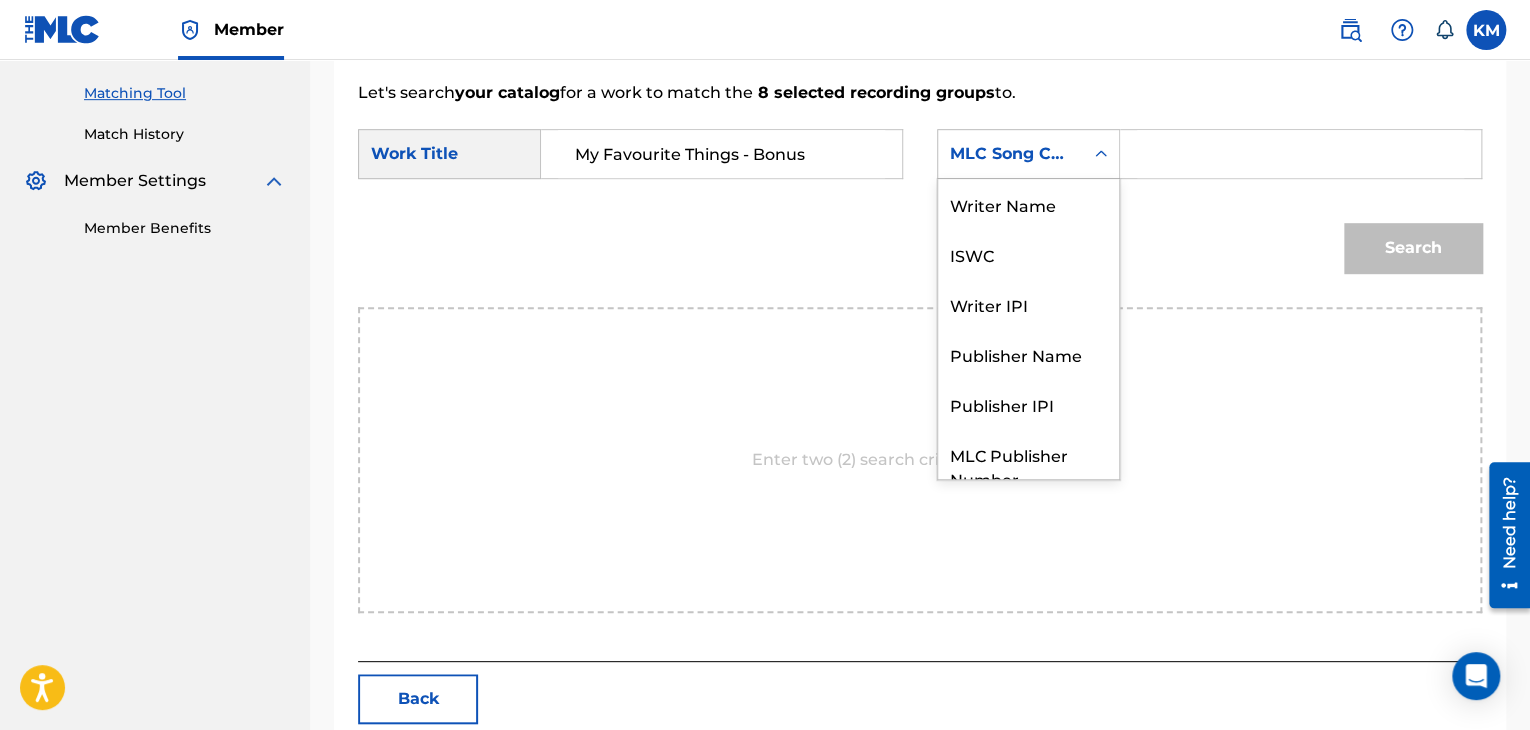 click 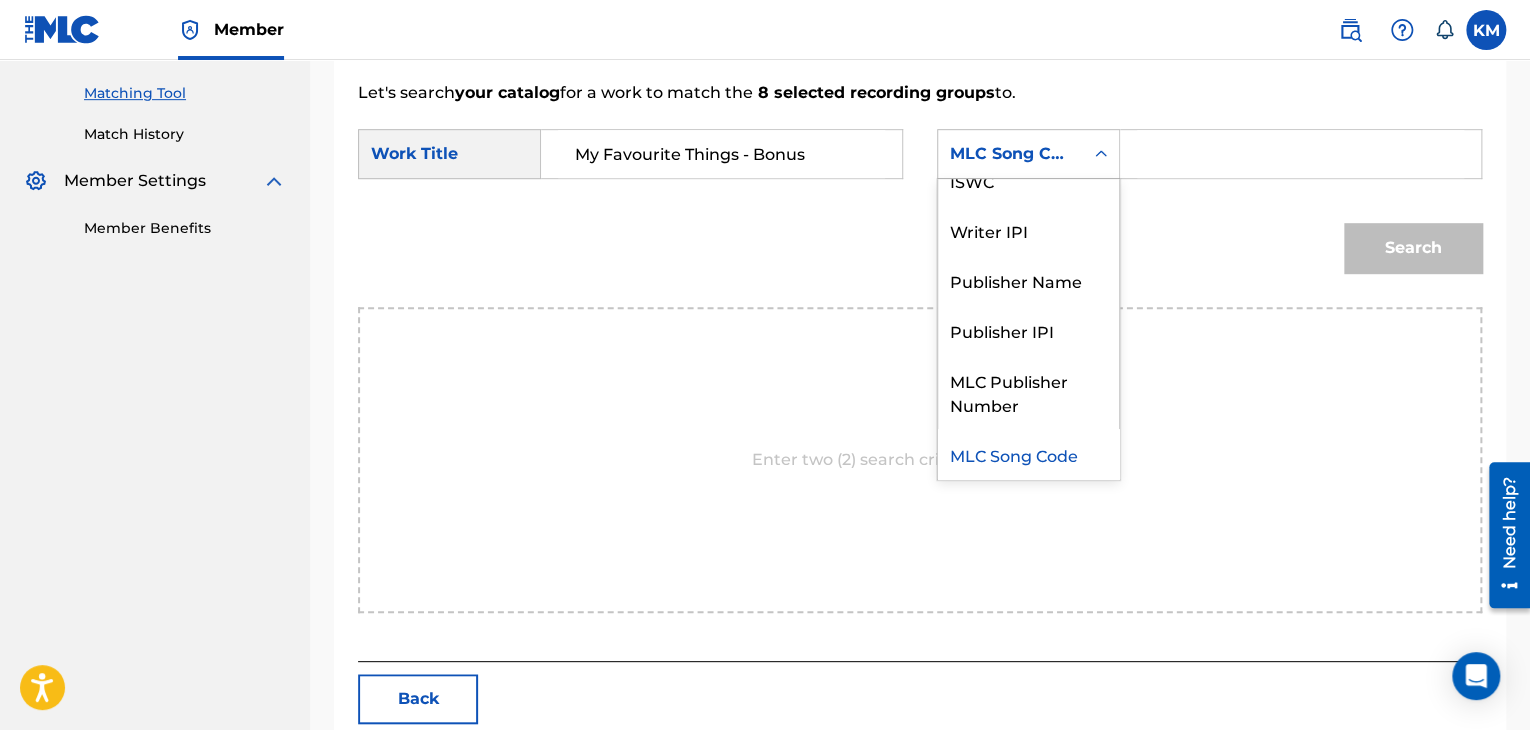 scroll, scrollTop: 0, scrollLeft: 0, axis: both 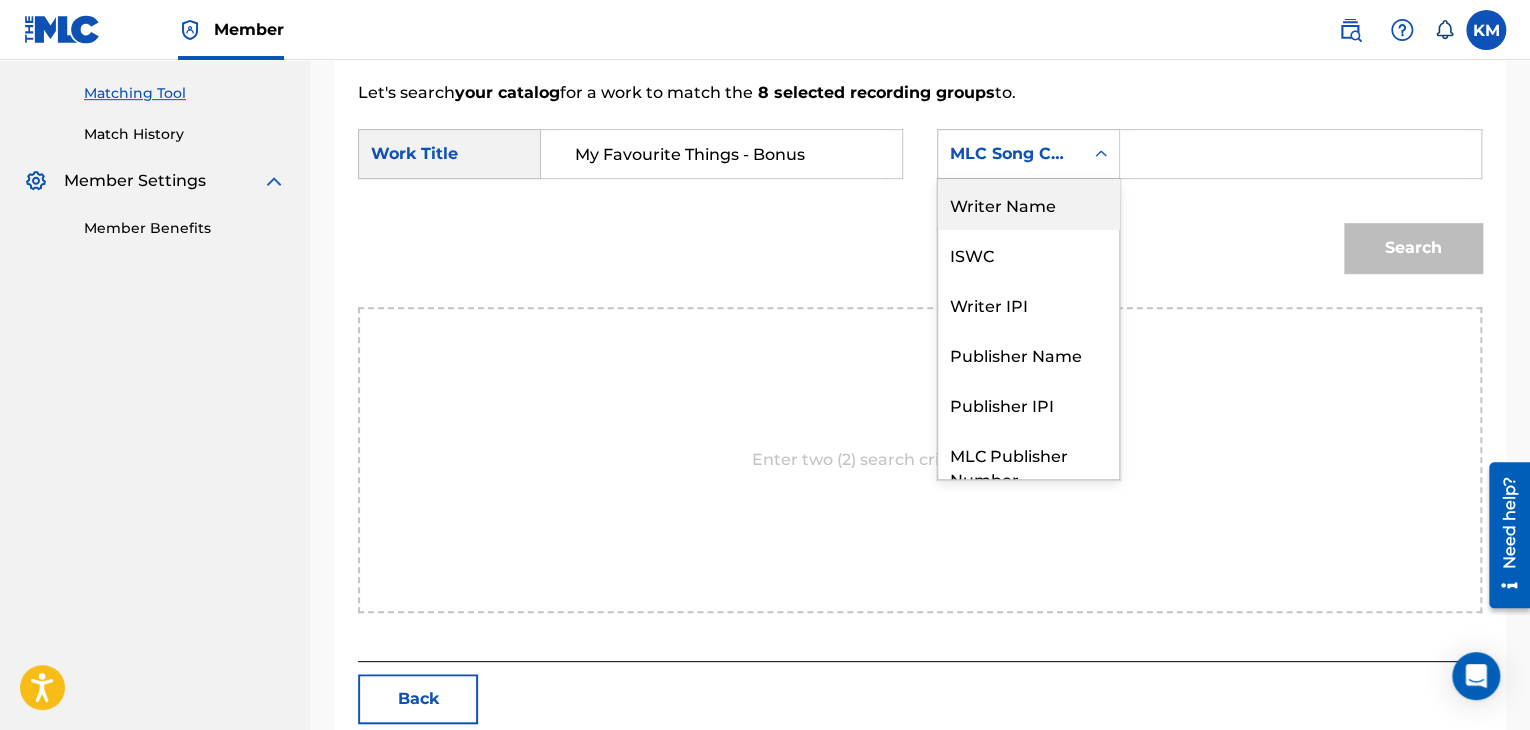 click on "Writer Name" at bounding box center (1028, 204) 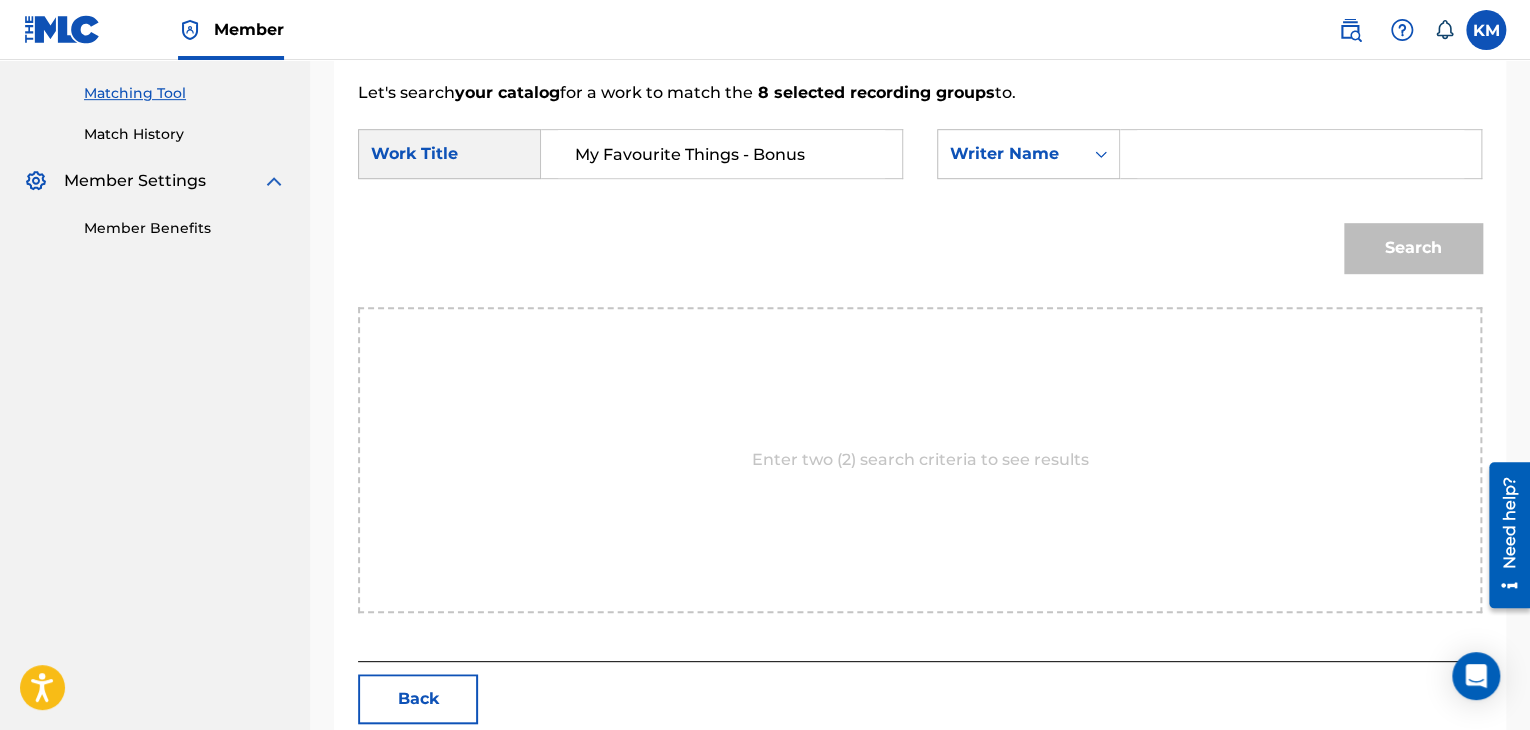 click at bounding box center (1300, 154) 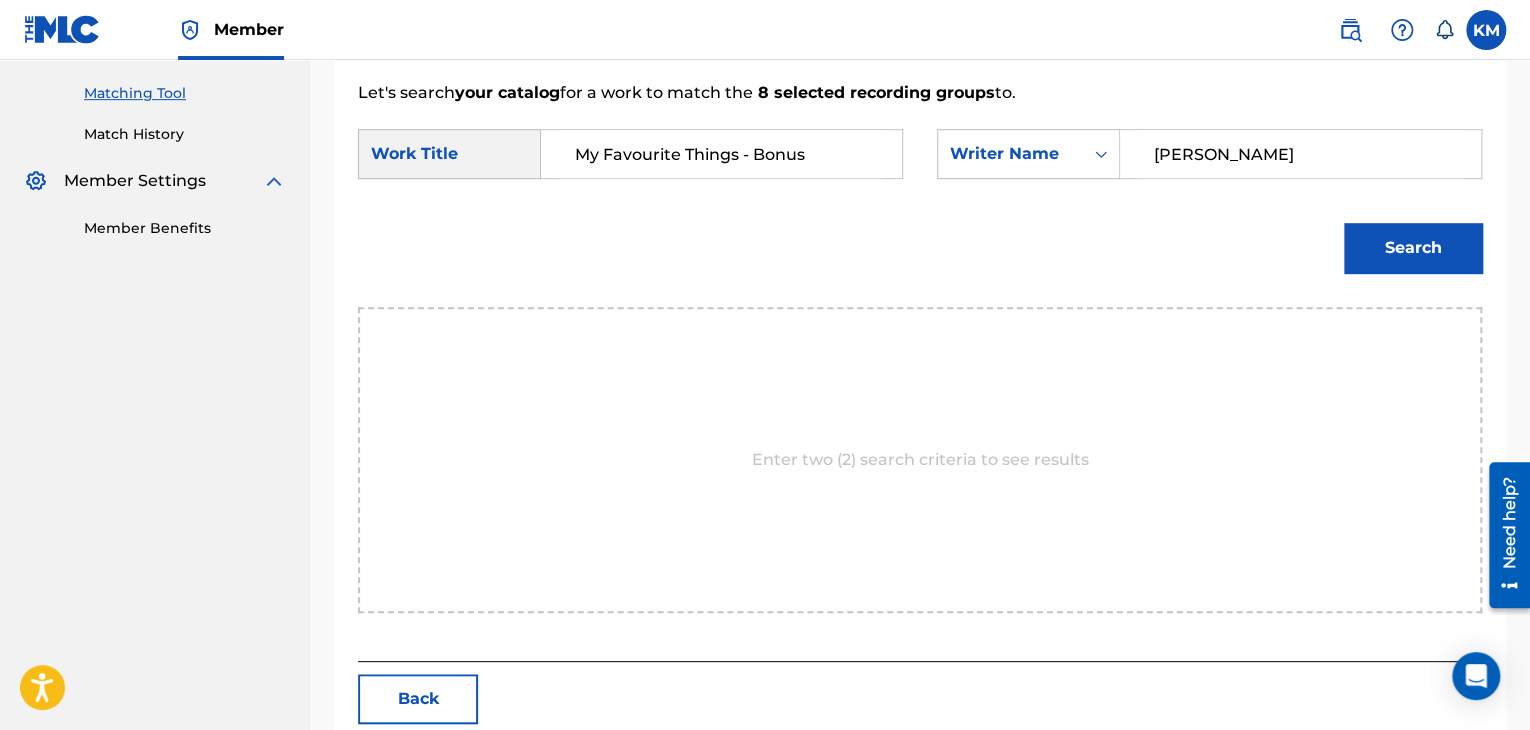type on "[PERSON_NAME]" 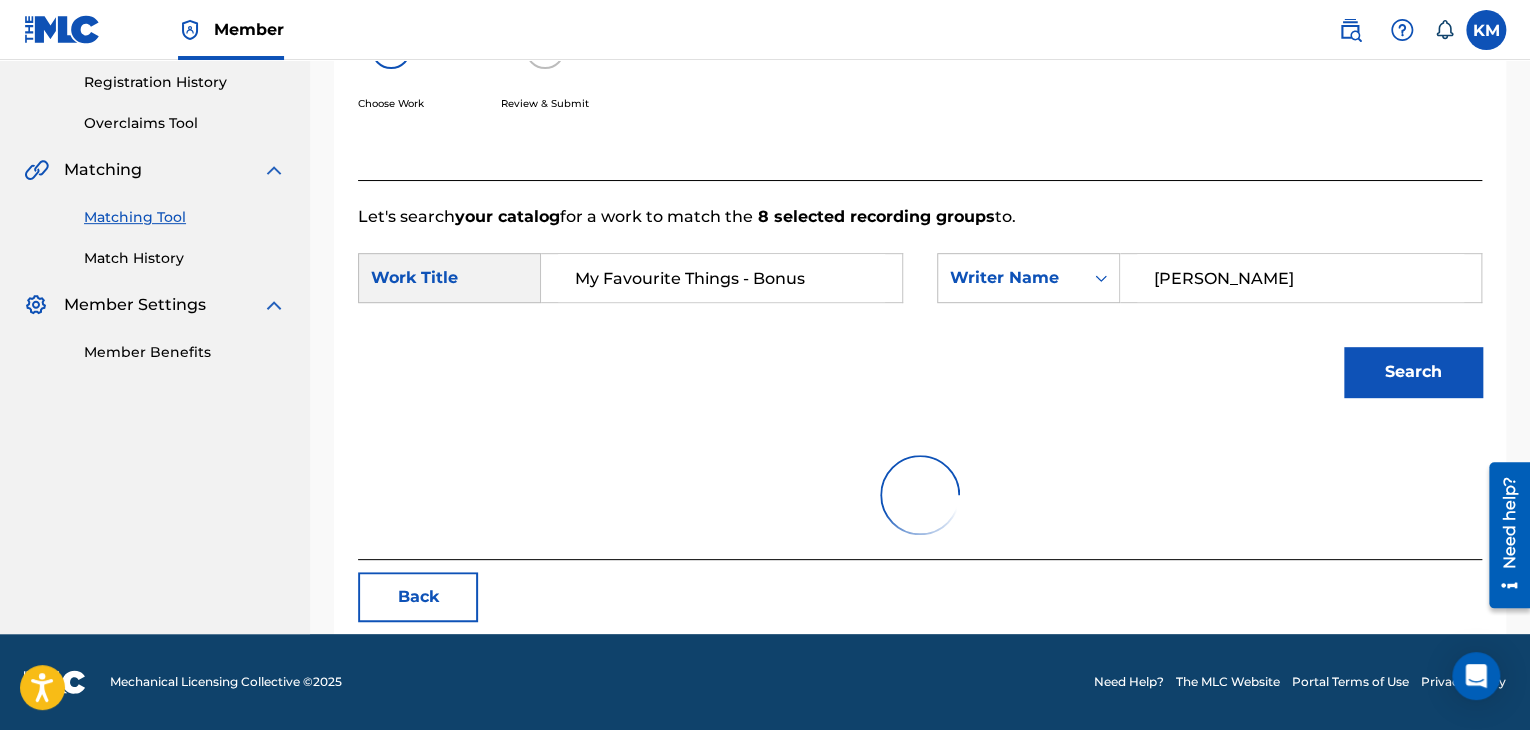 scroll, scrollTop: 500, scrollLeft: 0, axis: vertical 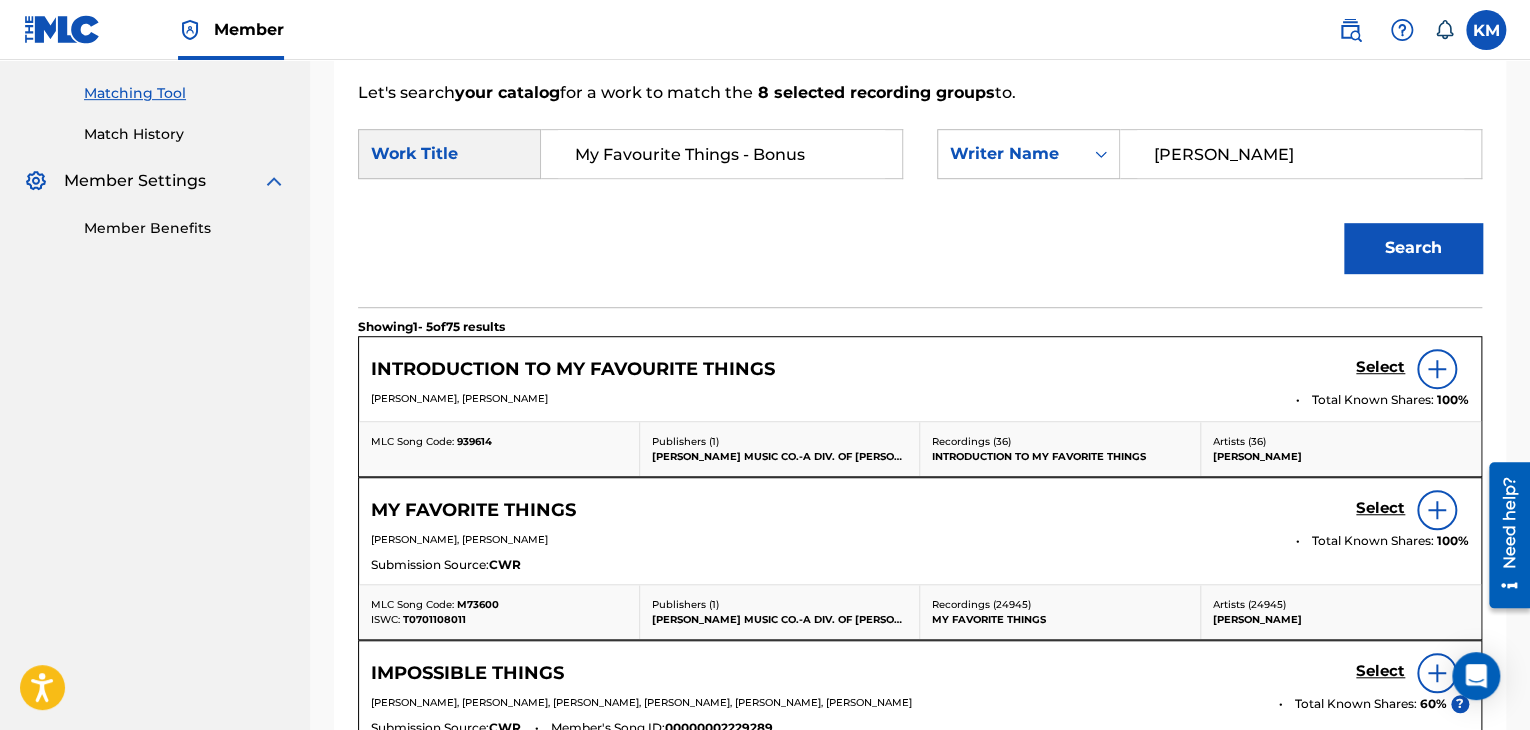 click on "Select" at bounding box center (1380, 367) 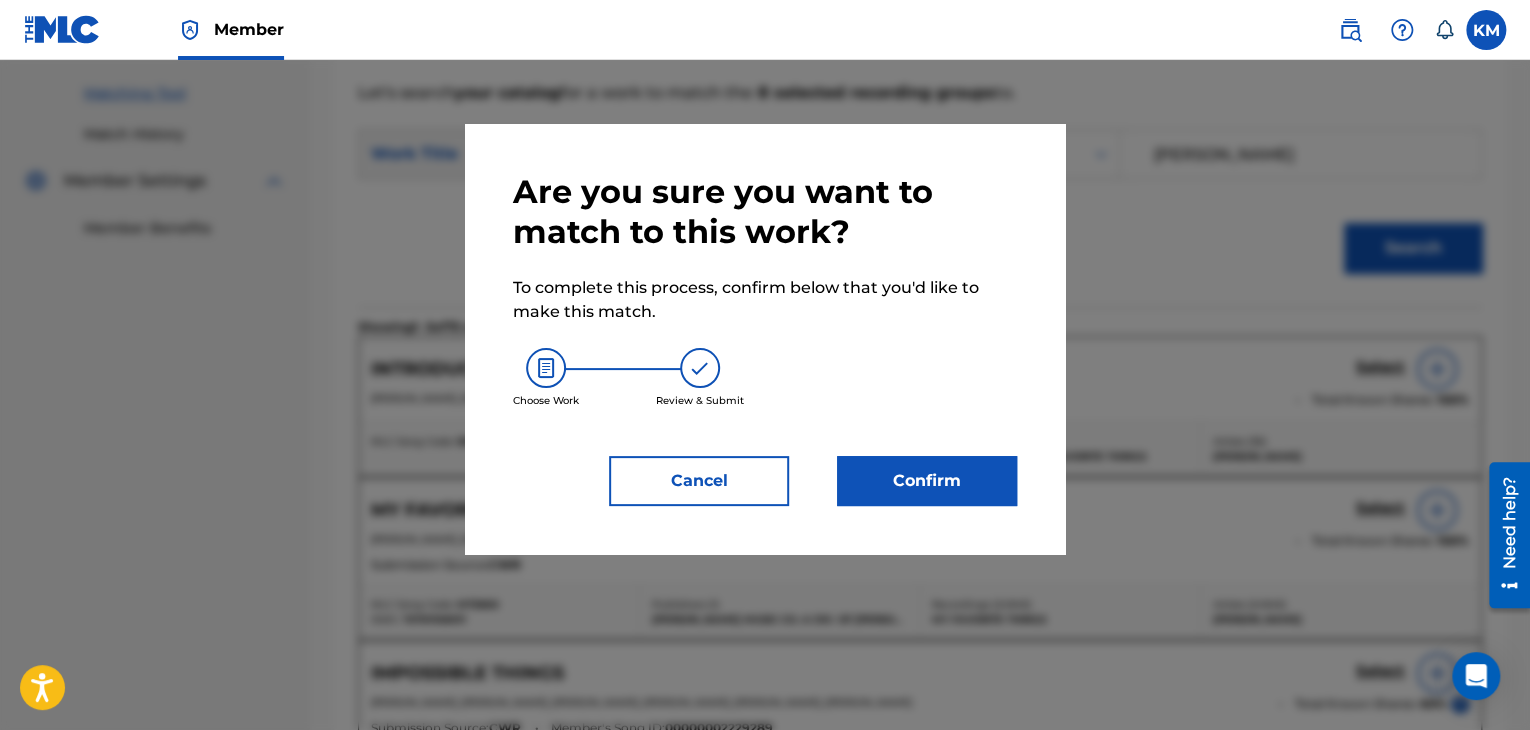click on "Confirm" at bounding box center [927, 481] 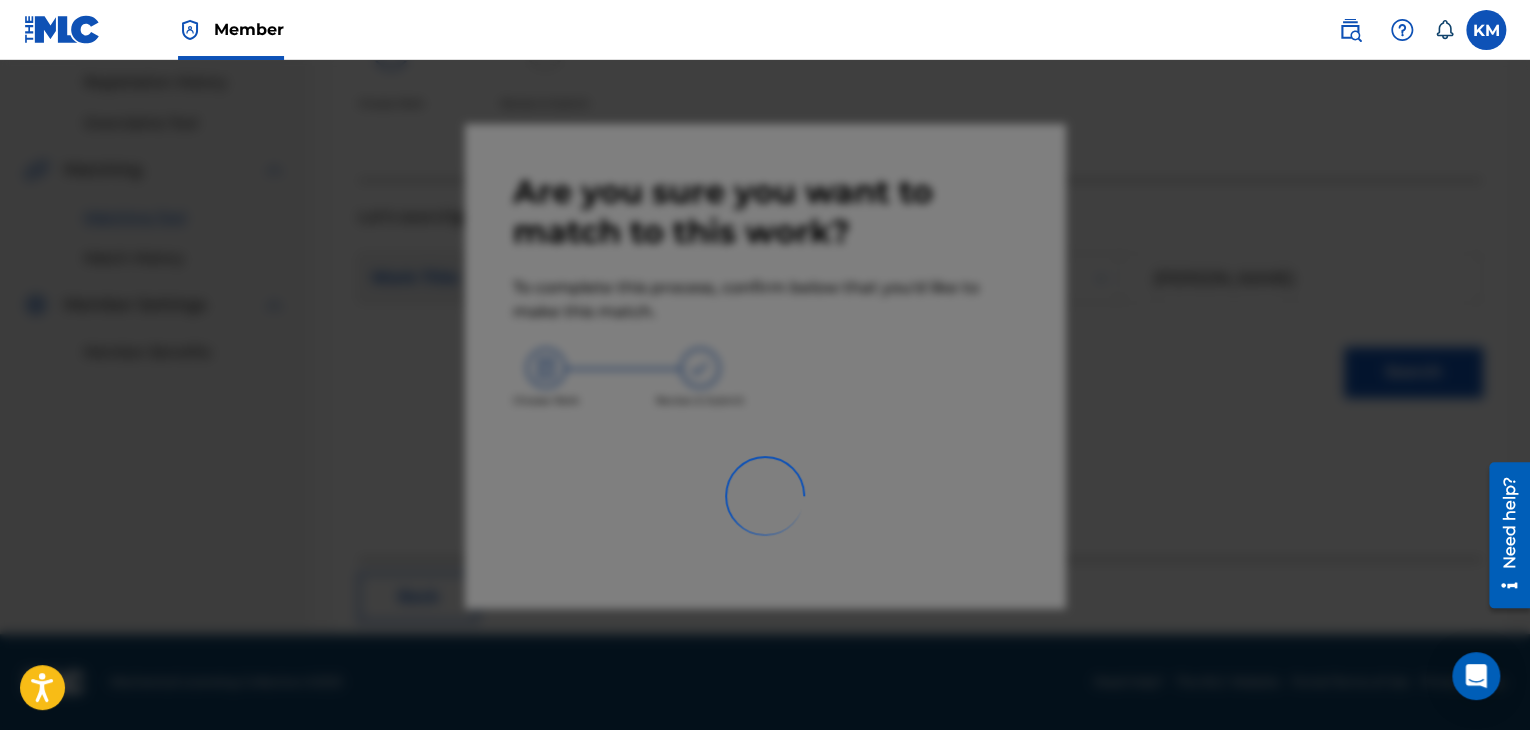 scroll, scrollTop: 129, scrollLeft: 0, axis: vertical 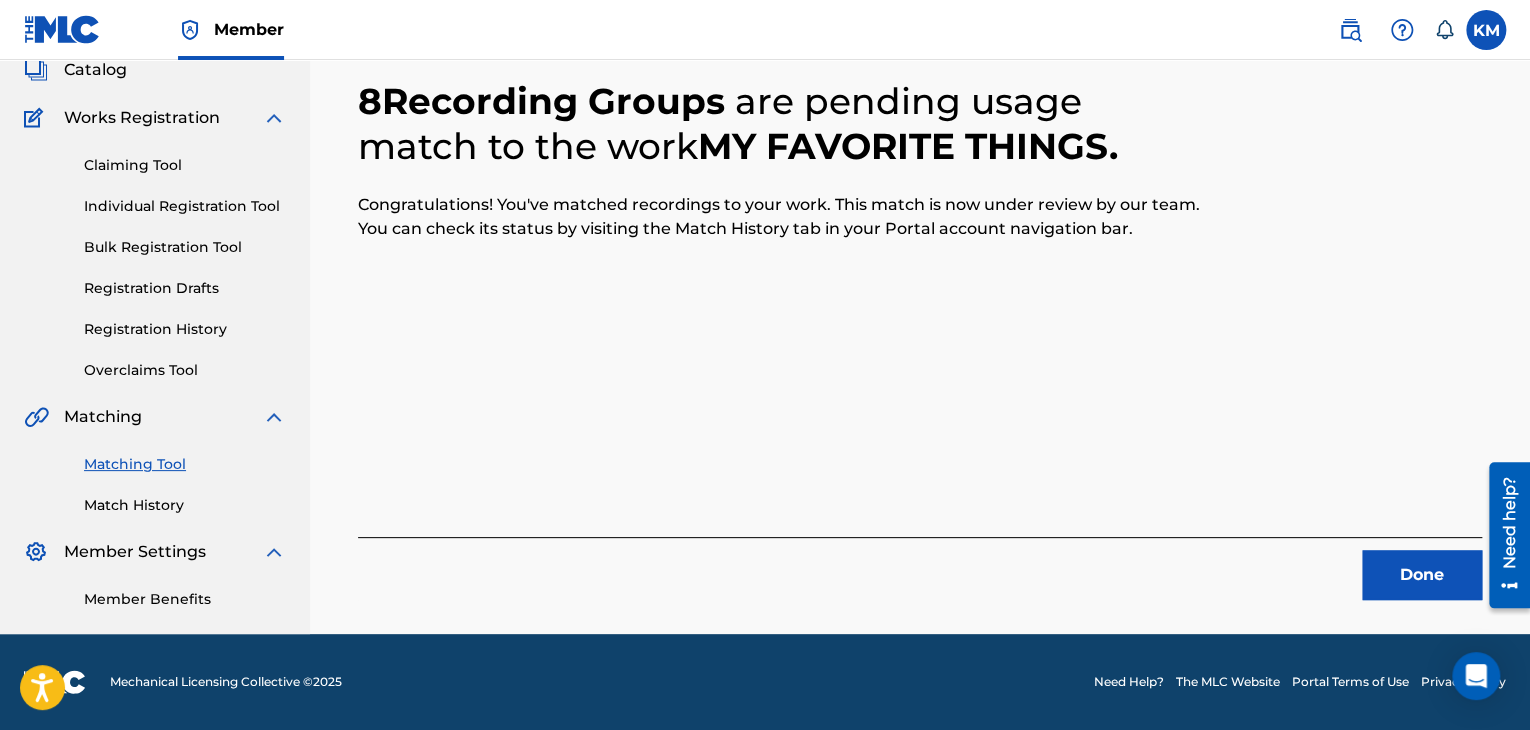 click on "Done" at bounding box center (1422, 575) 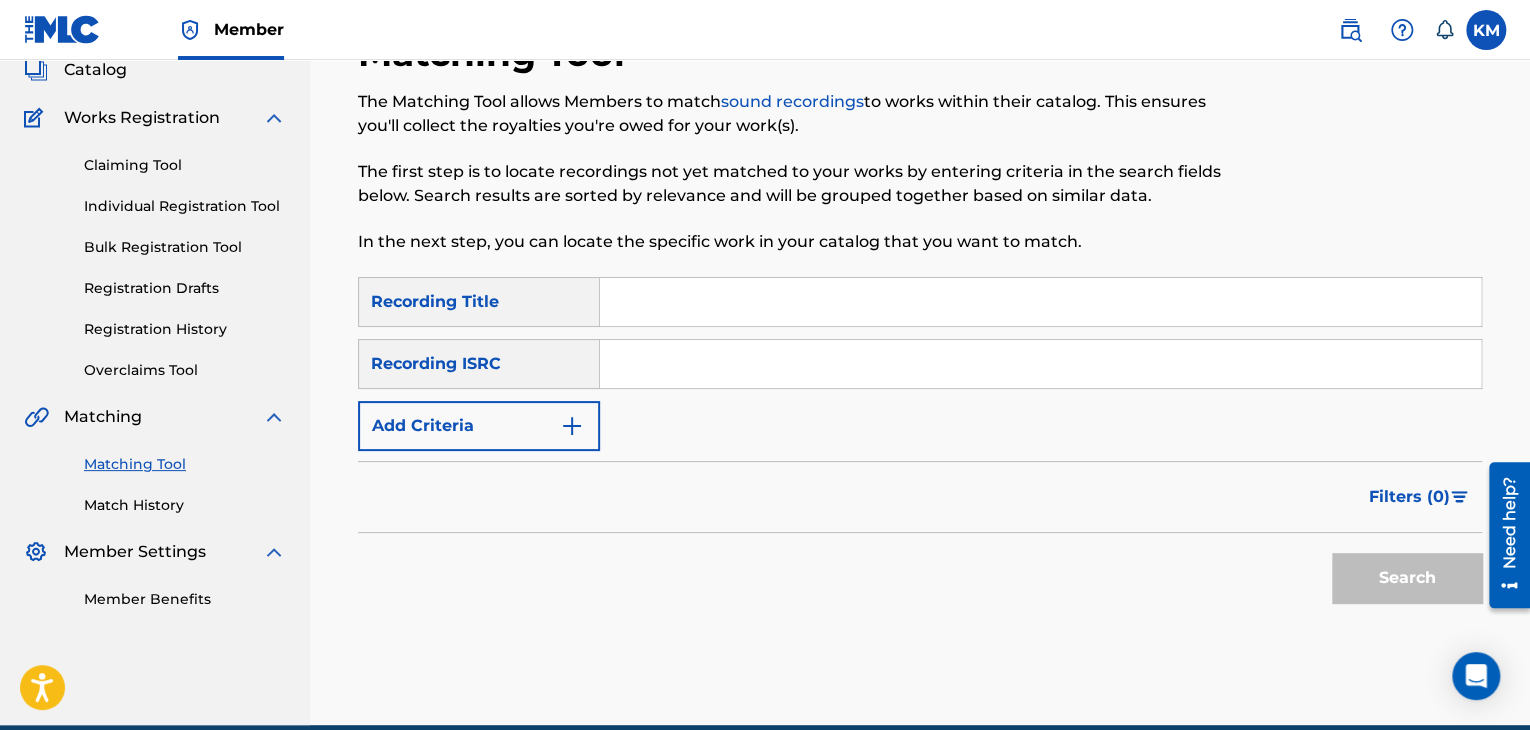 click at bounding box center (1040, 364) 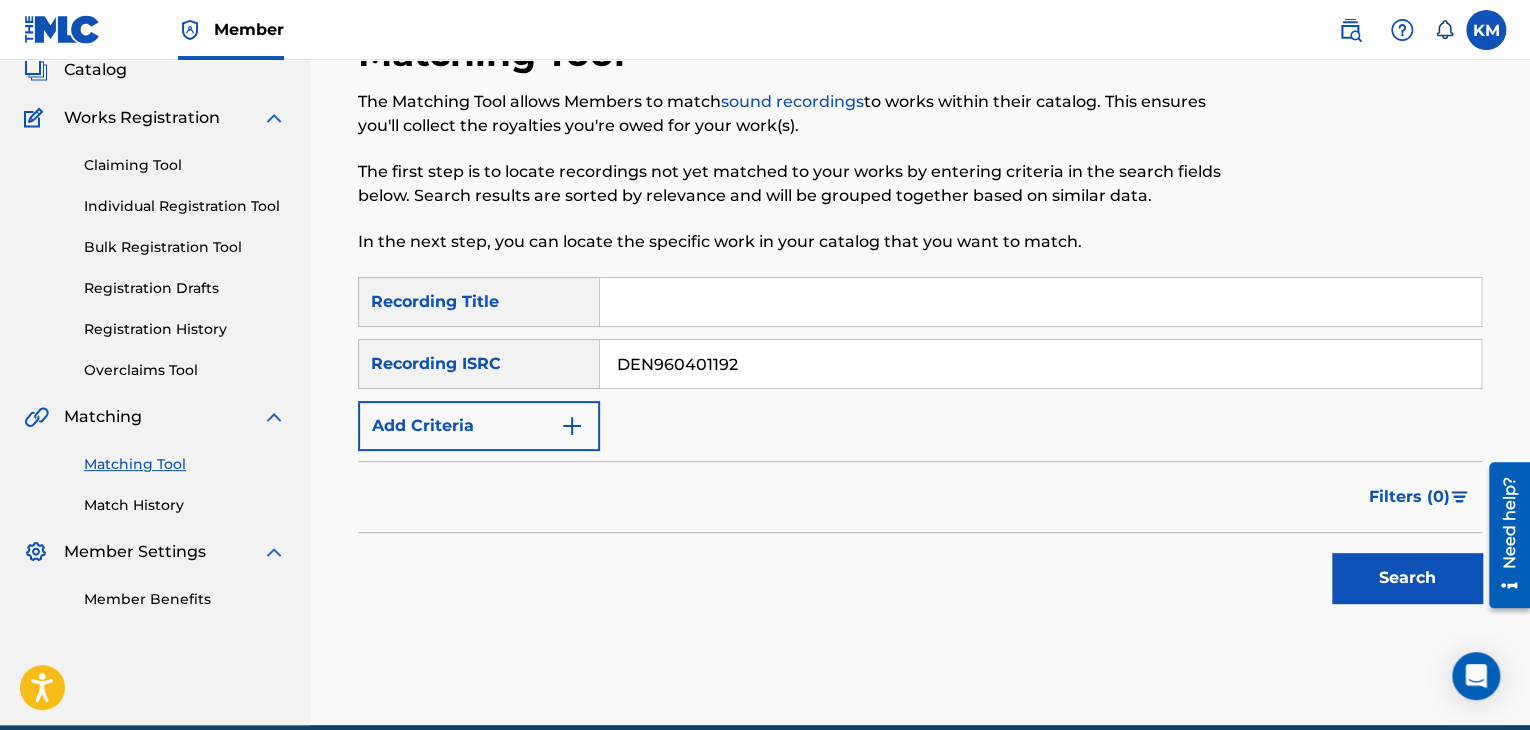 type on "DEN960401192" 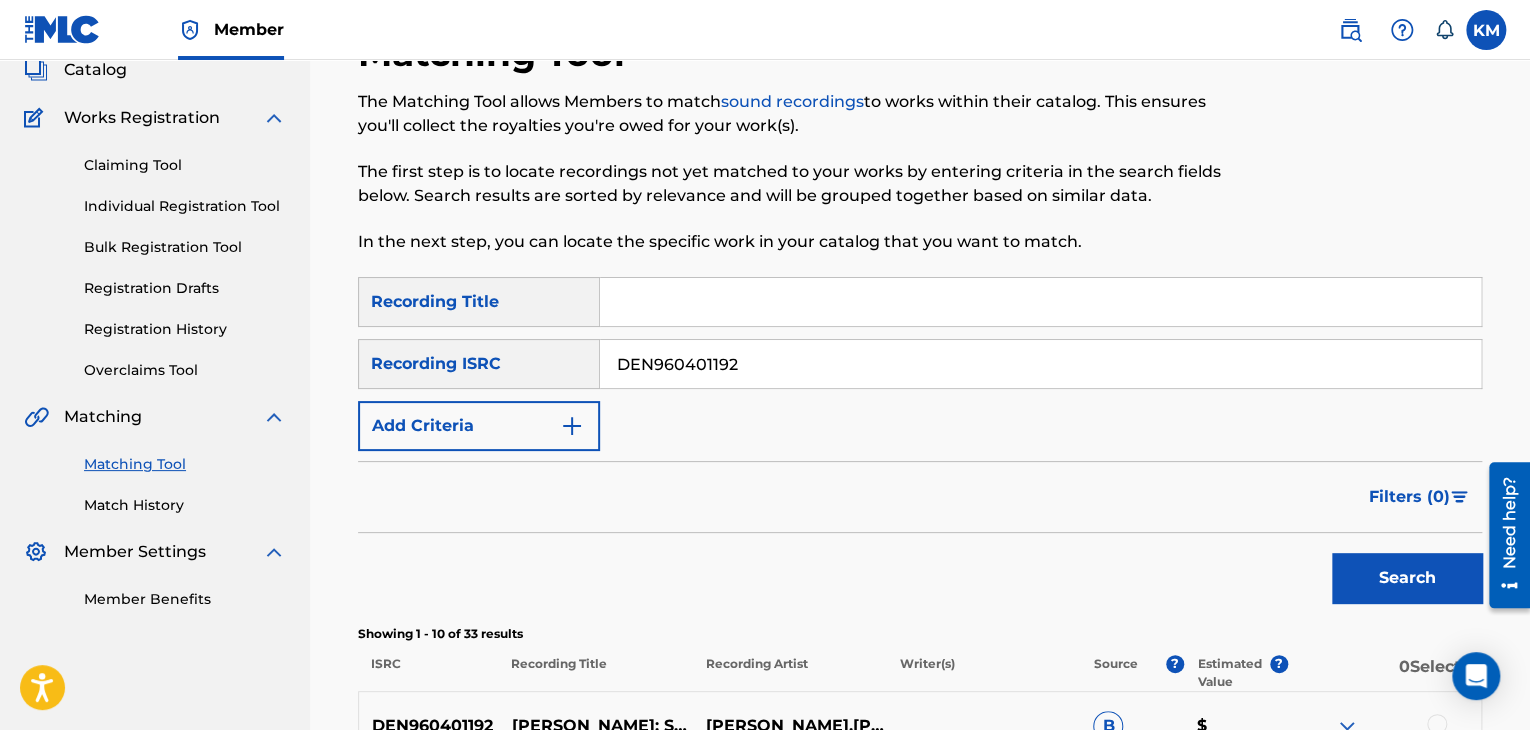 click on "Match History" at bounding box center [185, 505] 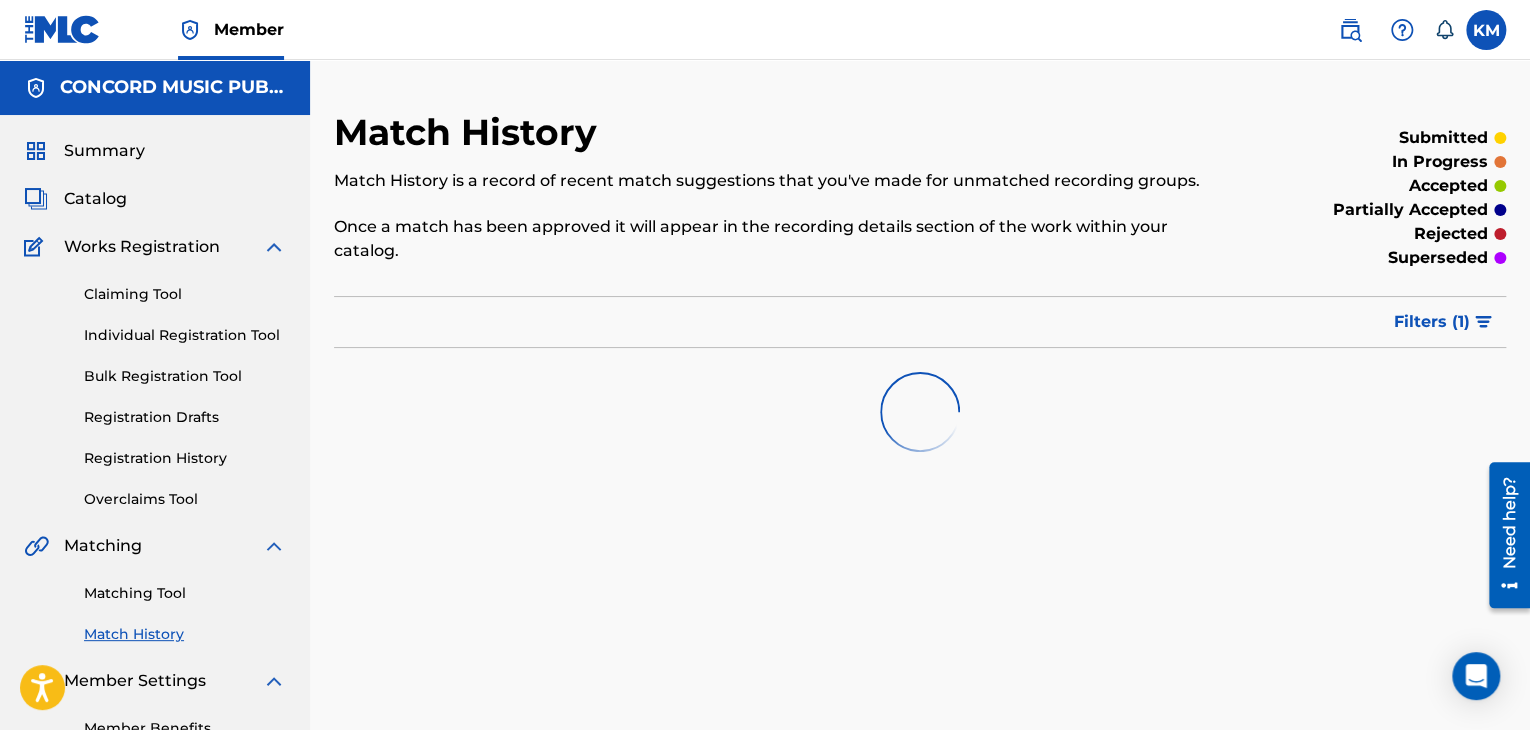 click on "Matching Tool" at bounding box center (185, 593) 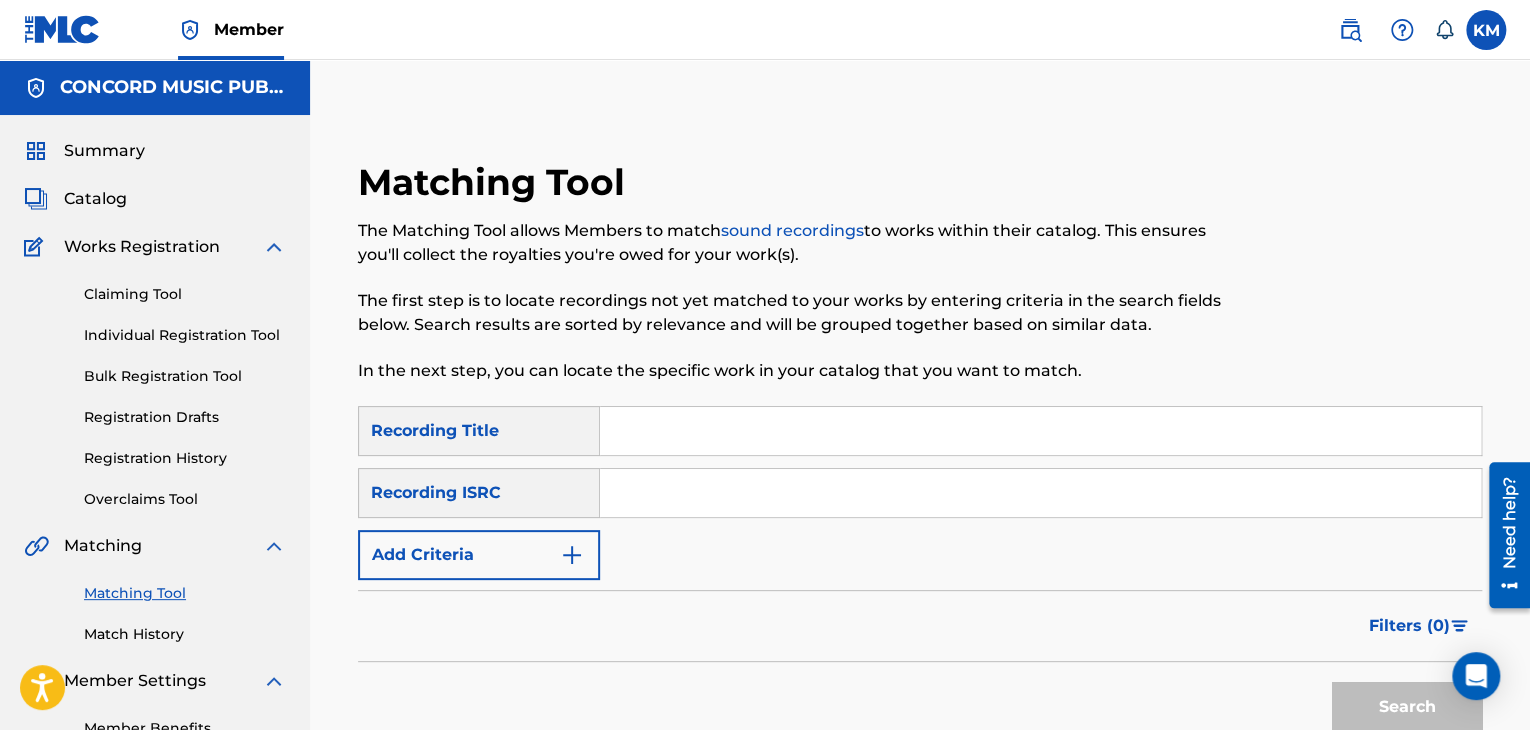 click at bounding box center (1040, 493) 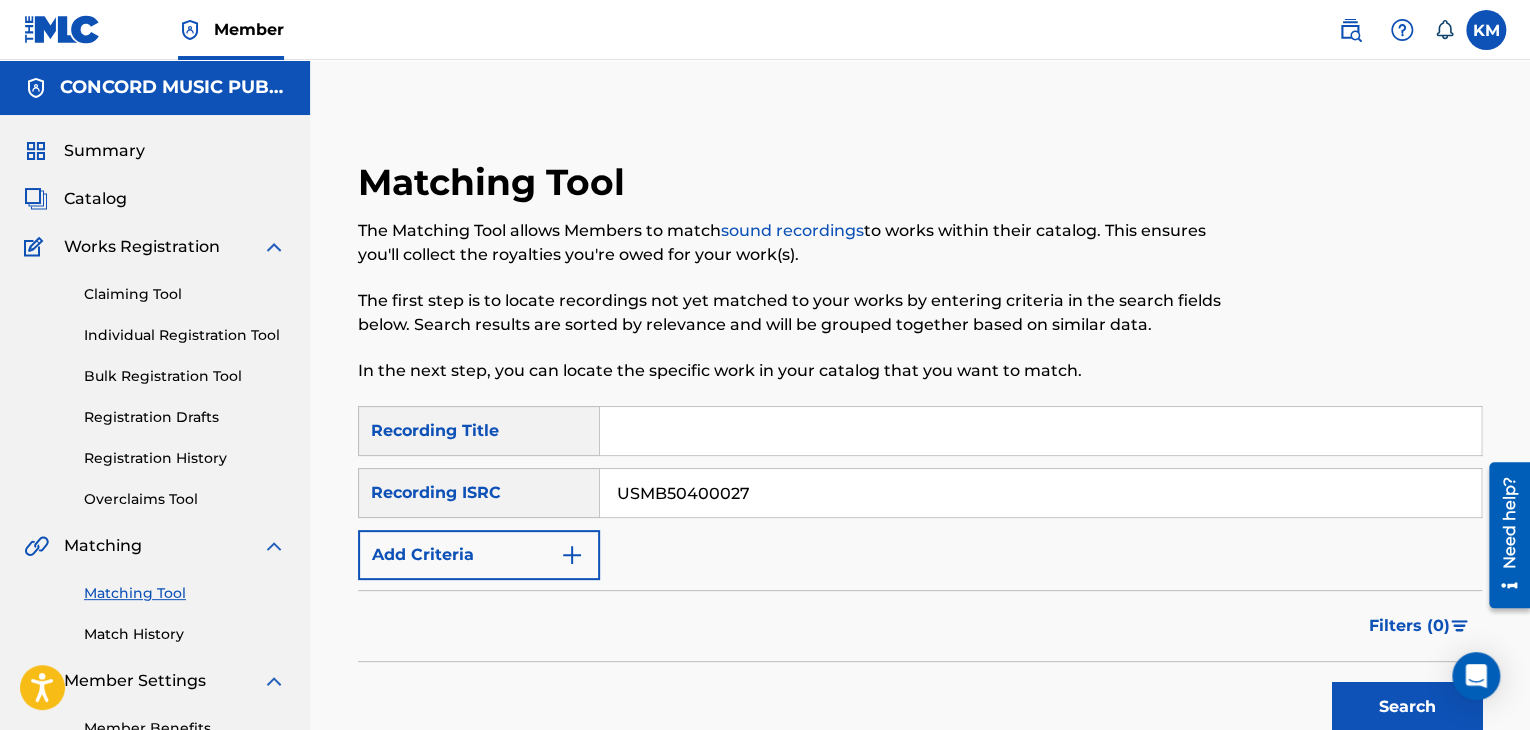 type on "USMB50400027" 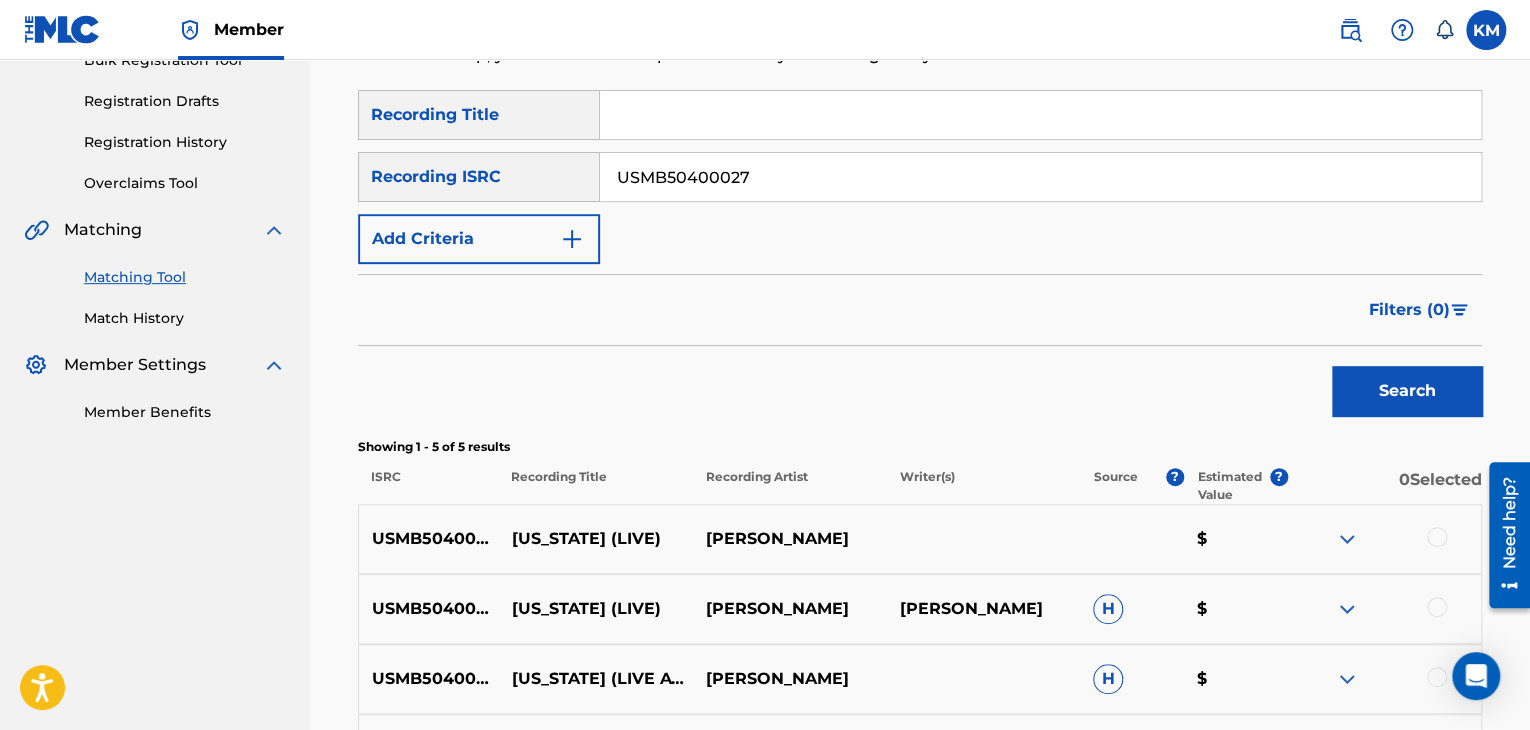 scroll, scrollTop: 500, scrollLeft: 0, axis: vertical 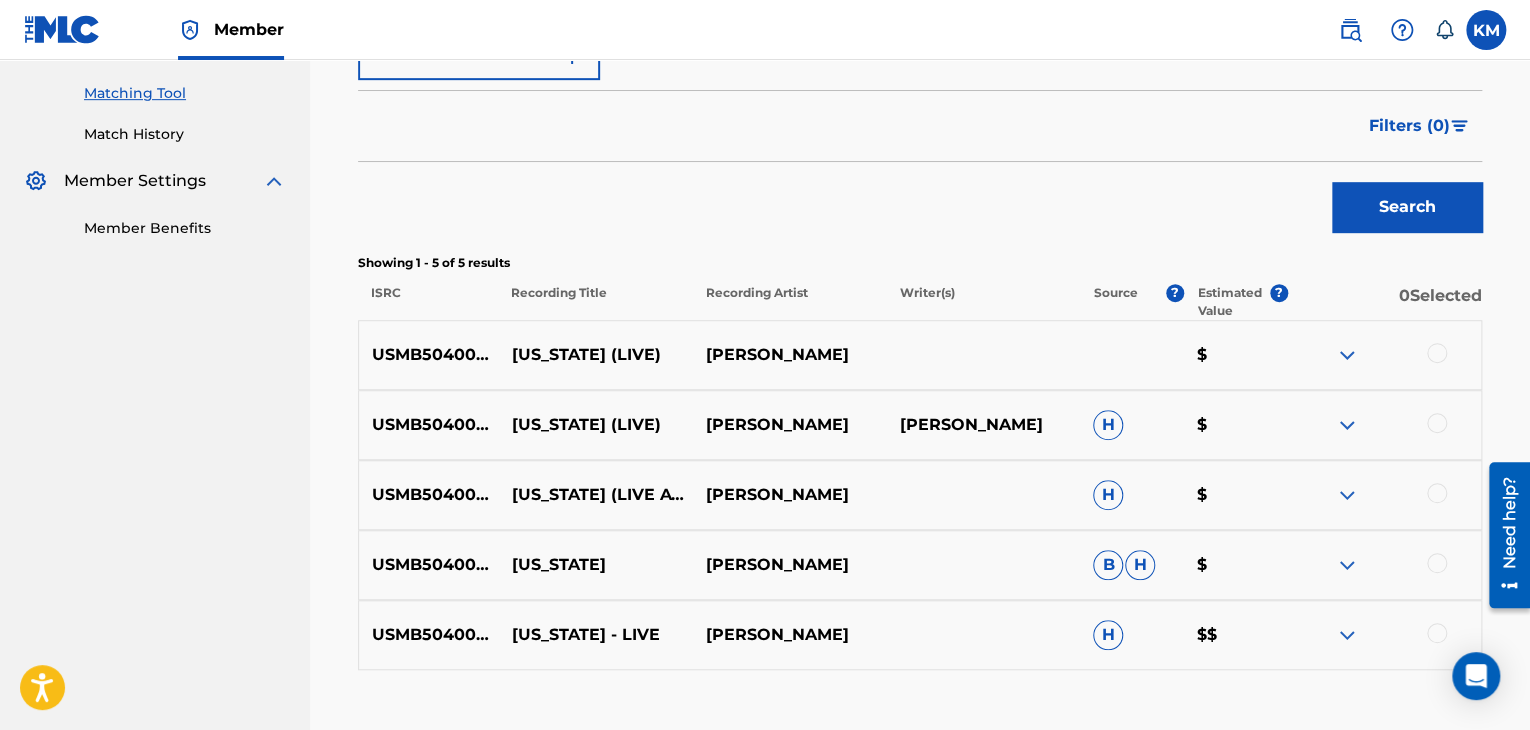 click at bounding box center (1437, 633) 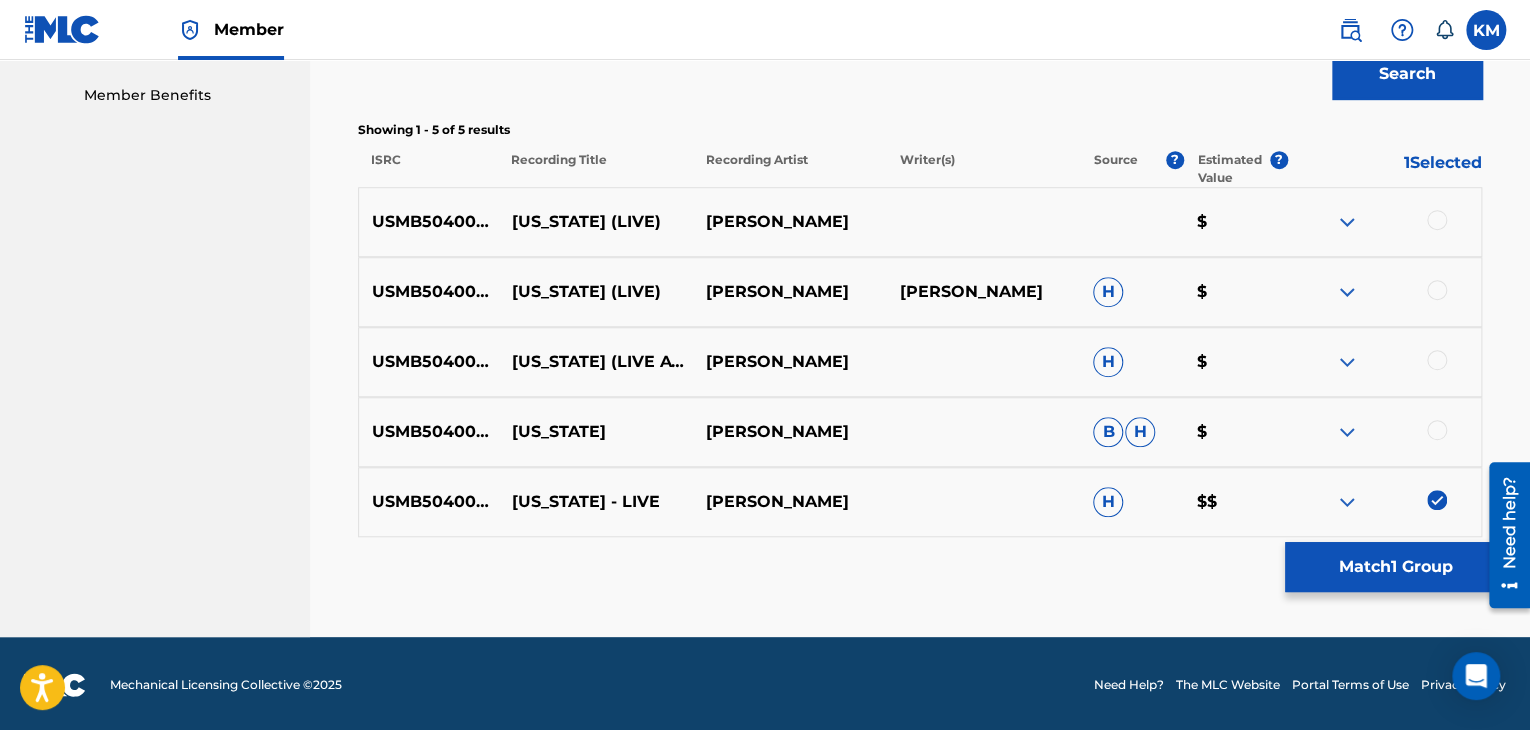 scroll, scrollTop: 636, scrollLeft: 0, axis: vertical 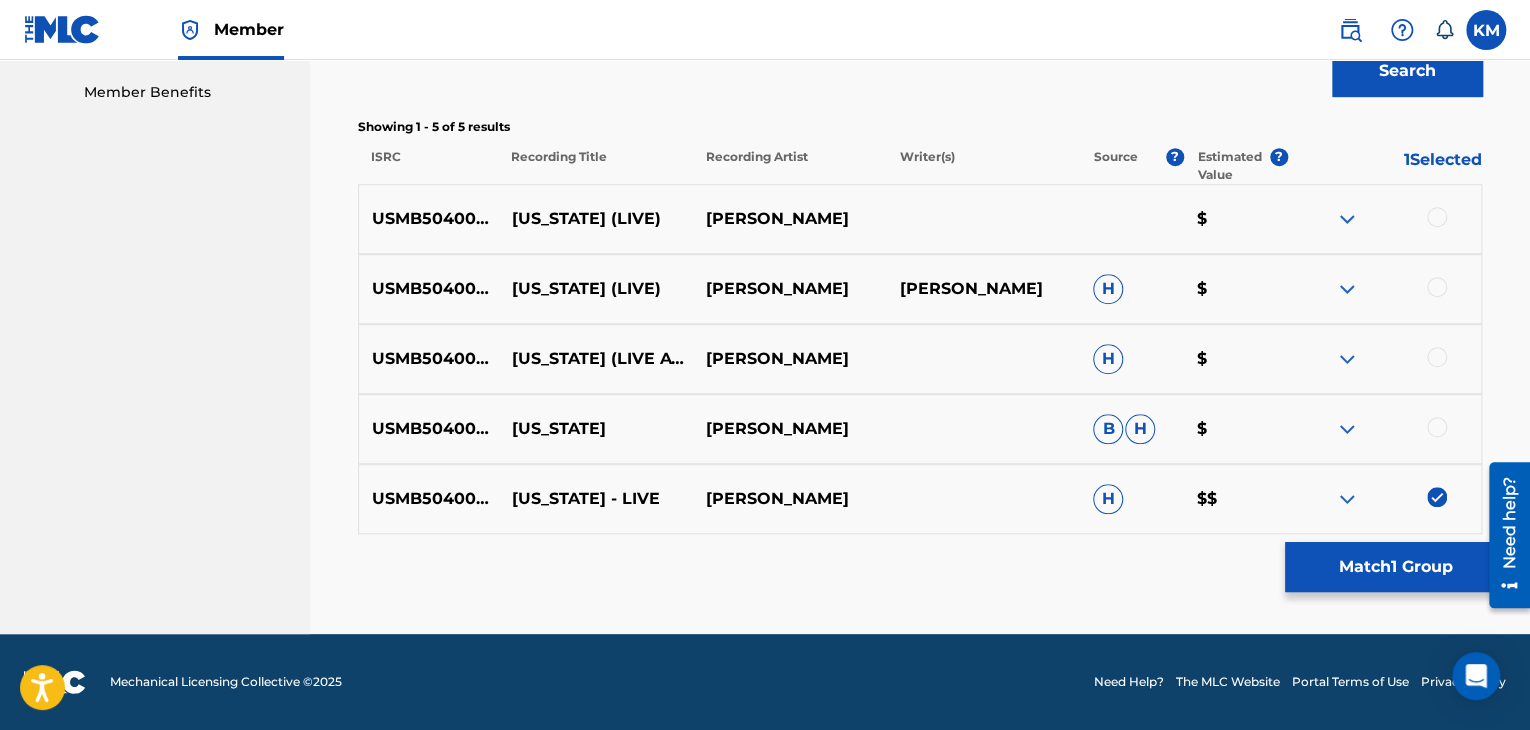 click at bounding box center [1437, 427] 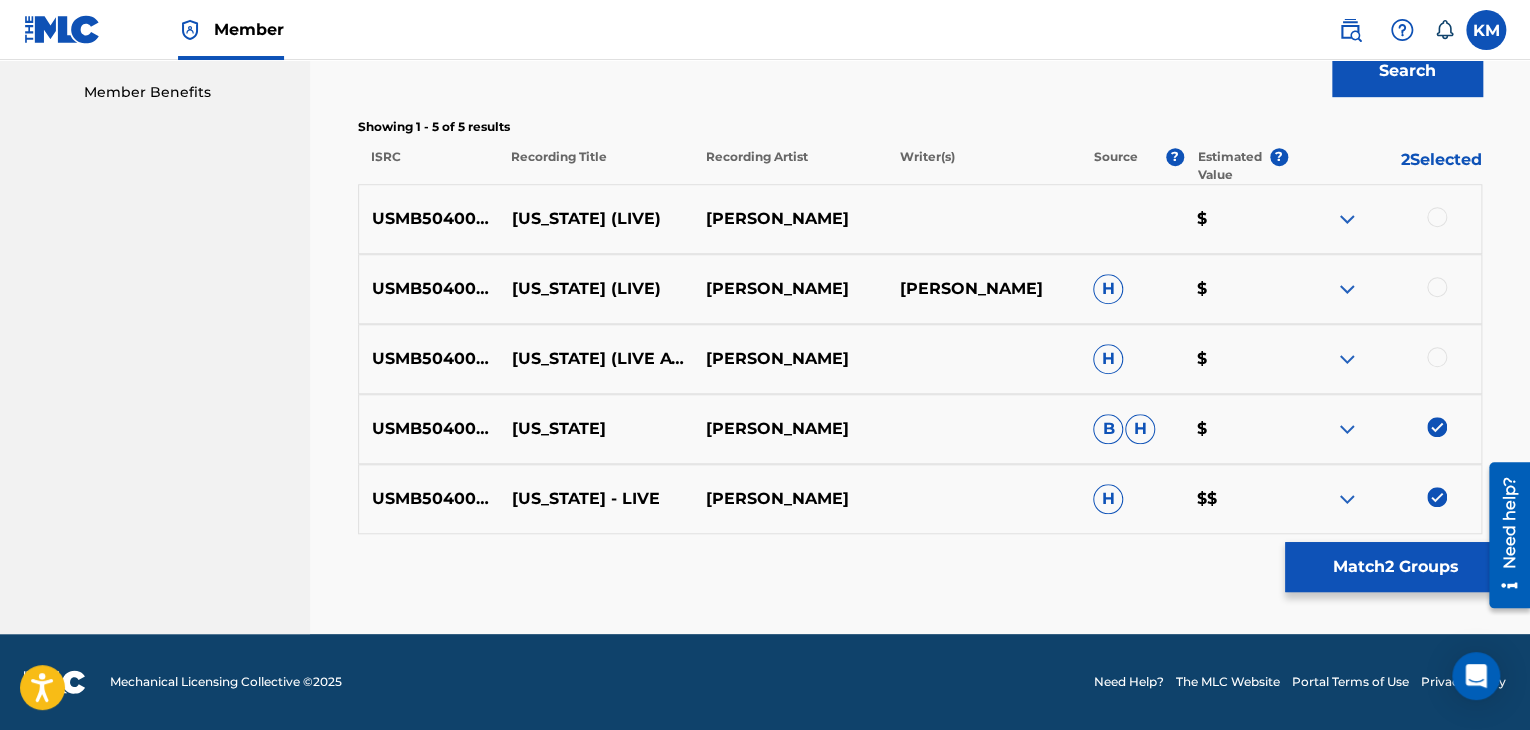 click at bounding box center (1437, 357) 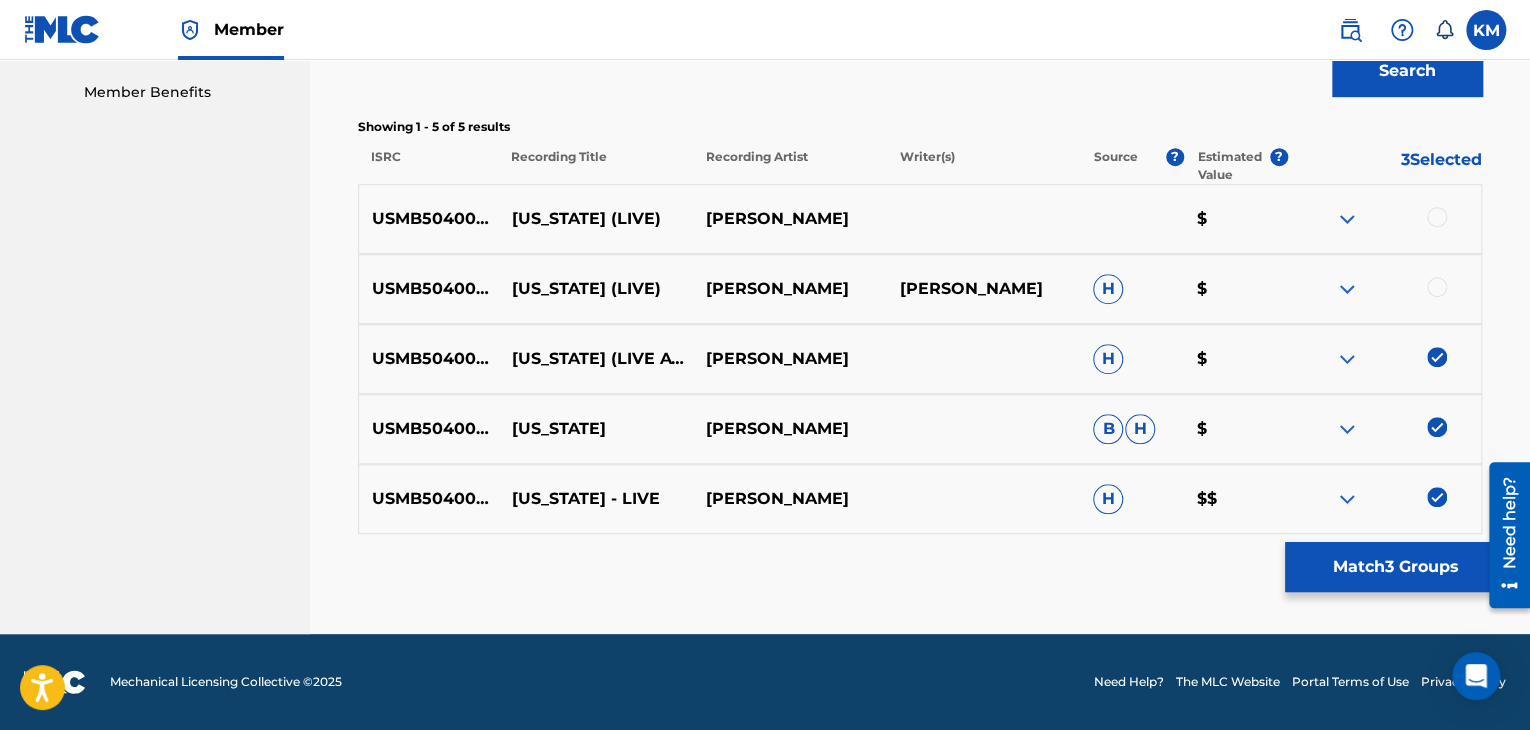 click on "USMB50400027 [US_STATE] (LIVE) [PERSON_NAME] [PERSON_NAME] H $" at bounding box center [920, 289] 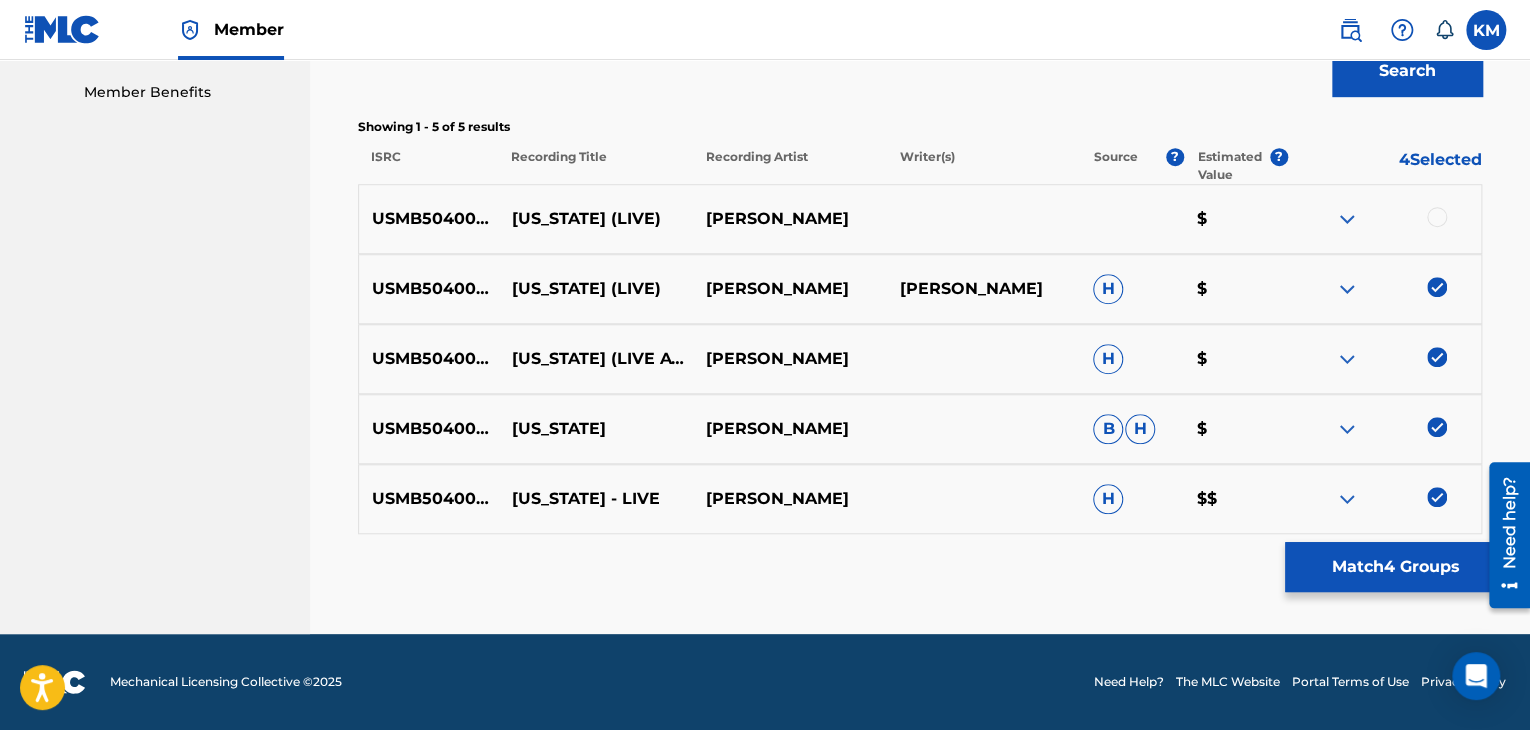 click at bounding box center (1437, 217) 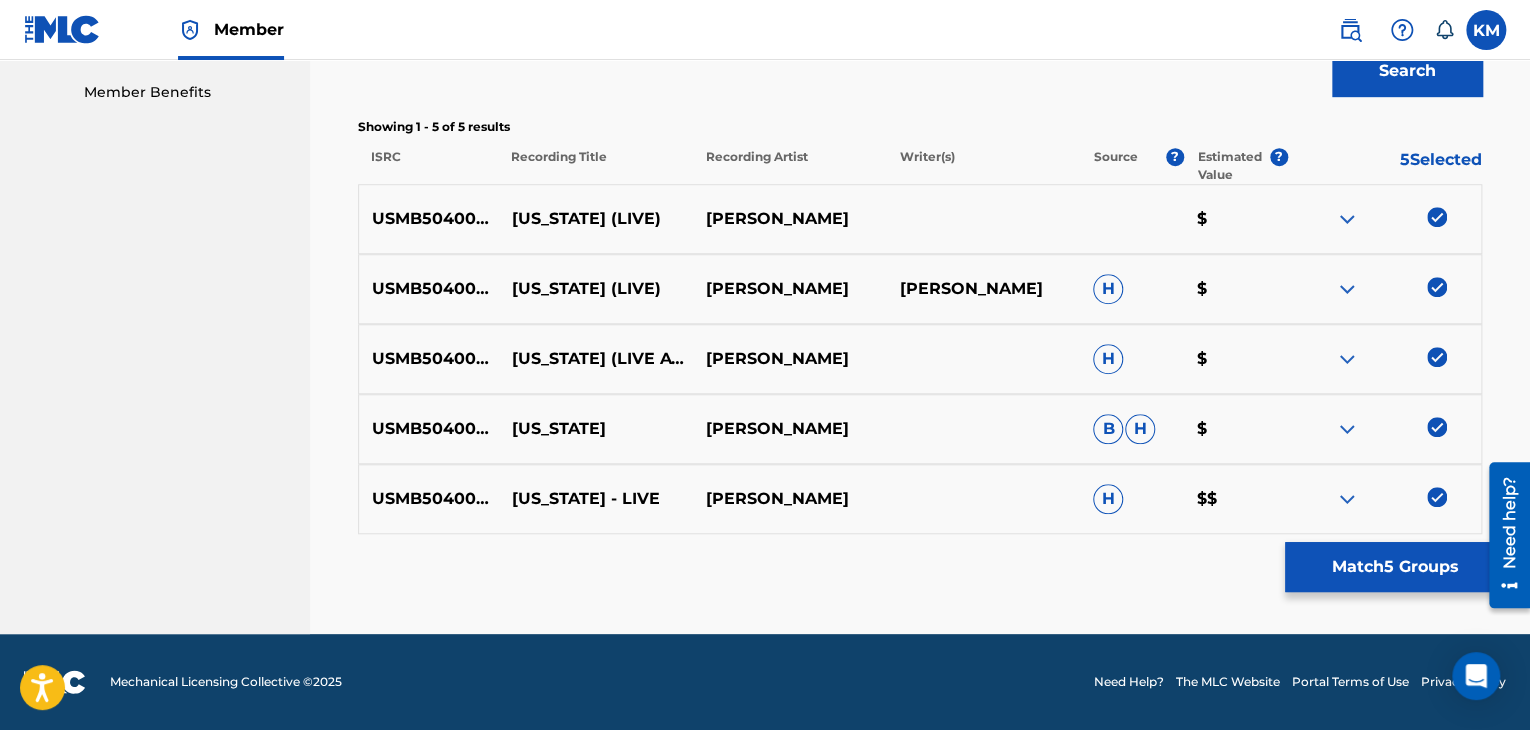 click on "Match  5 Groups" at bounding box center [1395, 567] 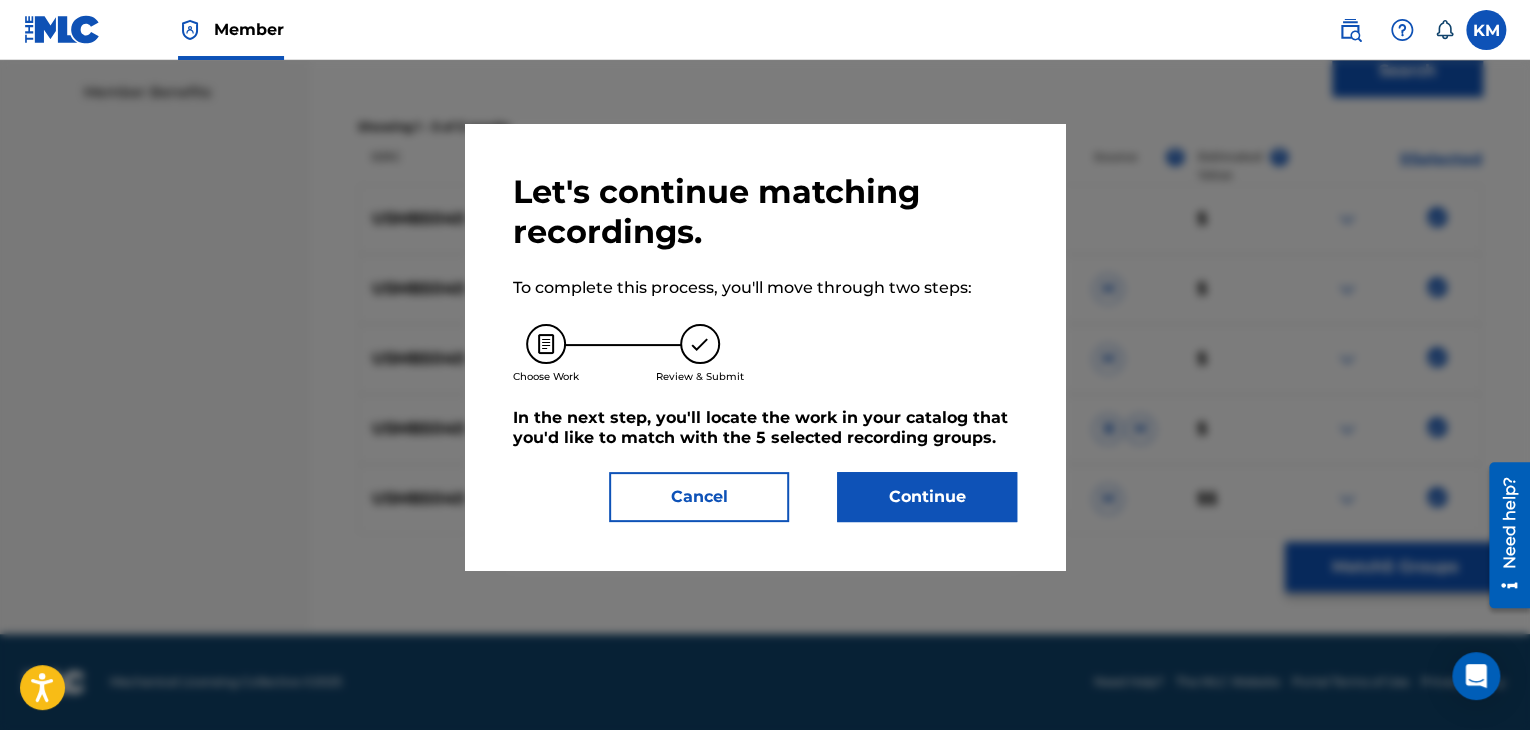 click on "Continue" at bounding box center (927, 497) 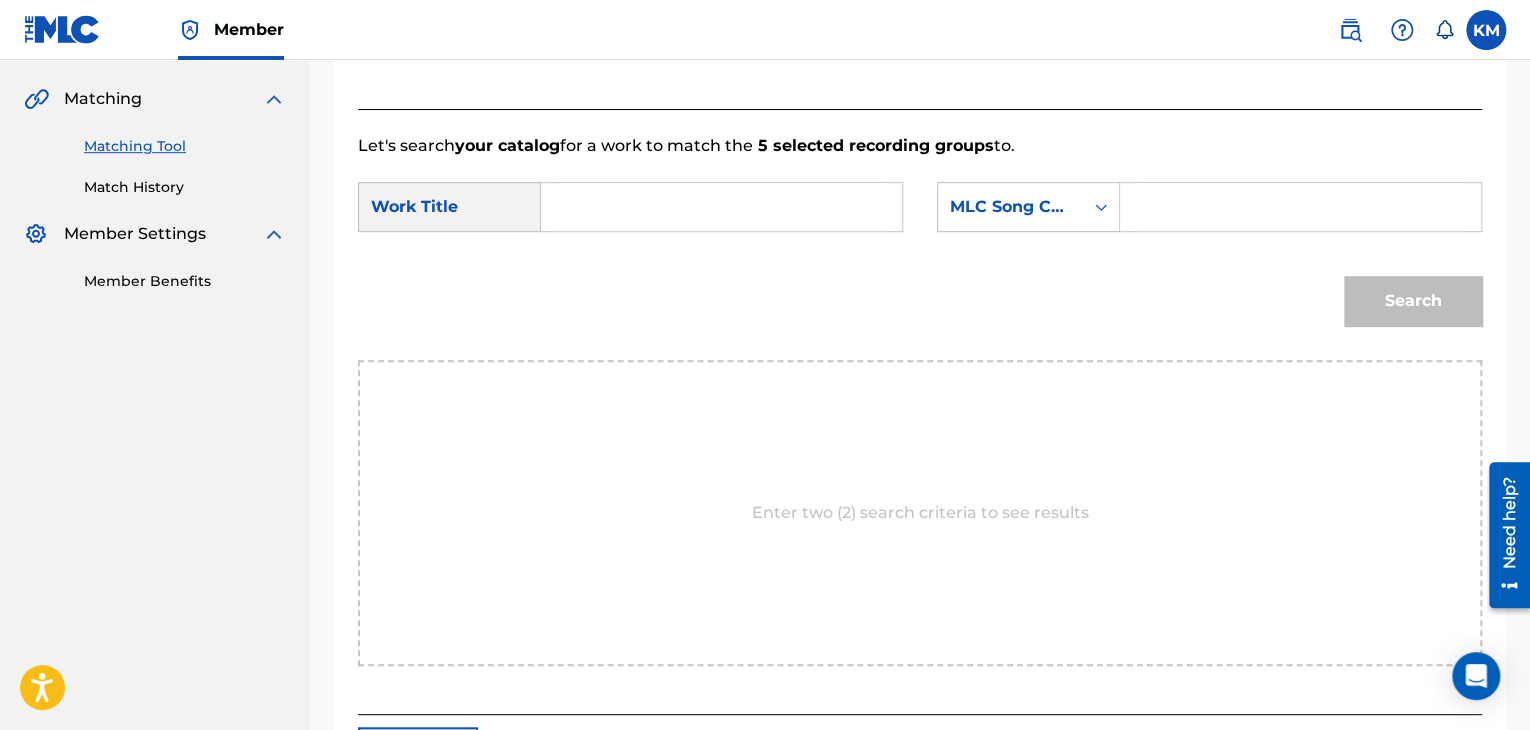 scroll, scrollTop: 402, scrollLeft: 0, axis: vertical 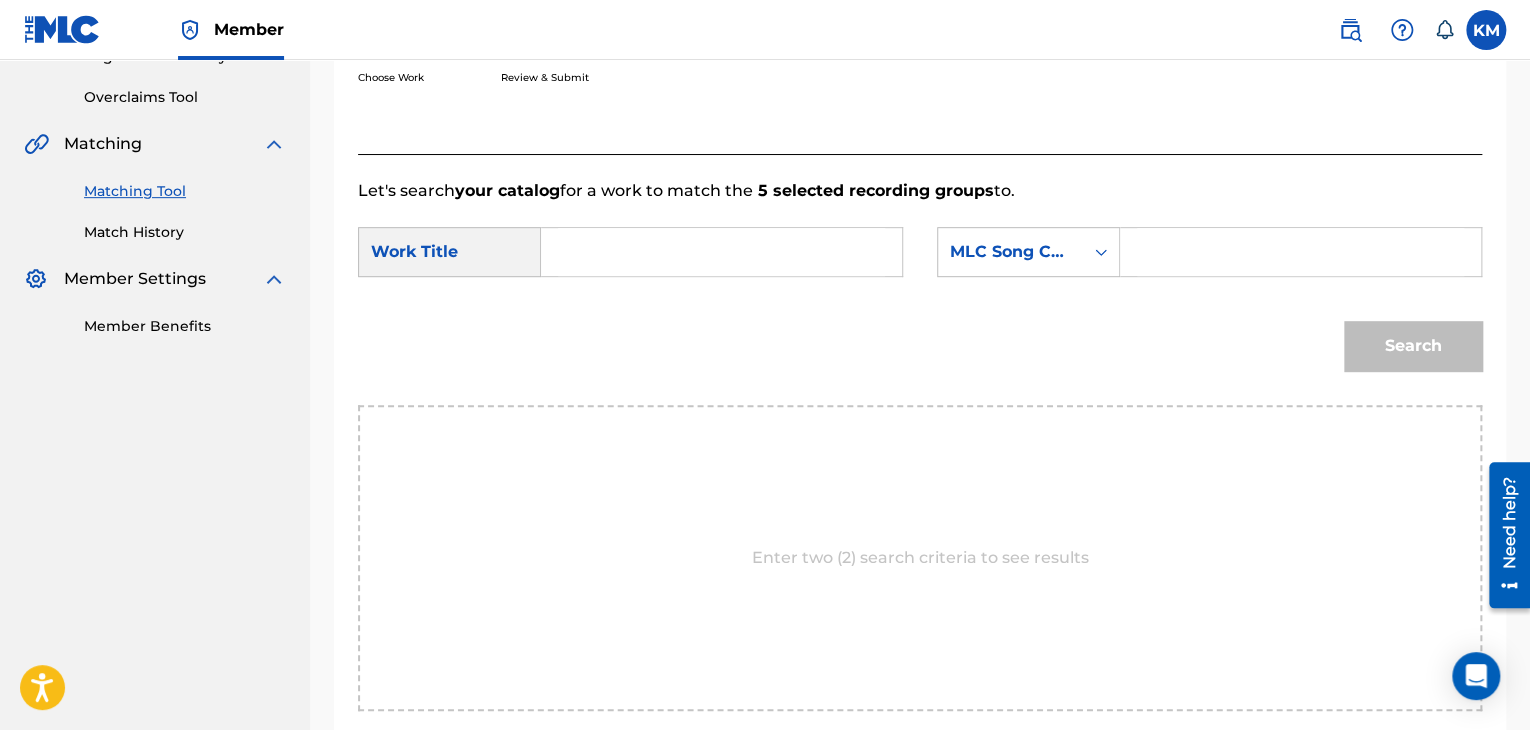 click at bounding box center [721, 252] 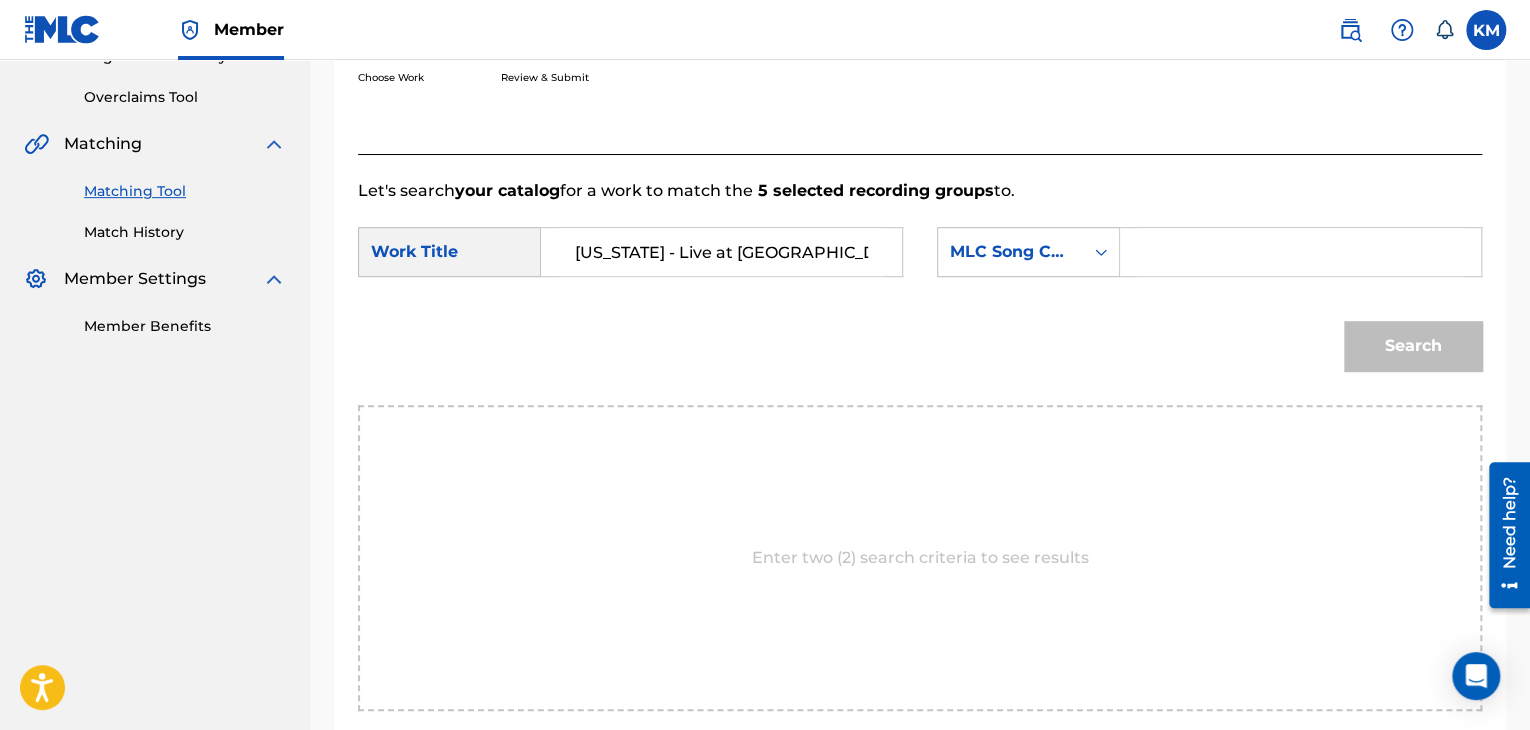 scroll, scrollTop: 0, scrollLeft: 175, axis: horizontal 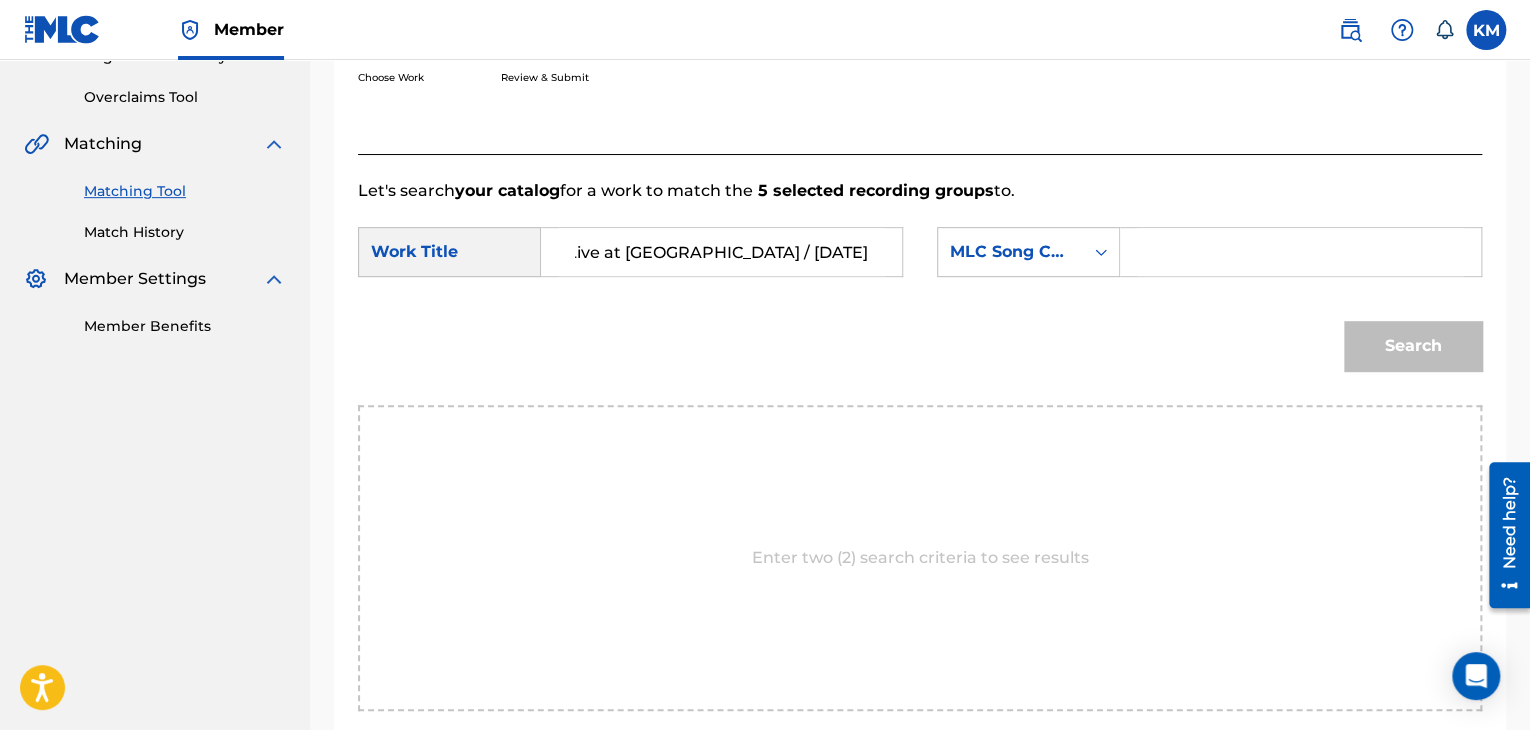 type on "[US_STATE] - Live at [GEOGRAPHIC_DATA] / [DATE]" 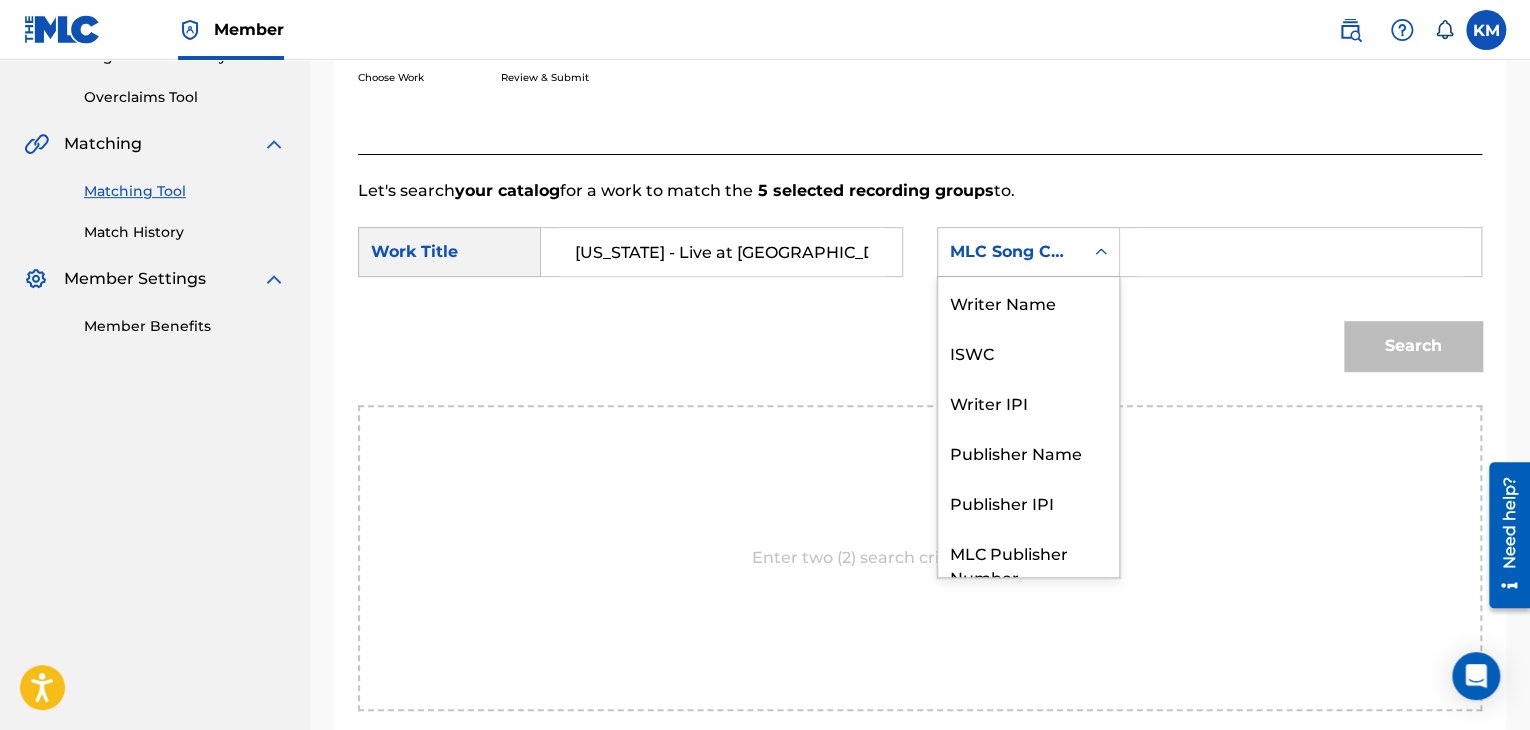 click 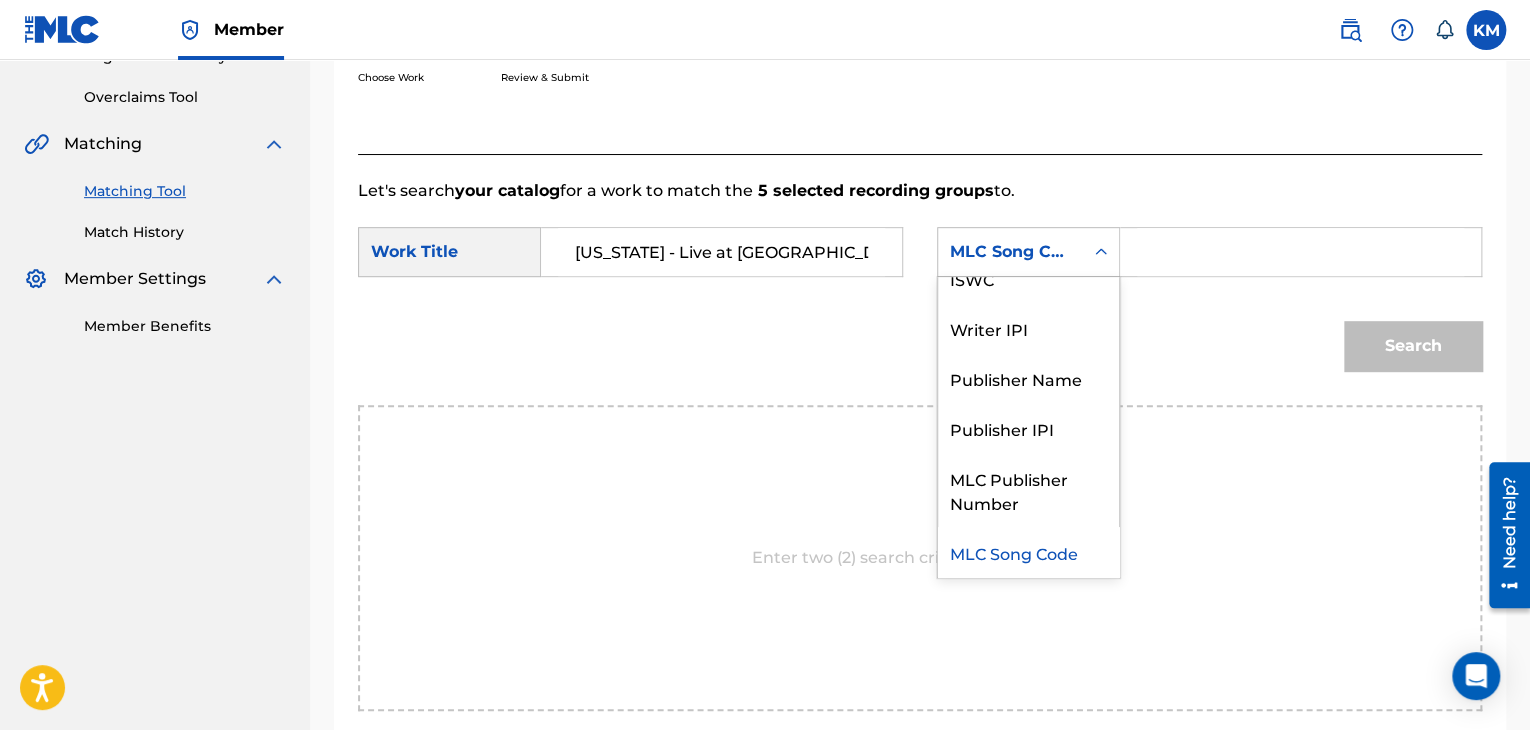 scroll, scrollTop: 0, scrollLeft: 0, axis: both 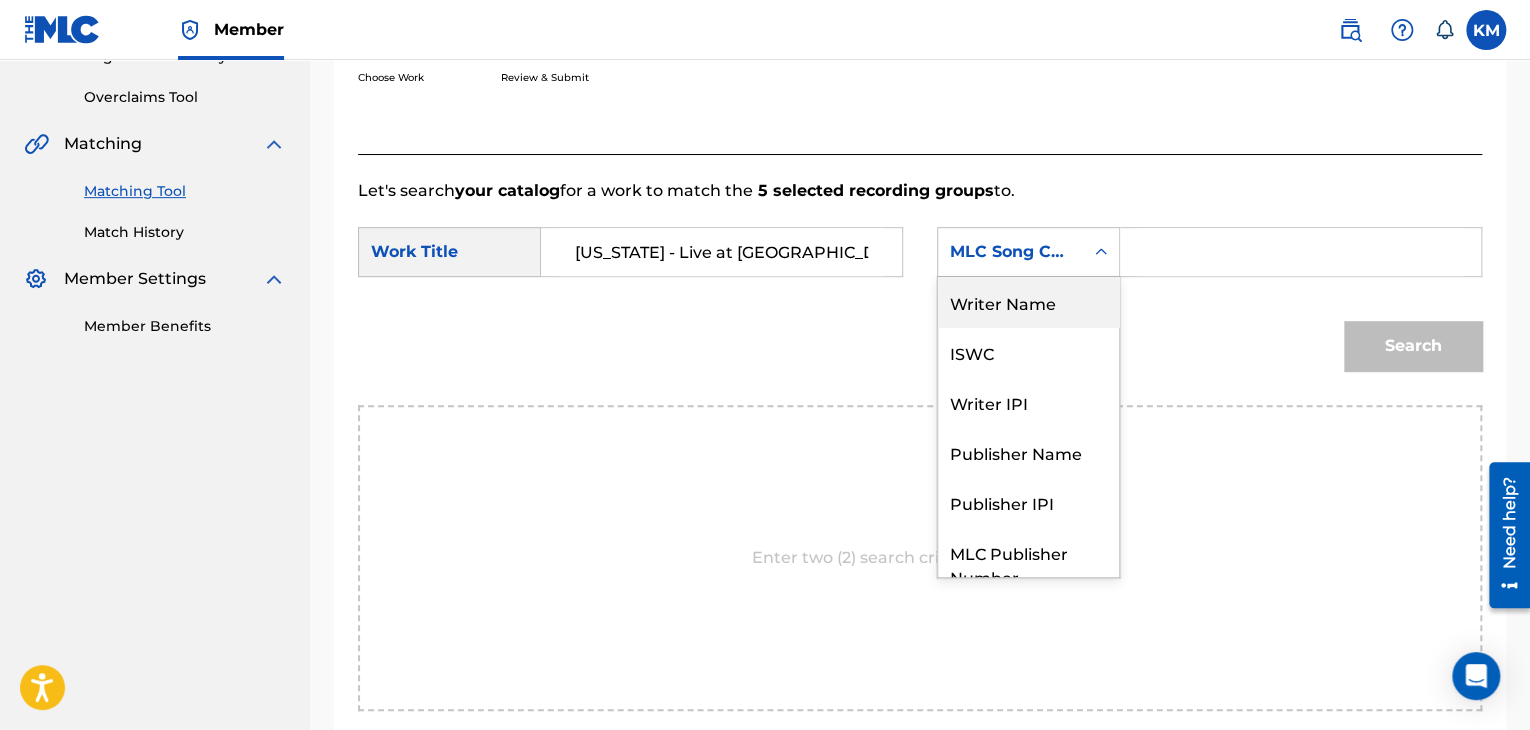 click on "Writer Name" at bounding box center (1028, 302) 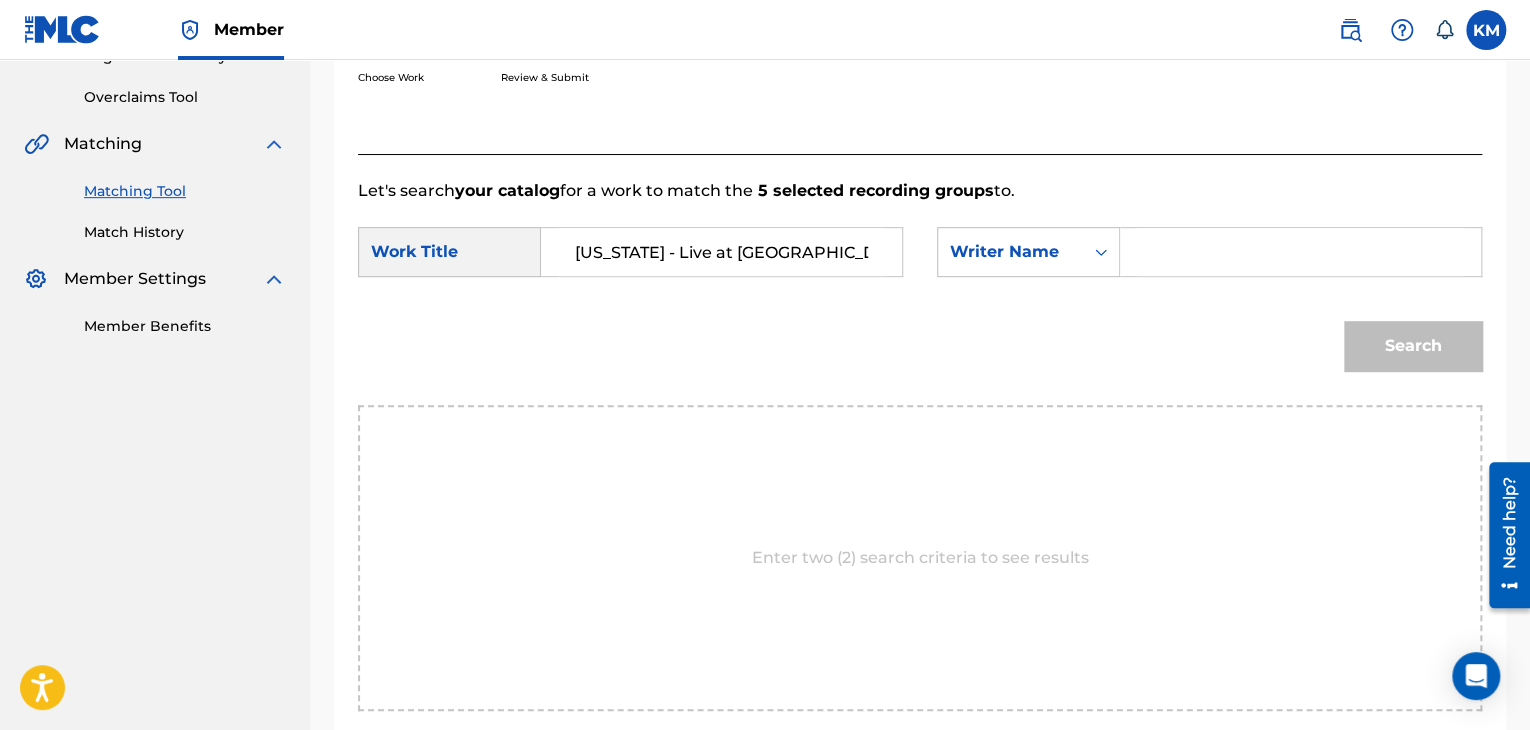click at bounding box center [1300, 252] 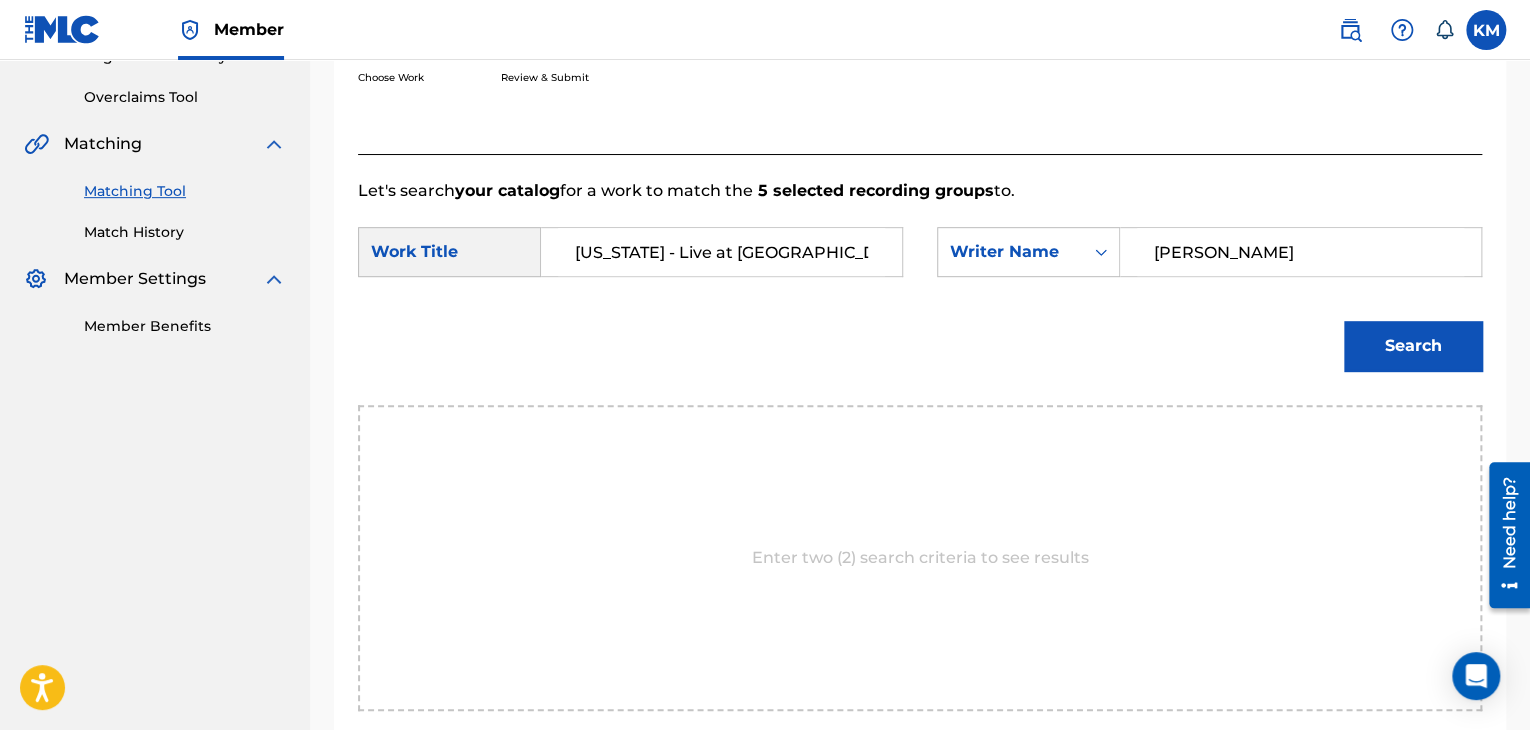 type on "[PERSON_NAME]" 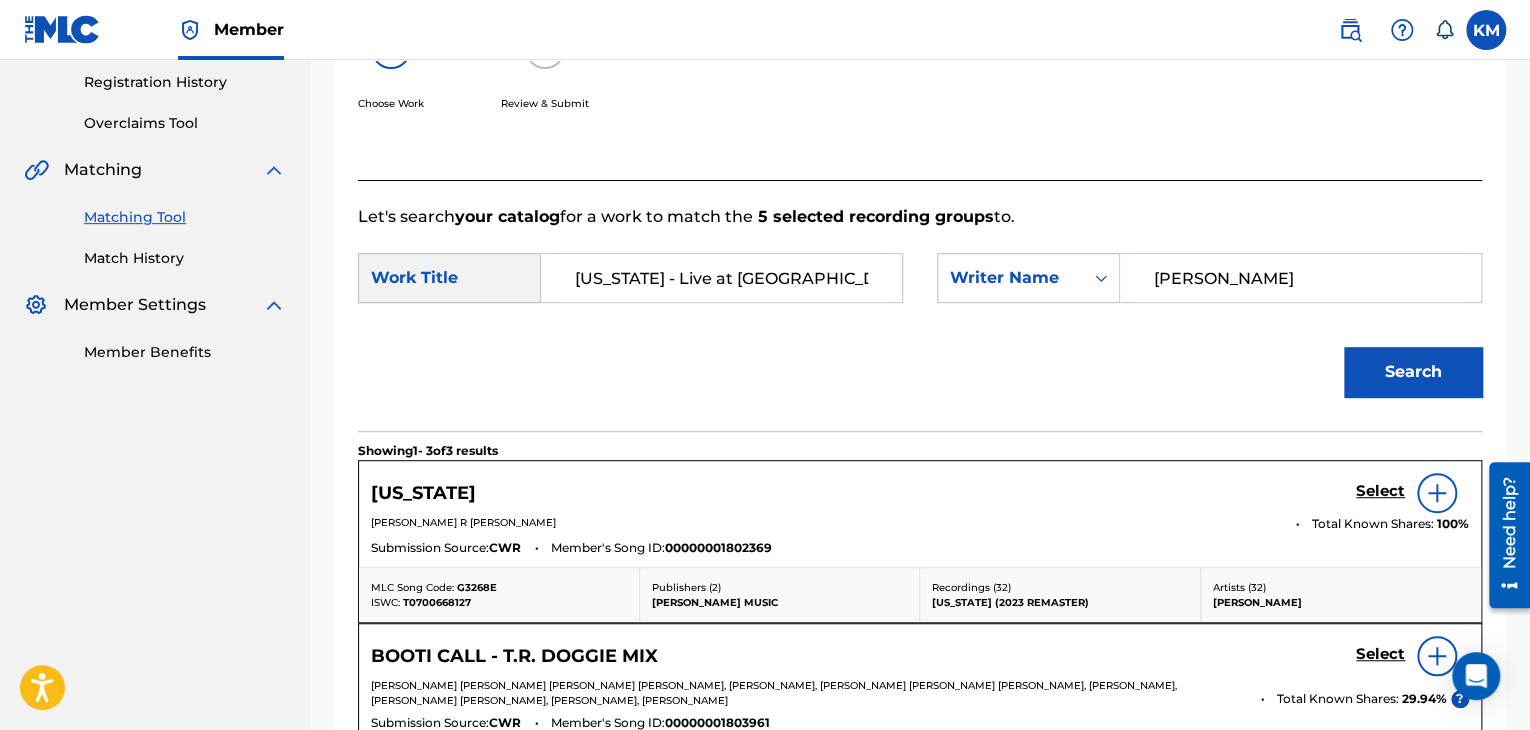 scroll, scrollTop: 402, scrollLeft: 0, axis: vertical 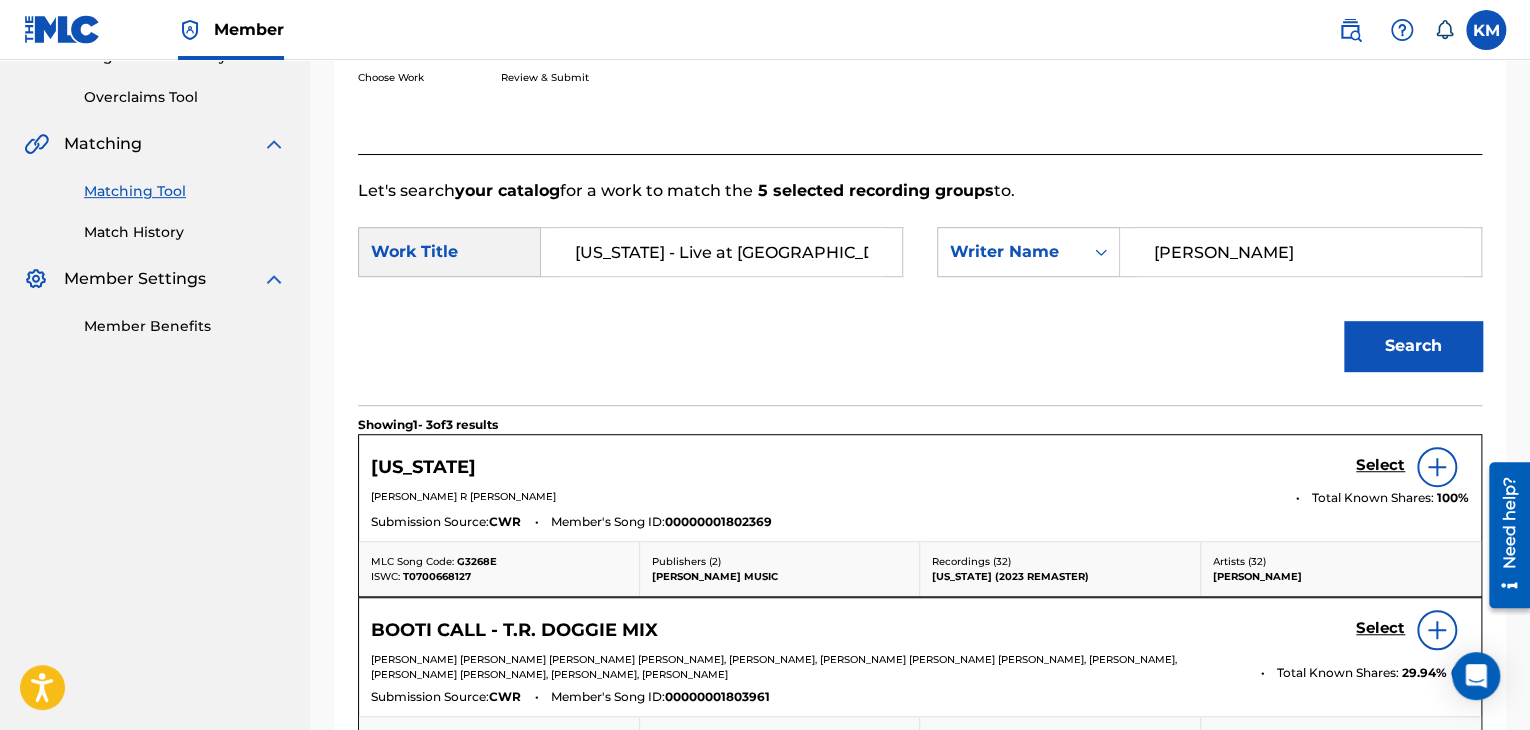 click on "Select" at bounding box center (1380, 465) 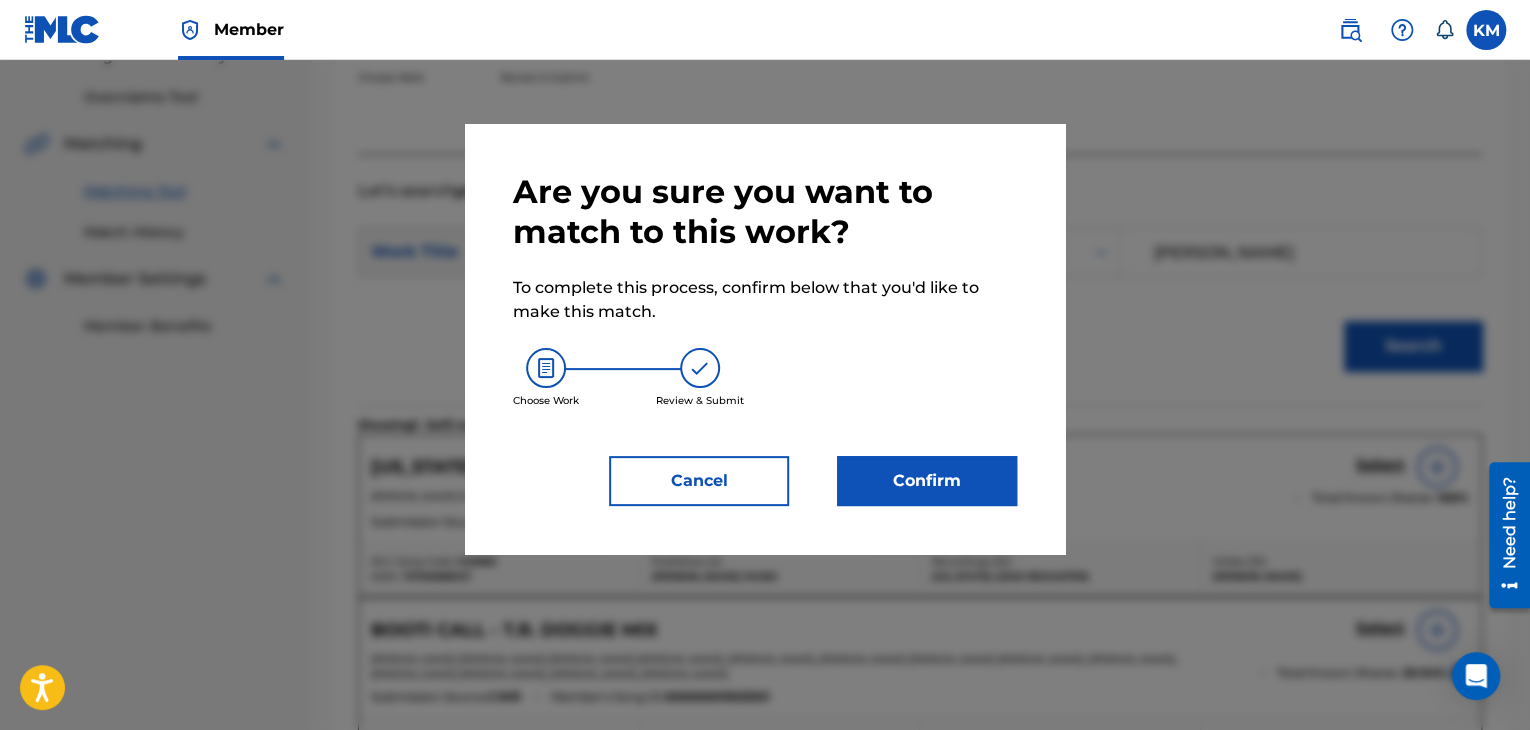 click on "Confirm" at bounding box center [927, 481] 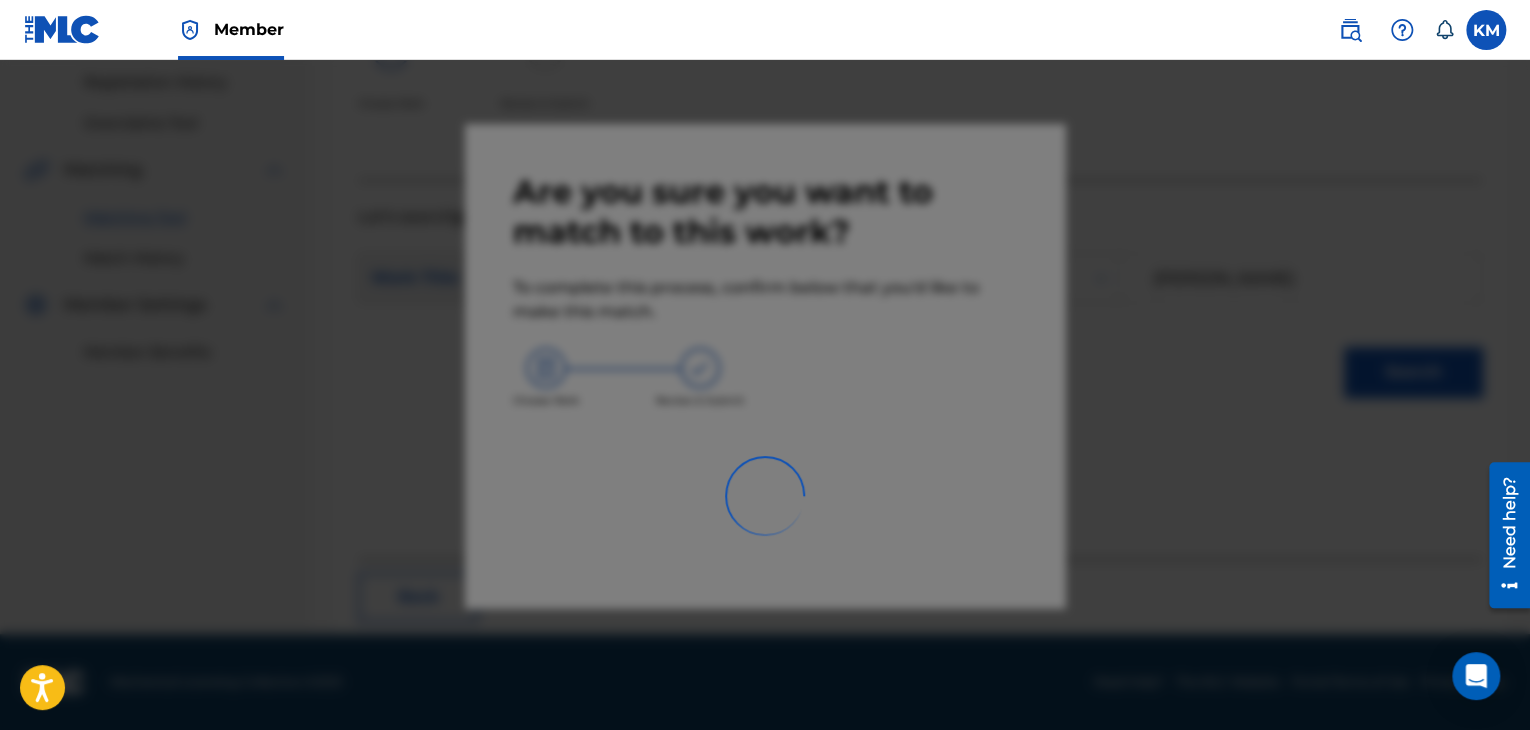 scroll, scrollTop: 129, scrollLeft: 0, axis: vertical 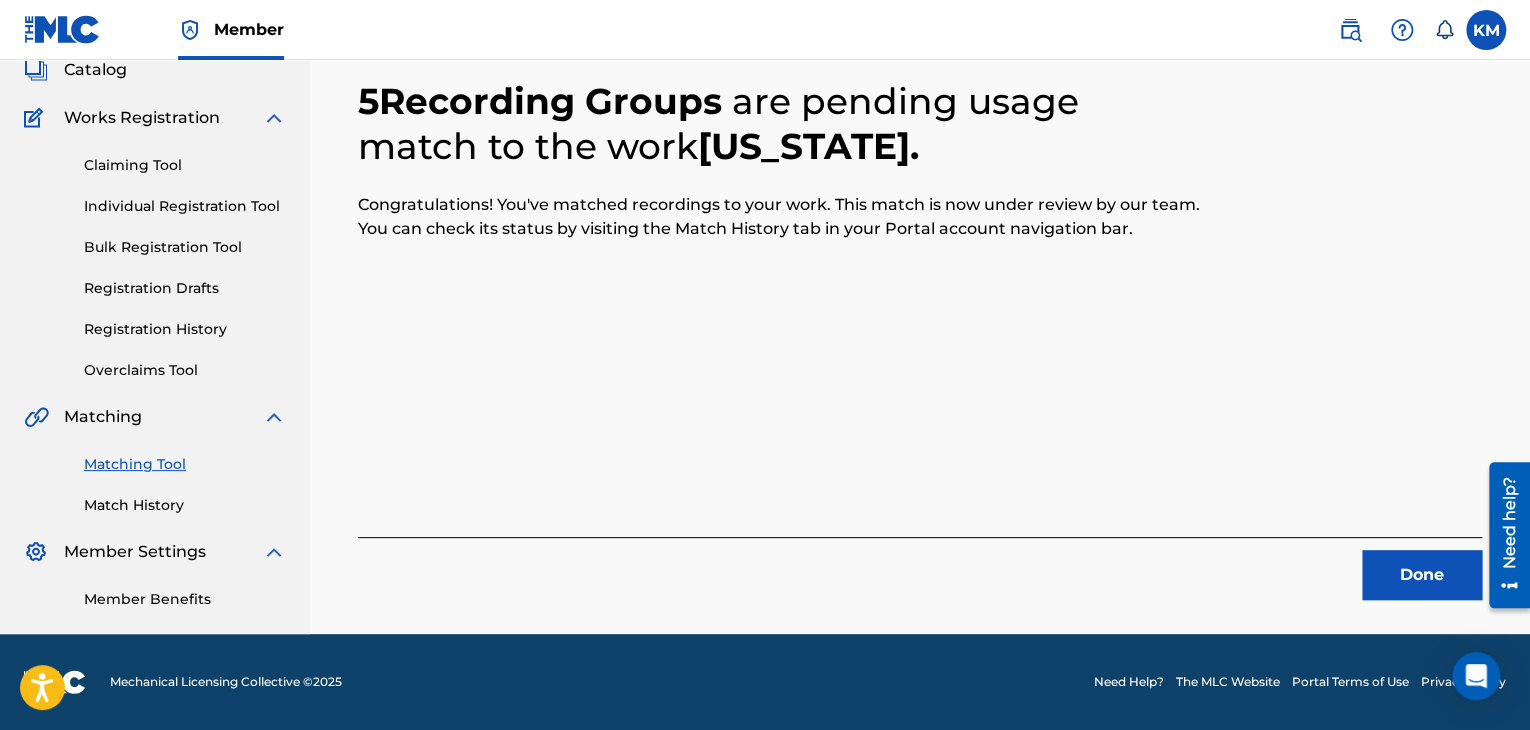 click on "Done" at bounding box center [1422, 575] 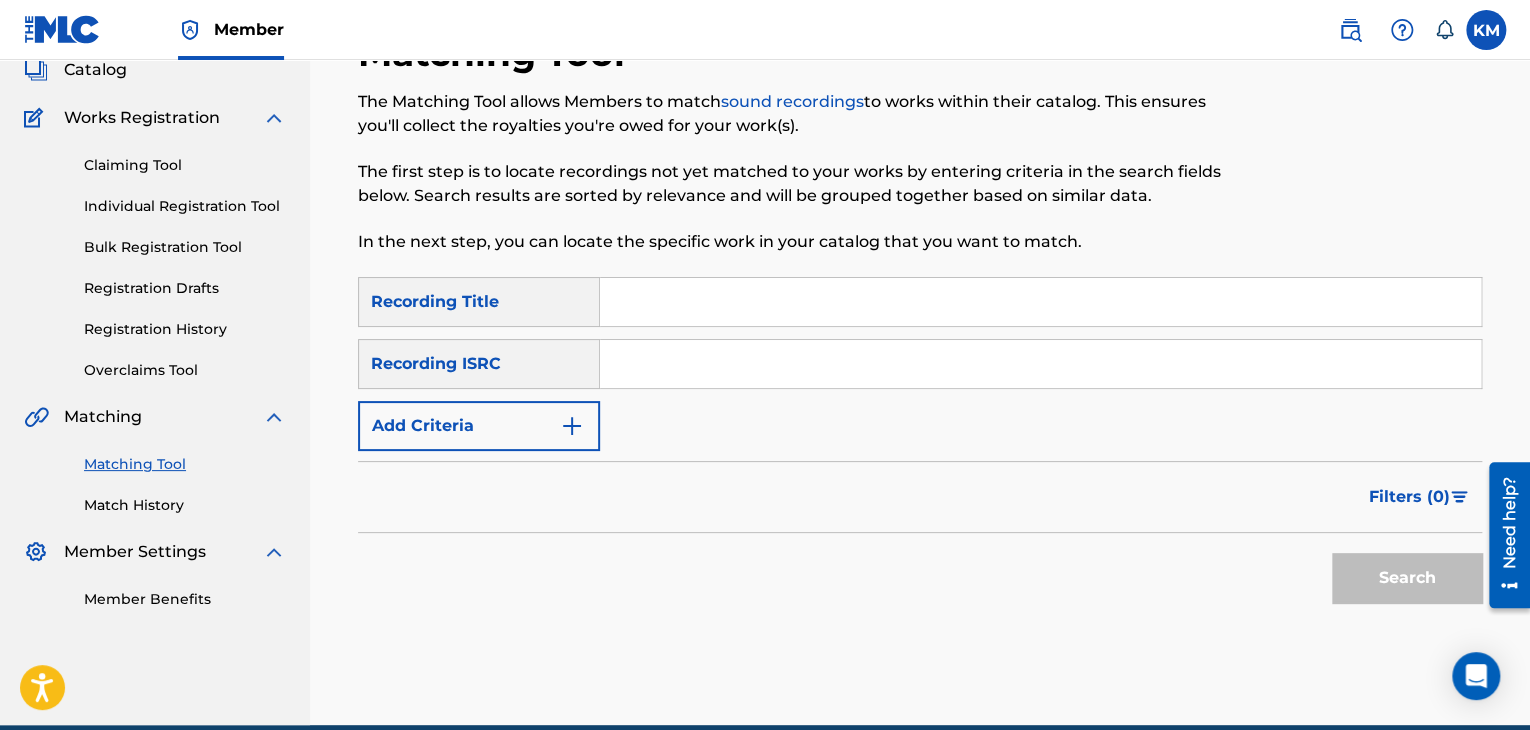 click at bounding box center [1040, 364] 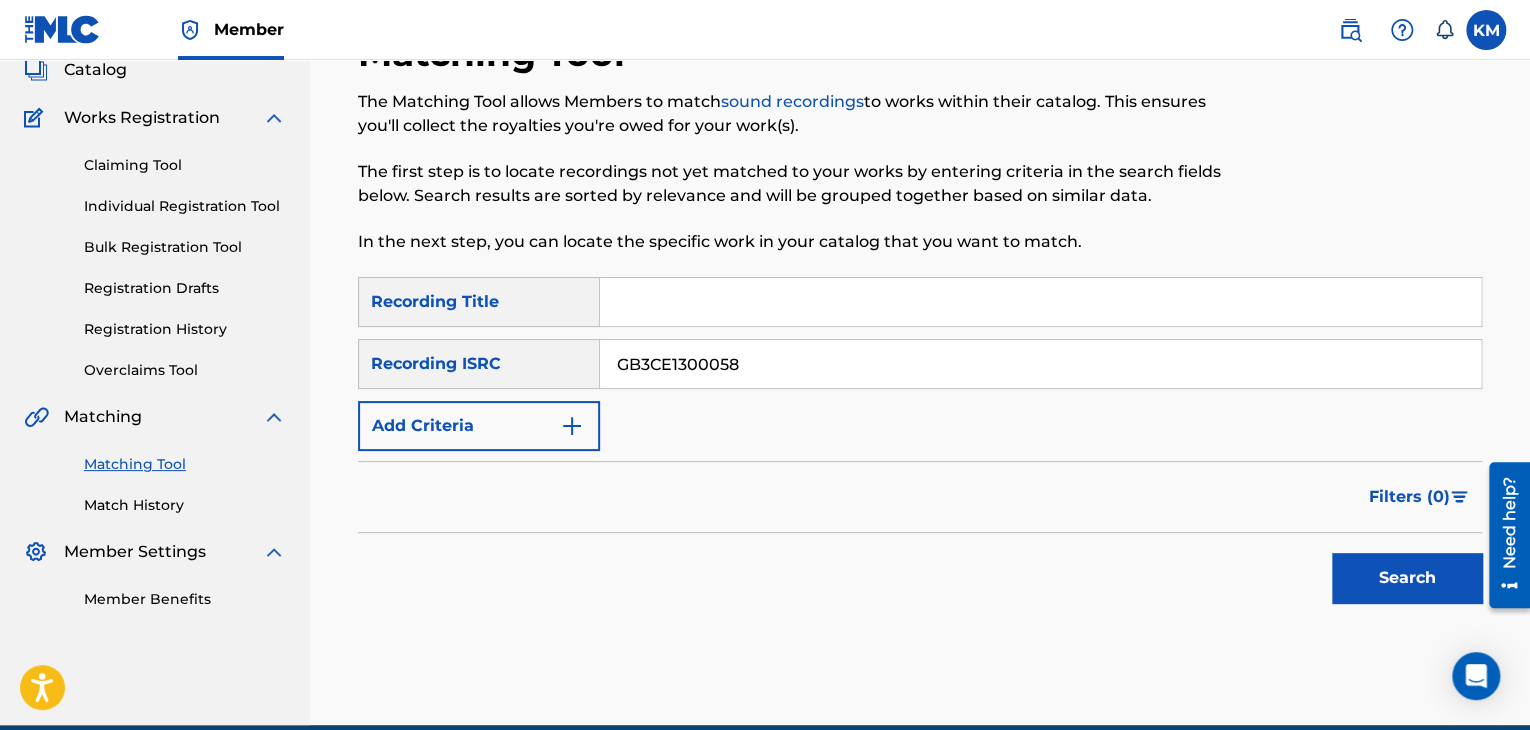 type on "GB3CE1300058" 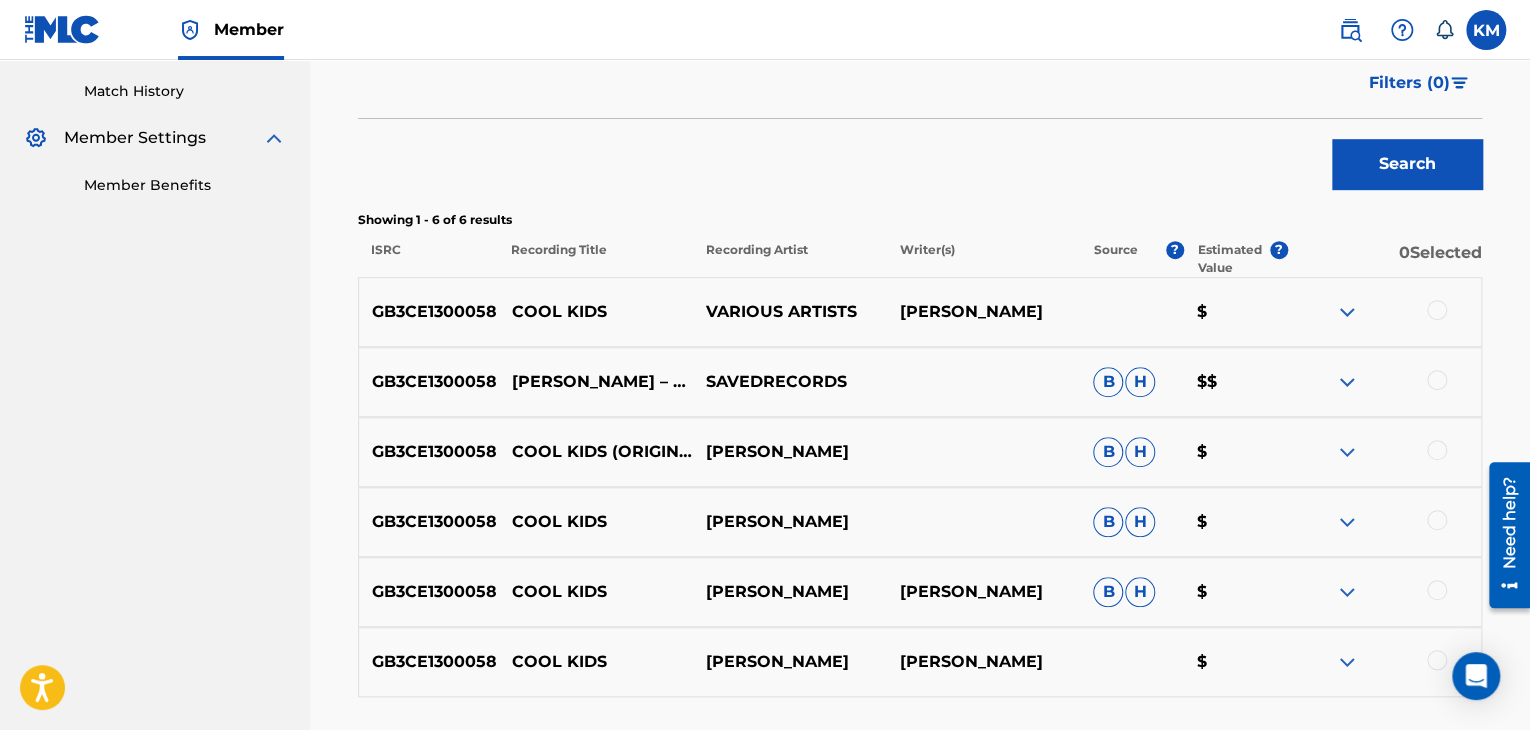 scroll, scrollTop: 629, scrollLeft: 0, axis: vertical 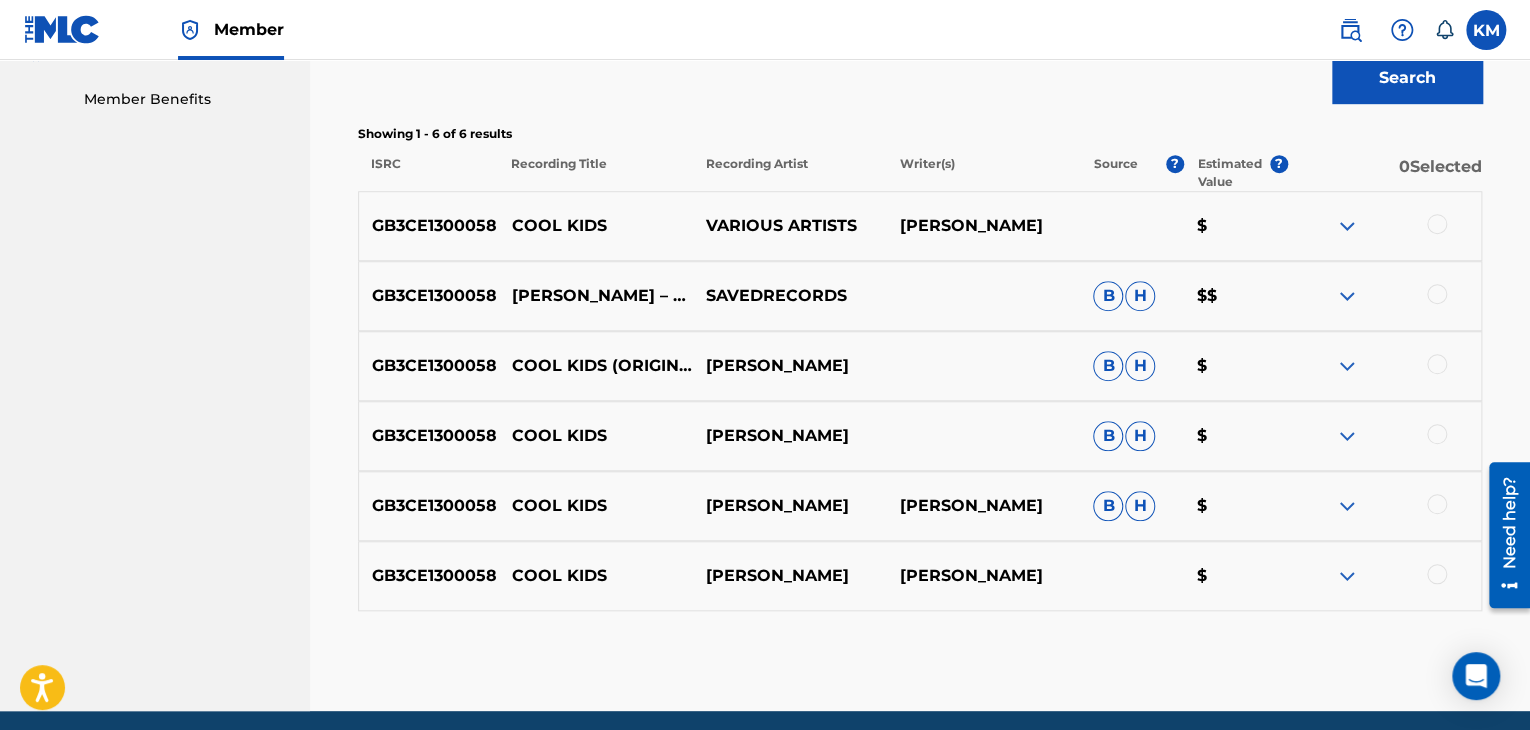 click at bounding box center (1437, 574) 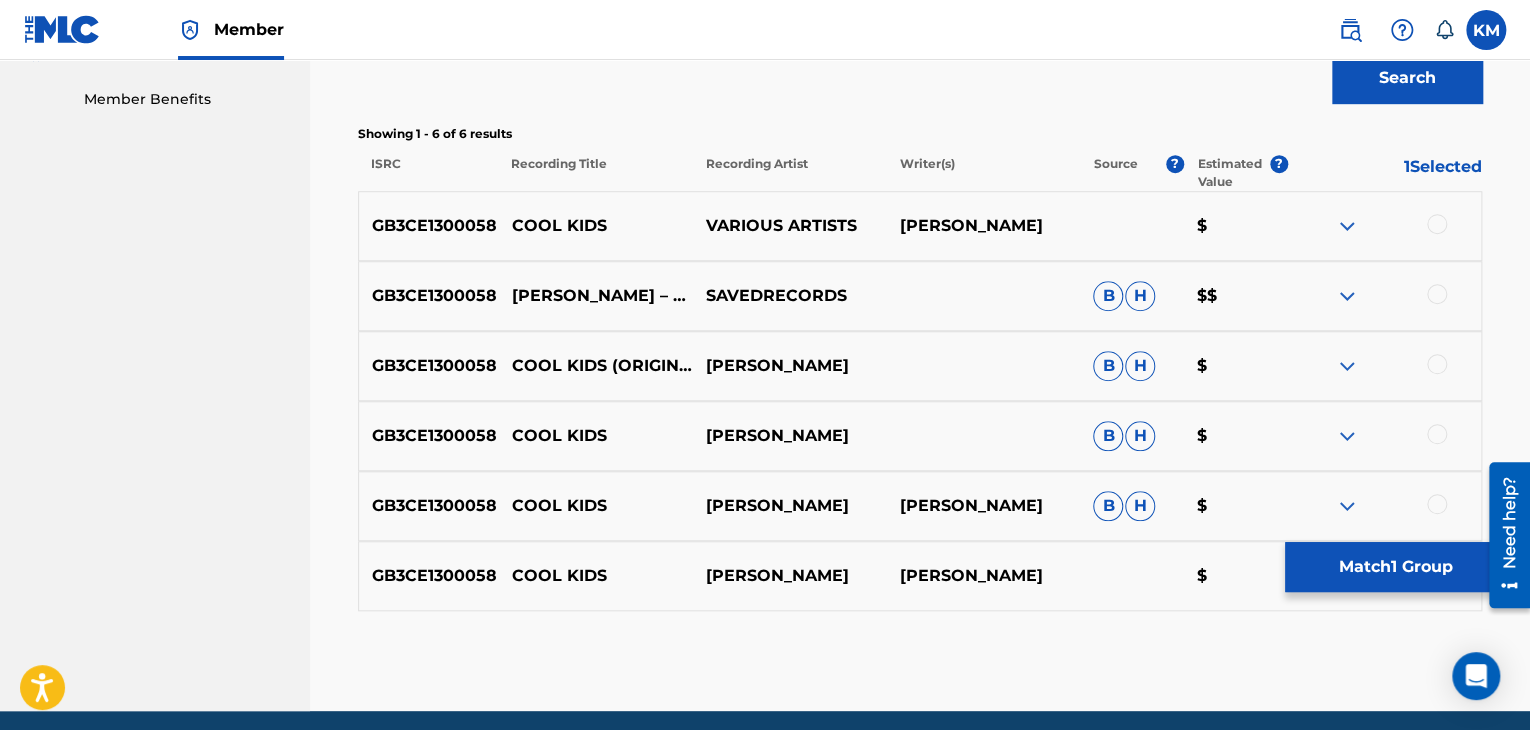click at bounding box center [1437, 504] 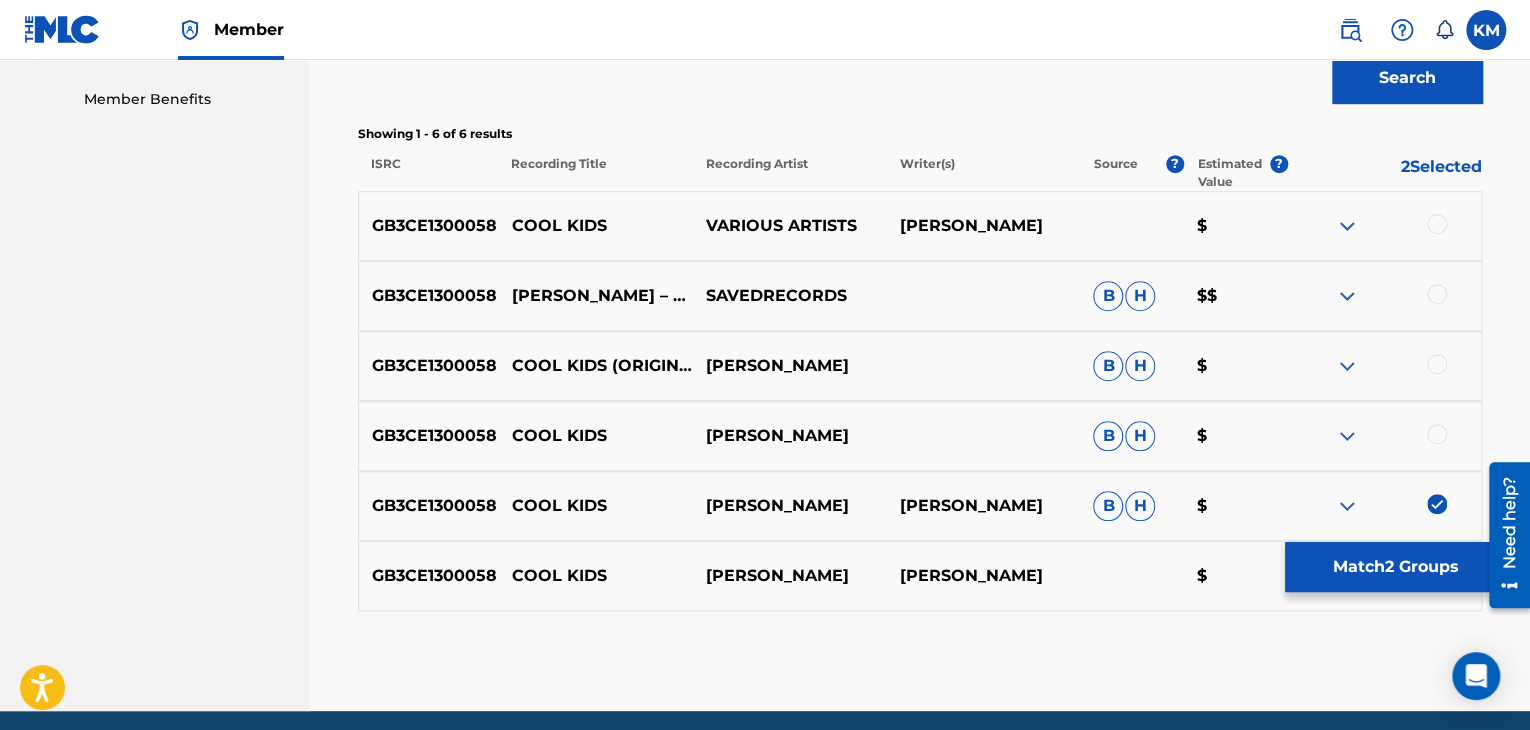 click at bounding box center [1437, 434] 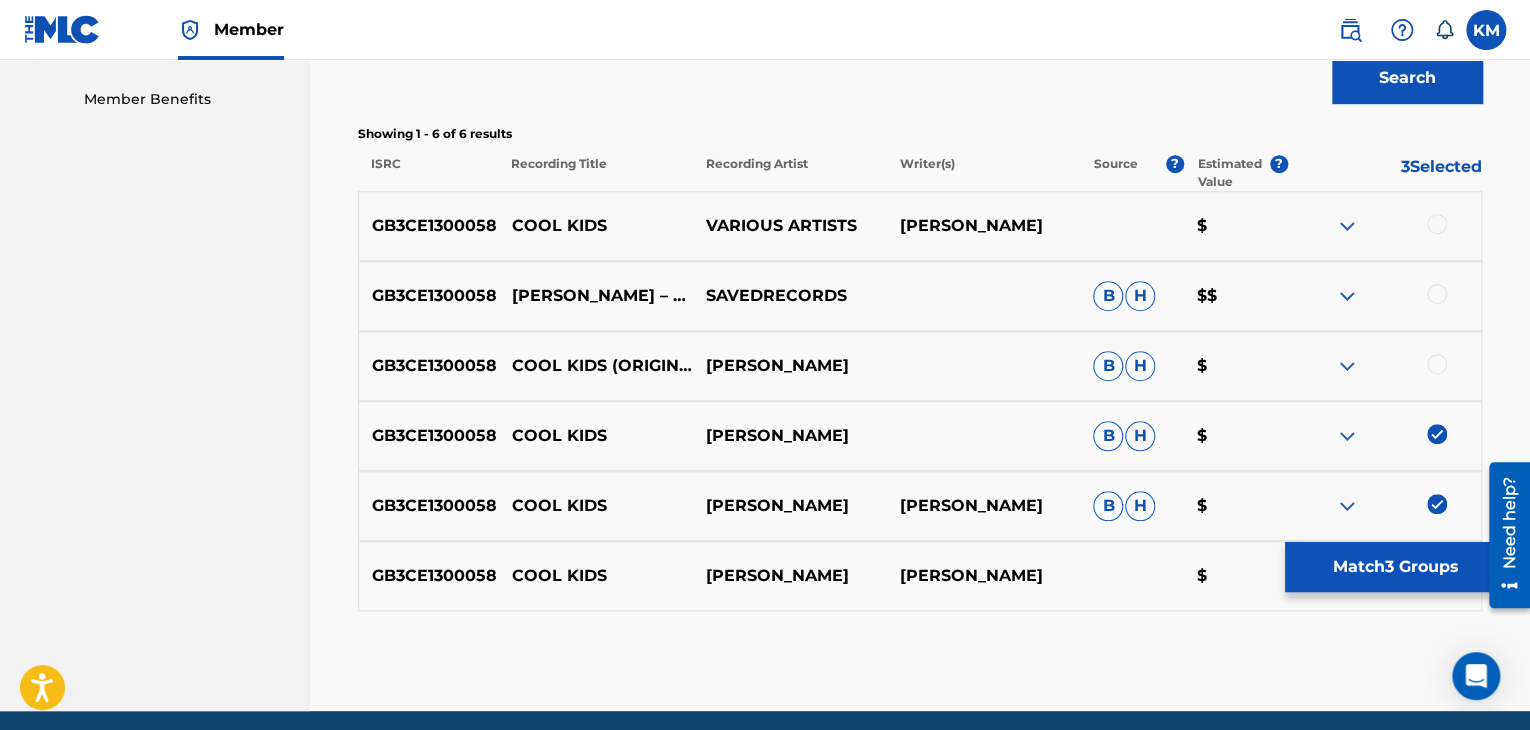 click at bounding box center (1437, 364) 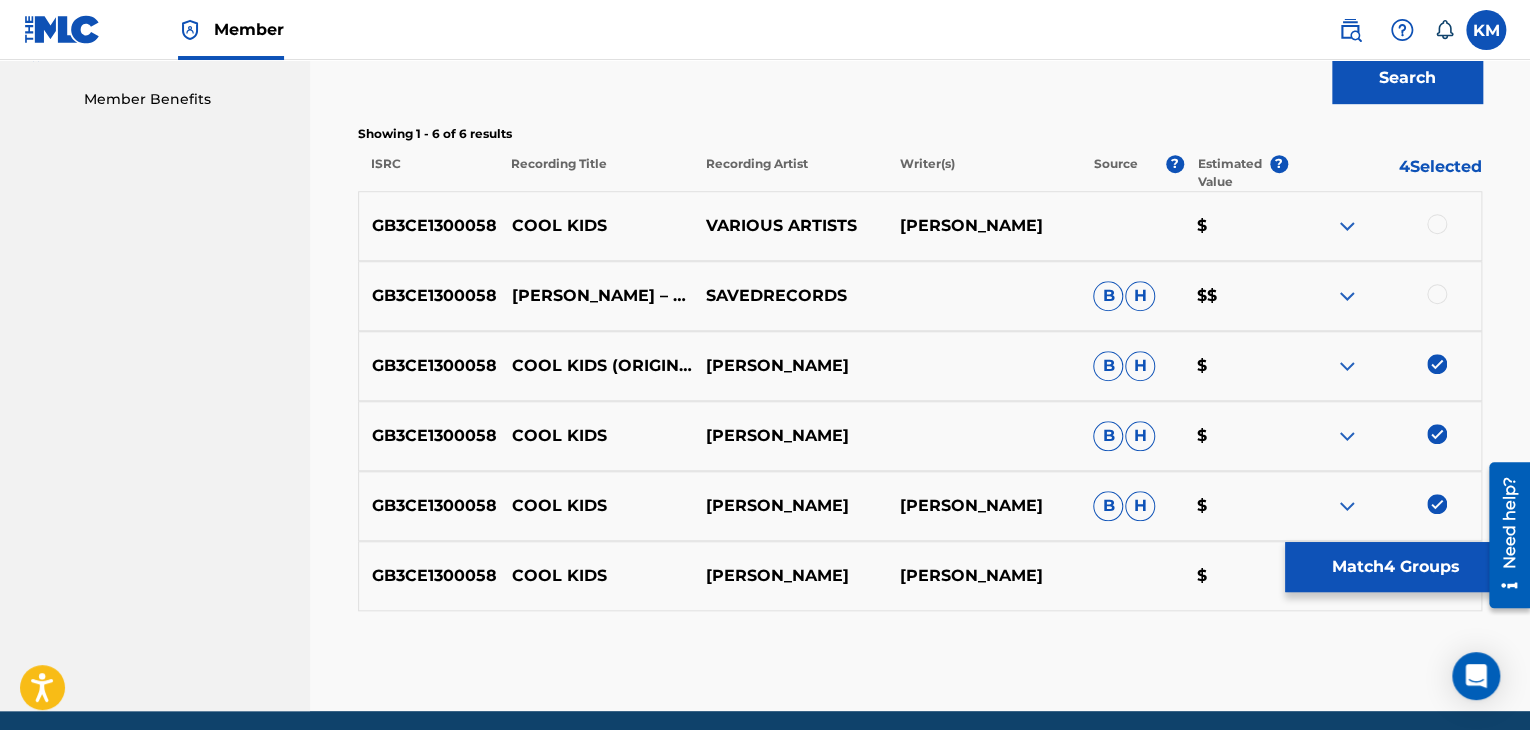 click at bounding box center (1437, 294) 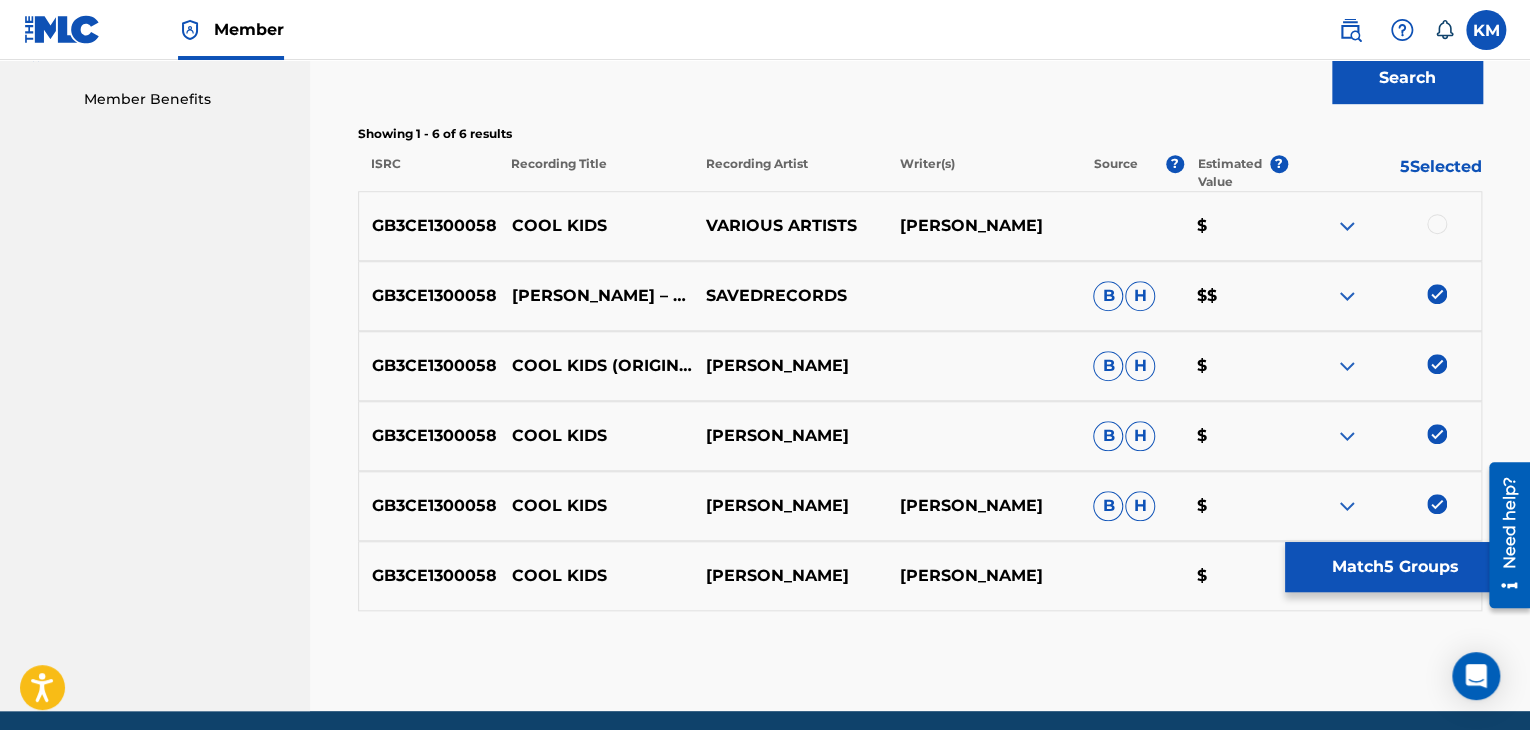click at bounding box center (1437, 224) 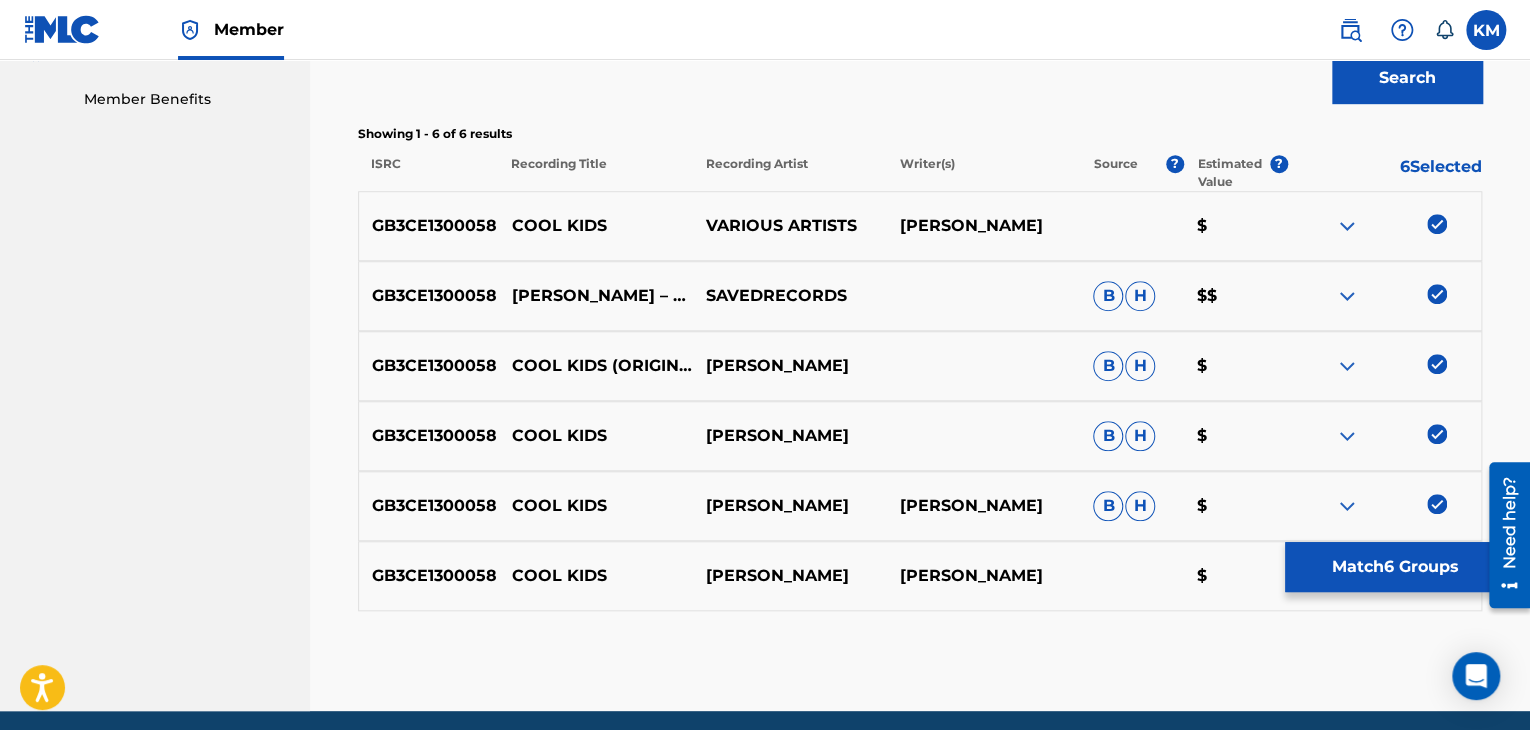 click on "Match  6 Groups" at bounding box center [1395, 567] 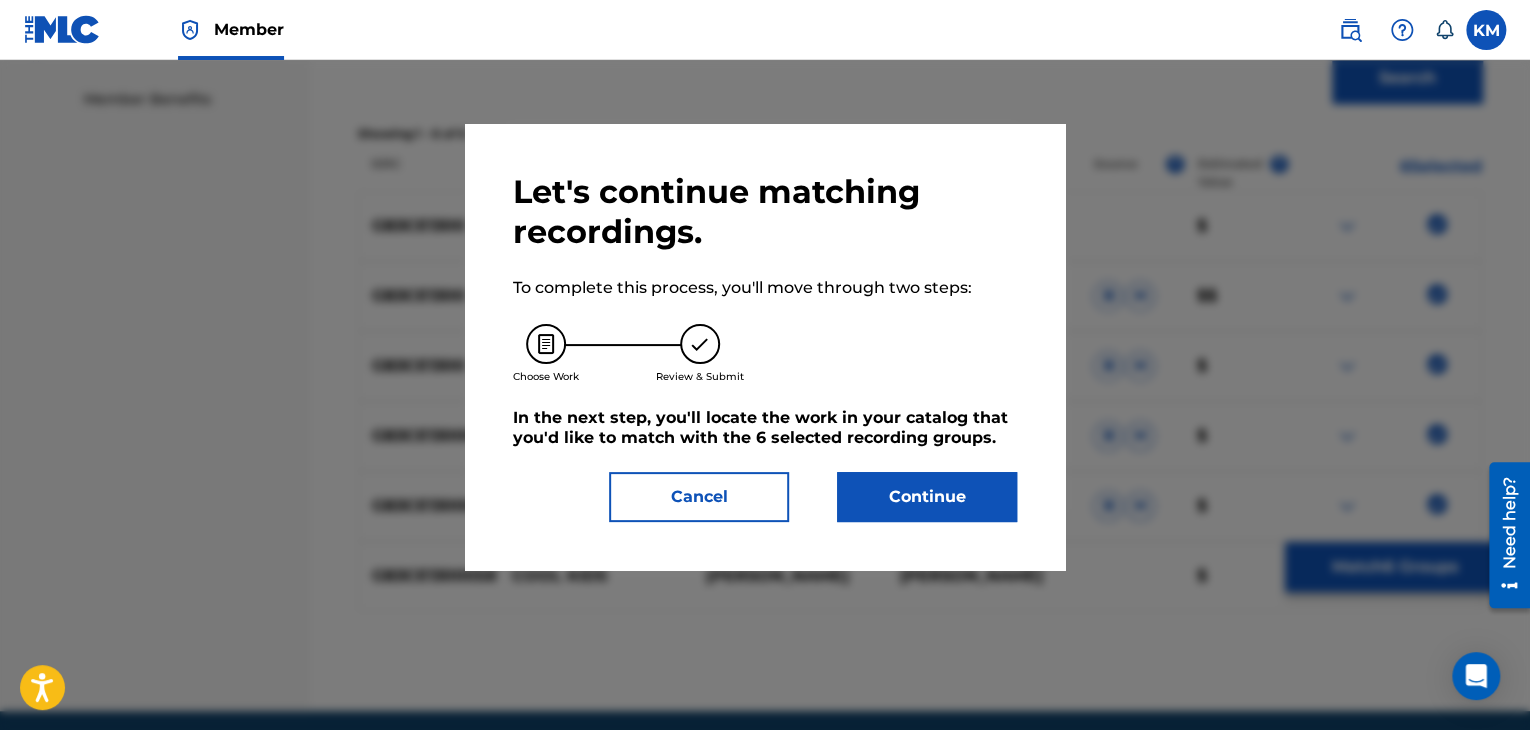 click on "Continue" at bounding box center [927, 497] 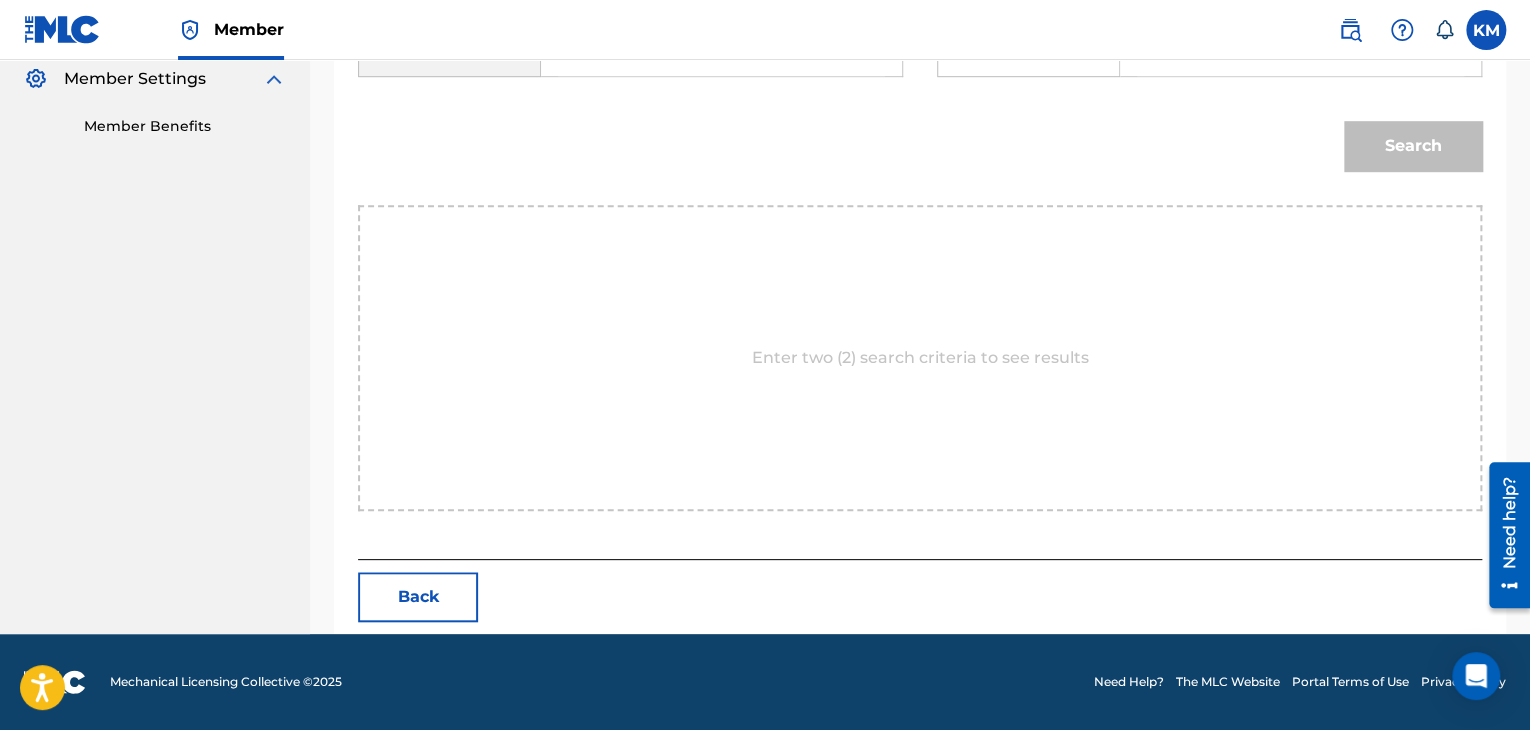 scroll, scrollTop: 202, scrollLeft: 0, axis: vertical 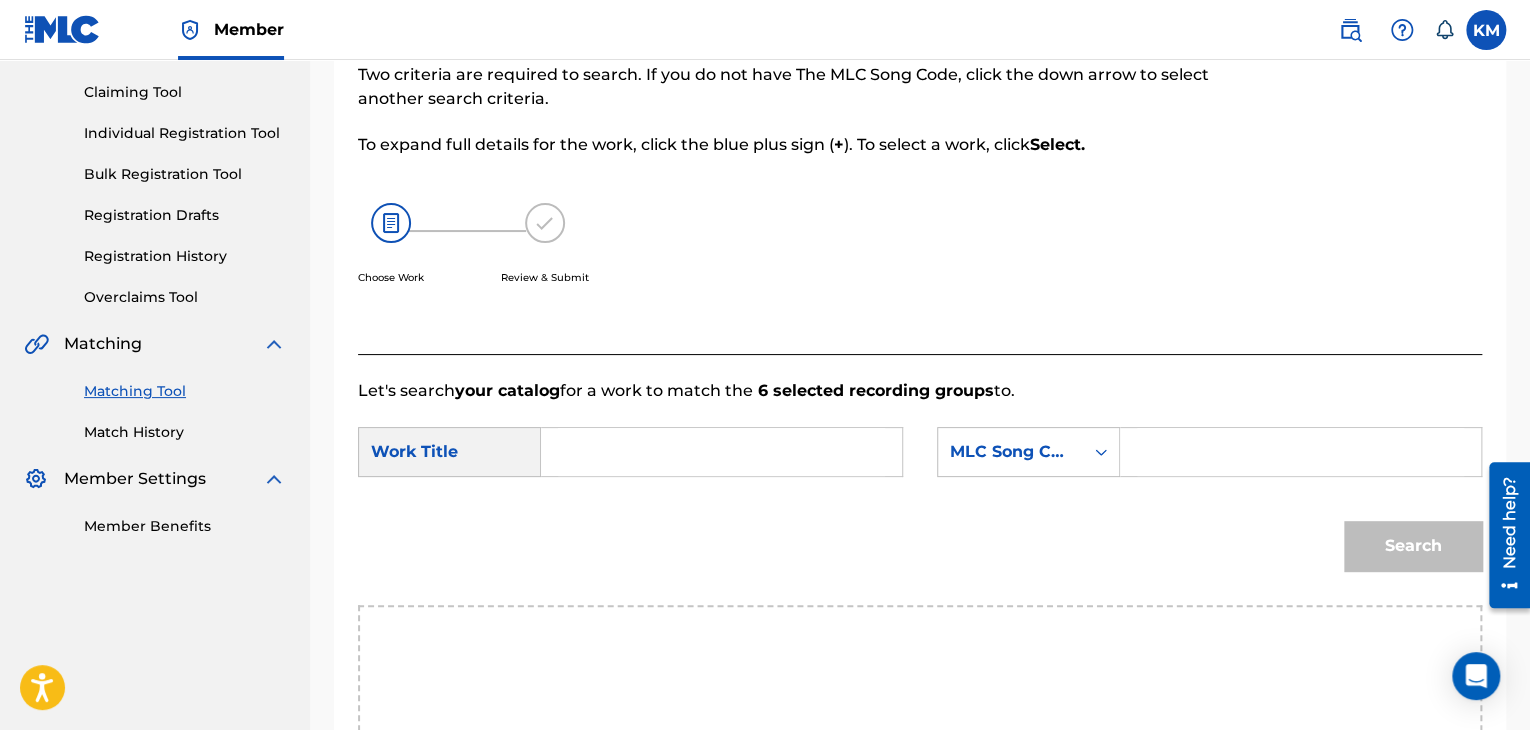 click at bounding box center [721, 452] 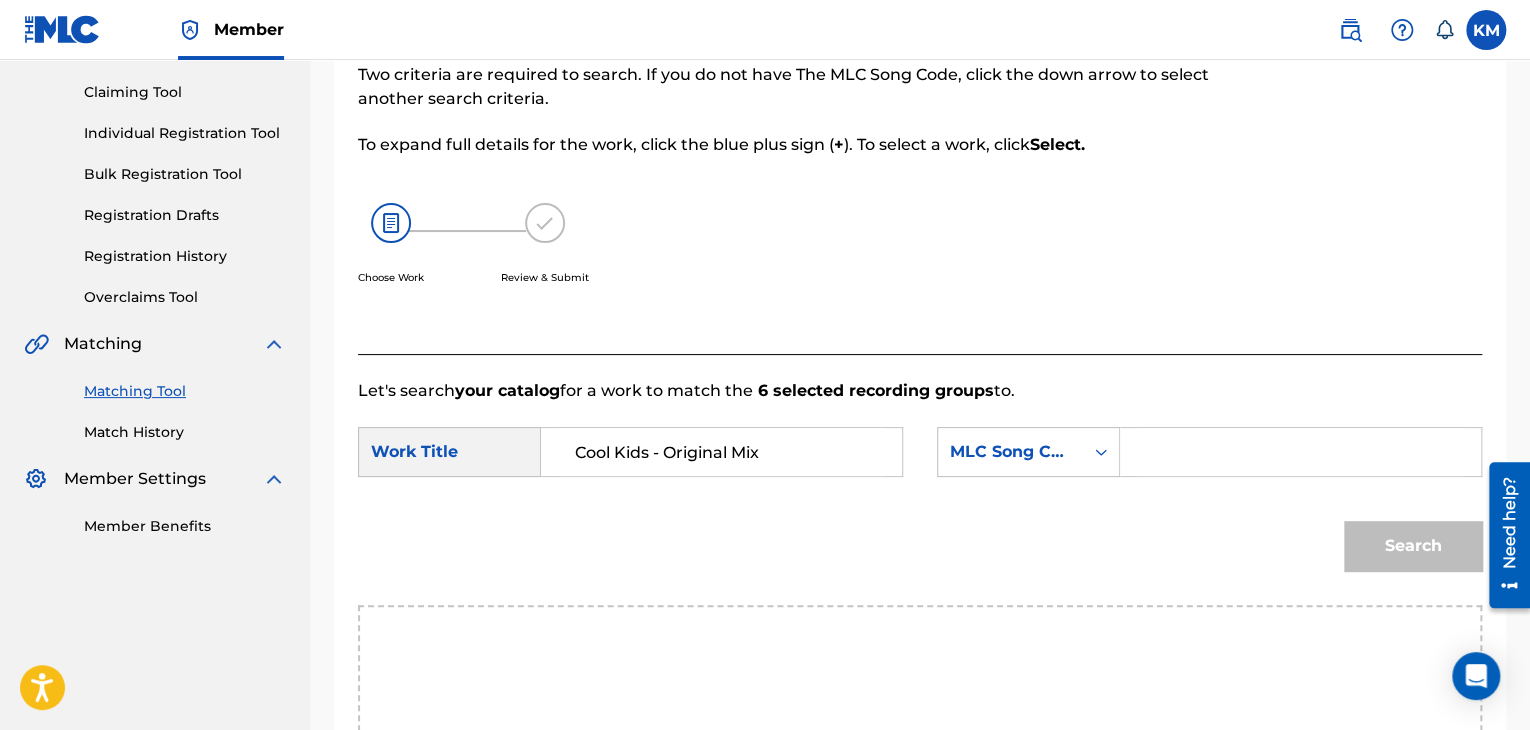type on "Cool Kids - Original Mix" 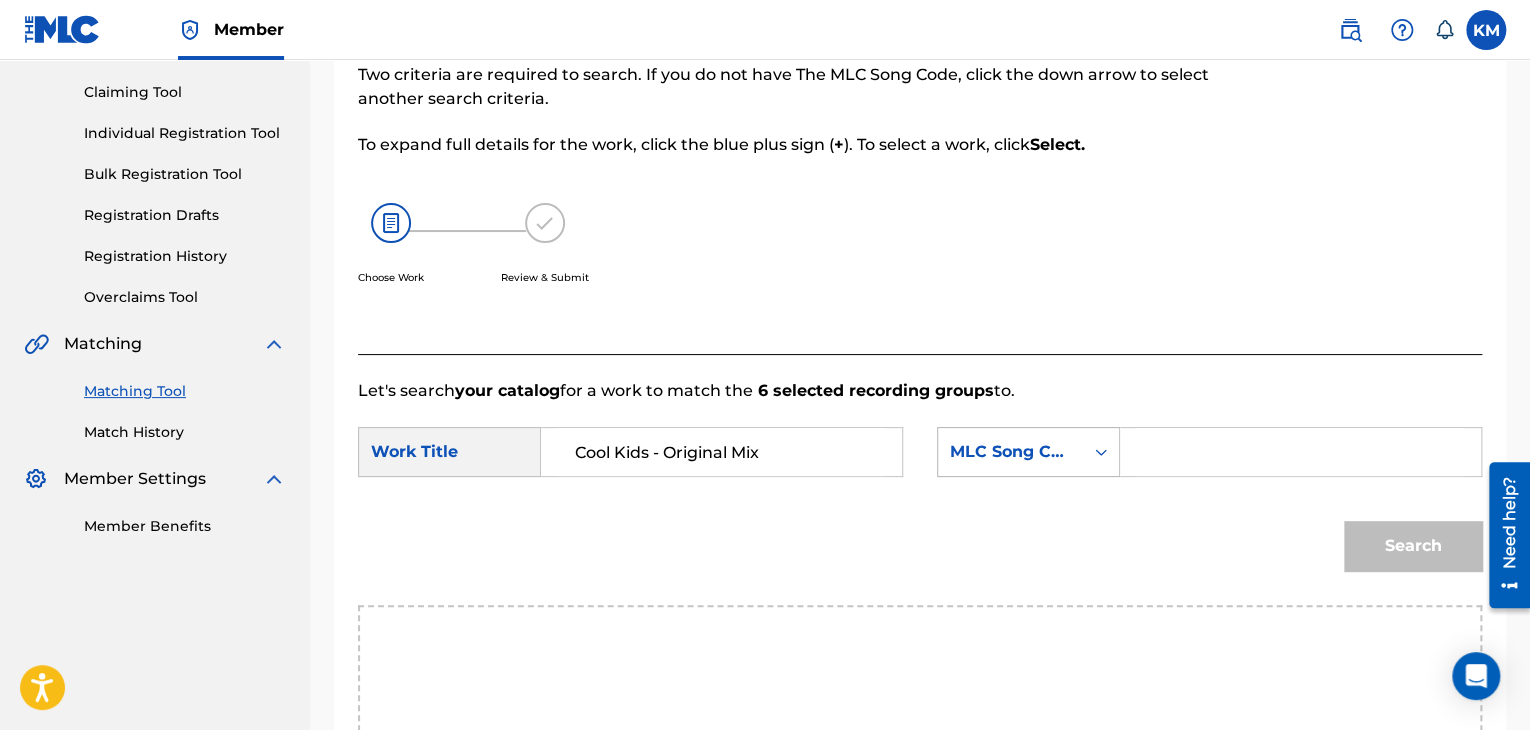 click 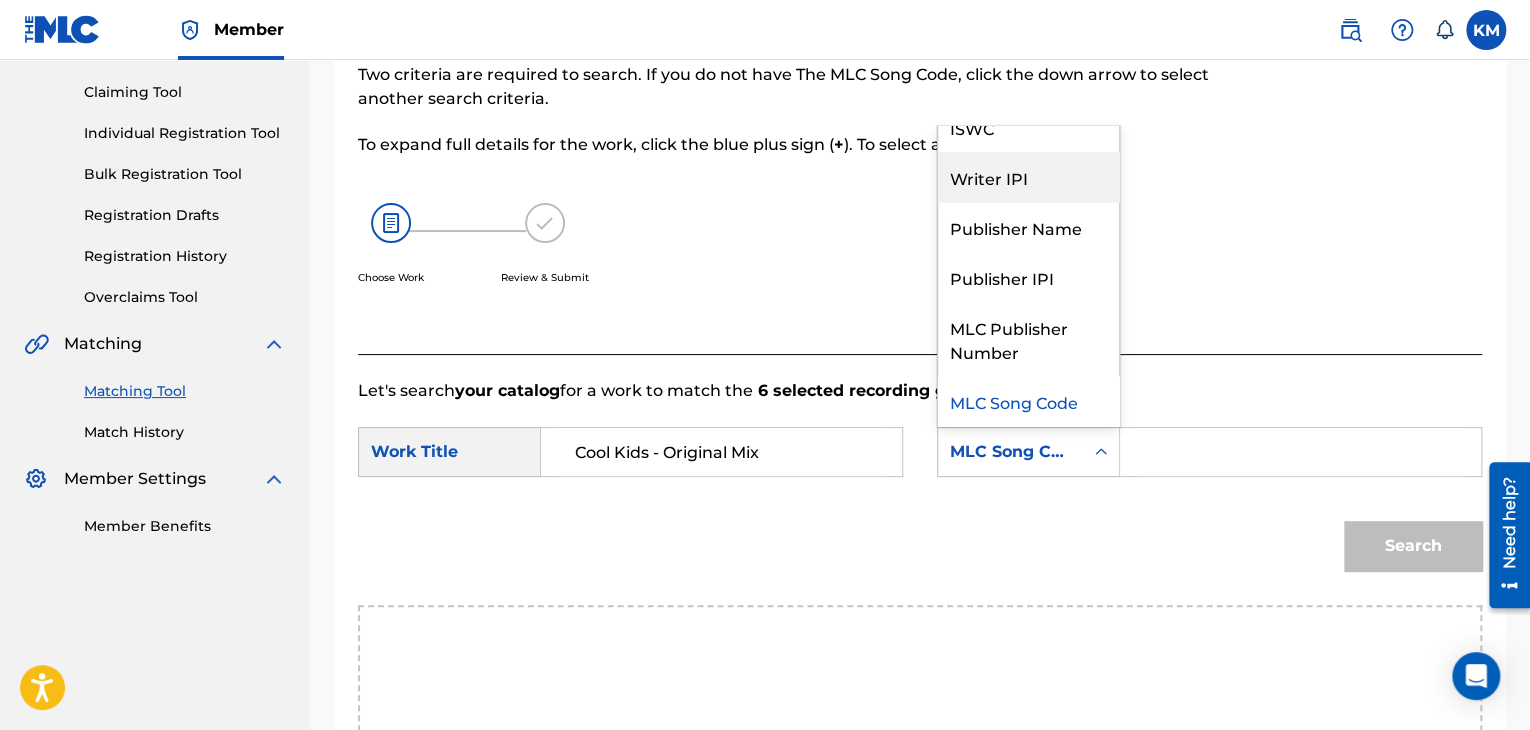scroll, scrollTop: 0, scrollLeft: 0, axis: both 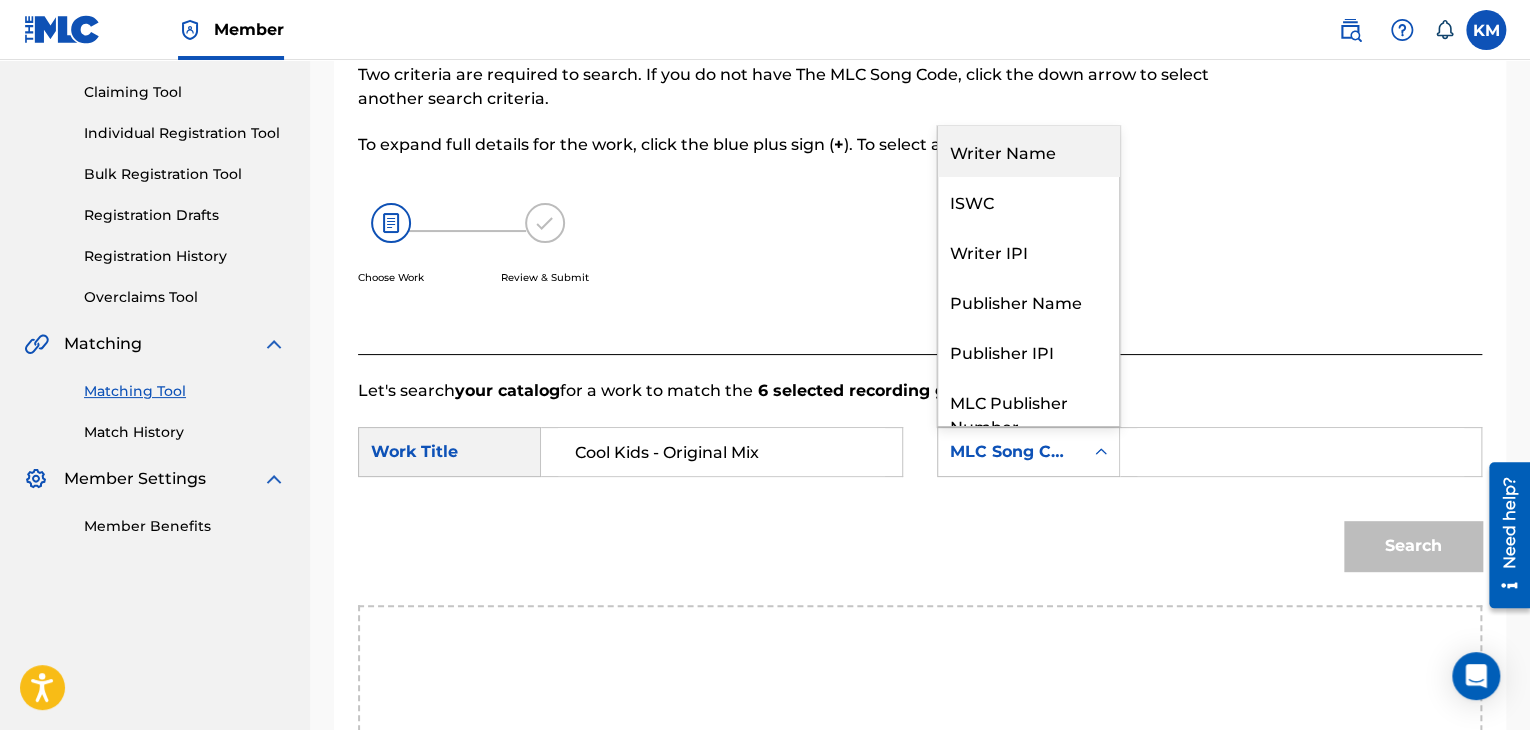 click on "Writer Name" at bounding box center [1028, 151] 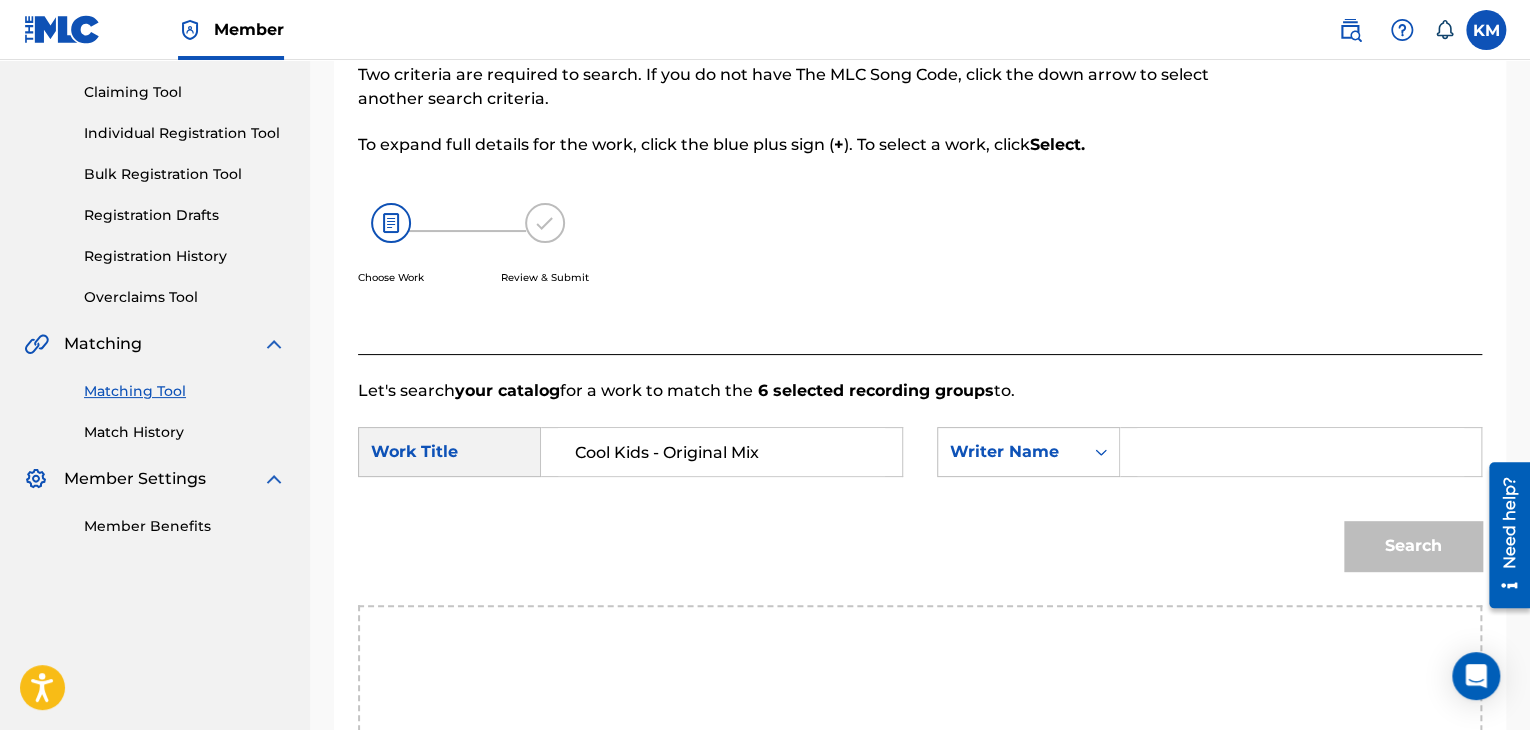 click at bounding box center [1300, 452] 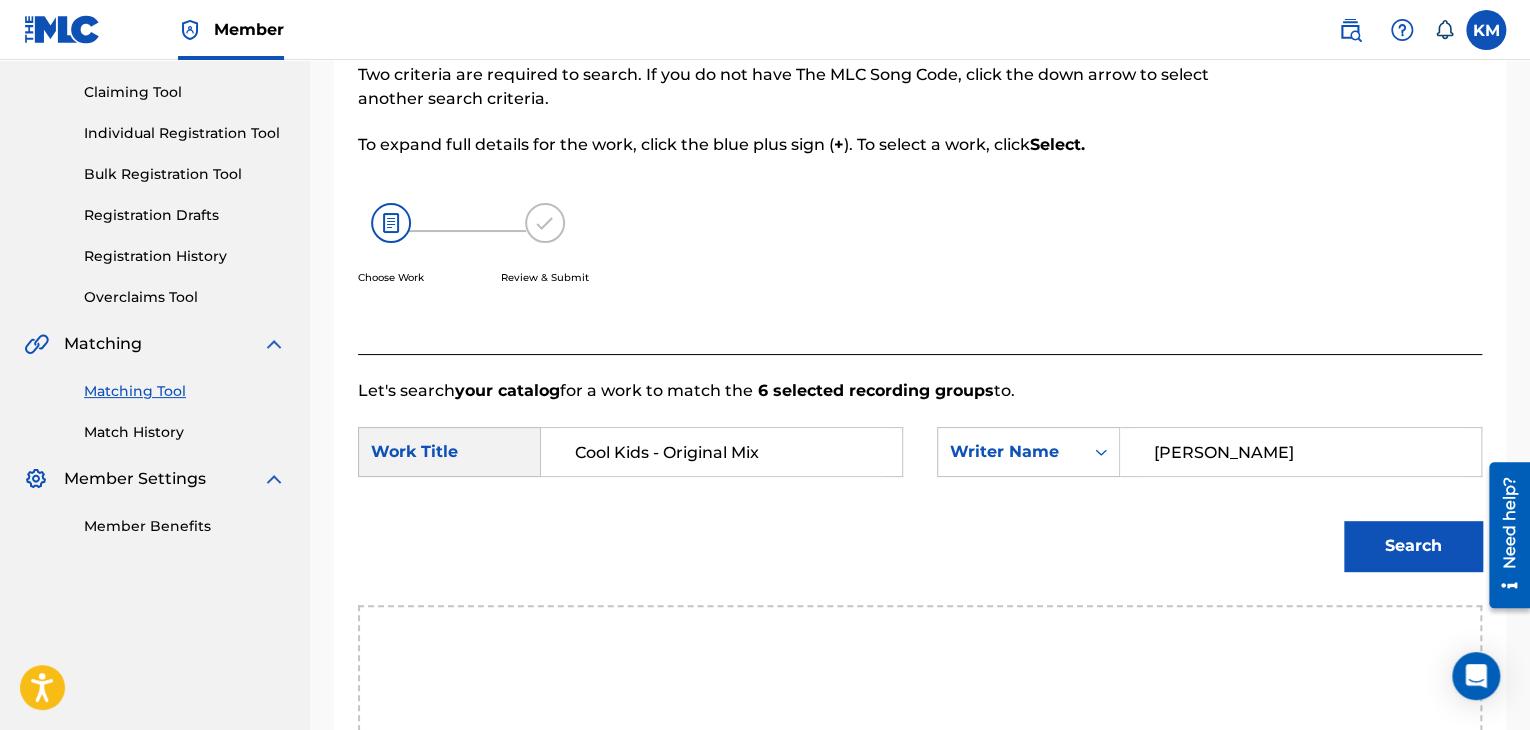 type on "[PERSON_NAME]" 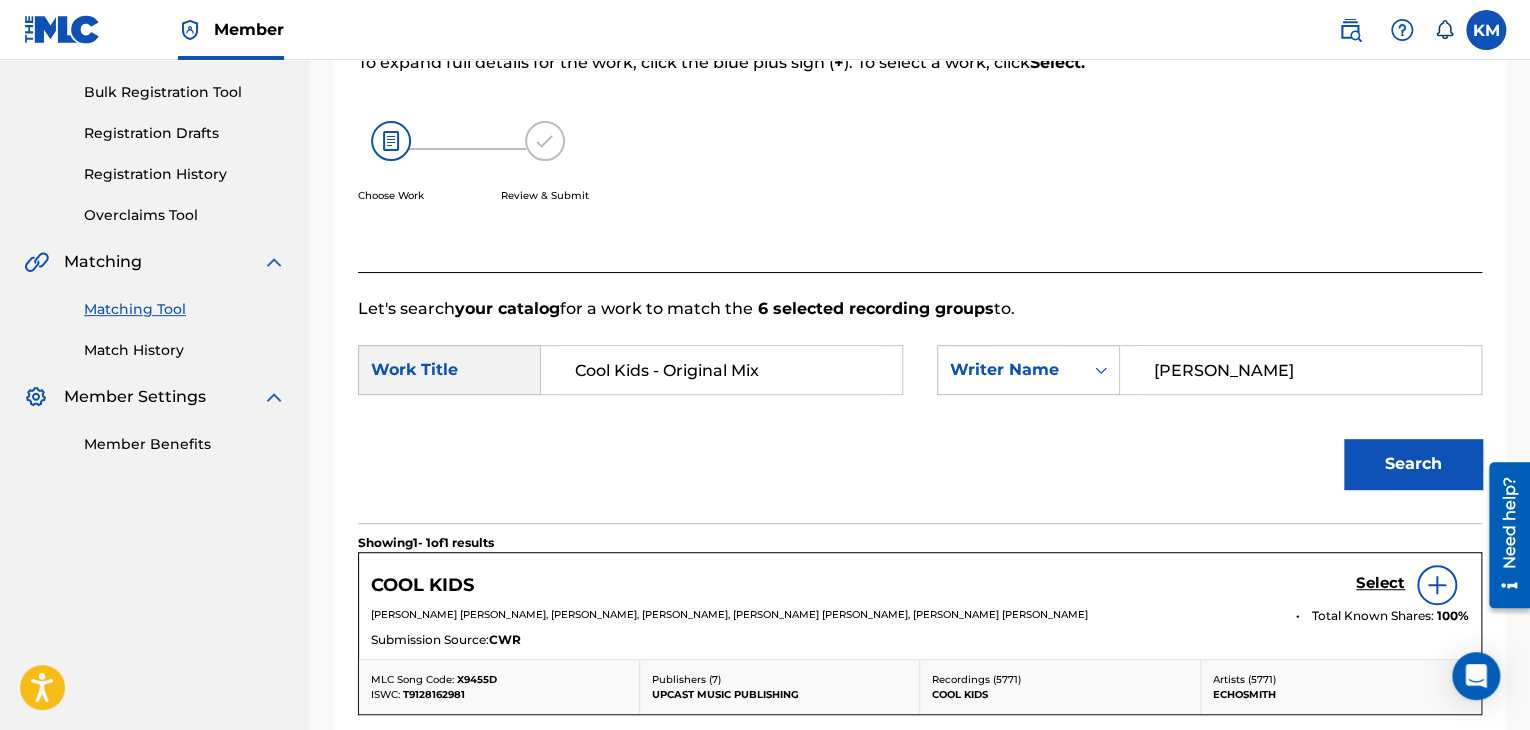 scroll, scrollTop: 402, scrollLeft: 0, axis: vertical 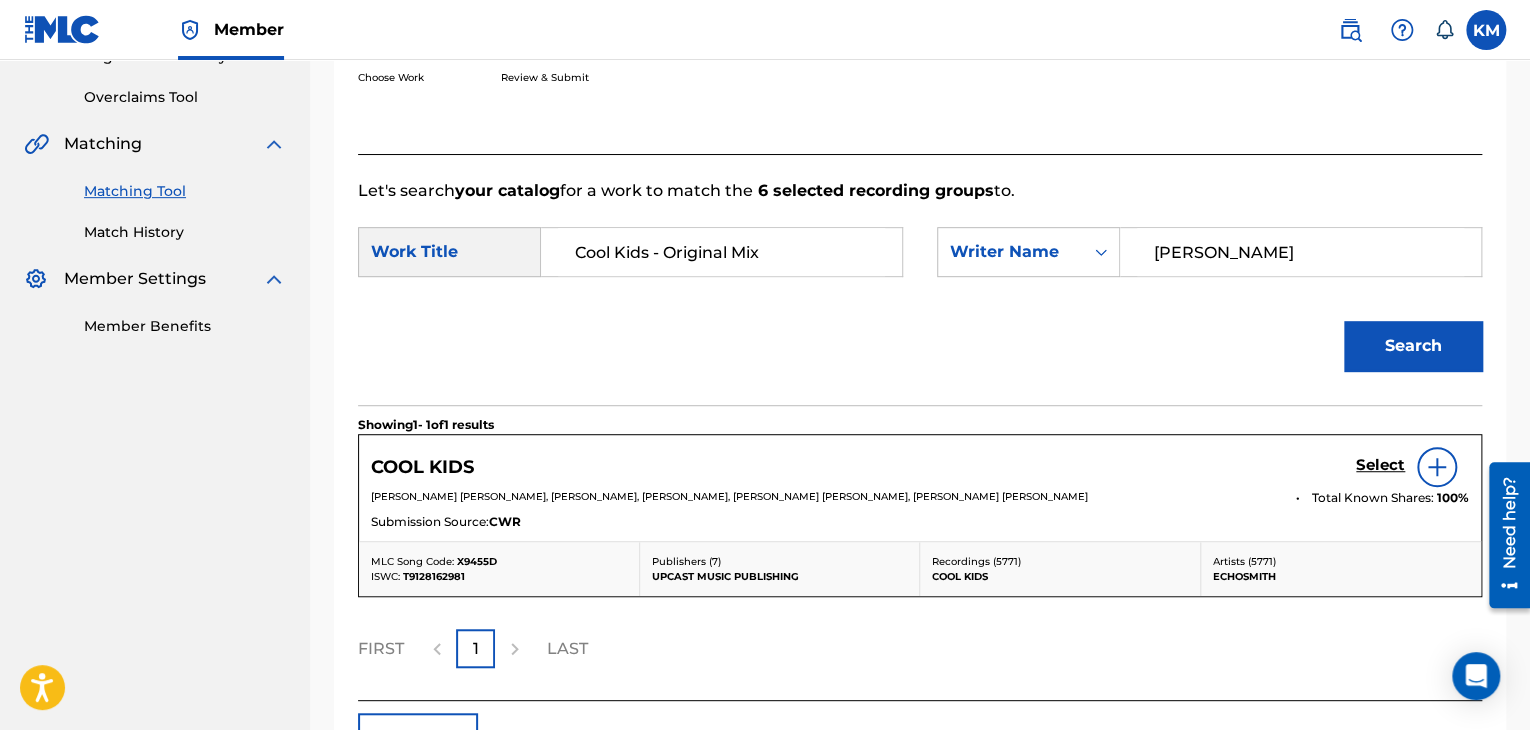 click on "Match History" at bounding box center [185, 232] 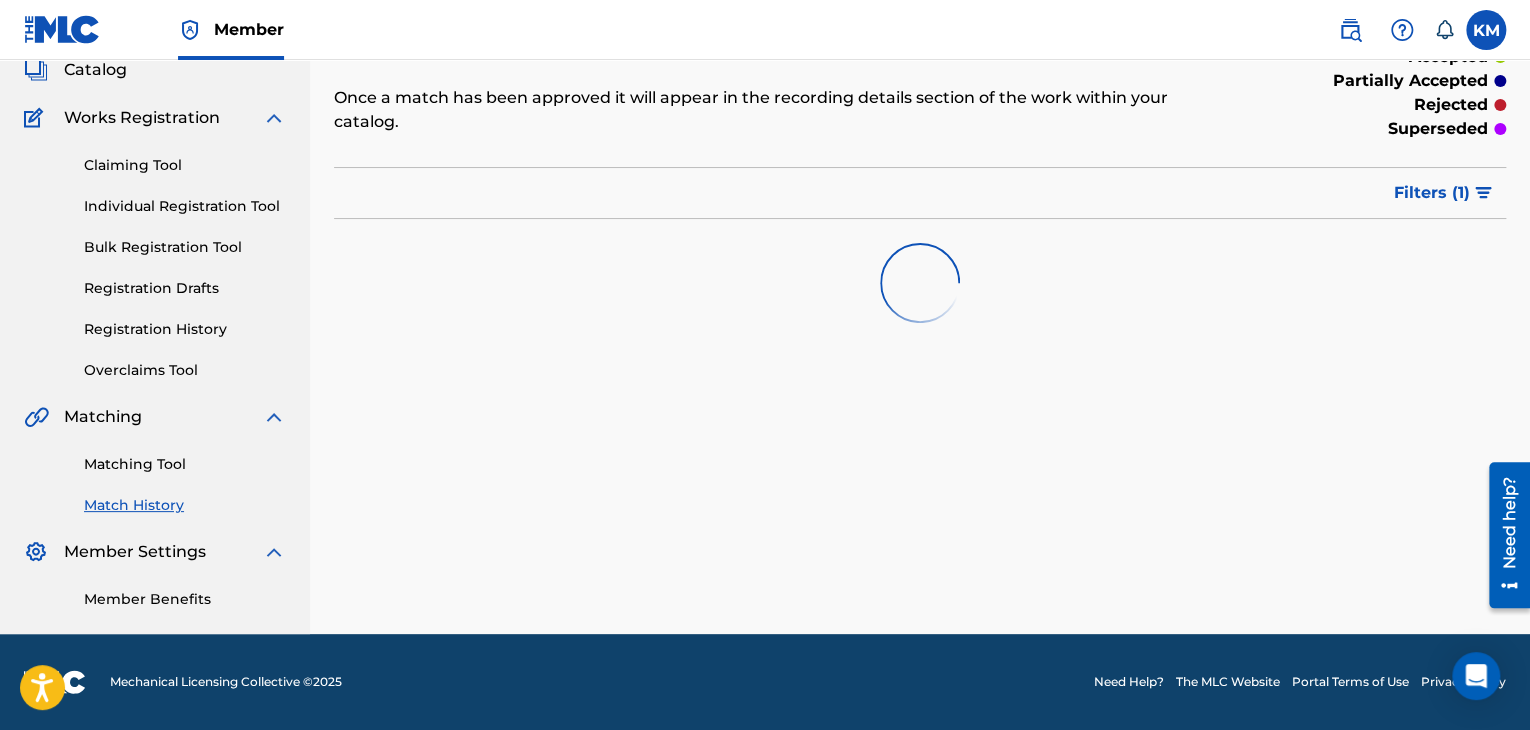 scroll, scrollTop: 0, scrollLeft: 0, axis: both 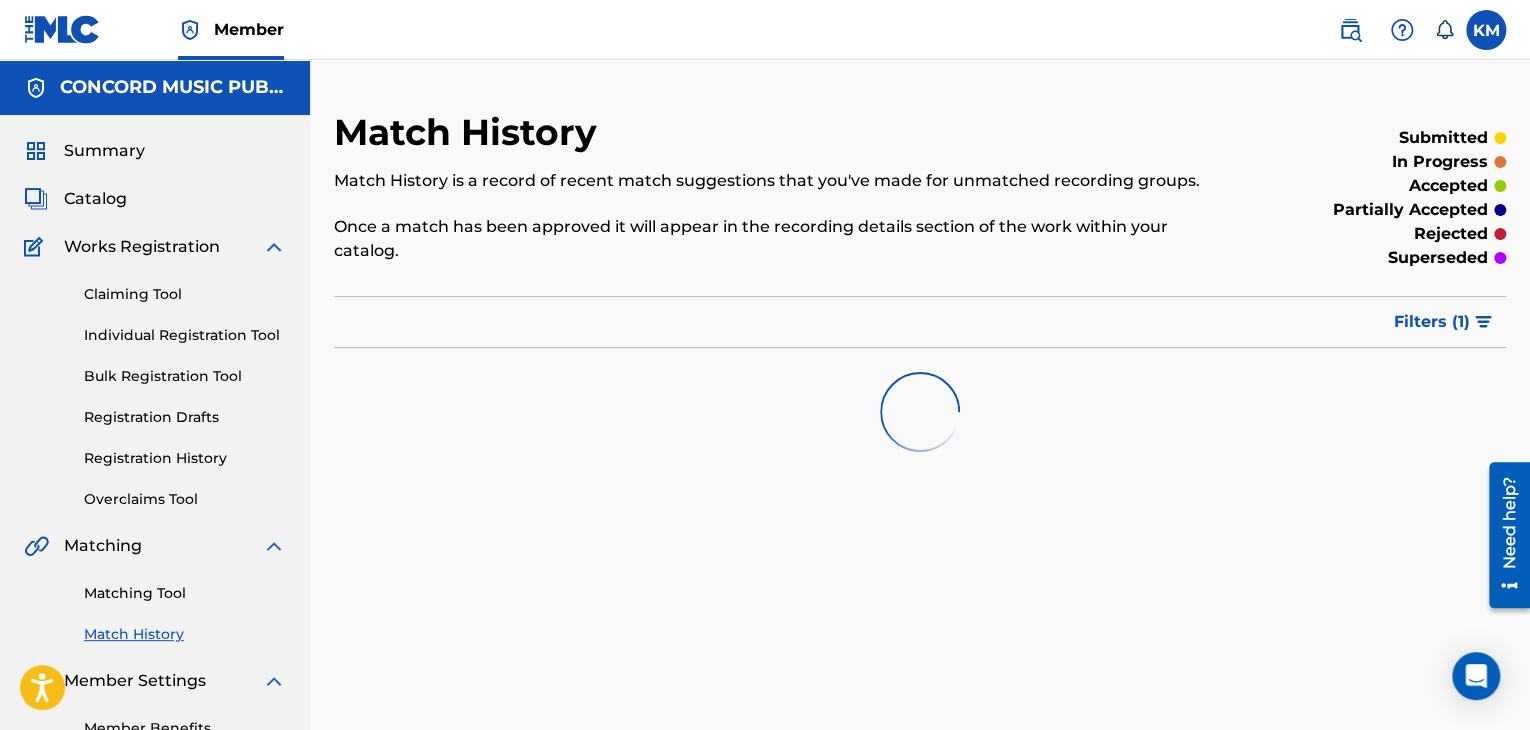 click on "Matching Tool" at bounding box center (185, 593) 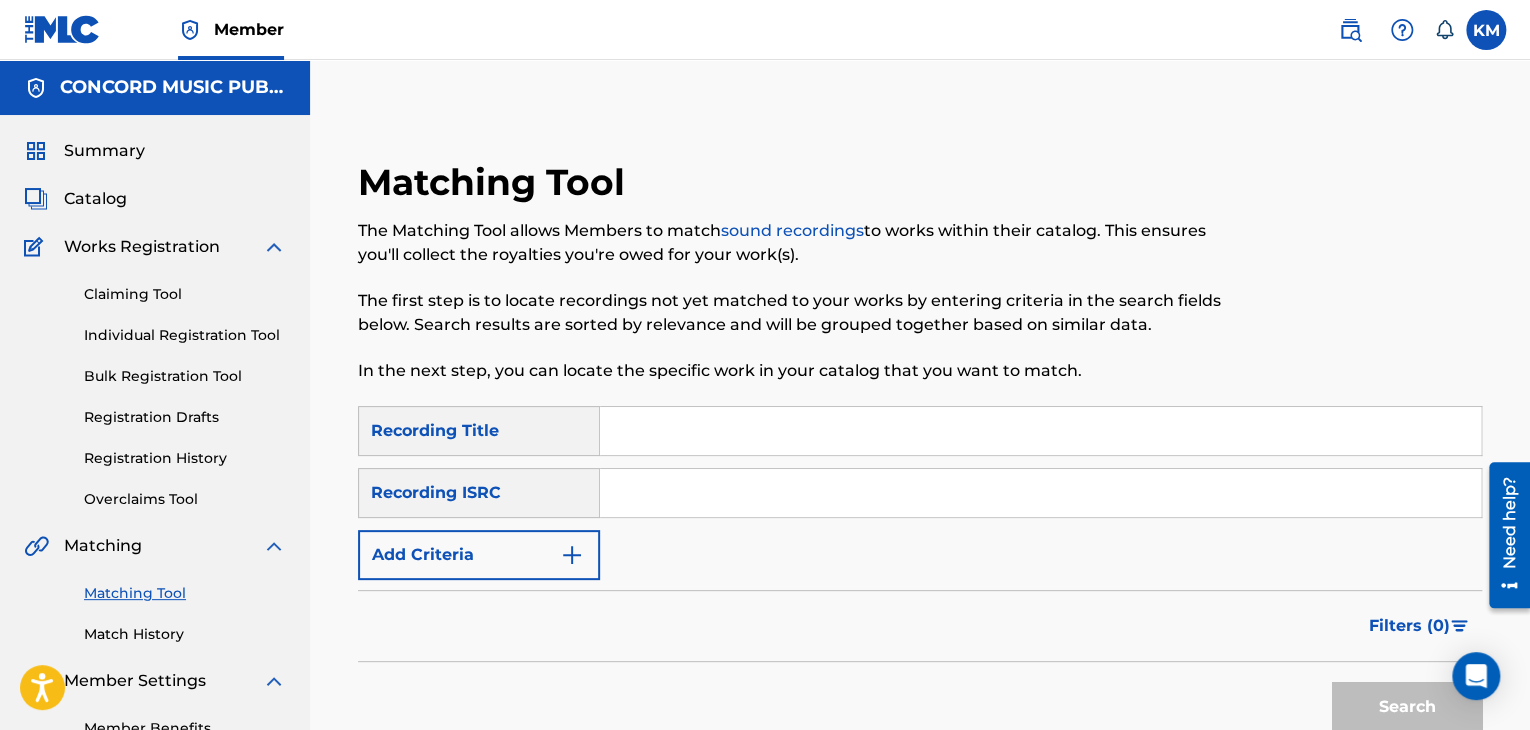 click at bounding box center [1040, 493] 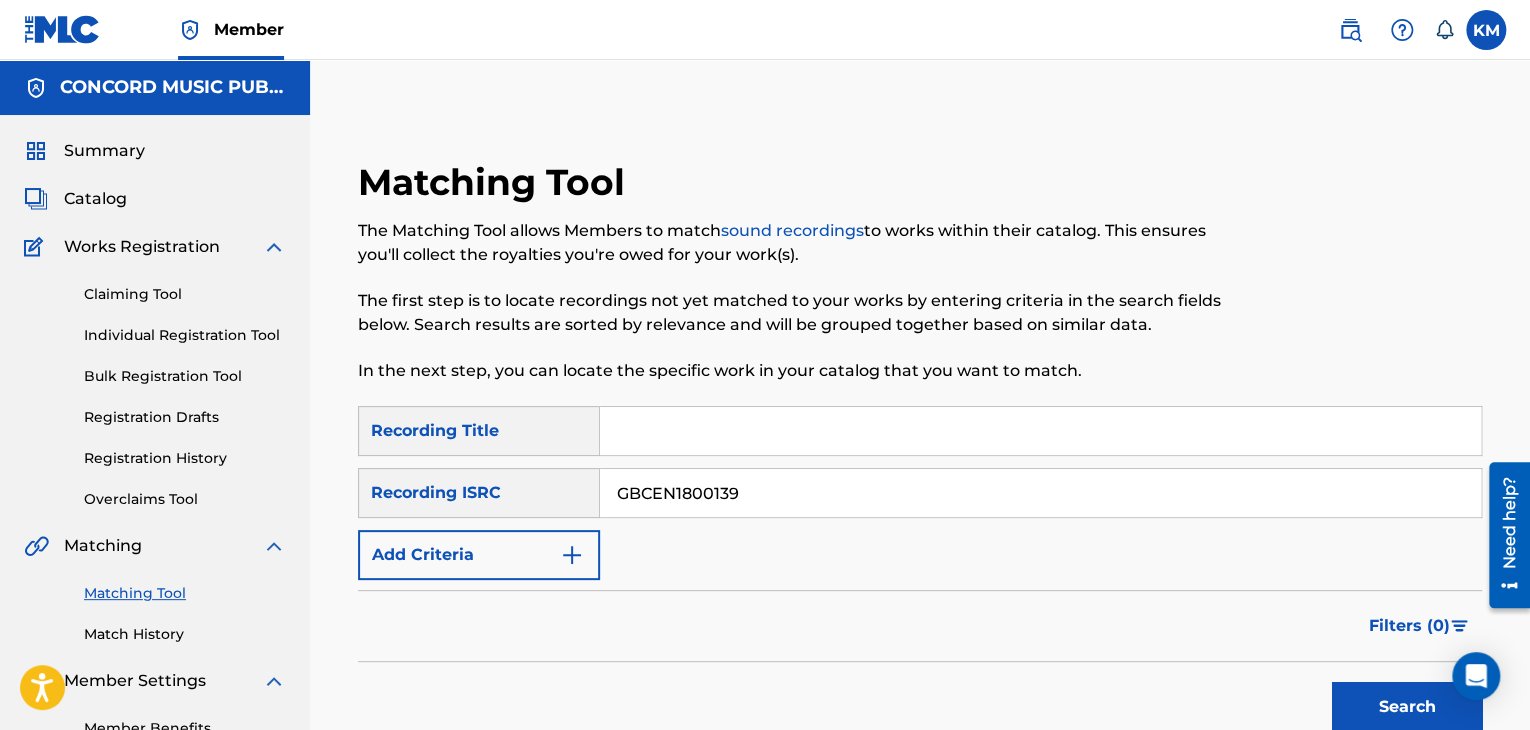 type on "GBCEN1800139" 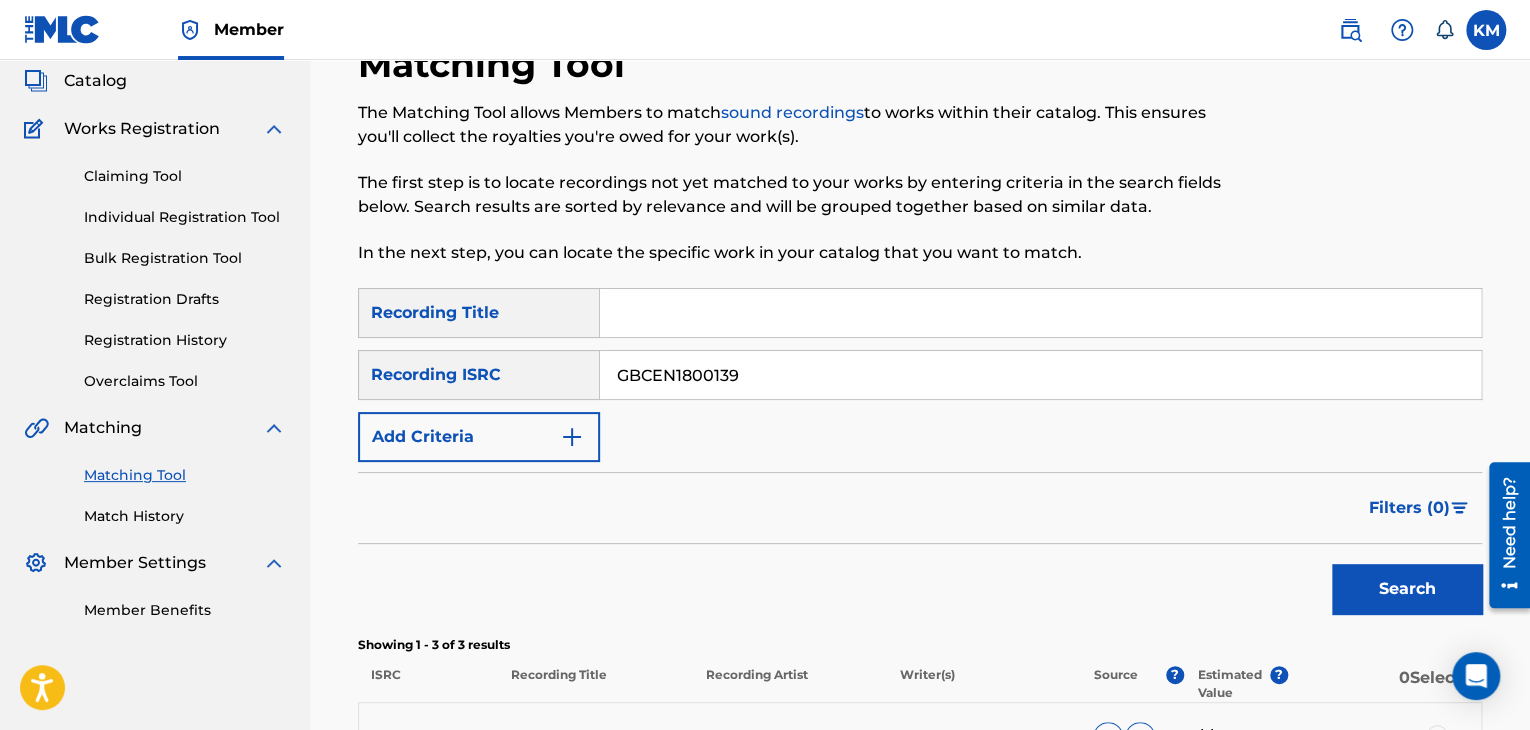 scroll, scrollTop: 400, scrollLeft: 0, axis: vertical 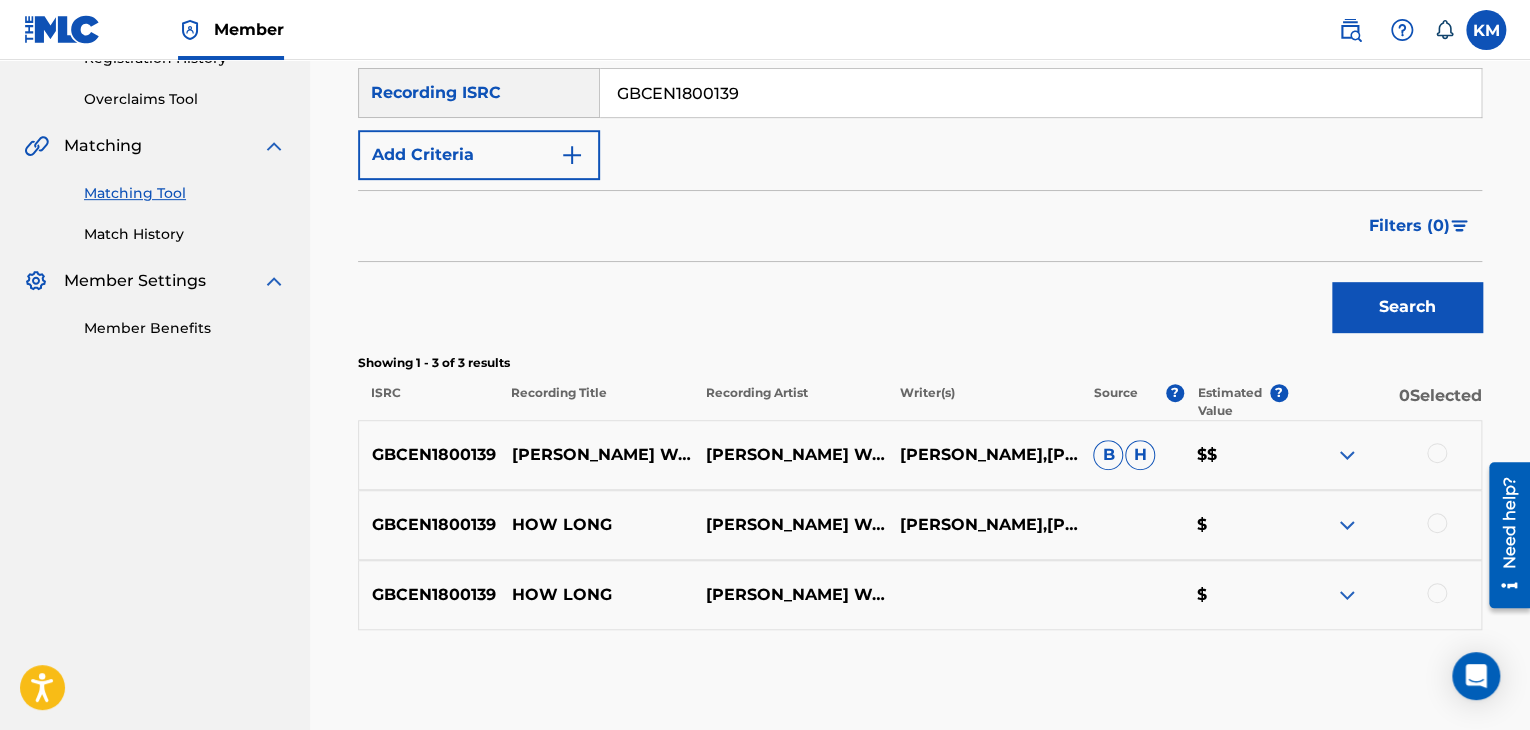 click at bounding box center [1437, 453] 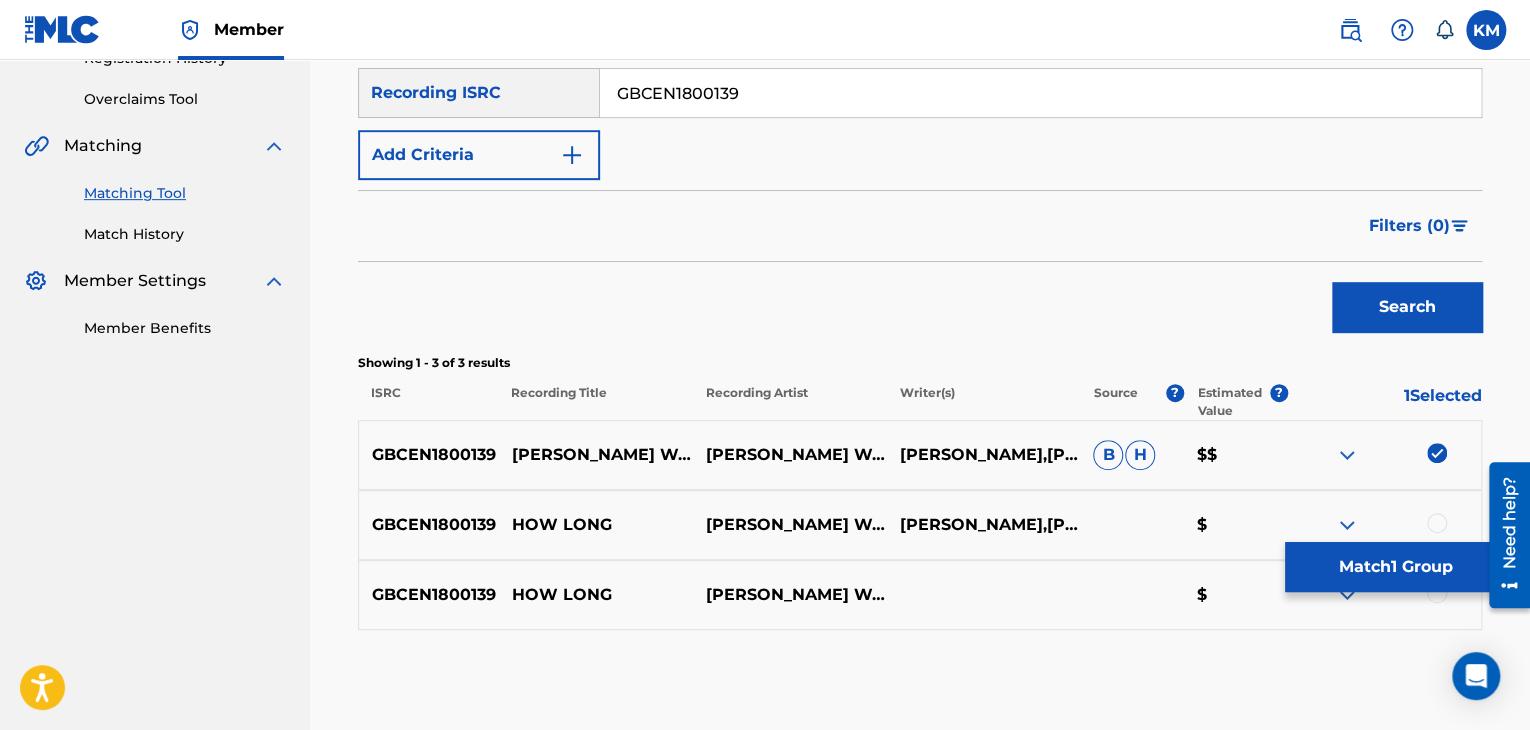 click at bounding box center (1437, 523) 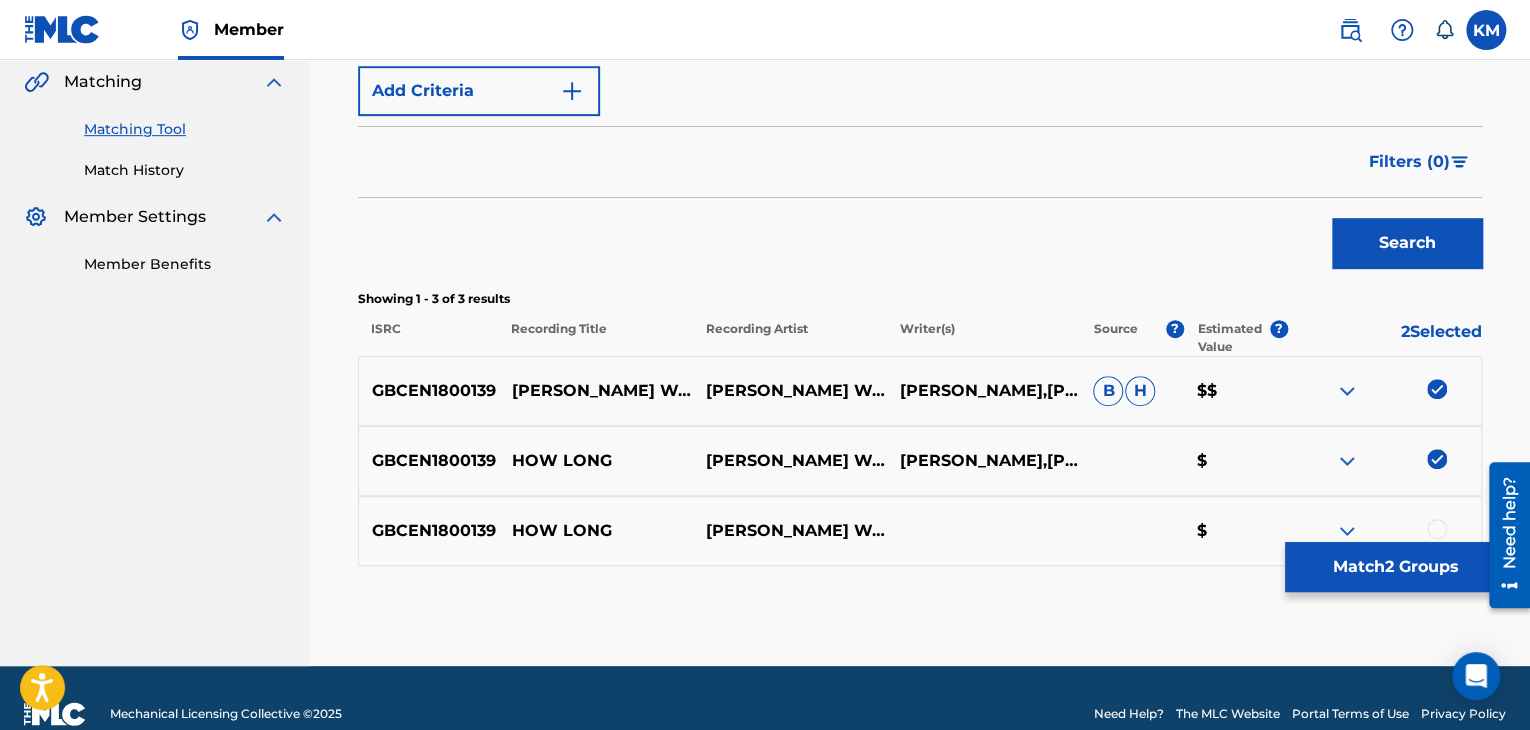 scroll, scrollTop: 496, scrollLeft: 0, axis: vertical 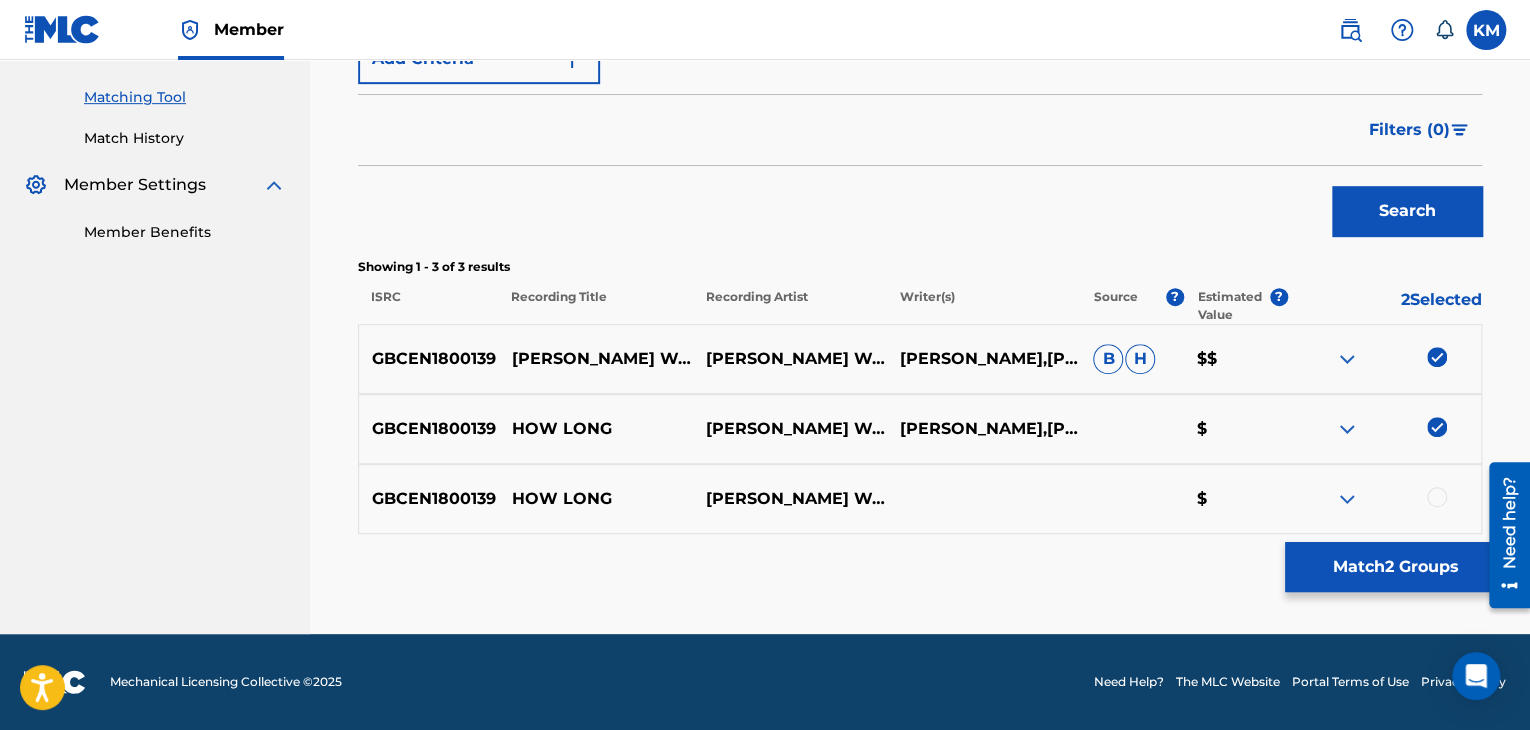 click at bounding box center [1437, 497] 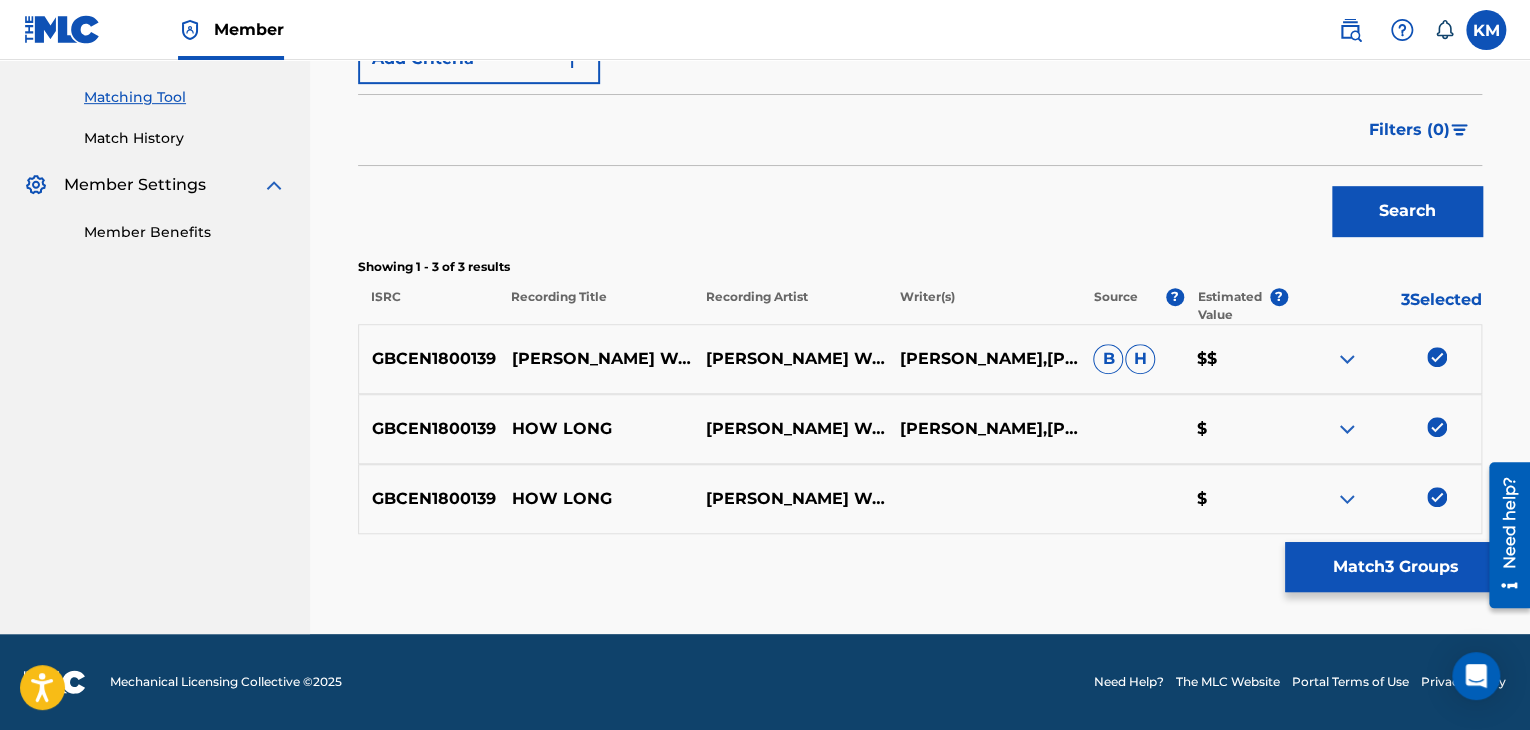 click on "Match  3 Groups" at bounding box center [1395, 567] 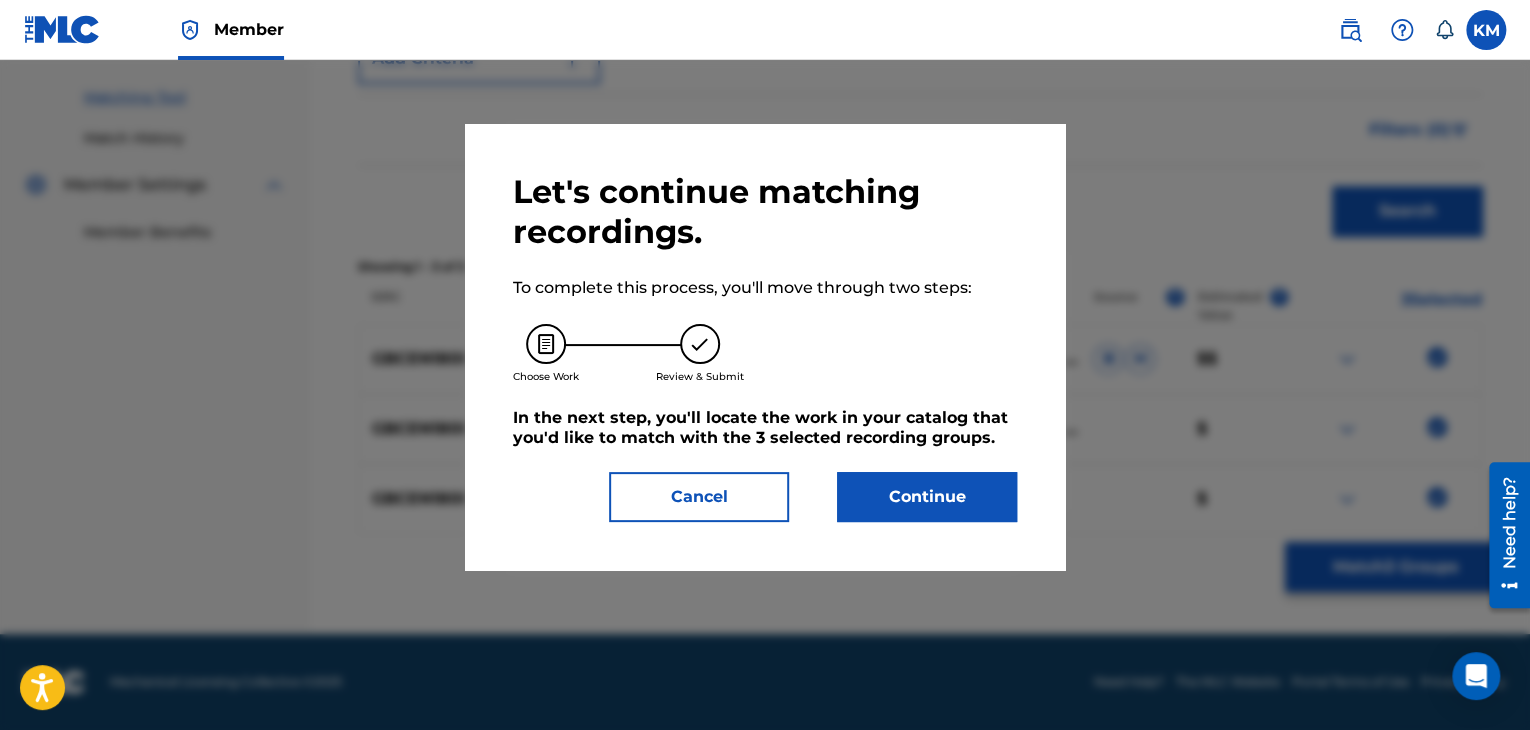 click on "Continue" at bounding box center (927, 497) 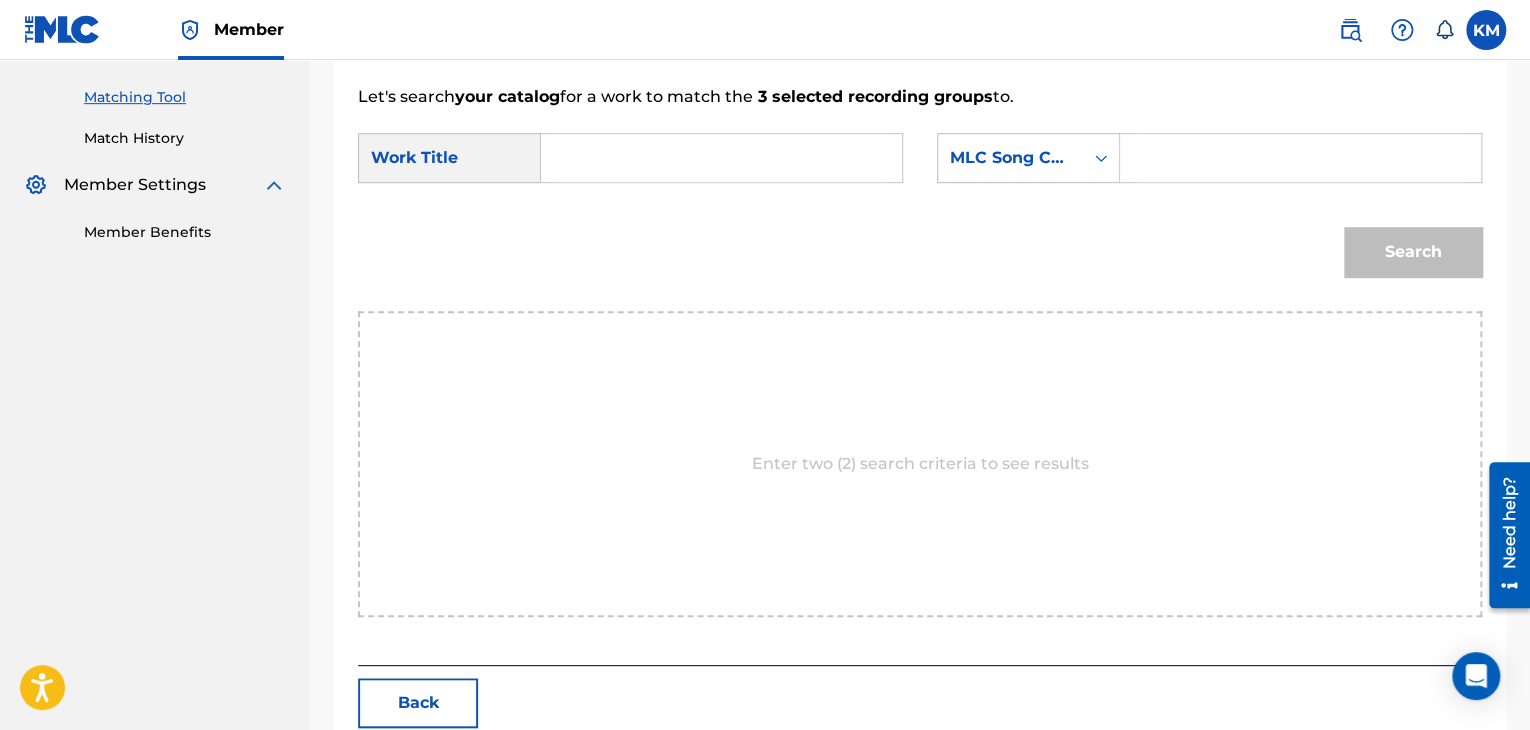 click at bounding box center (721, 158) 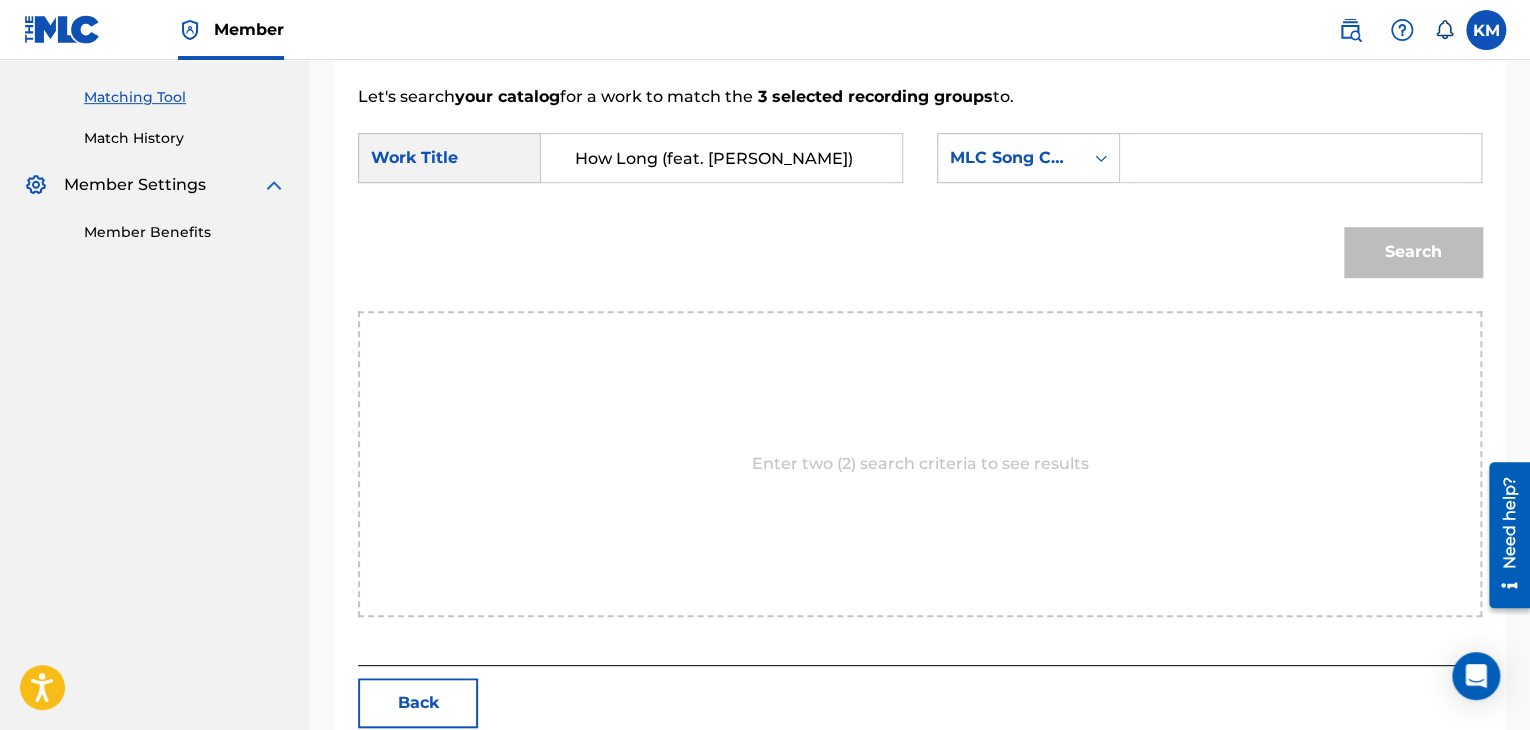 type on "How Long (feat. [PERSON_NAME])" 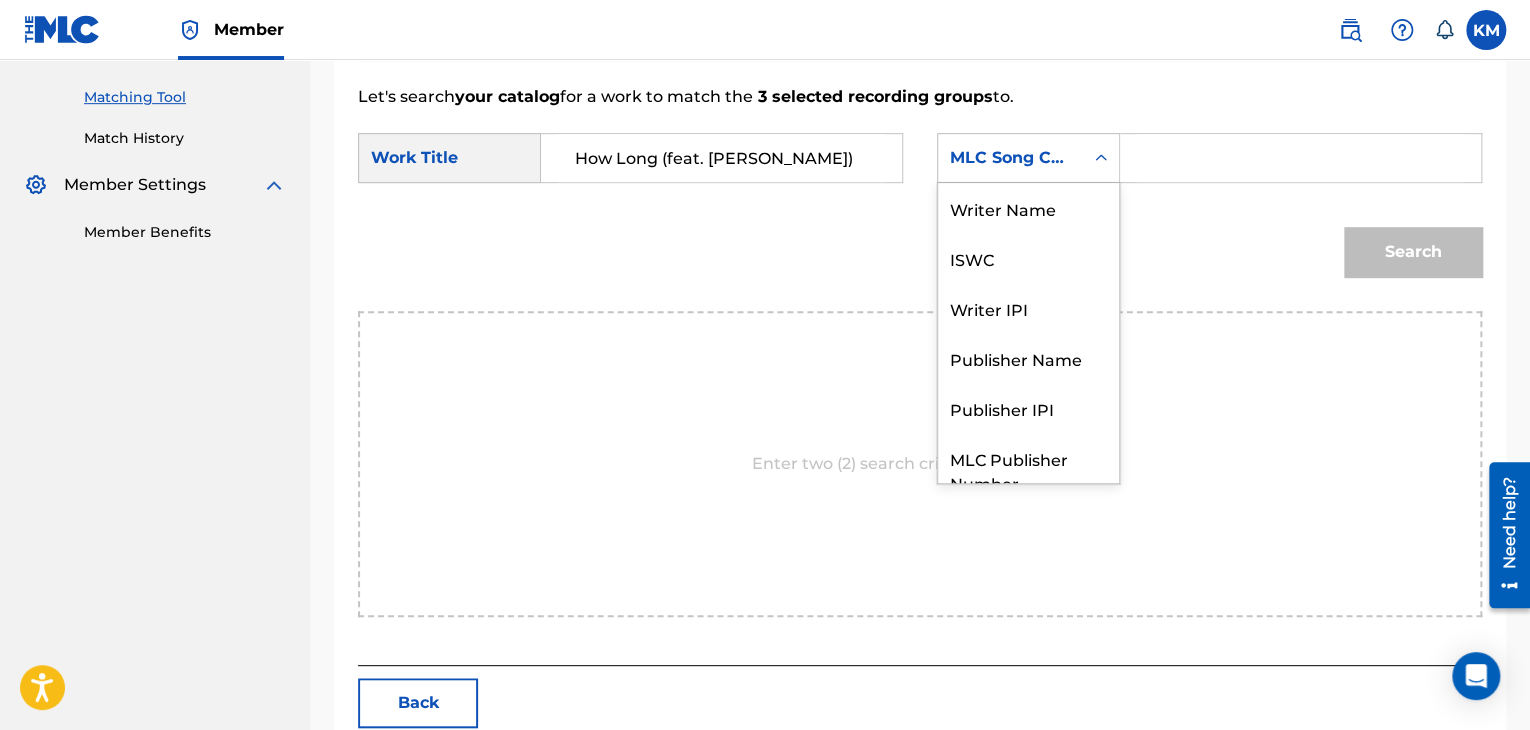 click 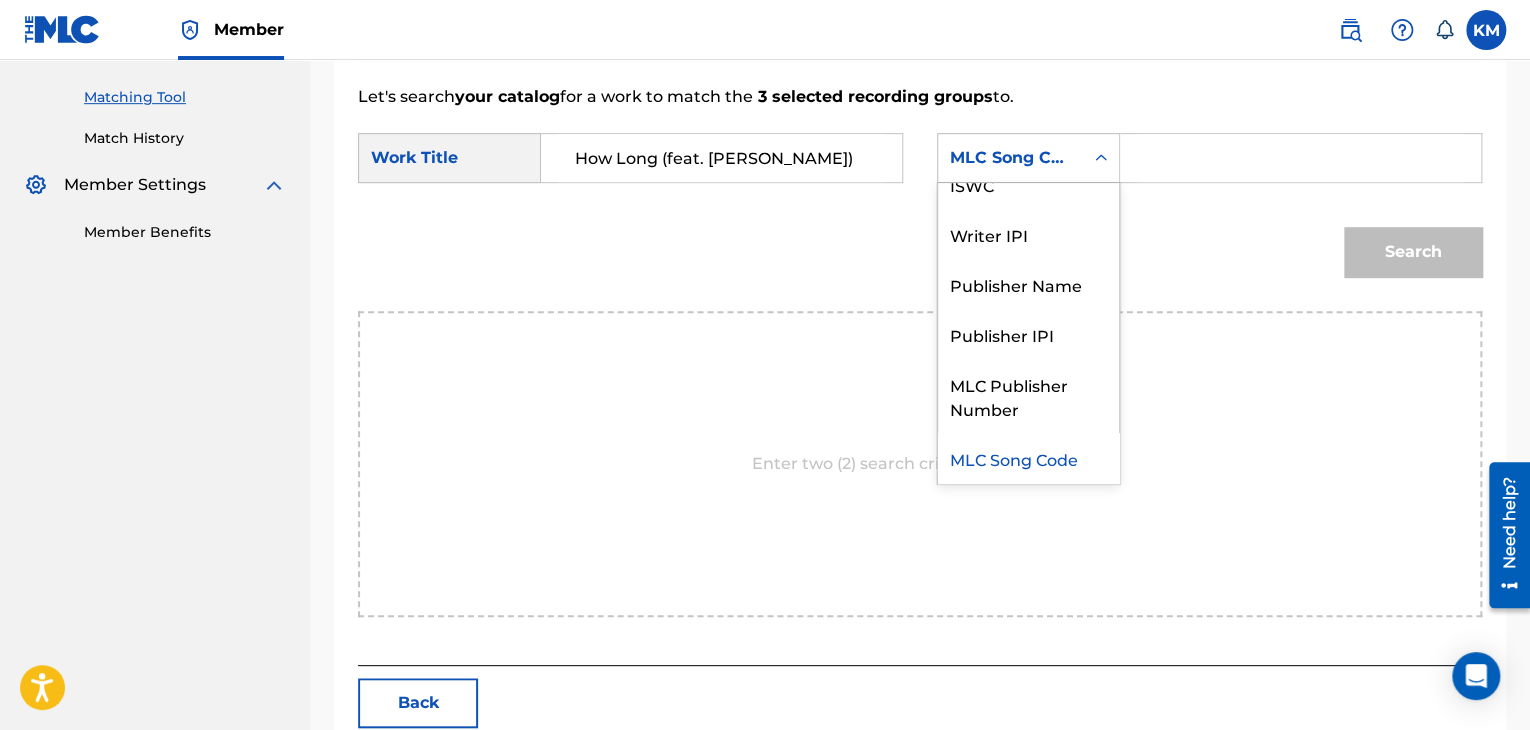 scroll, scrollTop: 0, scrollLeft: 0, axis: both 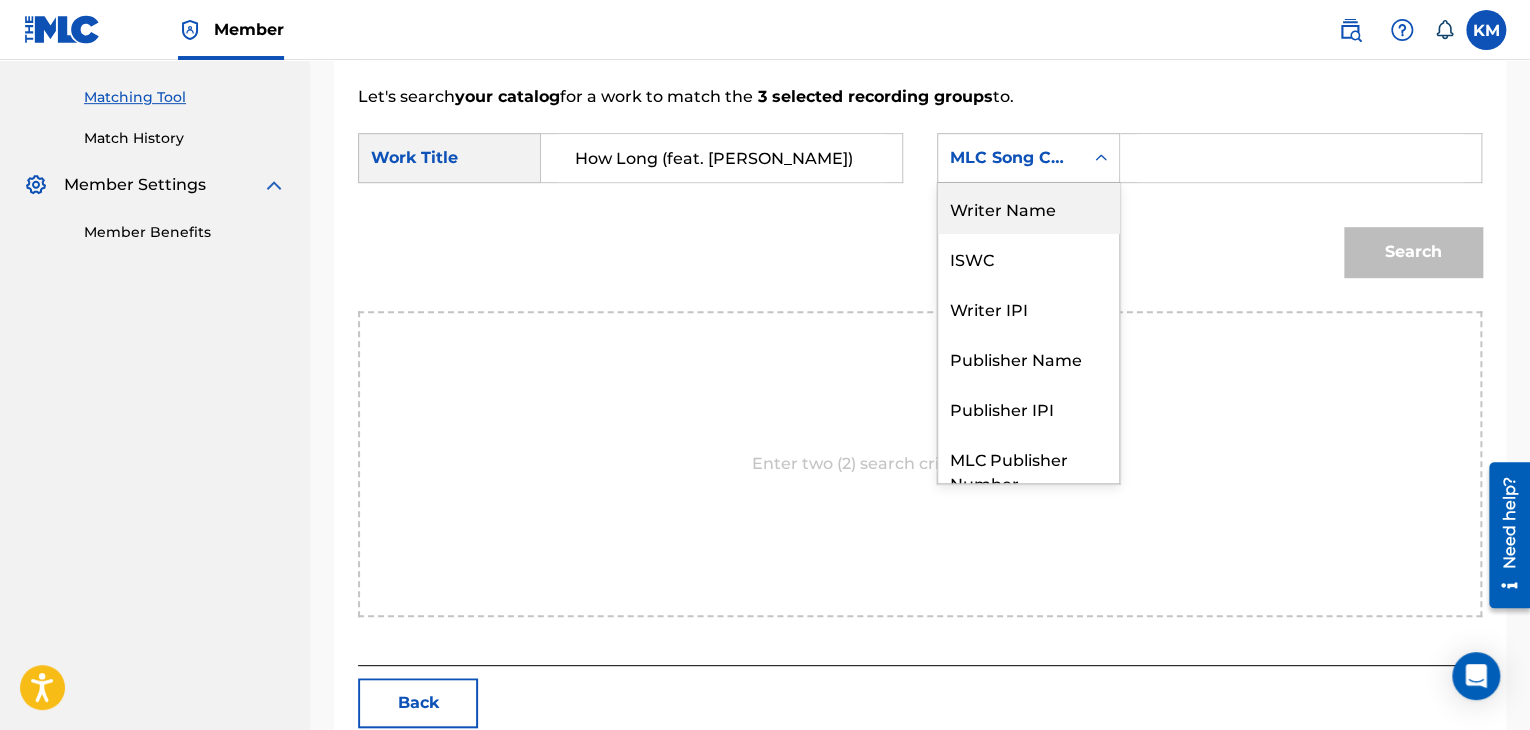 click on "Writer Name" at bounding box center [1028, 208] 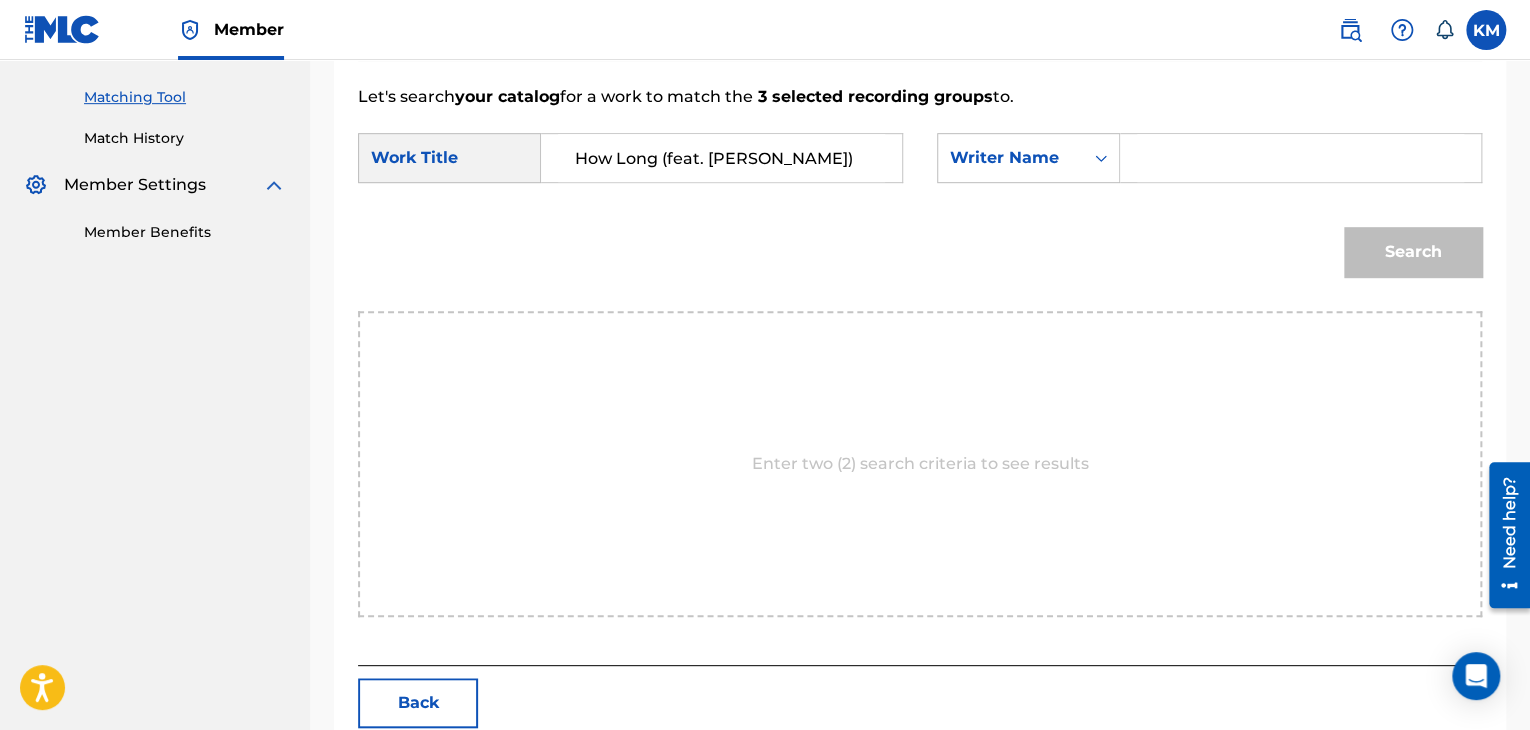 click at bounding box center [1300, 158] 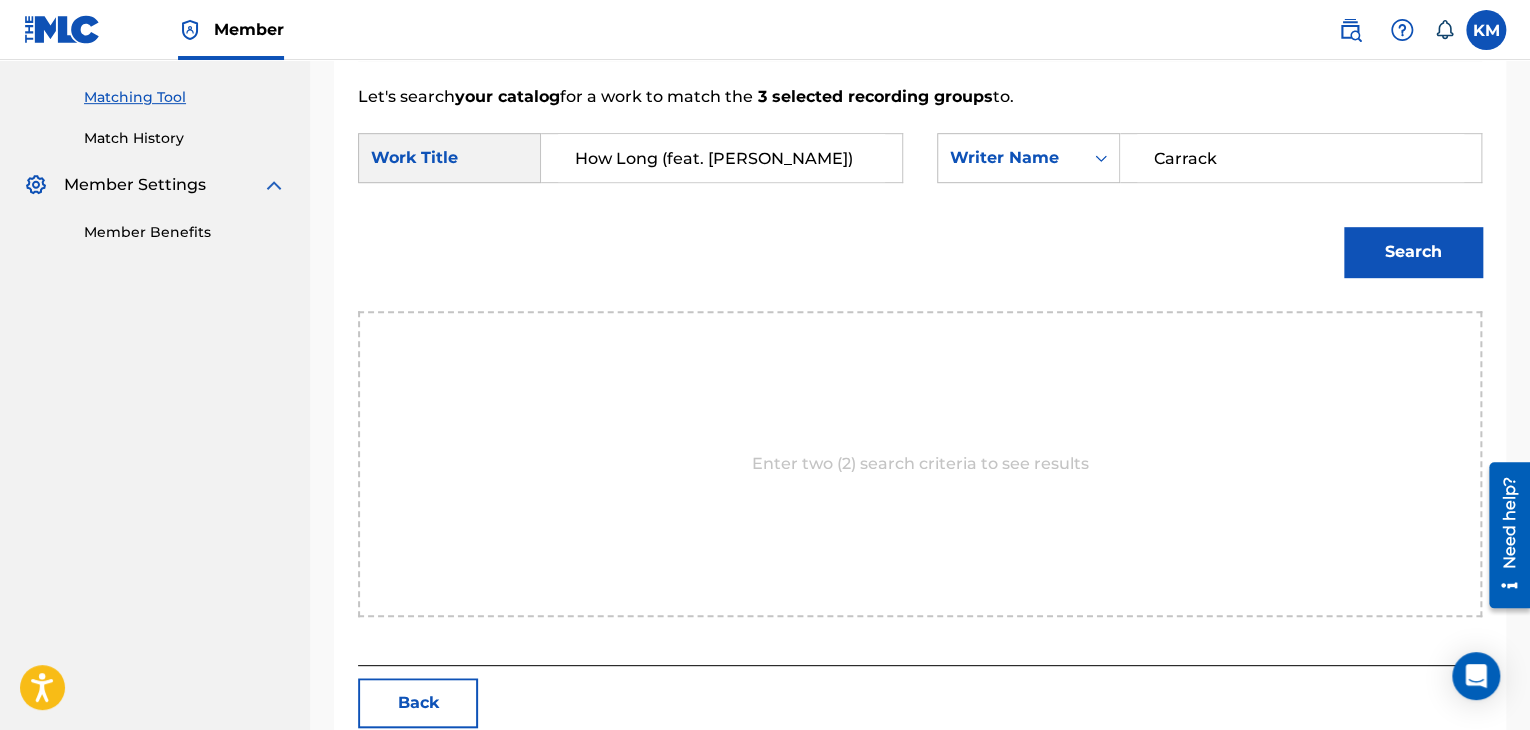 click on "Search" at bounding box center [1413, 252] 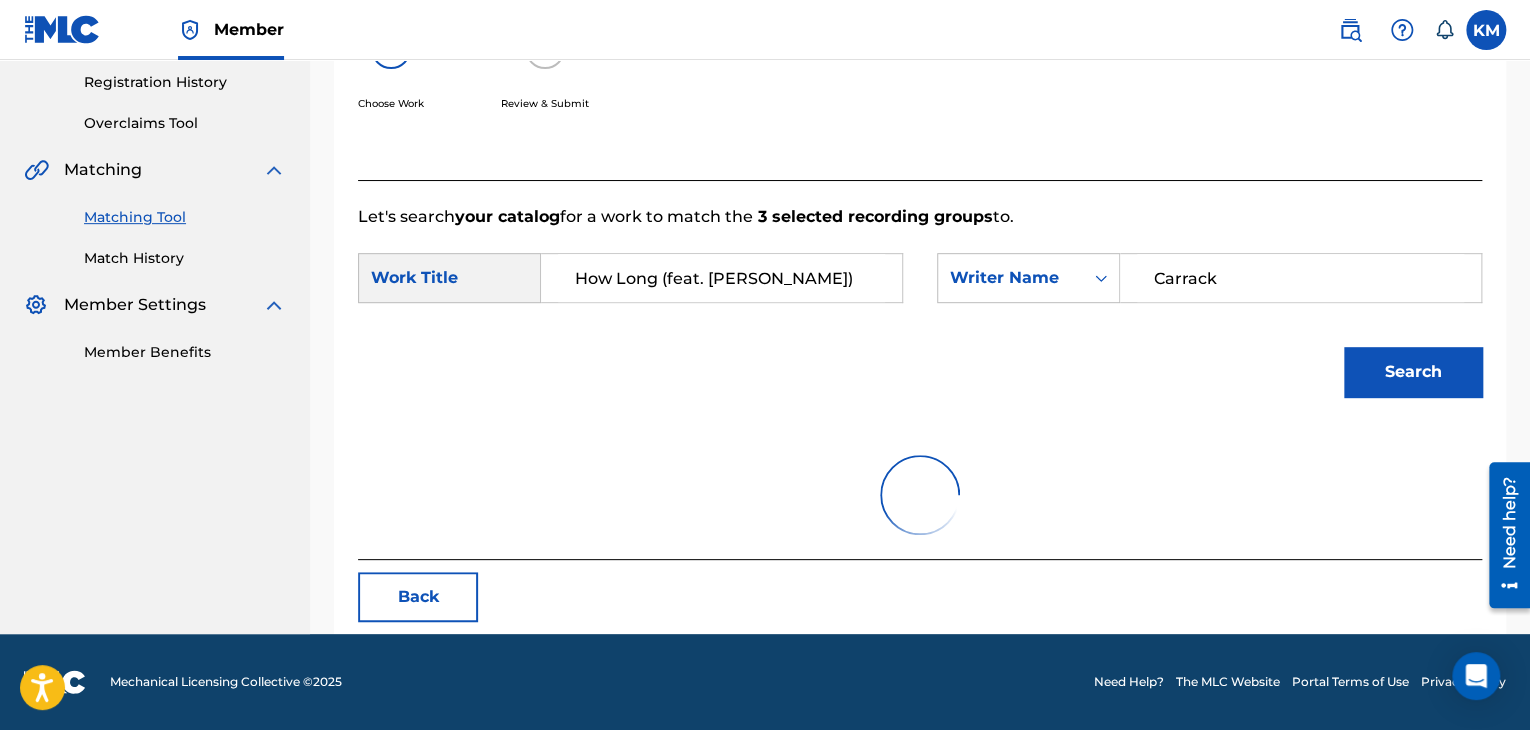 scroll, scrollTop: 496, scrollLeft: 0, axis: vertical 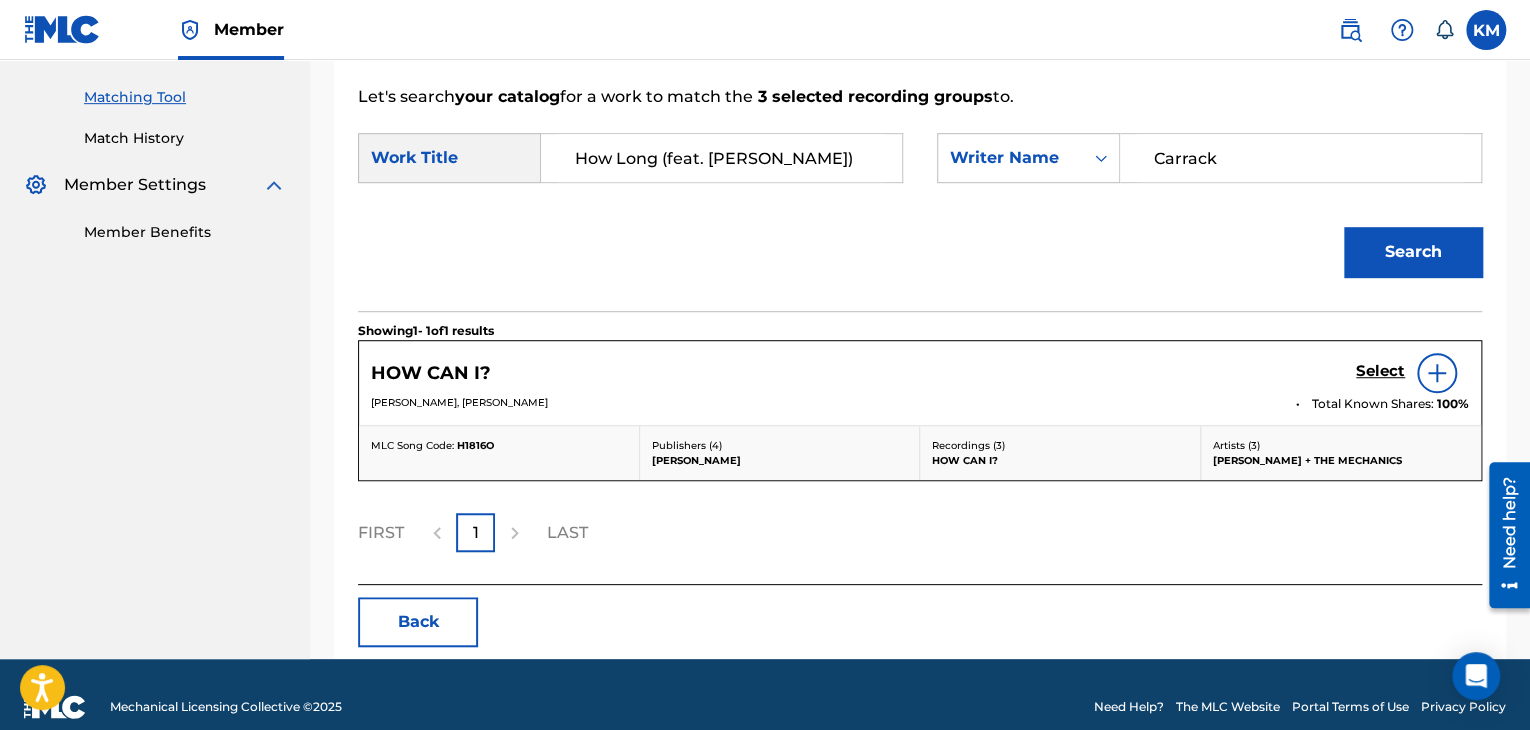 drag, startPoint x: 1252, startPoint y: 165, endPoint x: 847, endPoint y: 170, distance: 405.03085 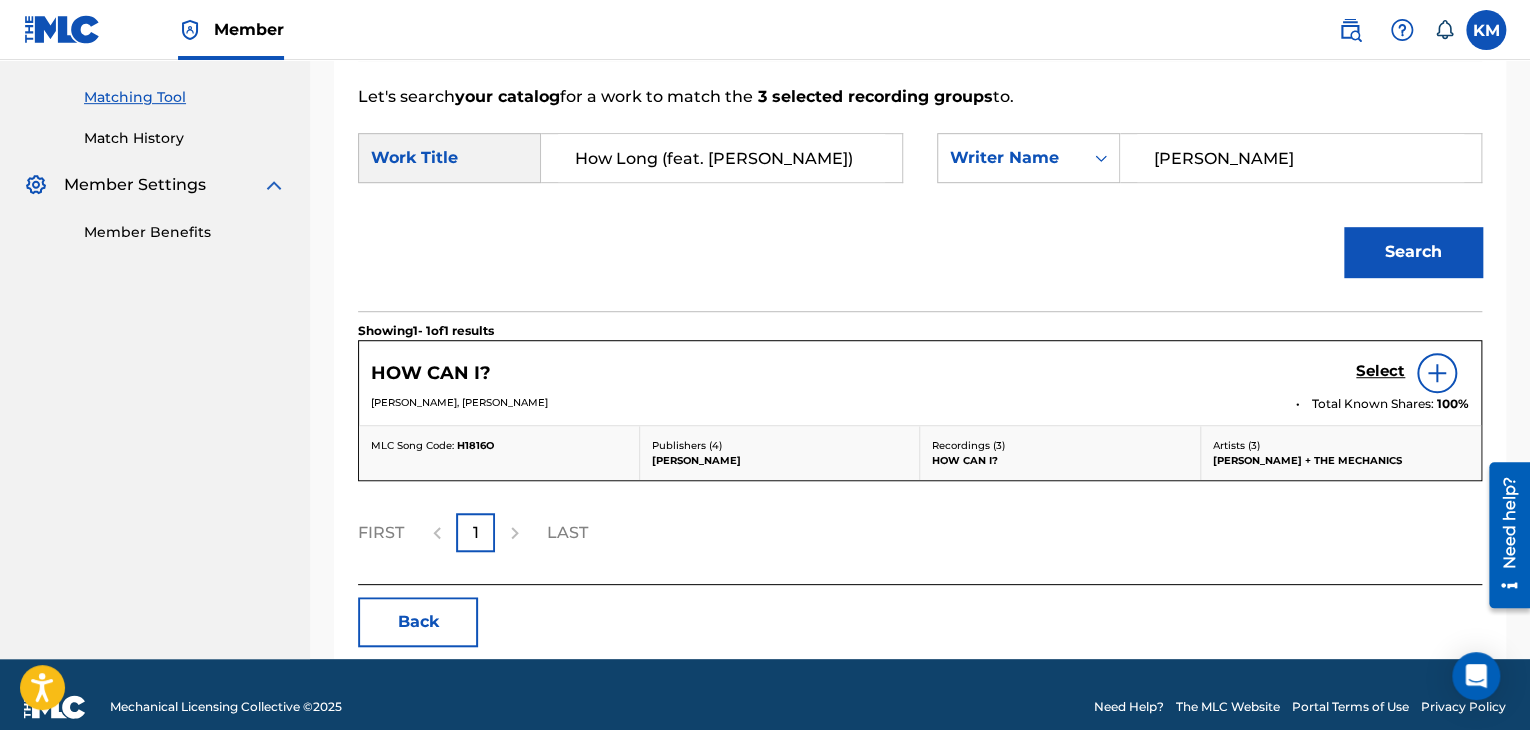 click on "Search" at bounding box center [1413, 252] 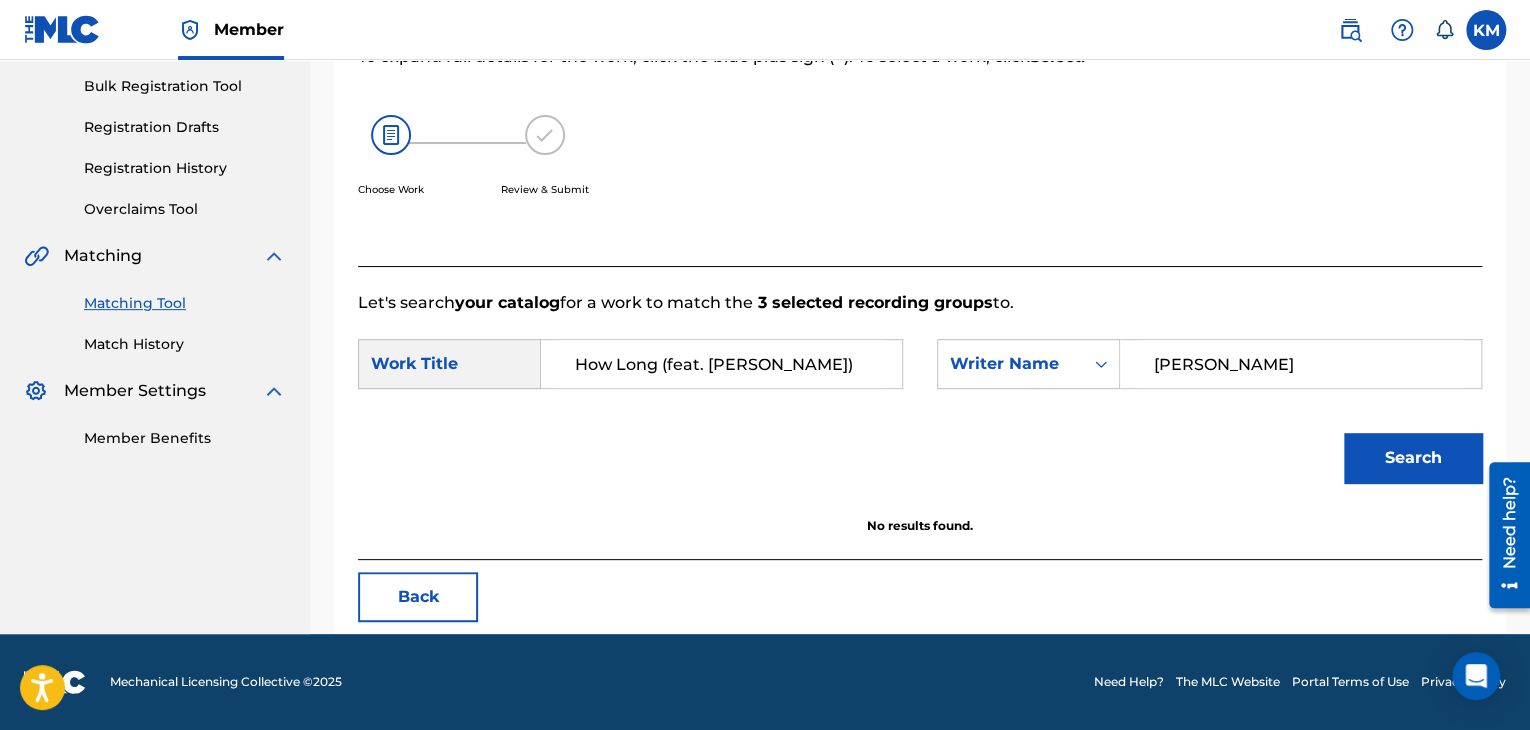 scroll, scrollTop: 290, scrollLeft: 0, axis: vertical 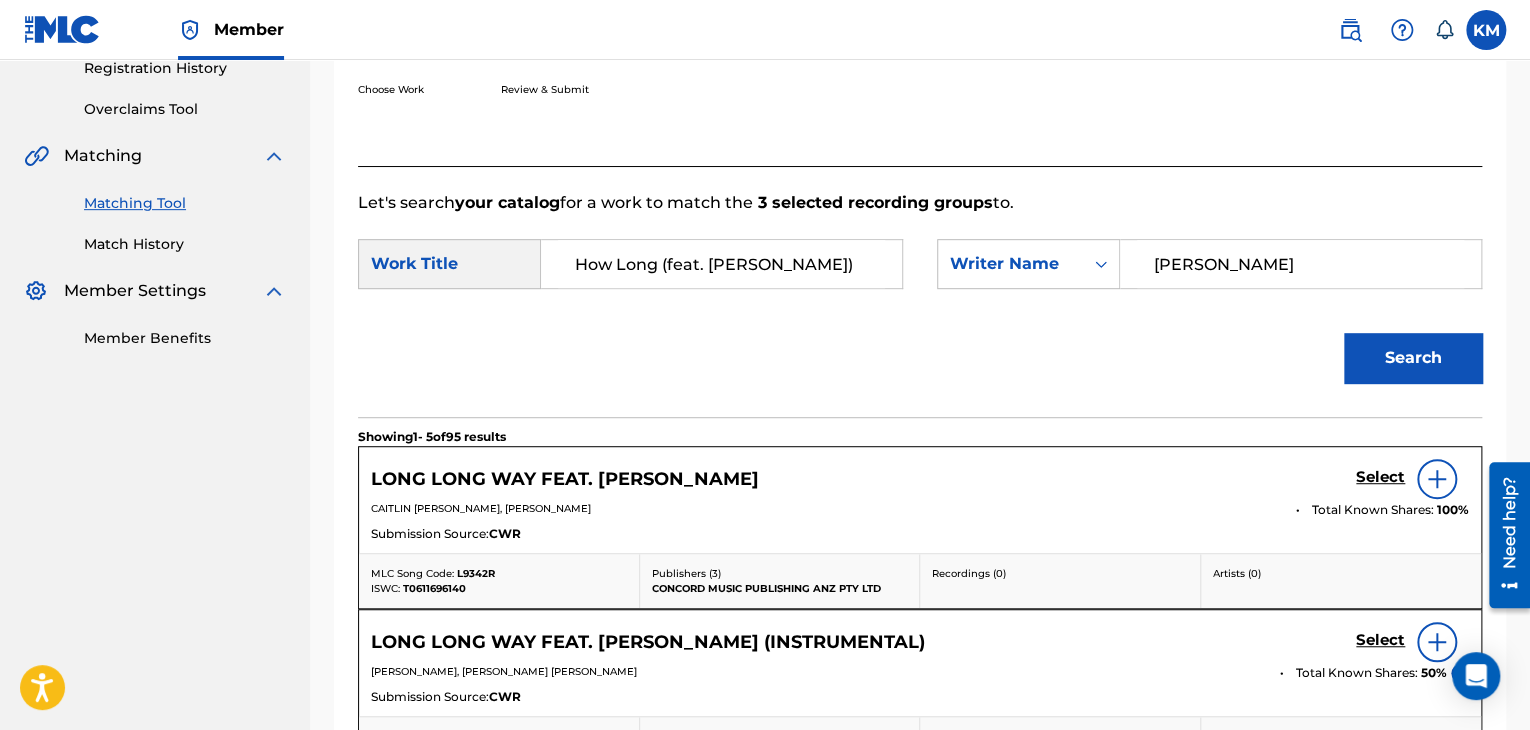 click on "Match History" at bounding box center (185, 244) 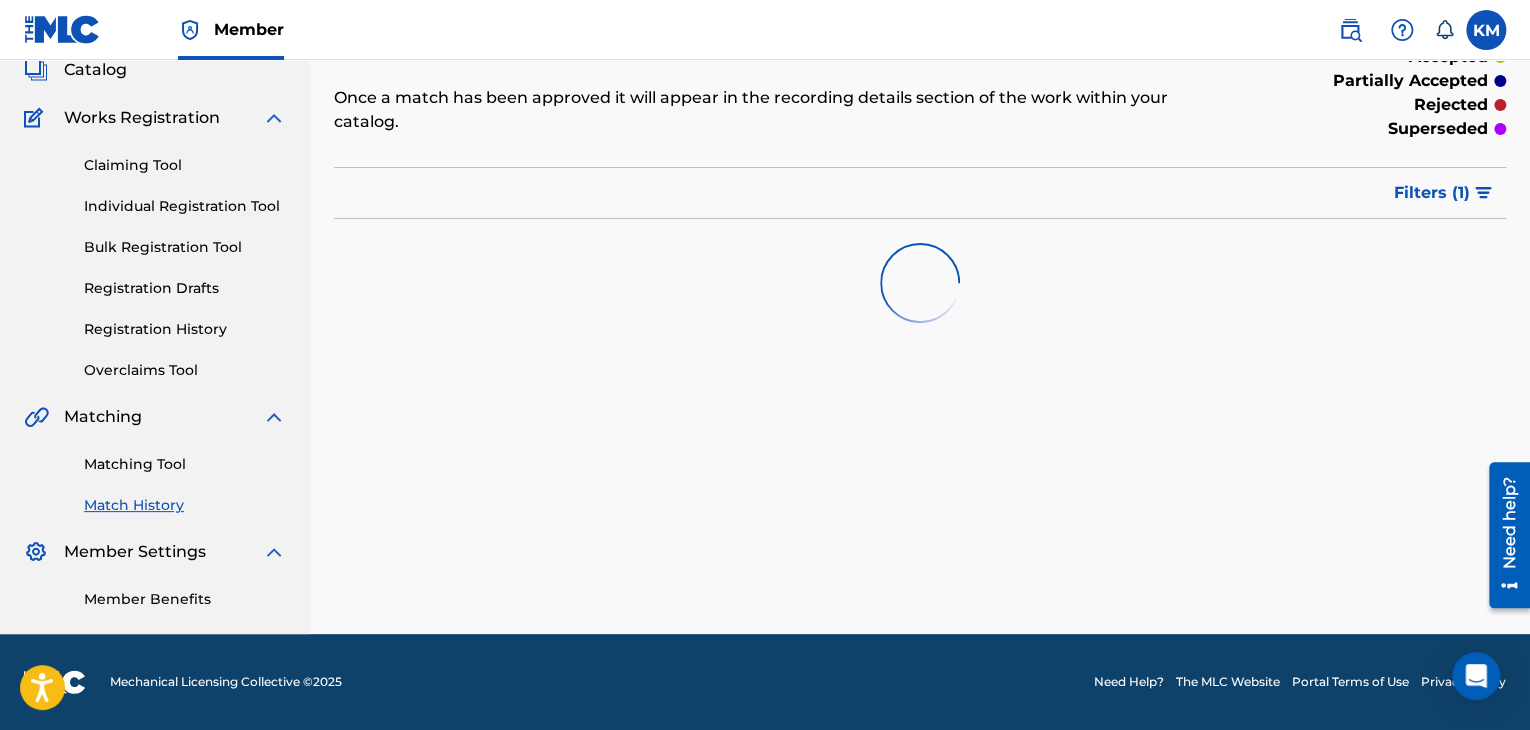 scroll, scrollTop: 0, scrollLeft: 0, axis: both 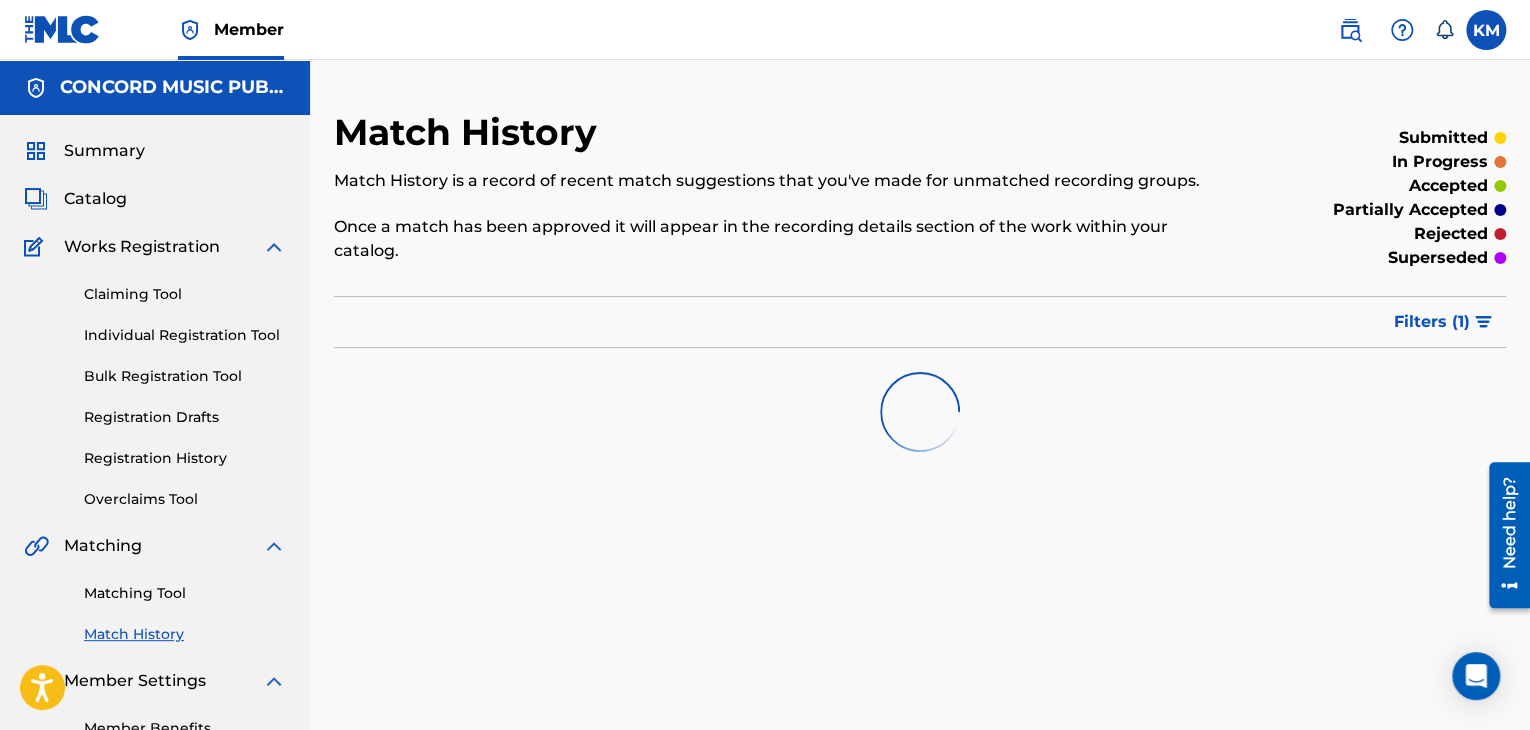 click on "Matching Tool" at bounding box center [185, 593] 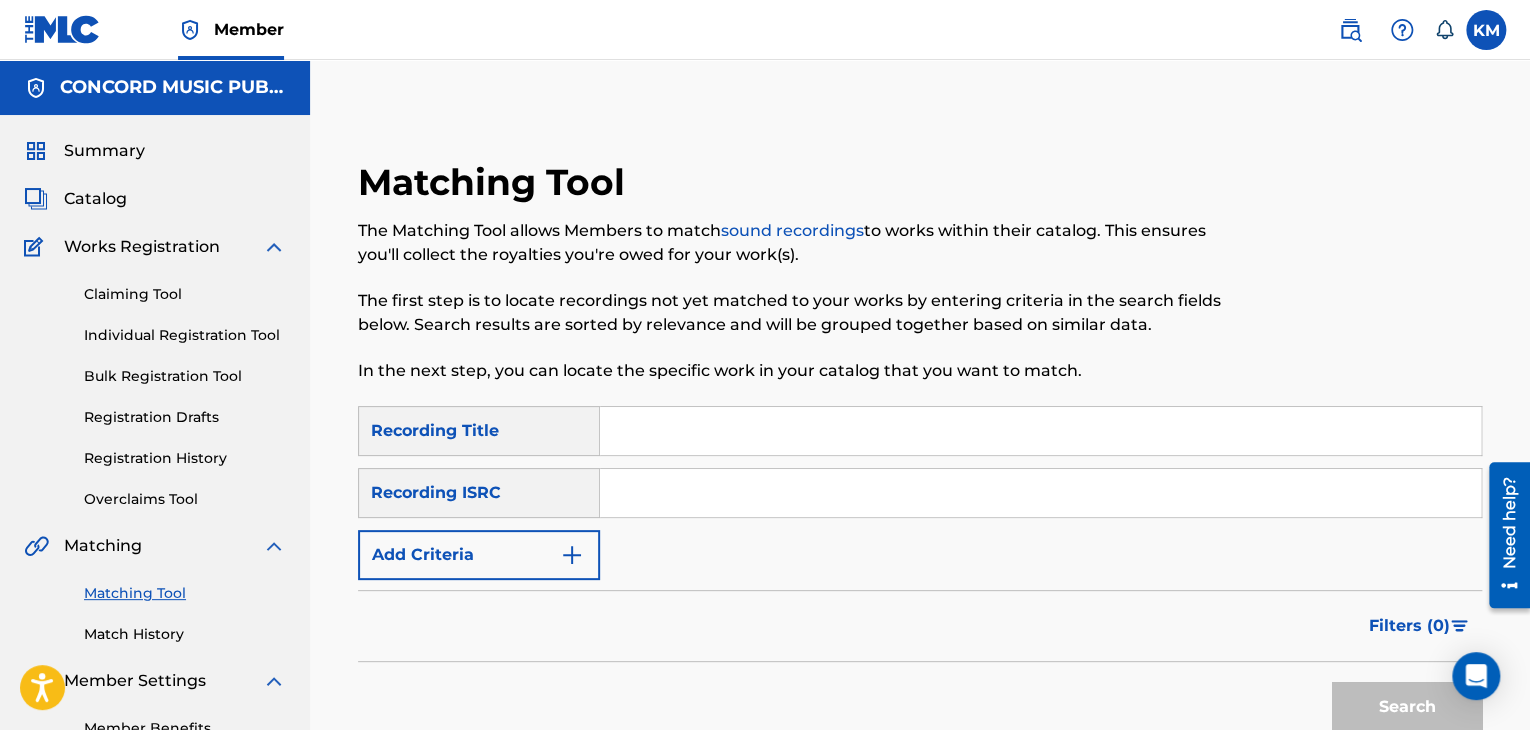 click at bounding box center (1040, 493) 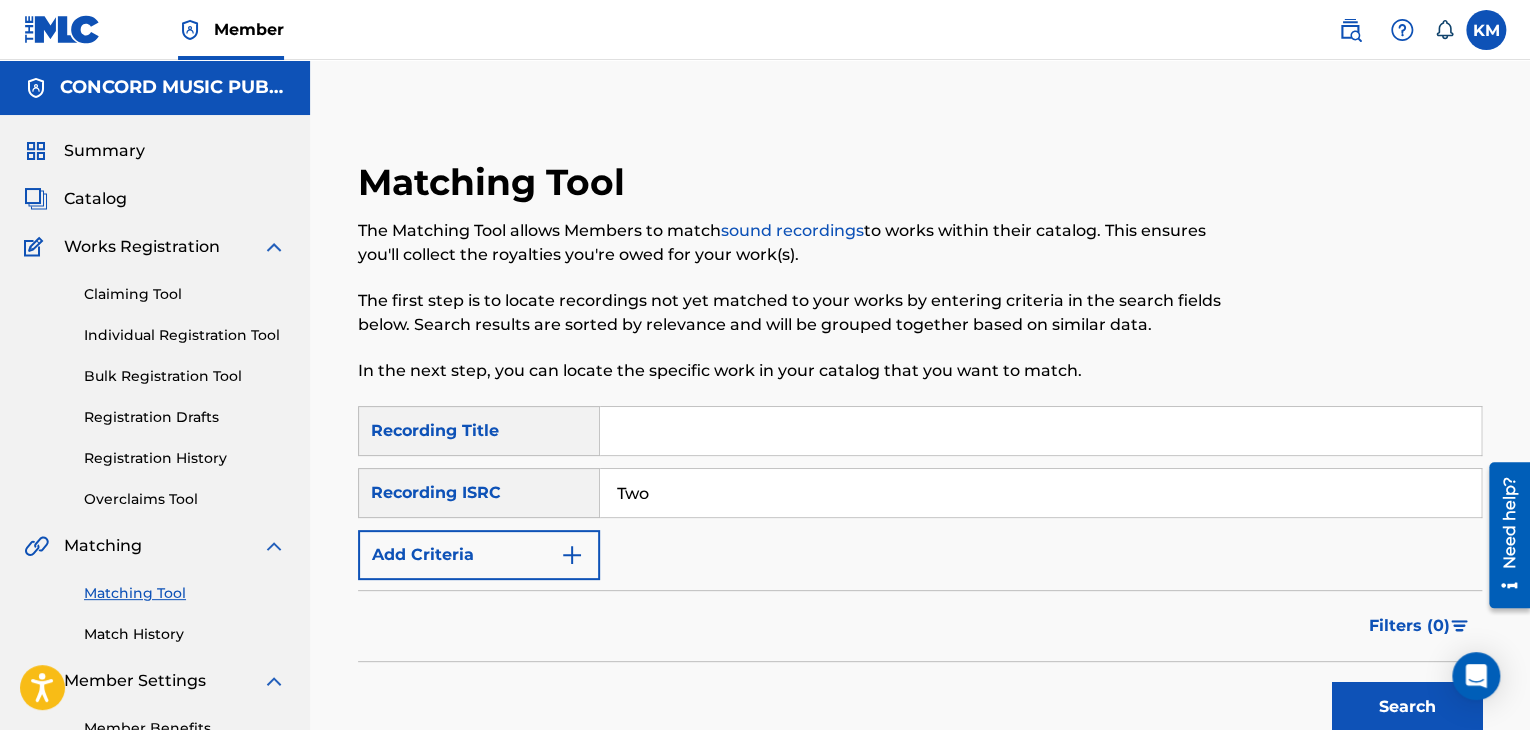 drag, startPoint x: 678, startPoint y: 494, endPoint x: 540, endPoint y: 476, distance: 139.16896 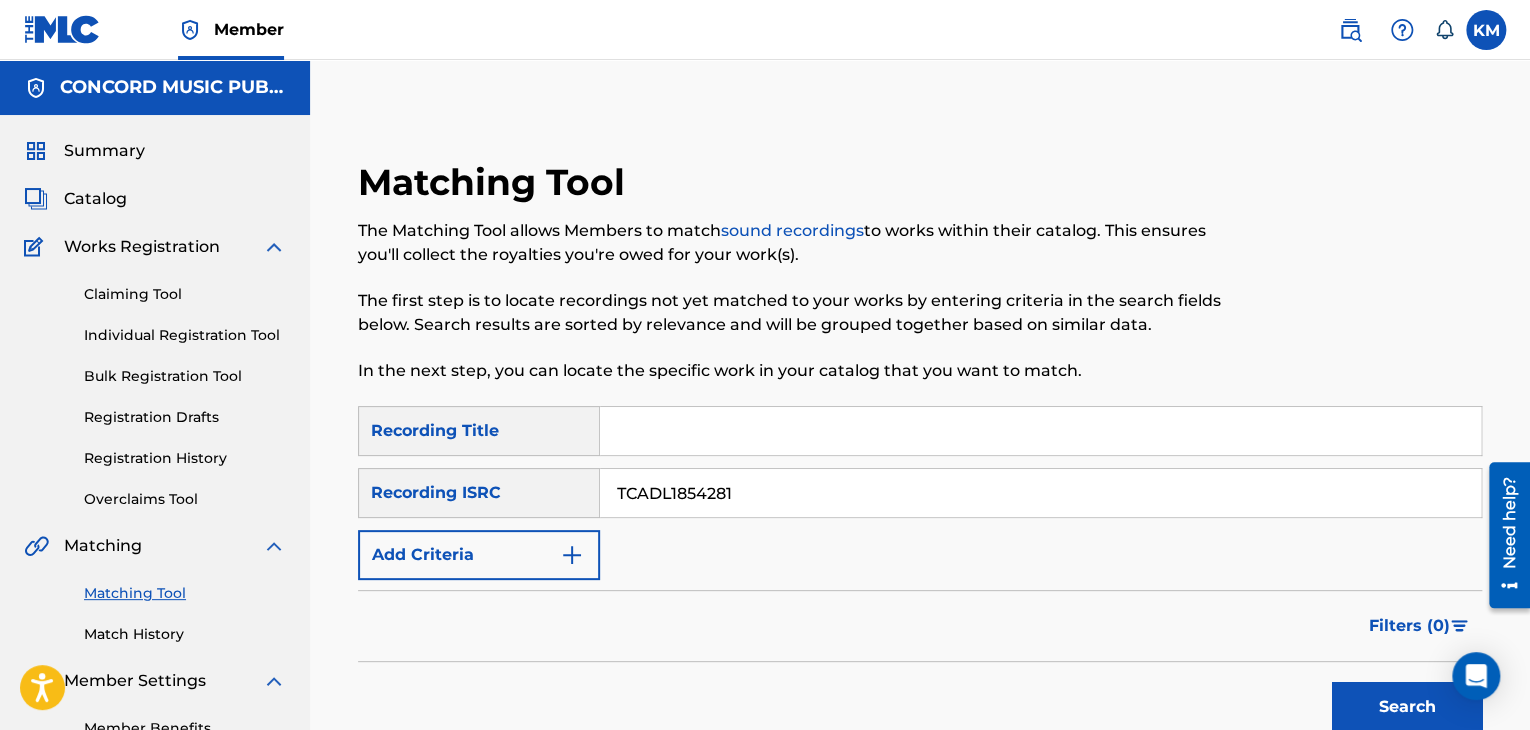 type on "TCADL1854281" 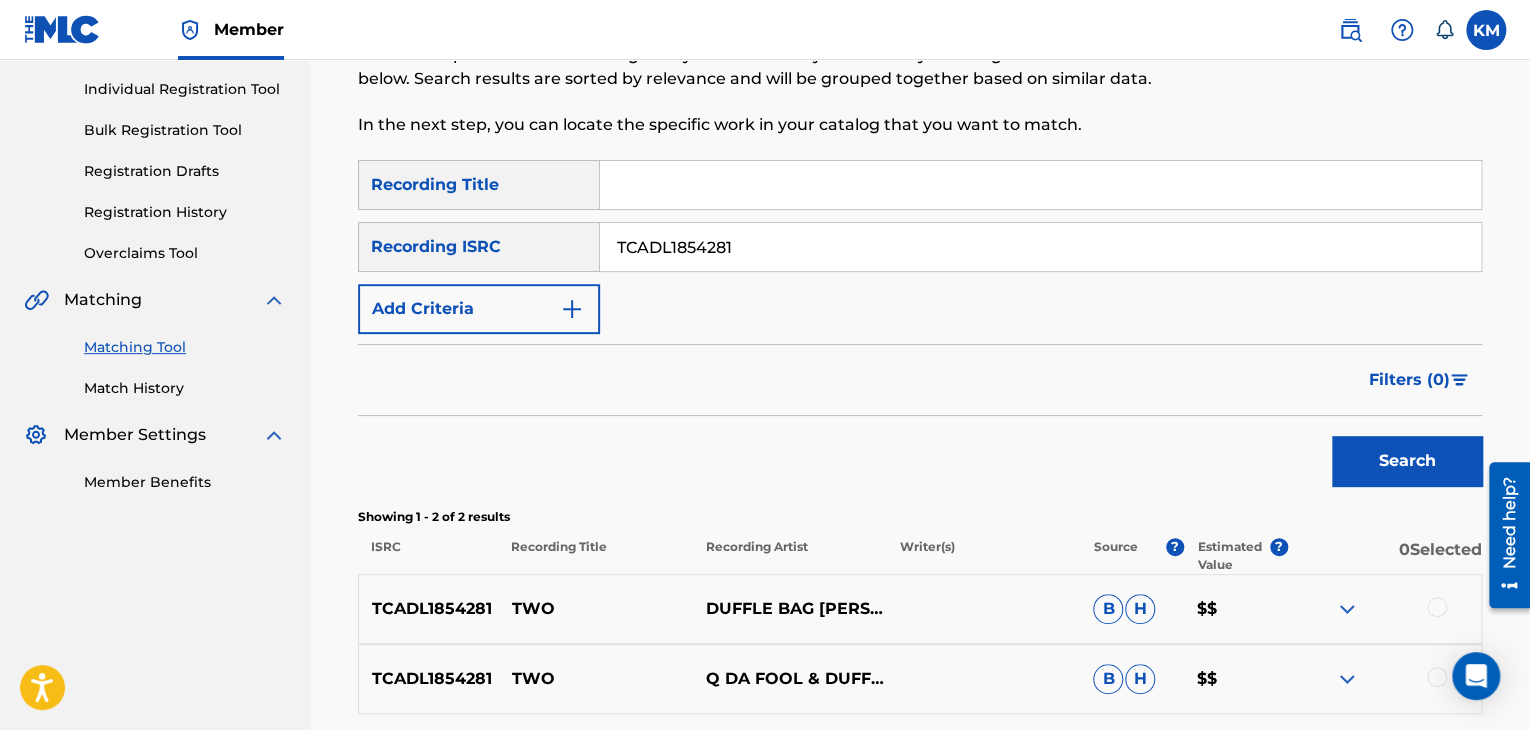 scroll, scrollTop: 426, scrollLeft: 0, axis: vertical 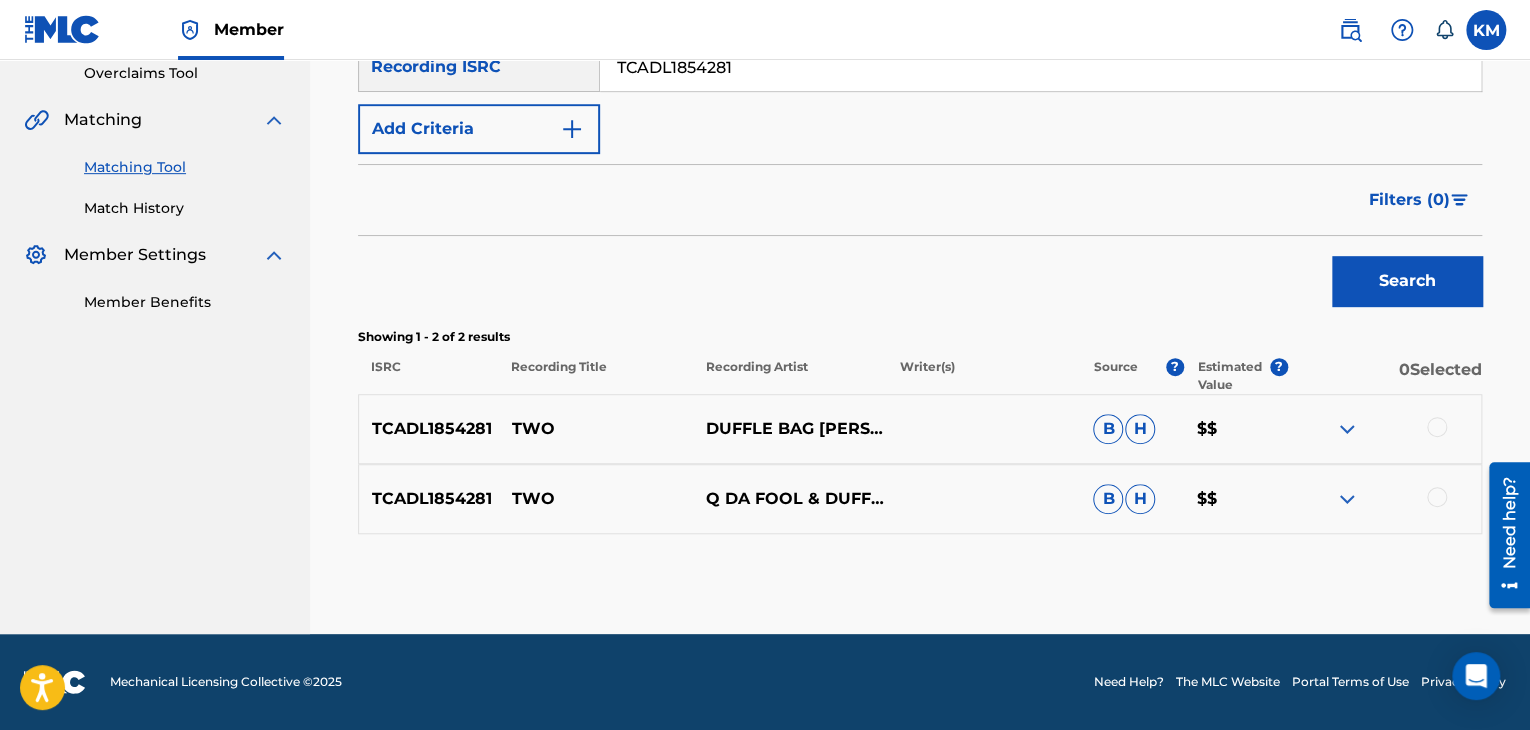 click at bounding box center (1437, 427) 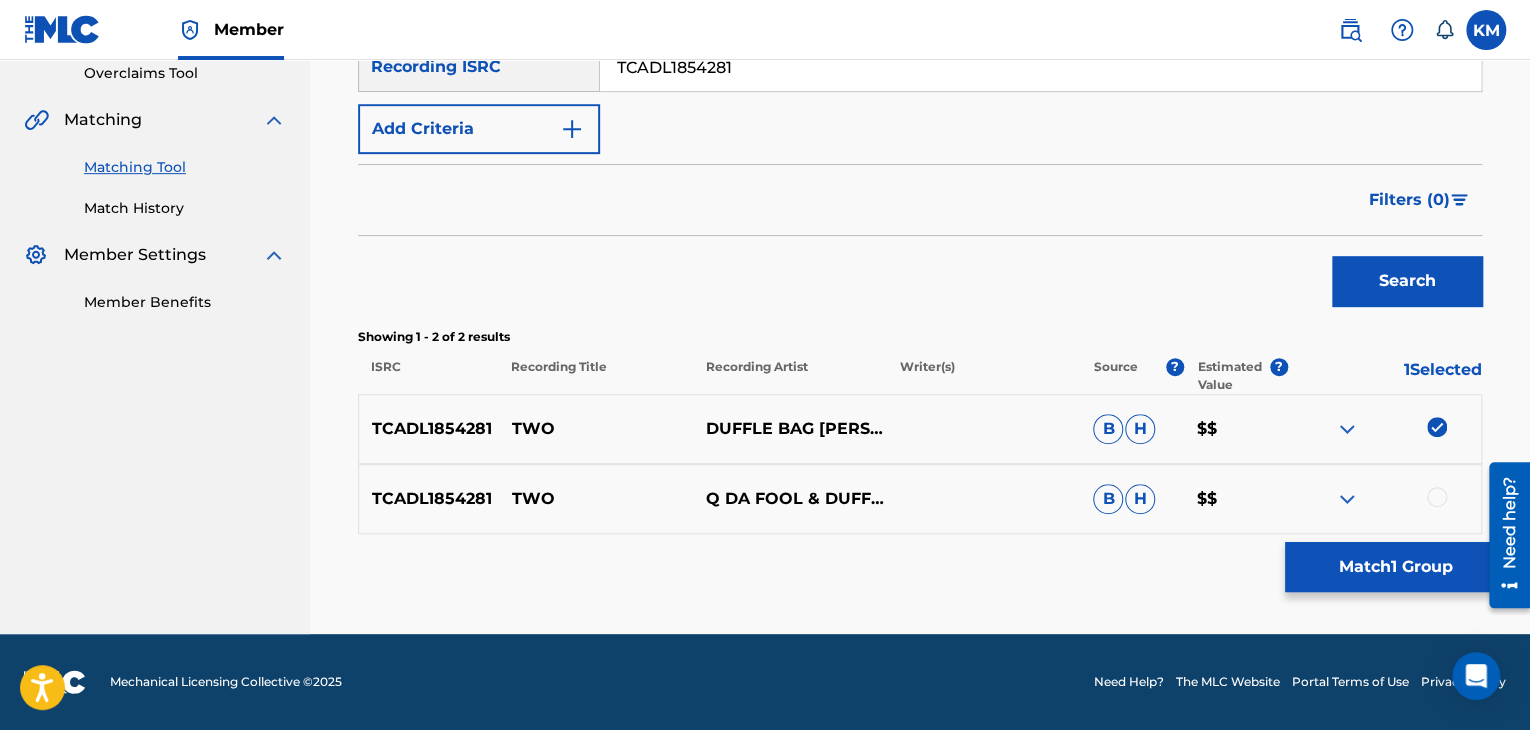 click at bounding box center [1437, 497] 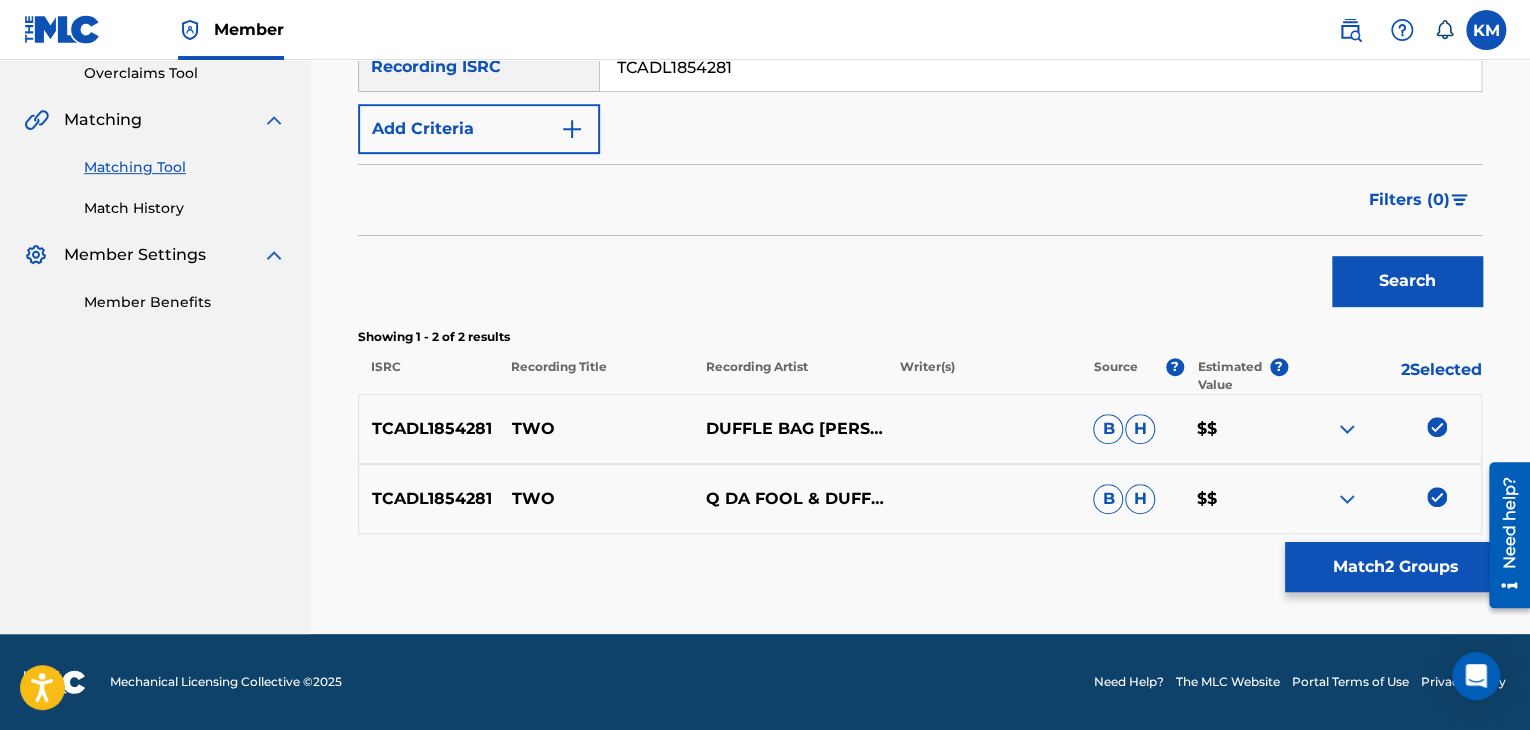click on "Match  2 Groups" at bounding box center [1395, 567] 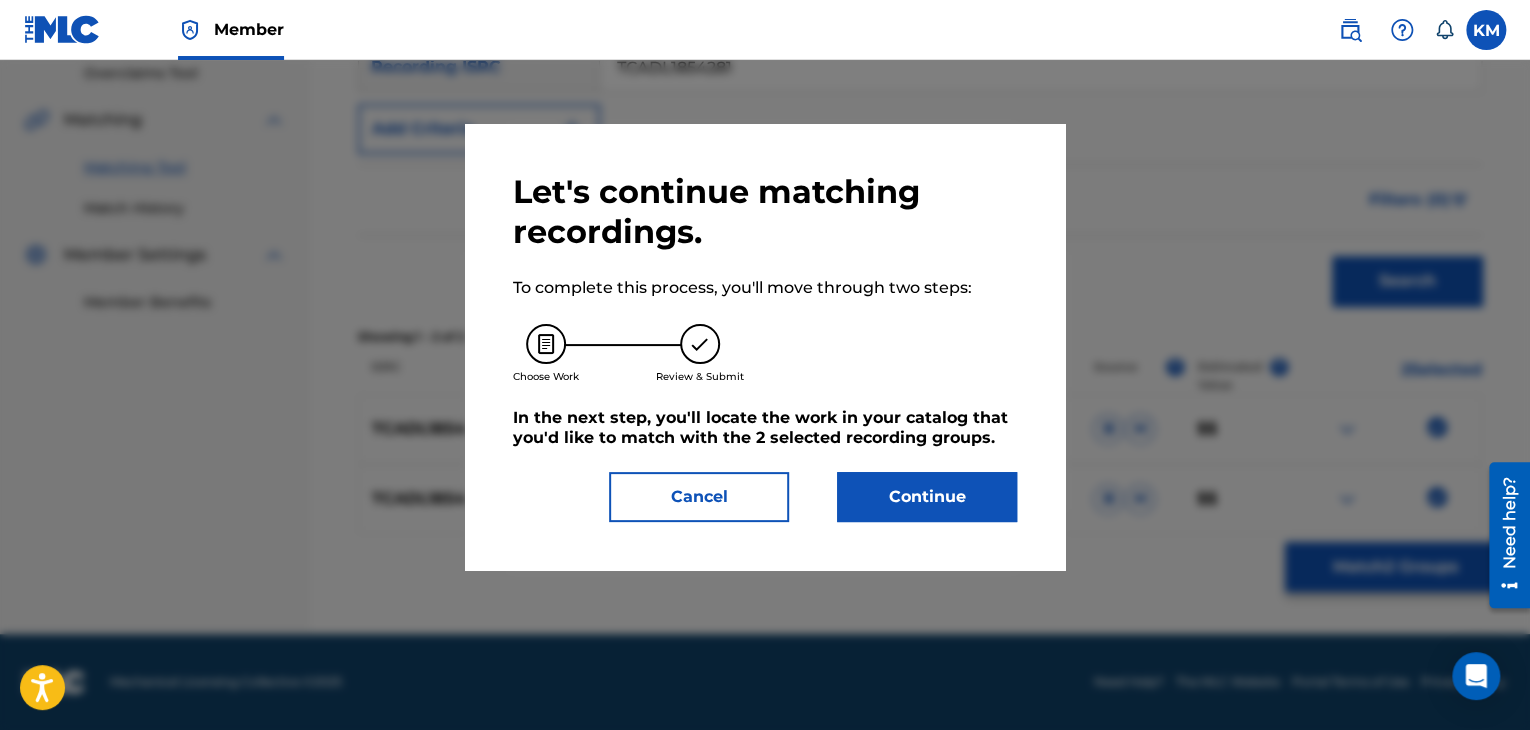 click on "Continue" at bounding box center [927, 497] 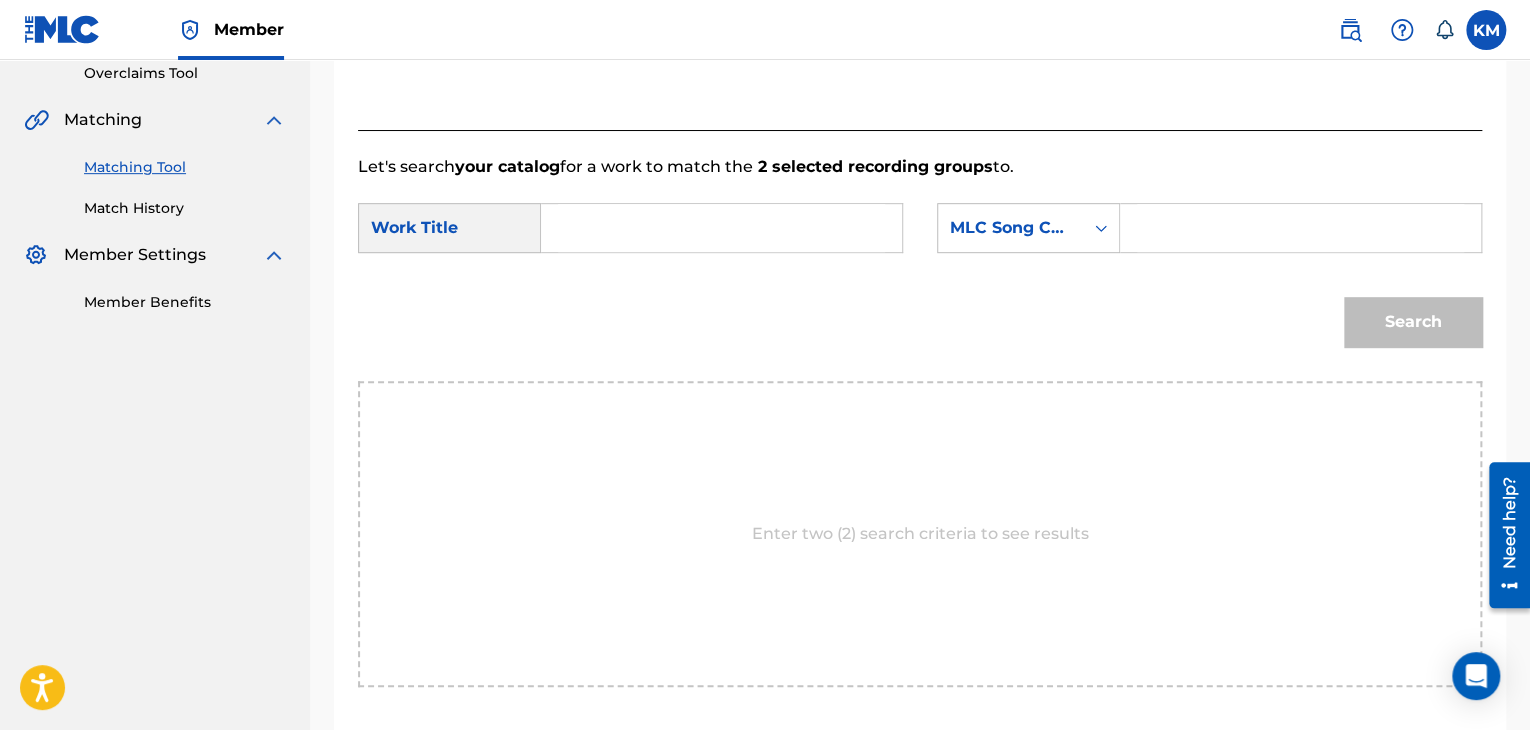 click at bounding box center (721, 228) 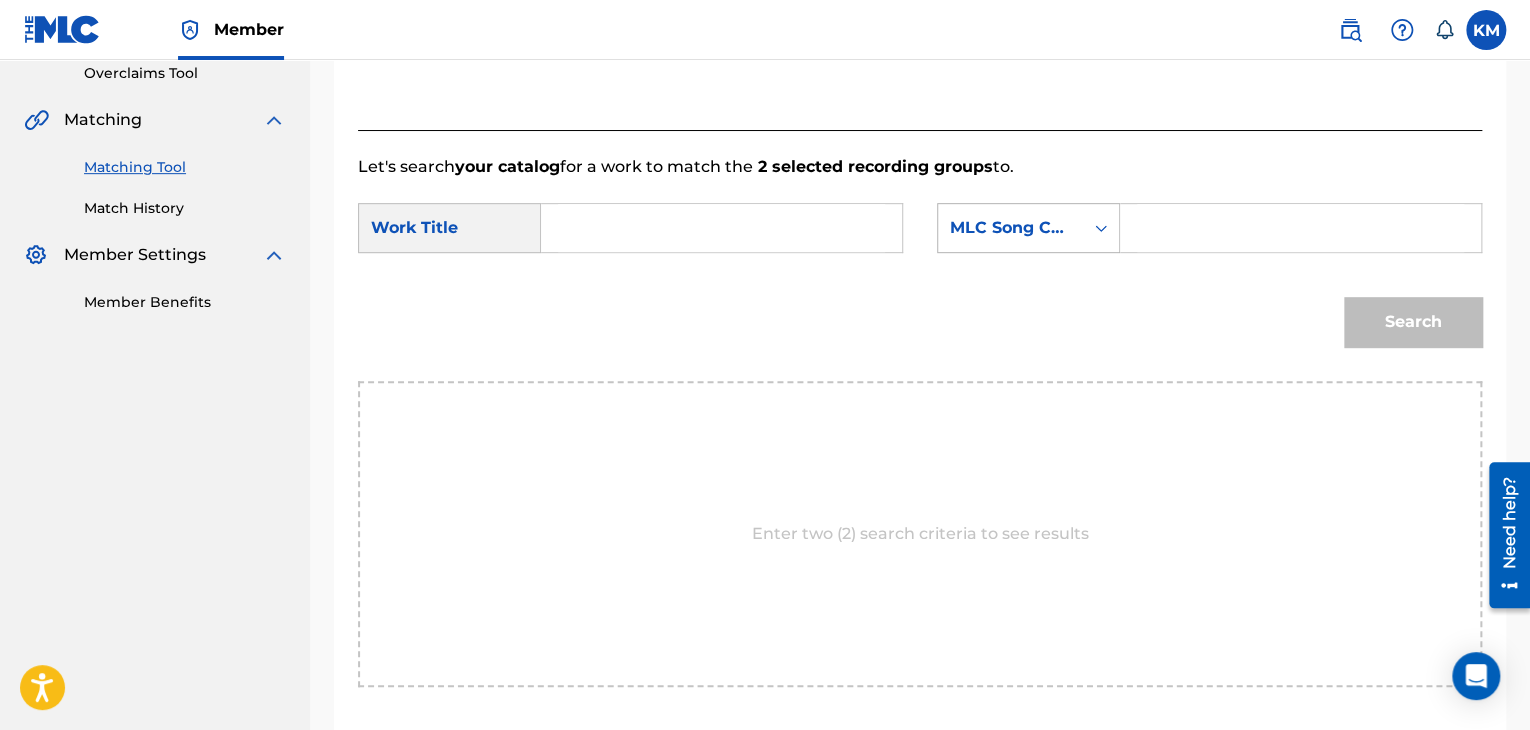 click 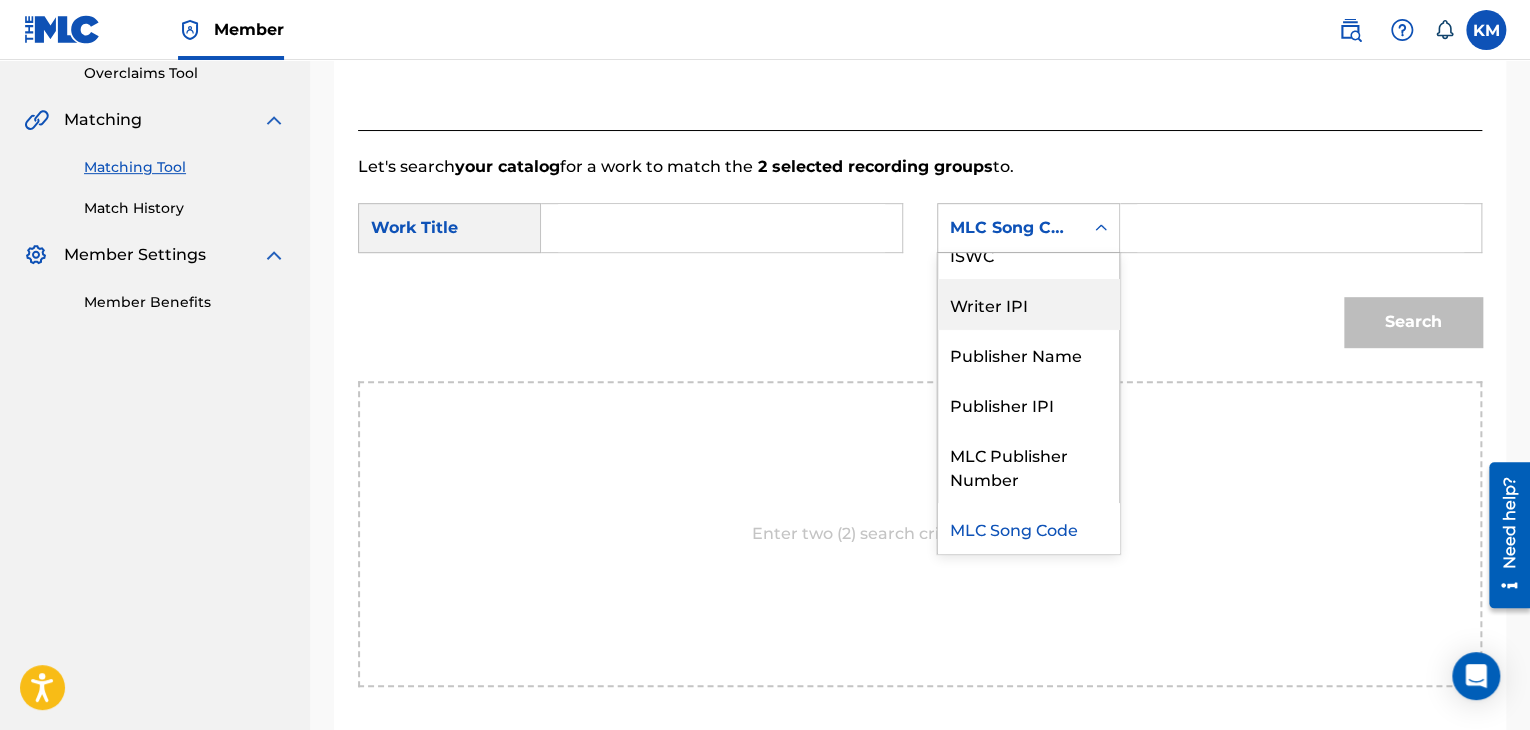 scroll, scrollTop: 0, scrollLeft: 0, axis: both 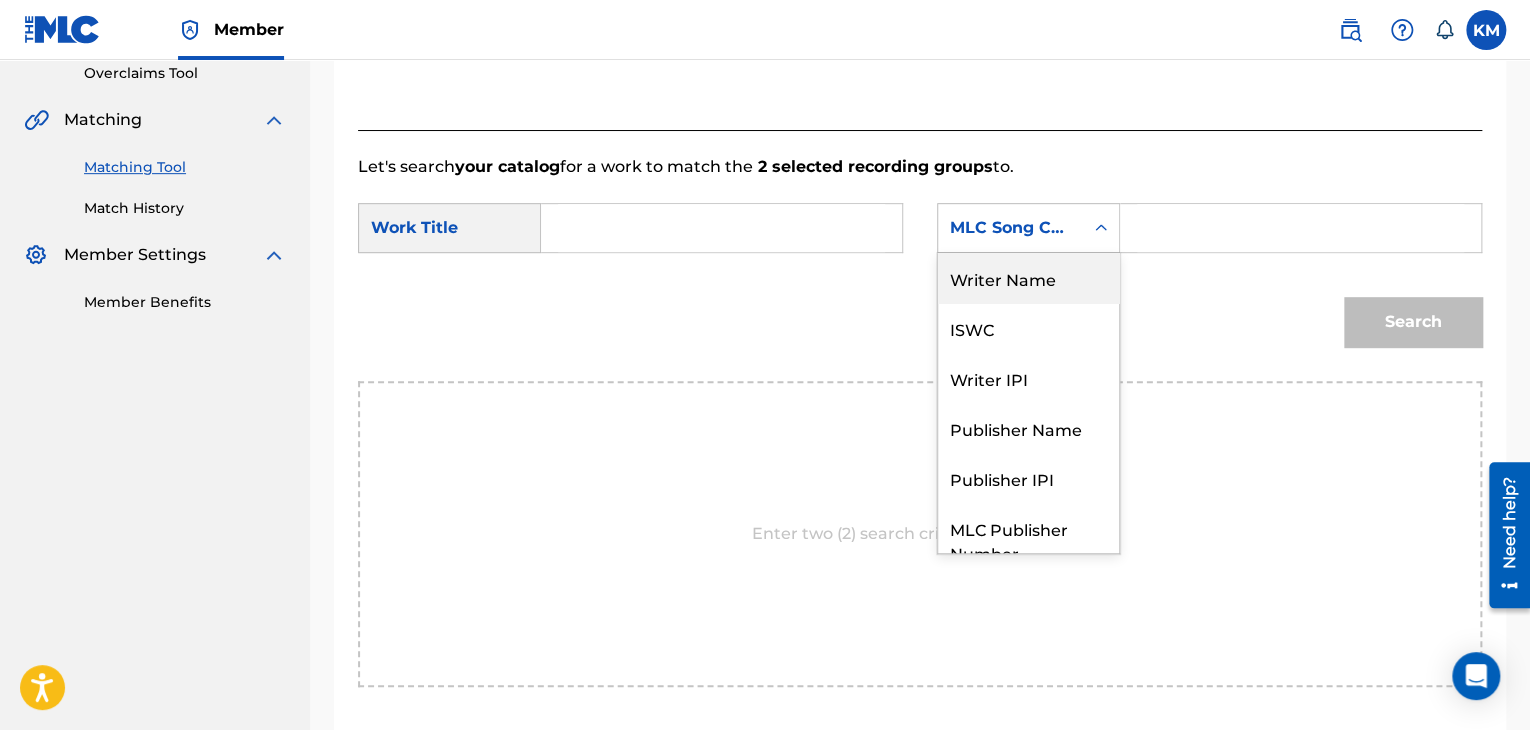 click on "Writer Name" at bounding box center (1028, 278) 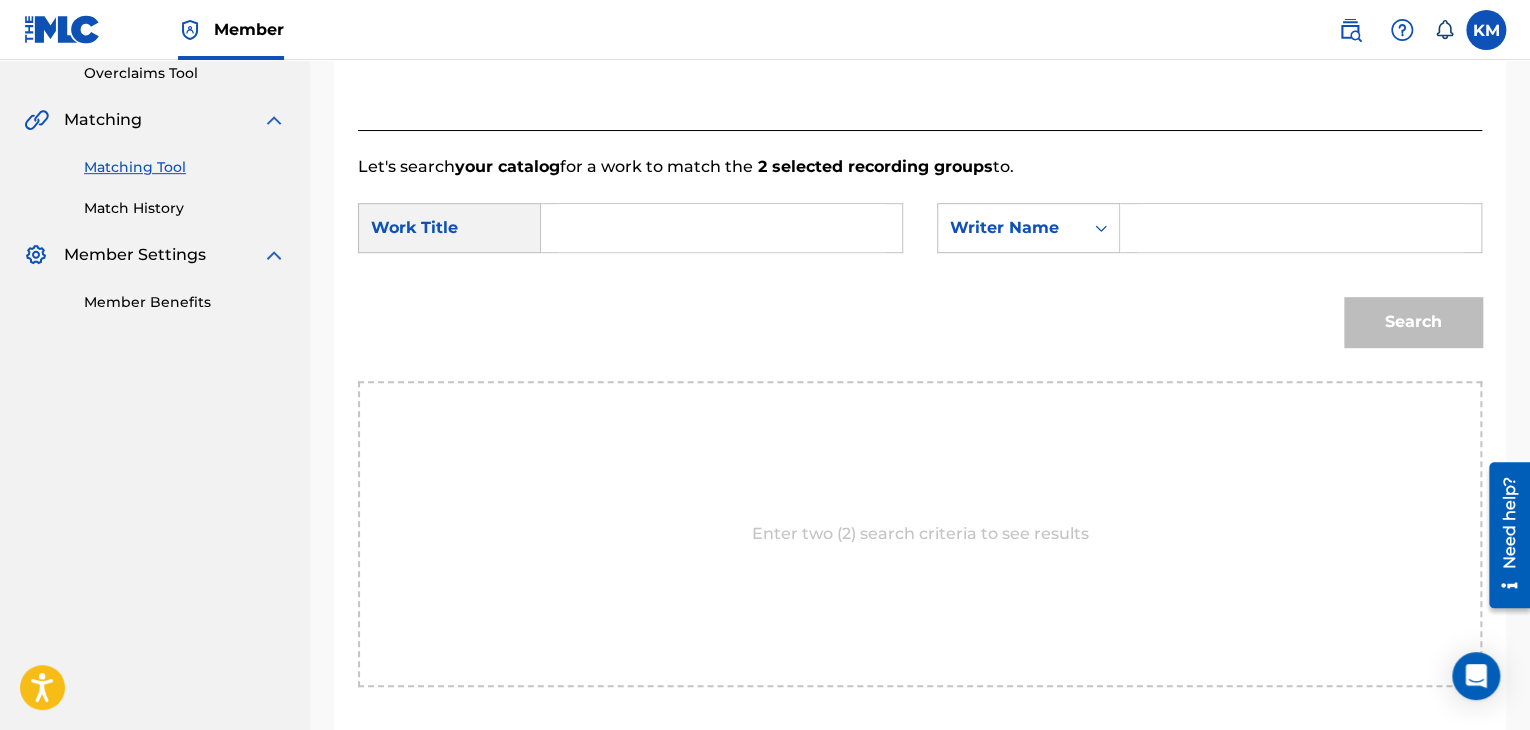 click at bounding box center (1300, 228) 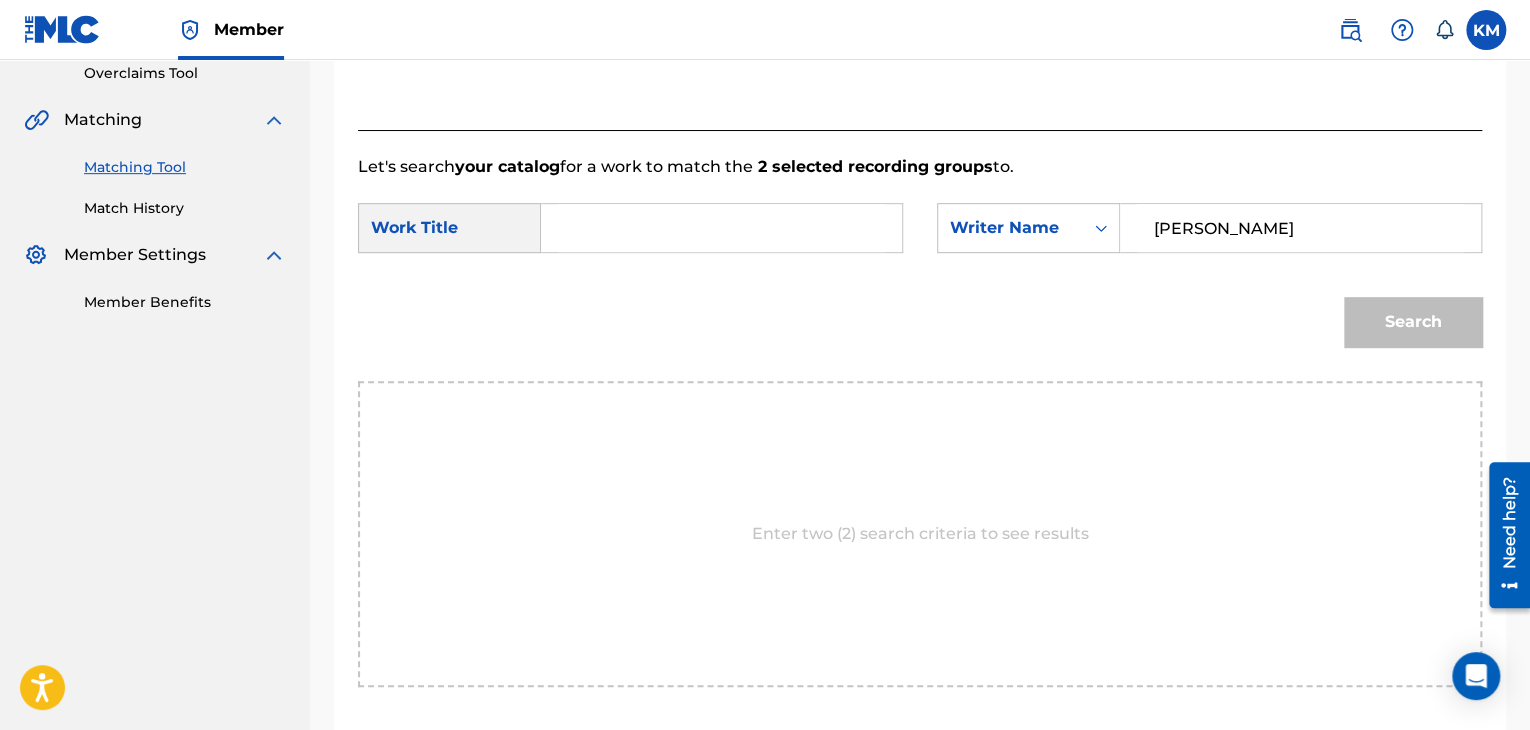 type on "[PERSON_NAME]" 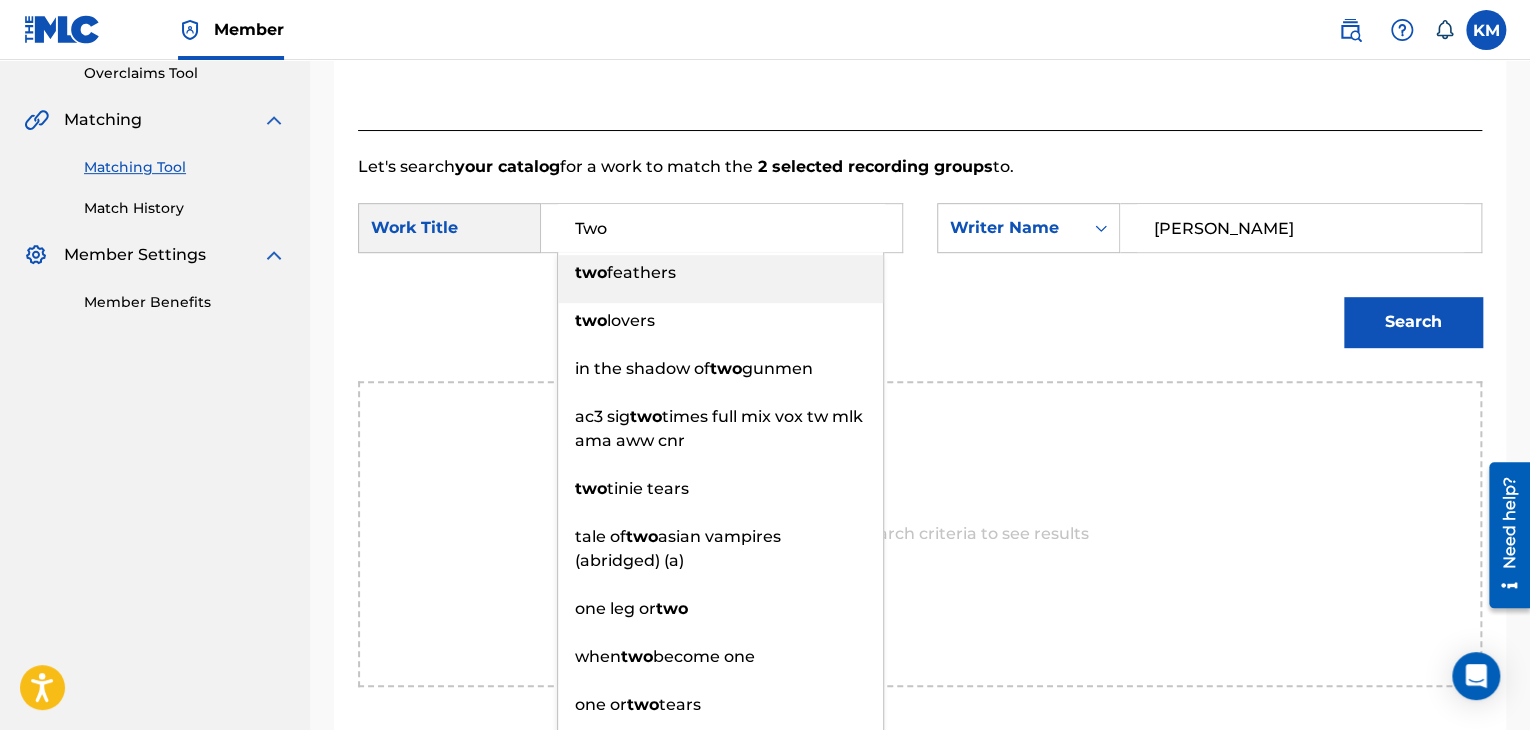 type on "Two" 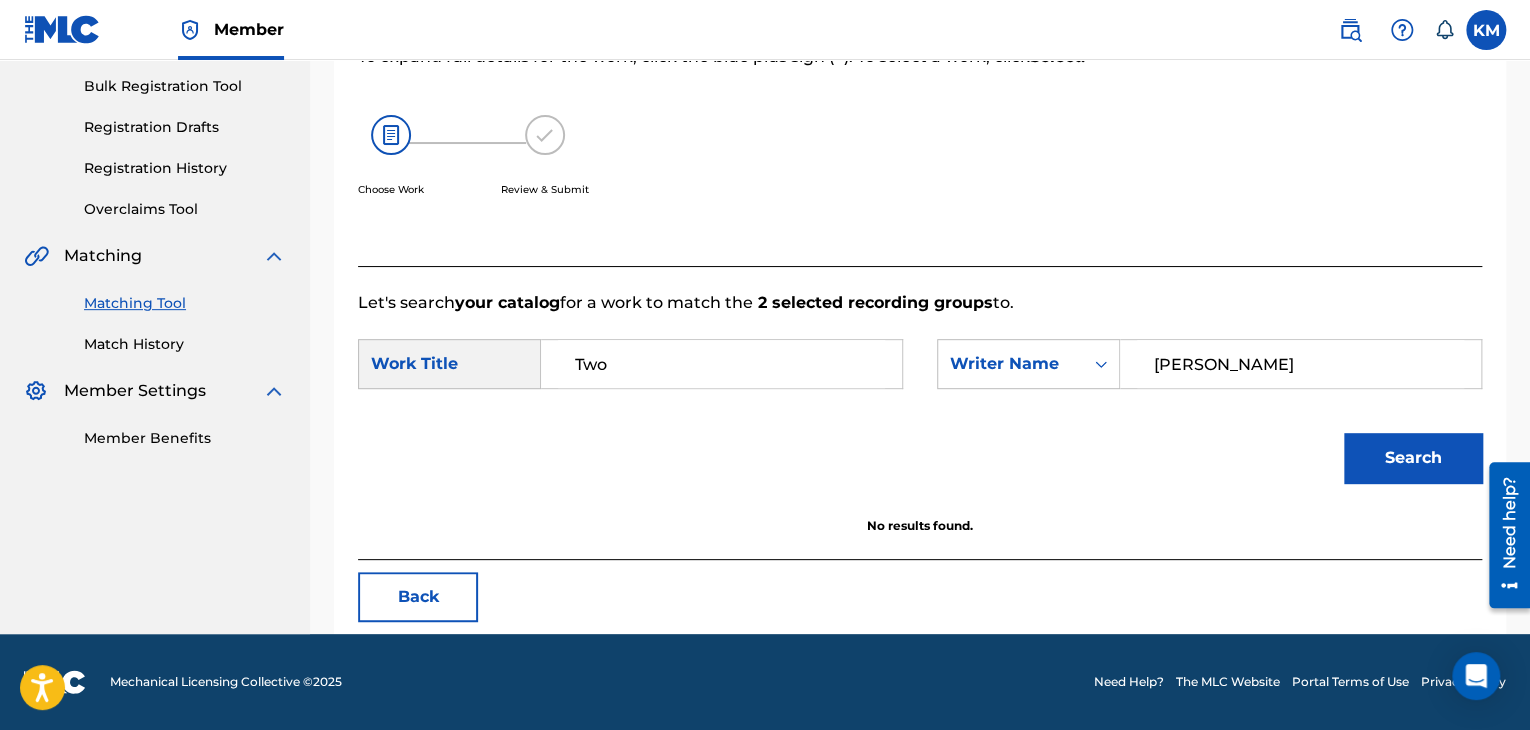 scroll, scrollTop: 290, scrollLeft: 0, axis: vertical 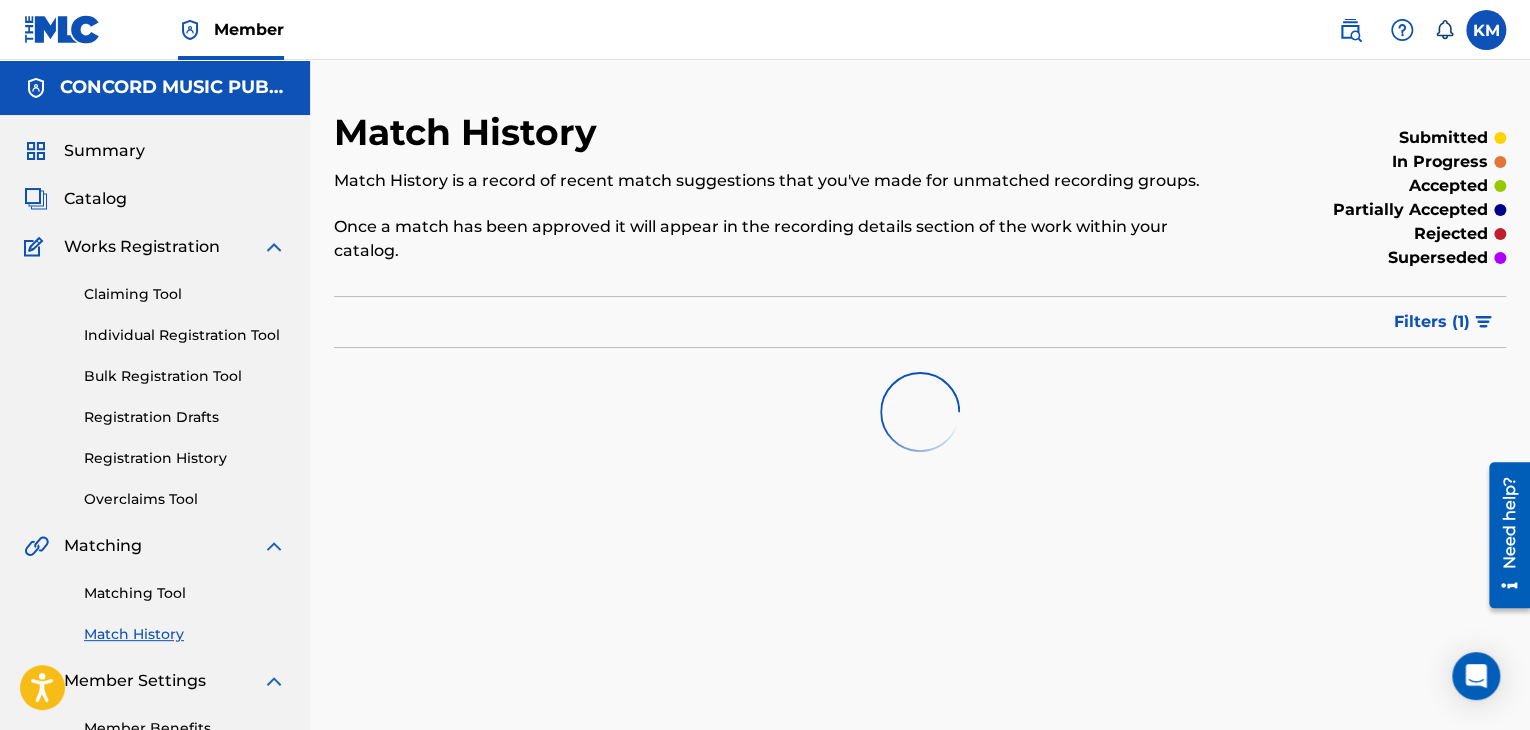 click on "Matching Tool" at bounding box center [185, 593] 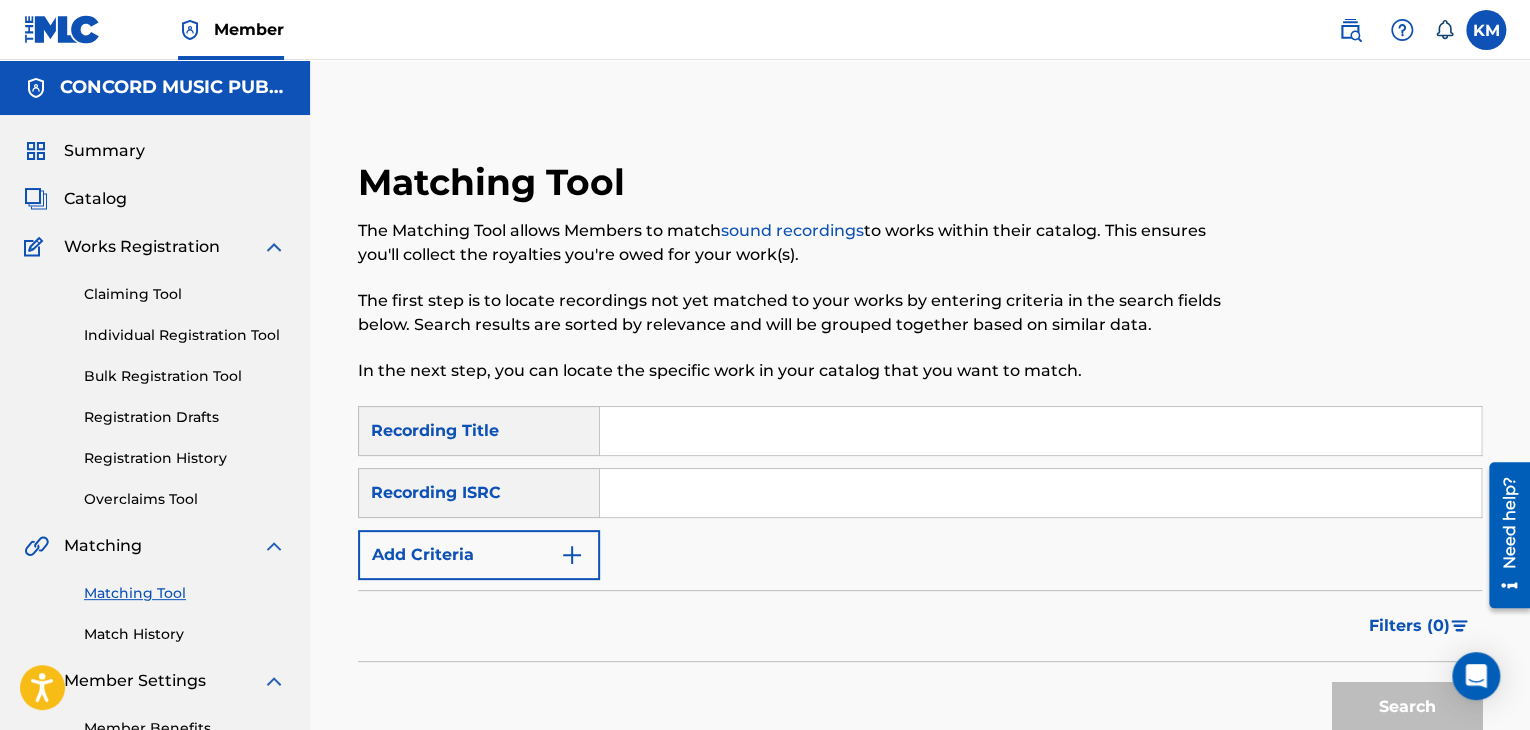 paste on "GBCFB2200670" 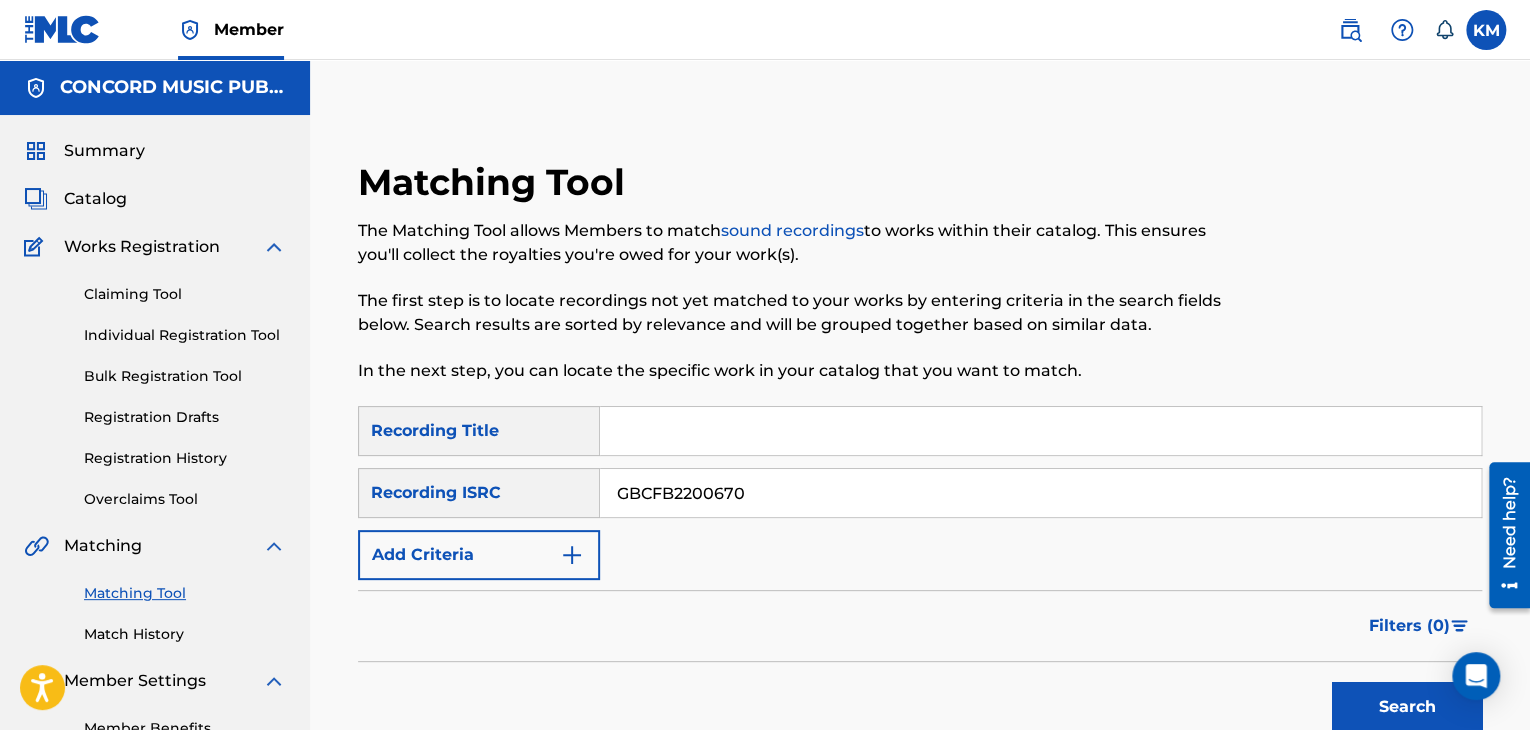 scroll, scrollTop: 220, scrollLeft: 0, axis: vertical 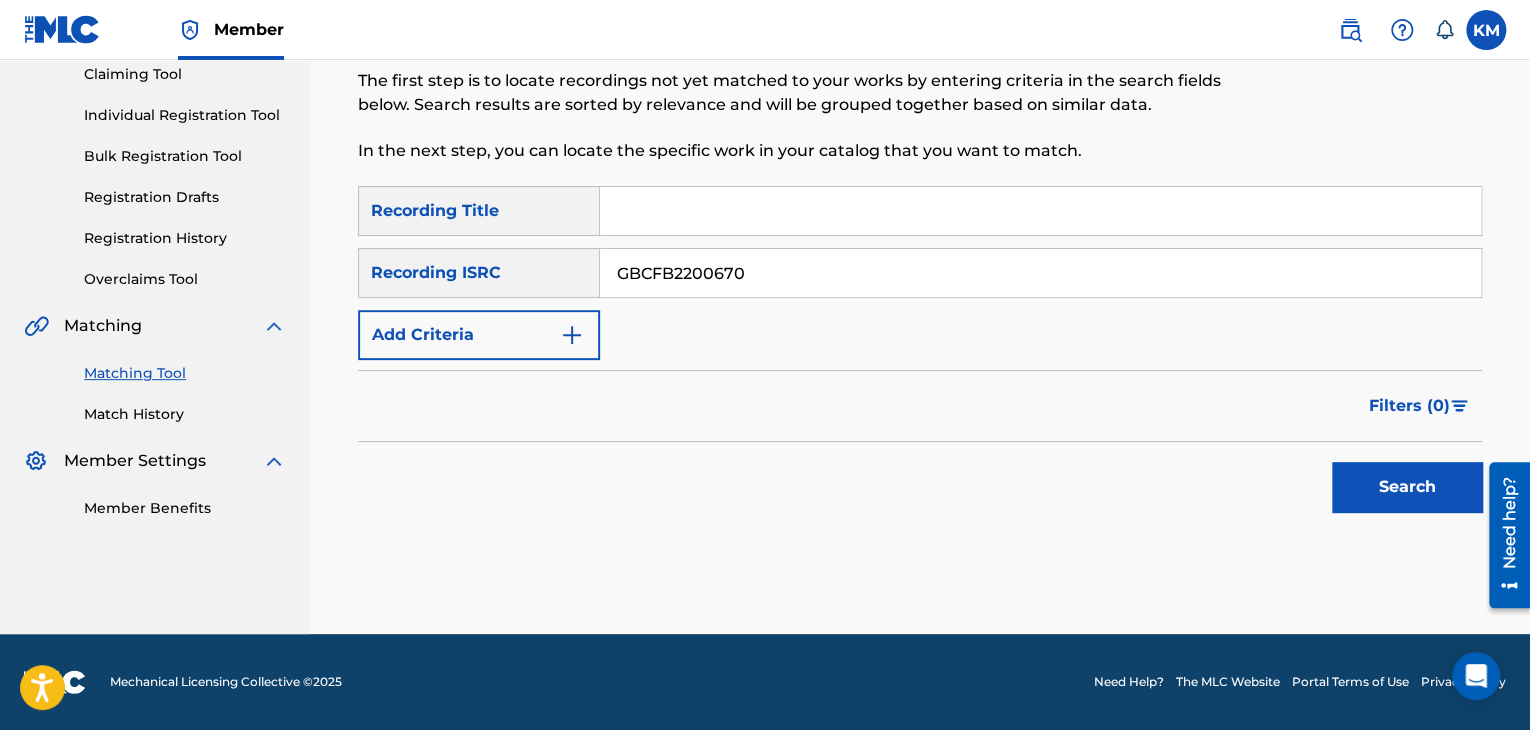 type on "GBCFB2200670" 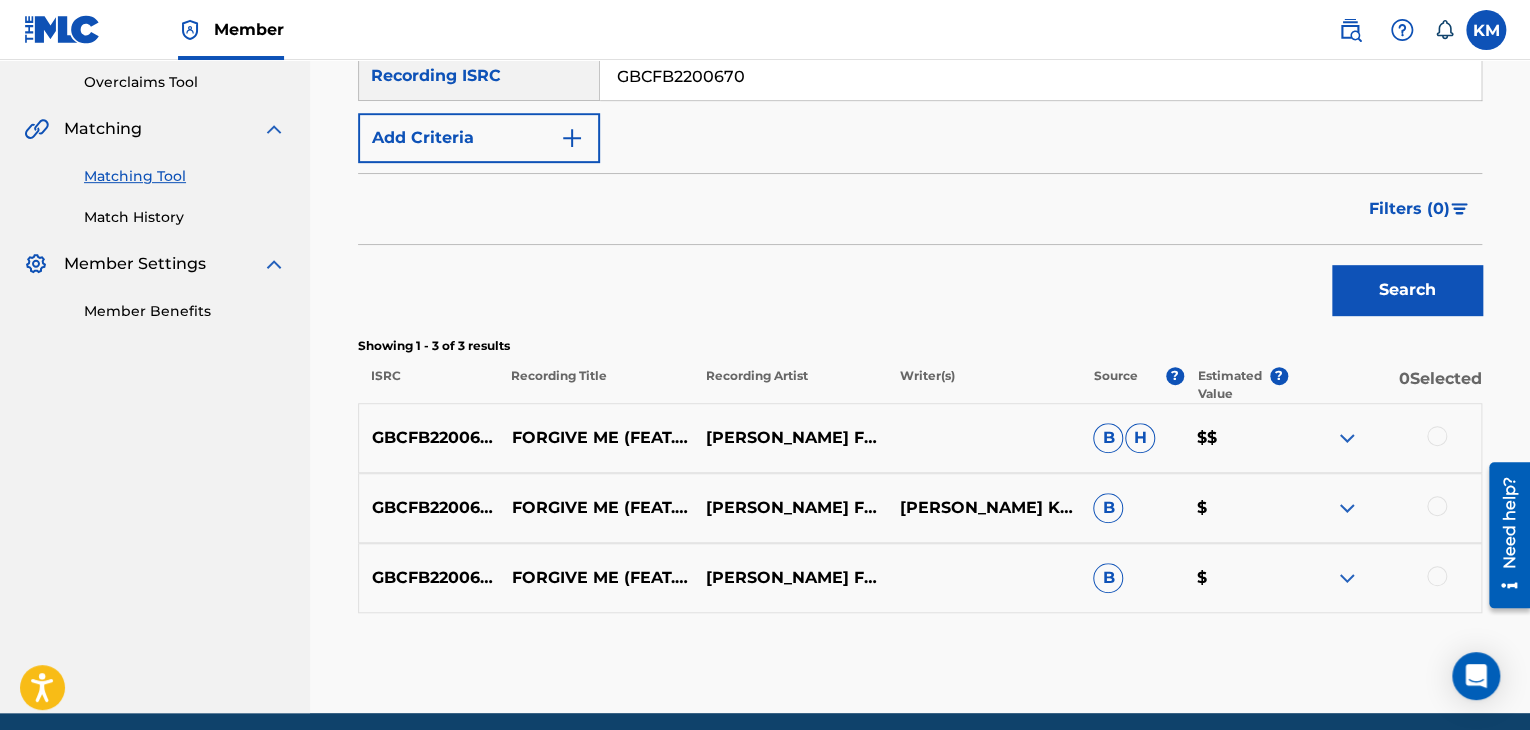 scroll, scrollTop: 496, scrollLeft: 0, axis: vertical 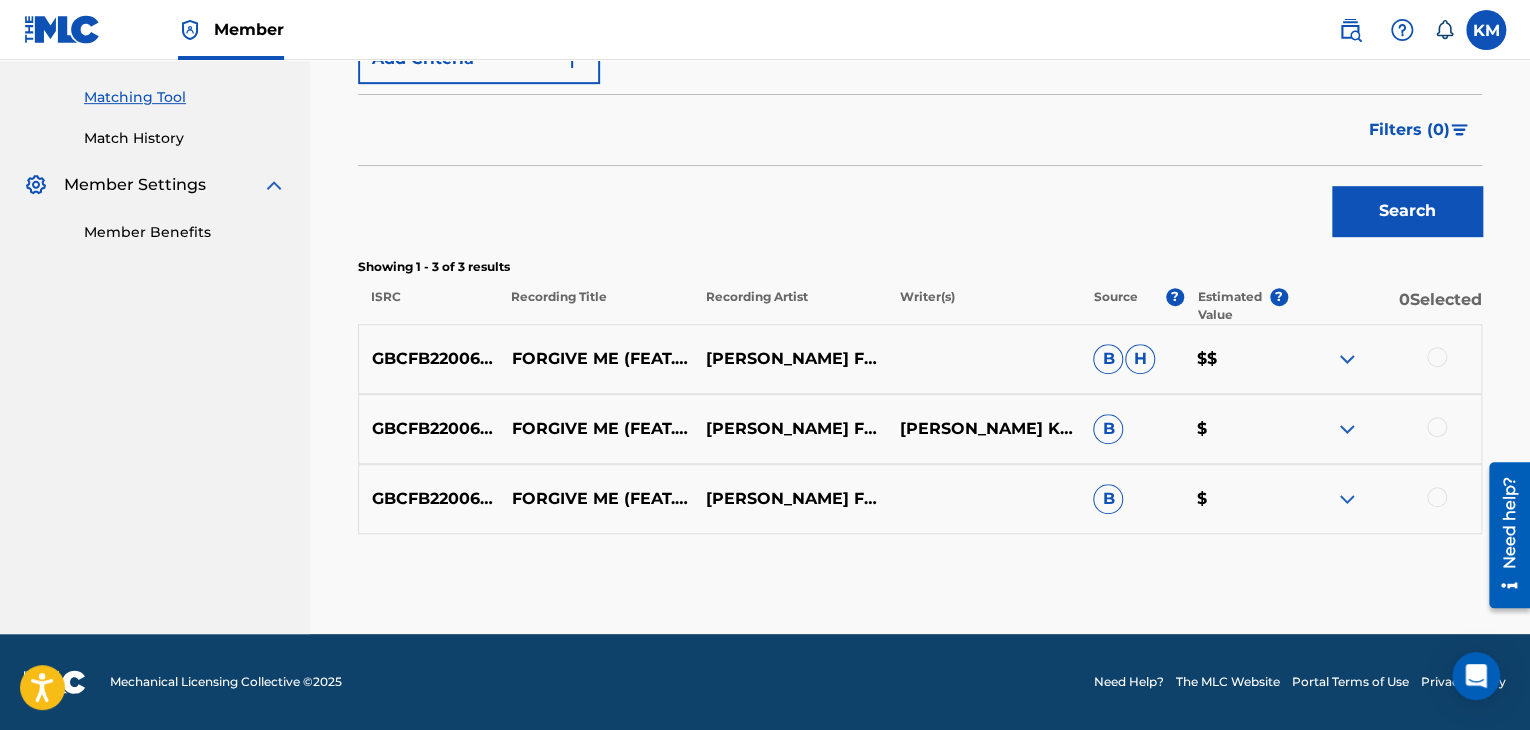 drag, startPoint x: 1439, startPoint y: 490, endPoint x: 1438, endPoint y: 479, distance: 11.045361 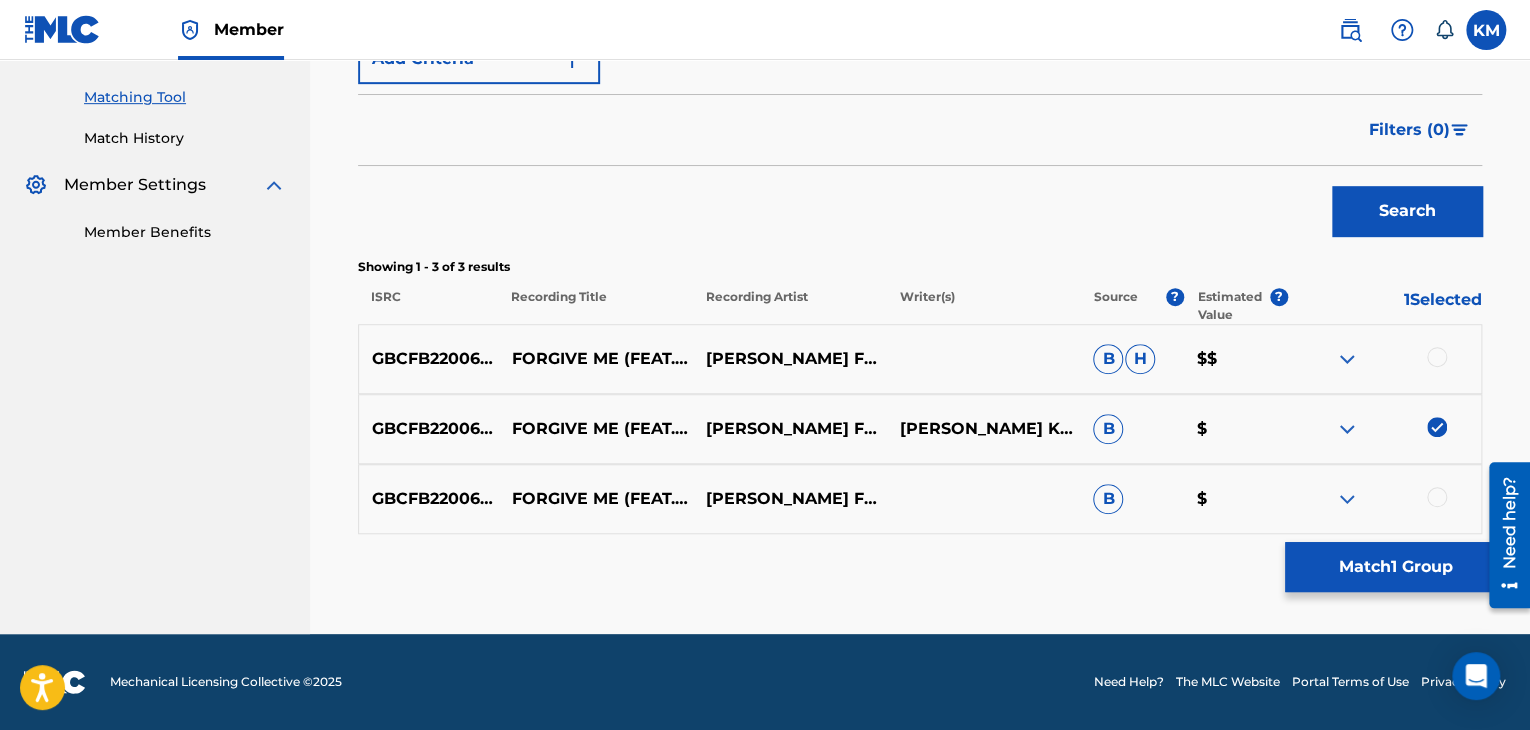 drag, startPoint x: 1433, startPoint y: 345, endPoint x: 1438, endPoint y: 365, distance: 20.615528 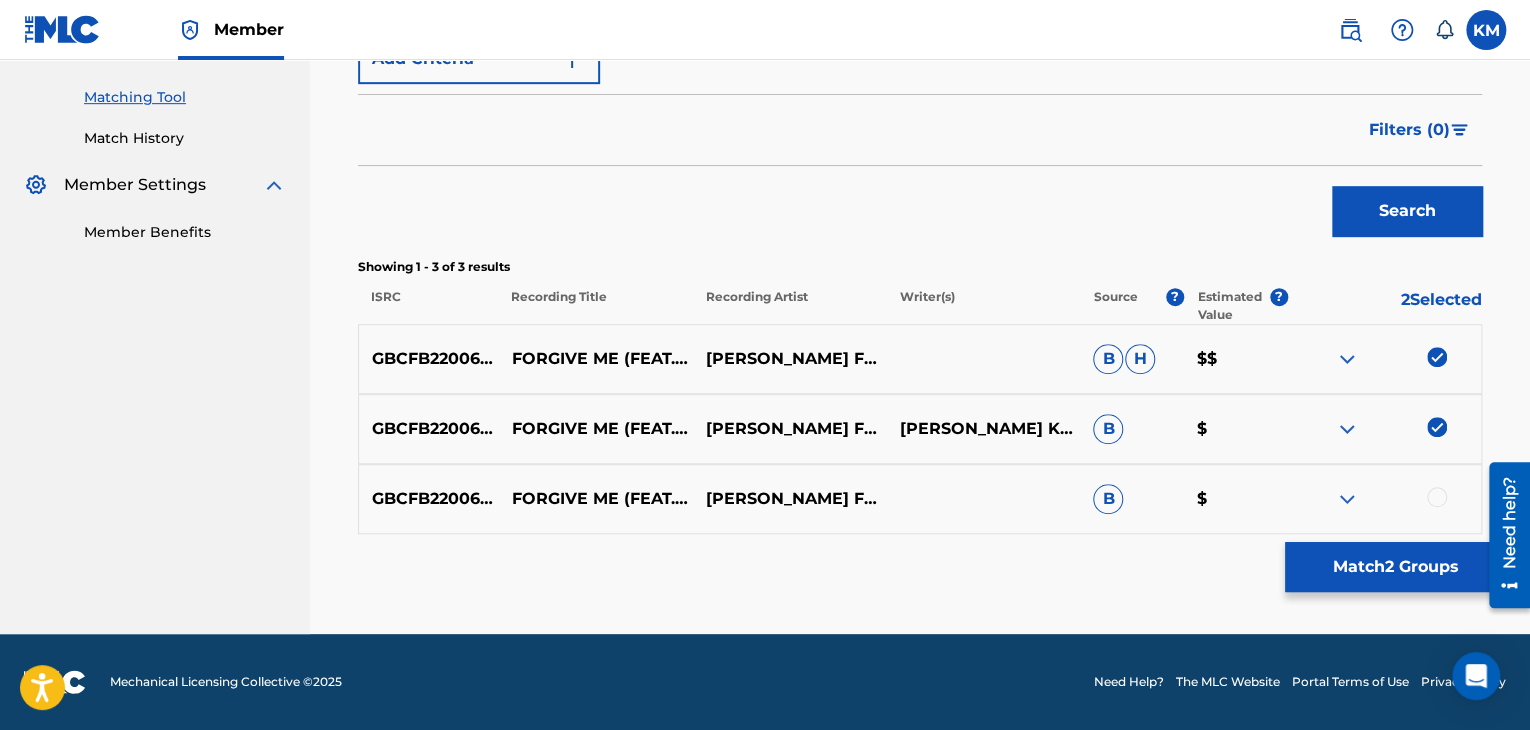 click at bounding box center [1437, 497] 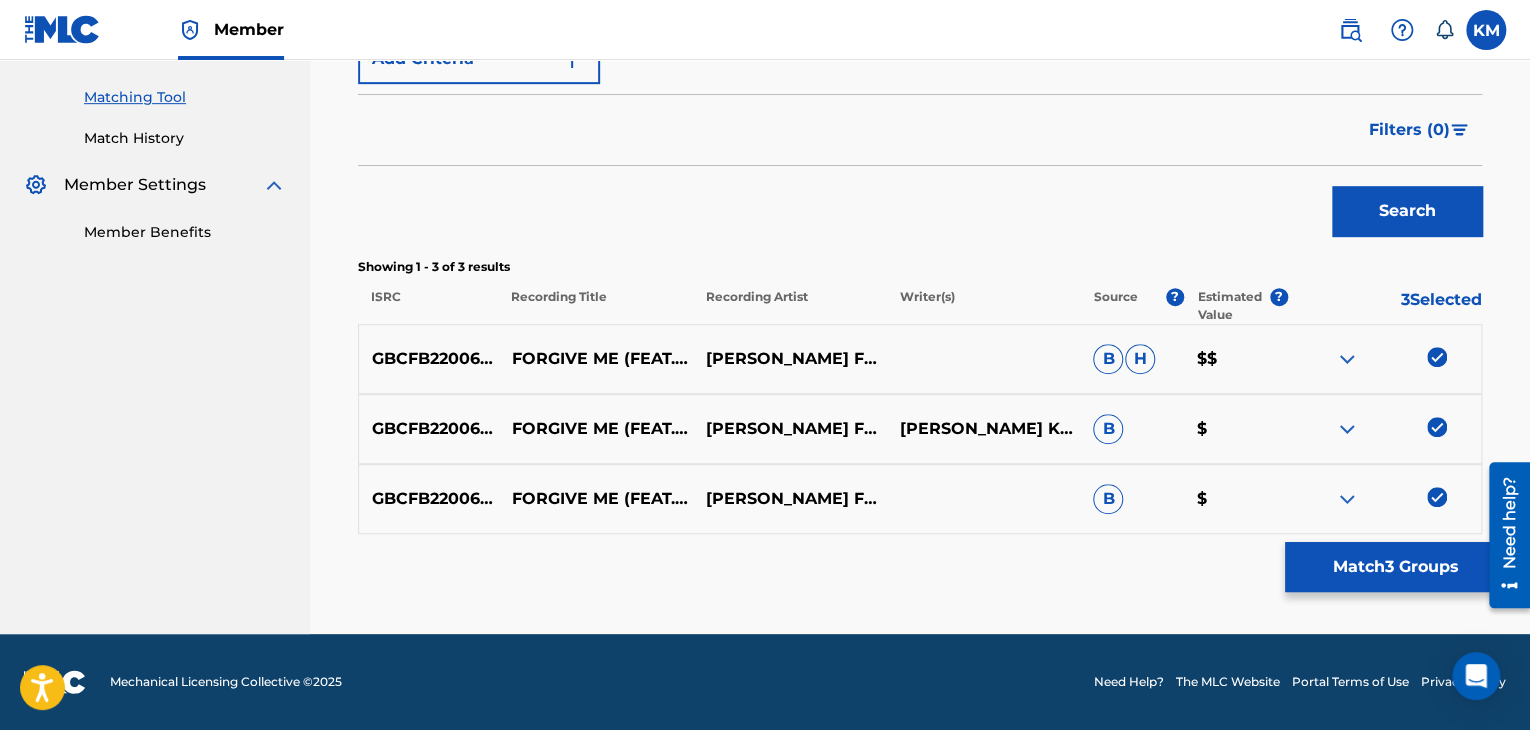 click on "Match  3 Groups" at bounding box center [1395, 567] 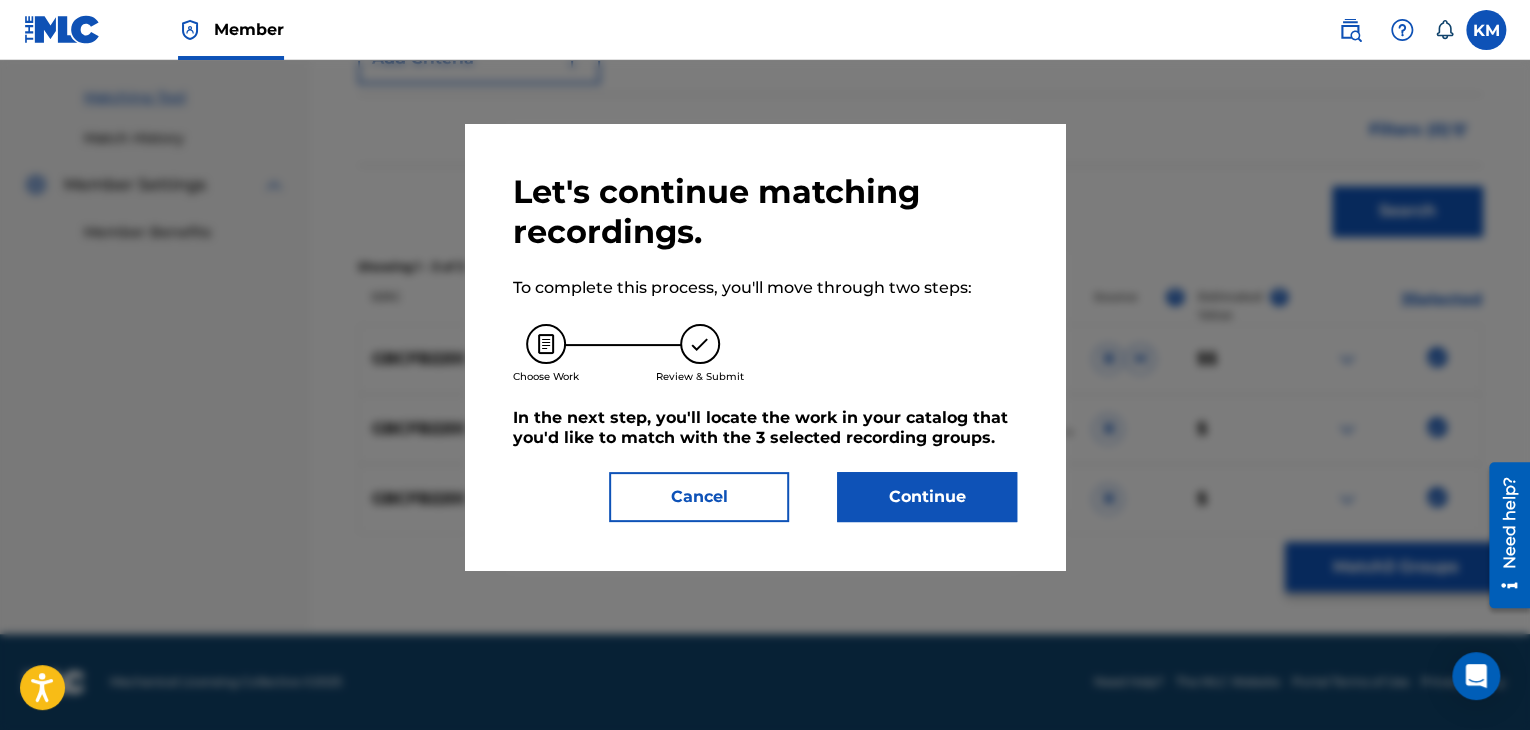 click on "Continue" at bounding box center [927, 497] 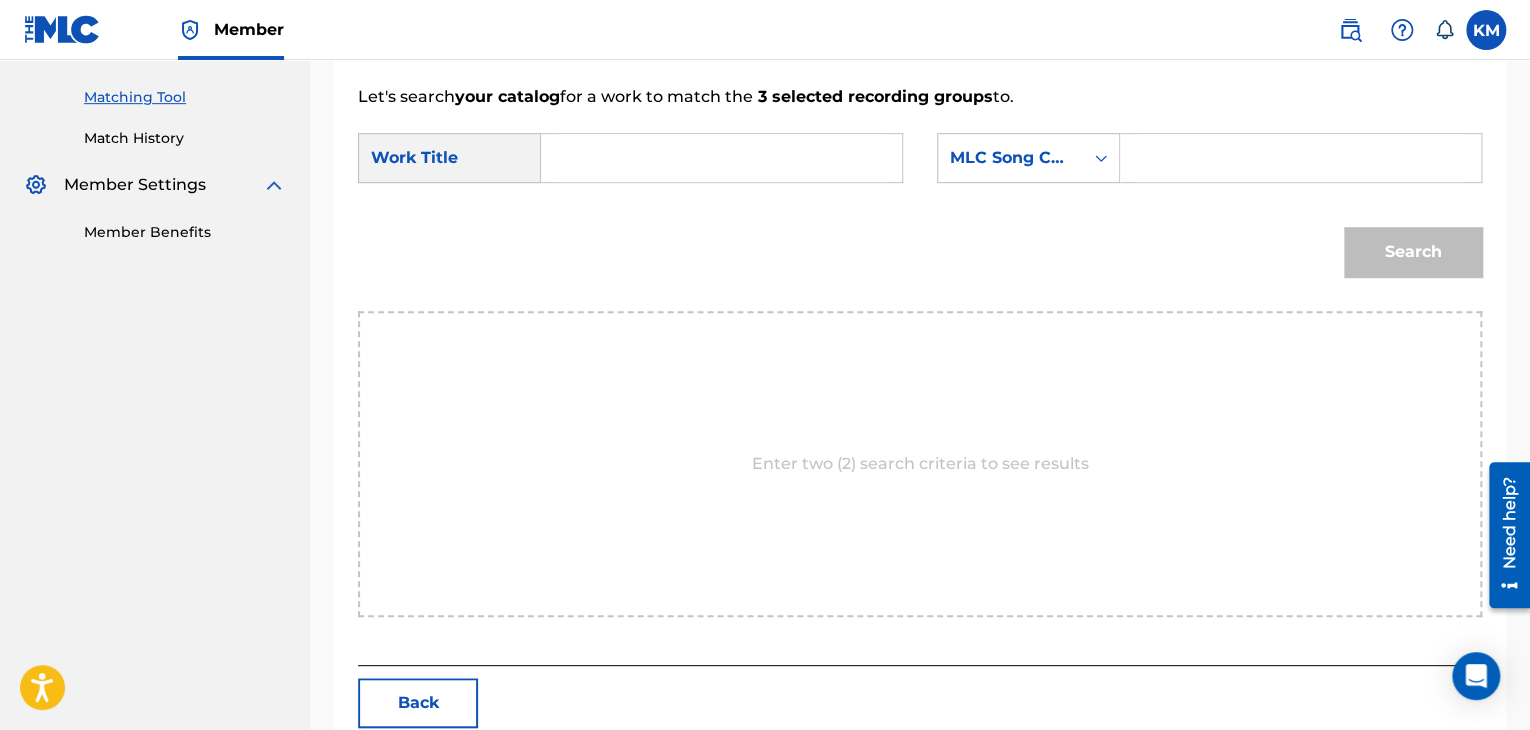 click at bounding box center [721, 158] 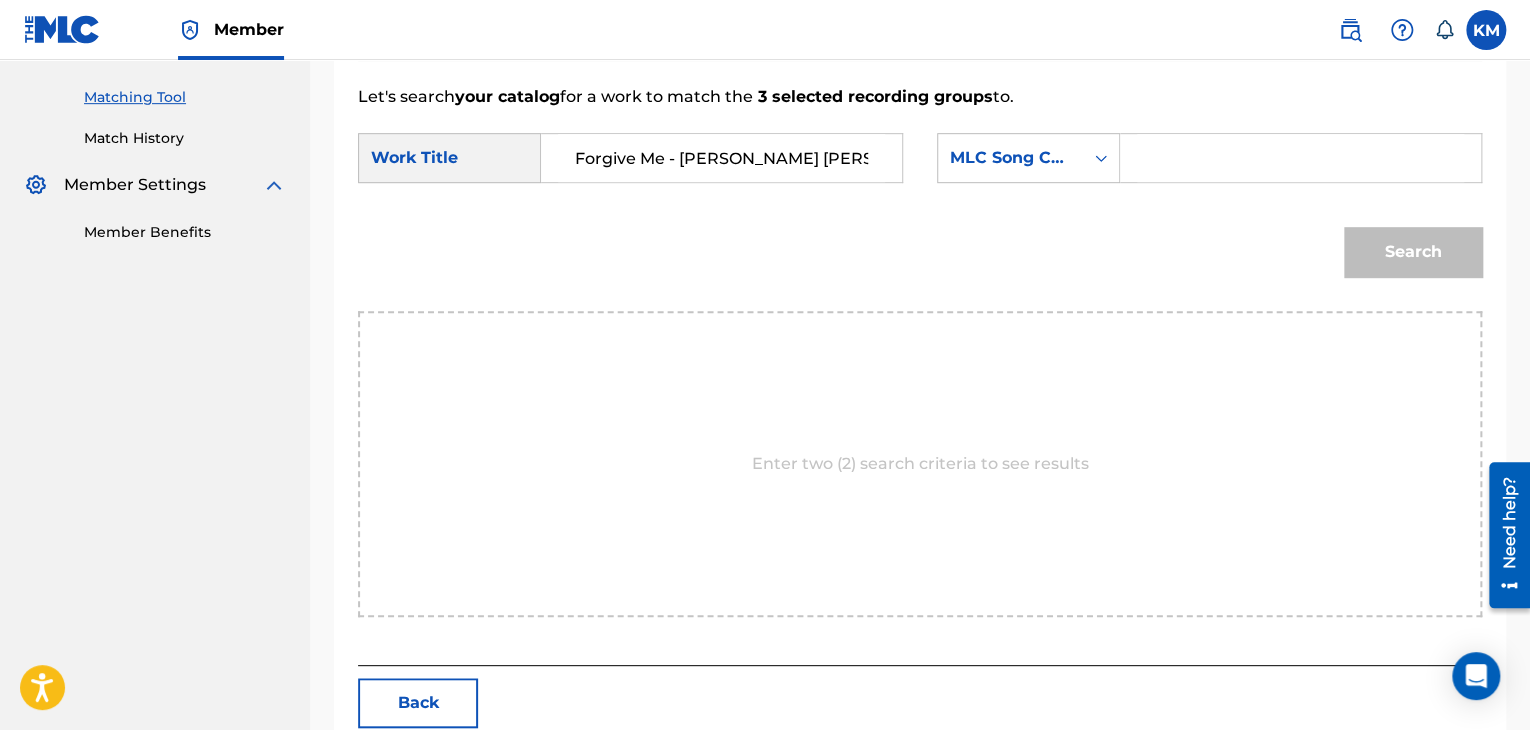 type on "Forgive Me - [PERSON_NAME] [PERSON_NAME] Remix" 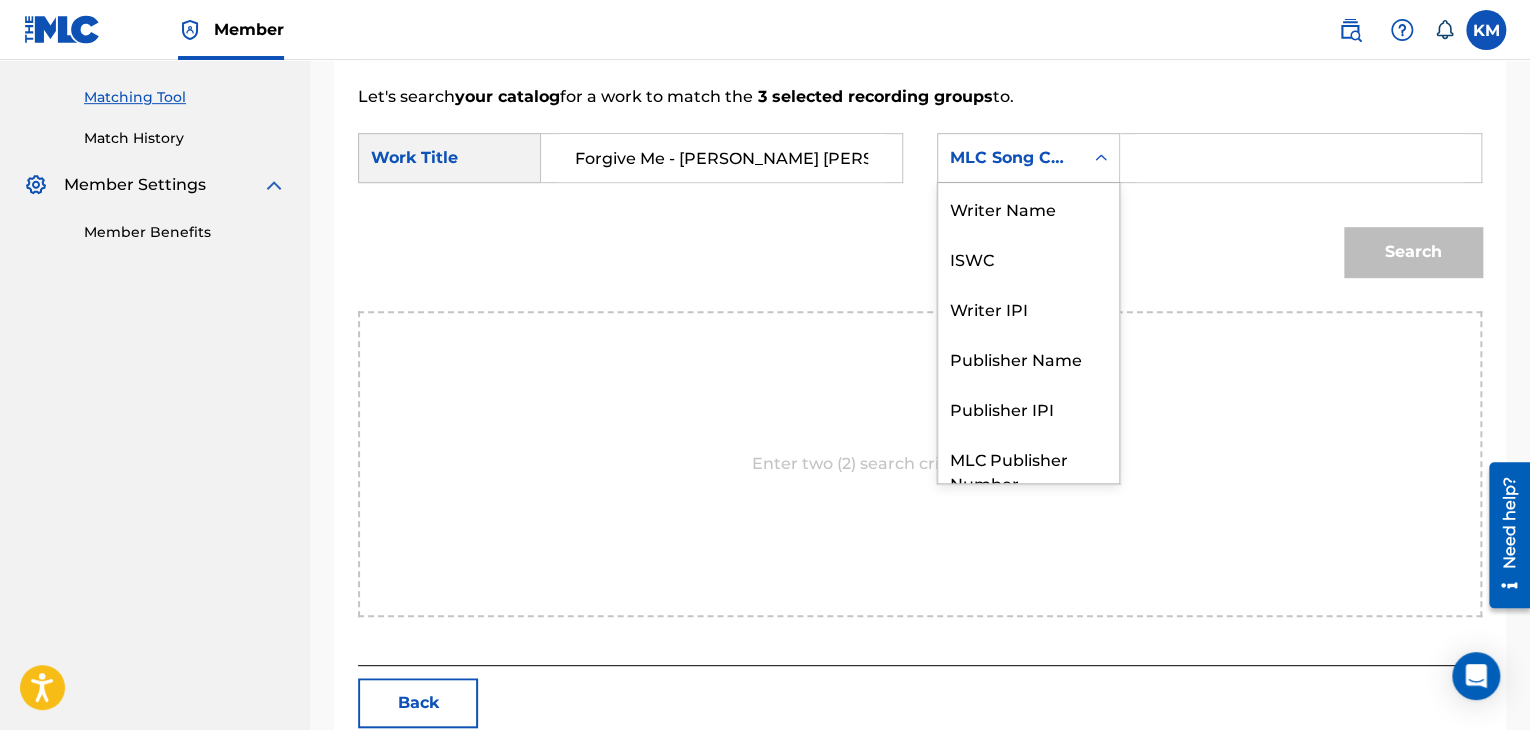 click 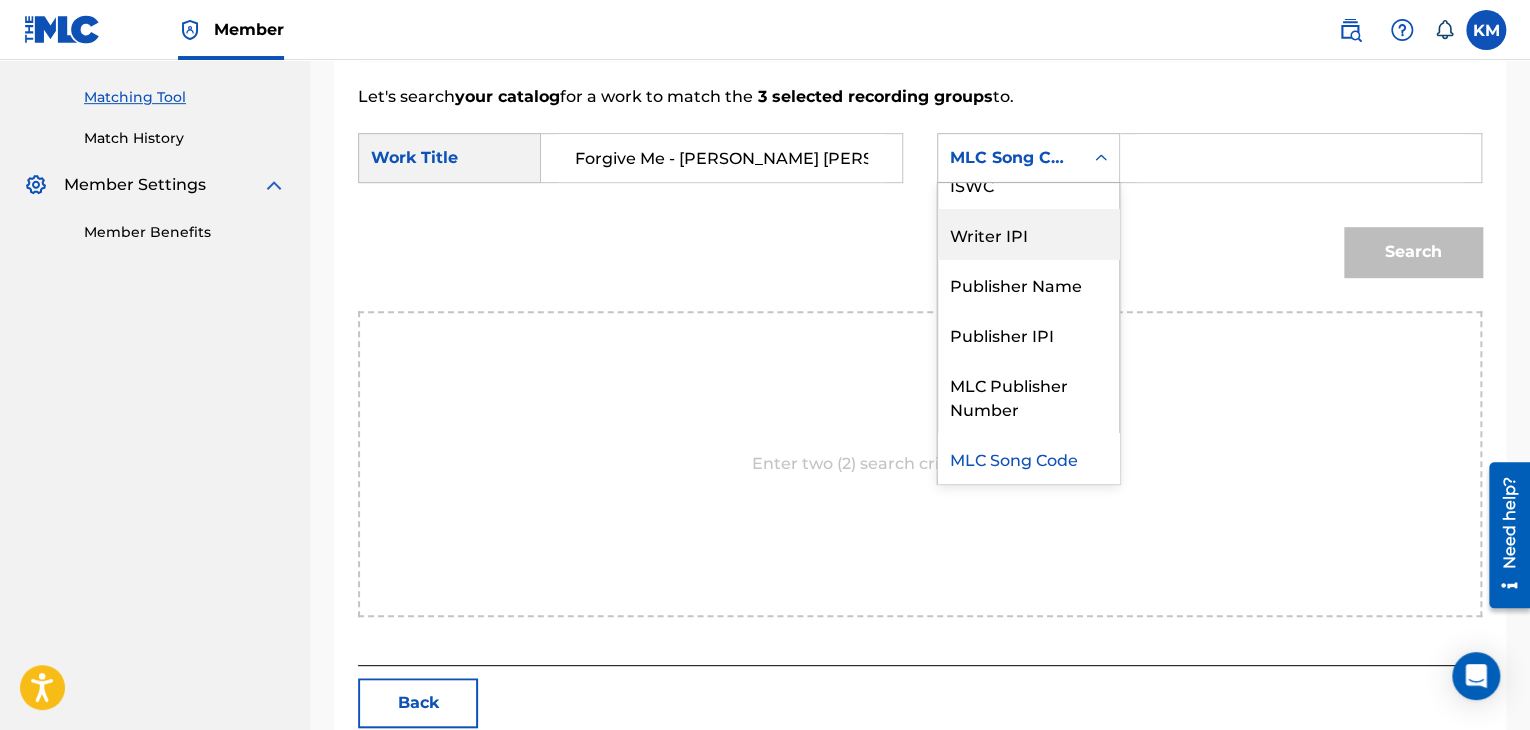 scroll, scrollTop: 0, scrollLeft: 0, axis: both 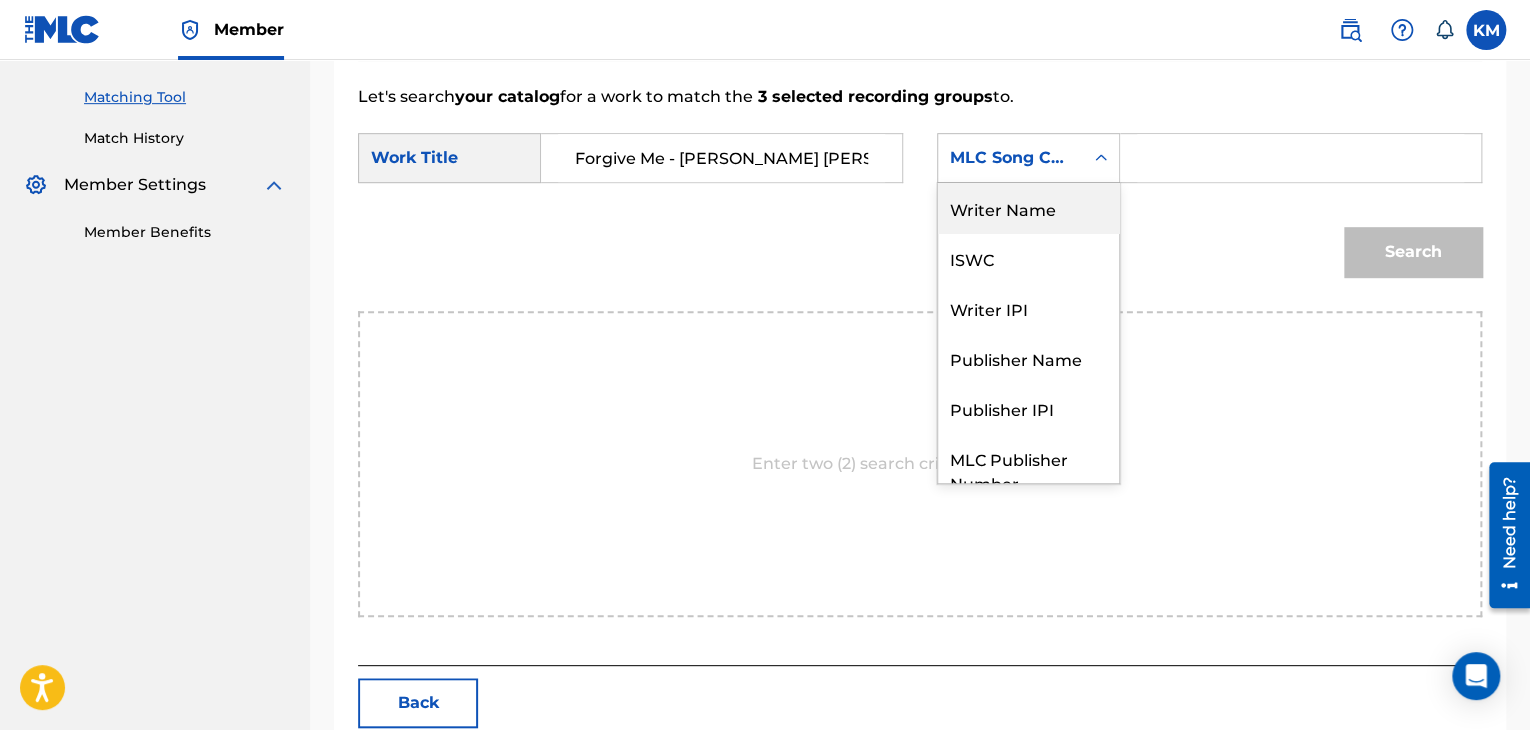 click on "Writer Name" at bounding box center [1028, 208] 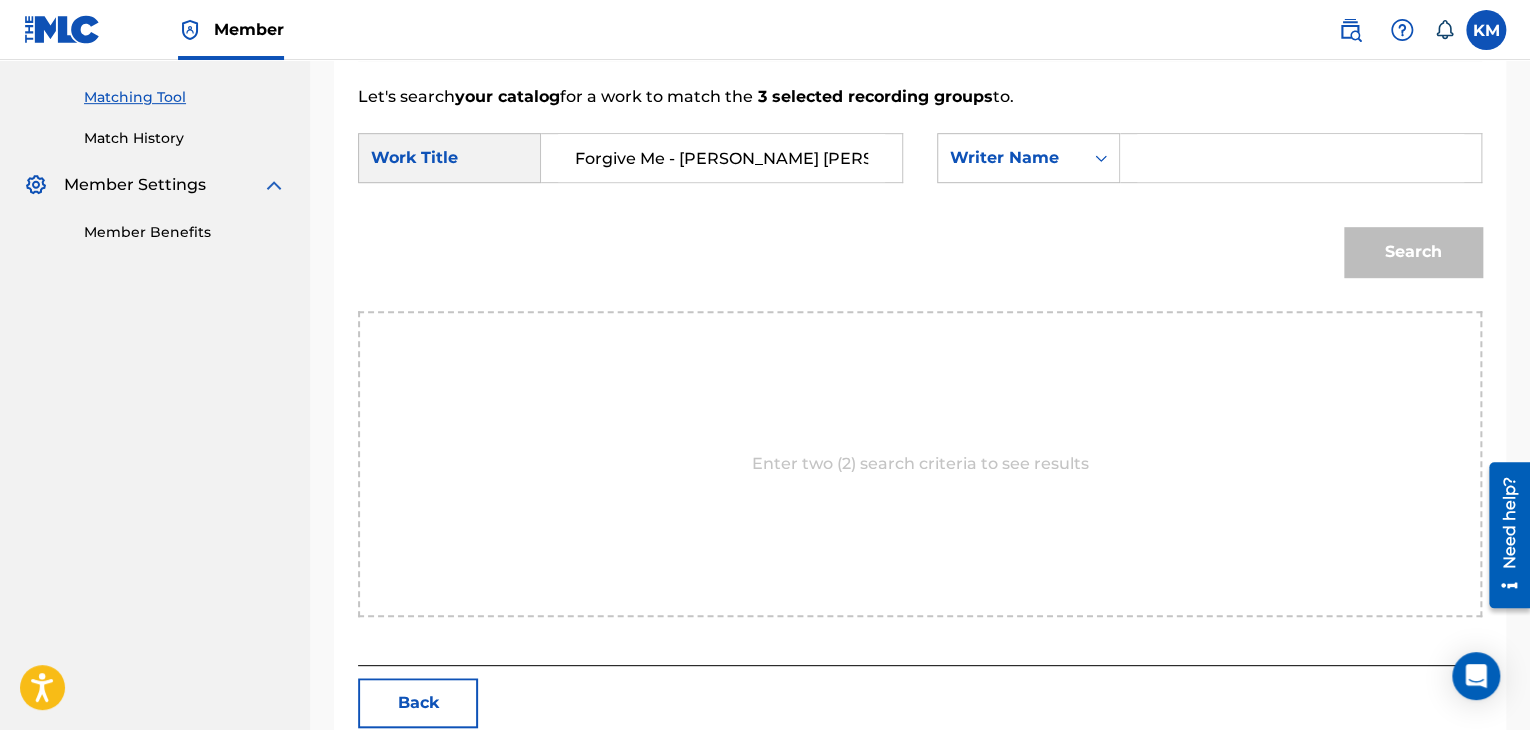 click at bounding box center [1300, 158] 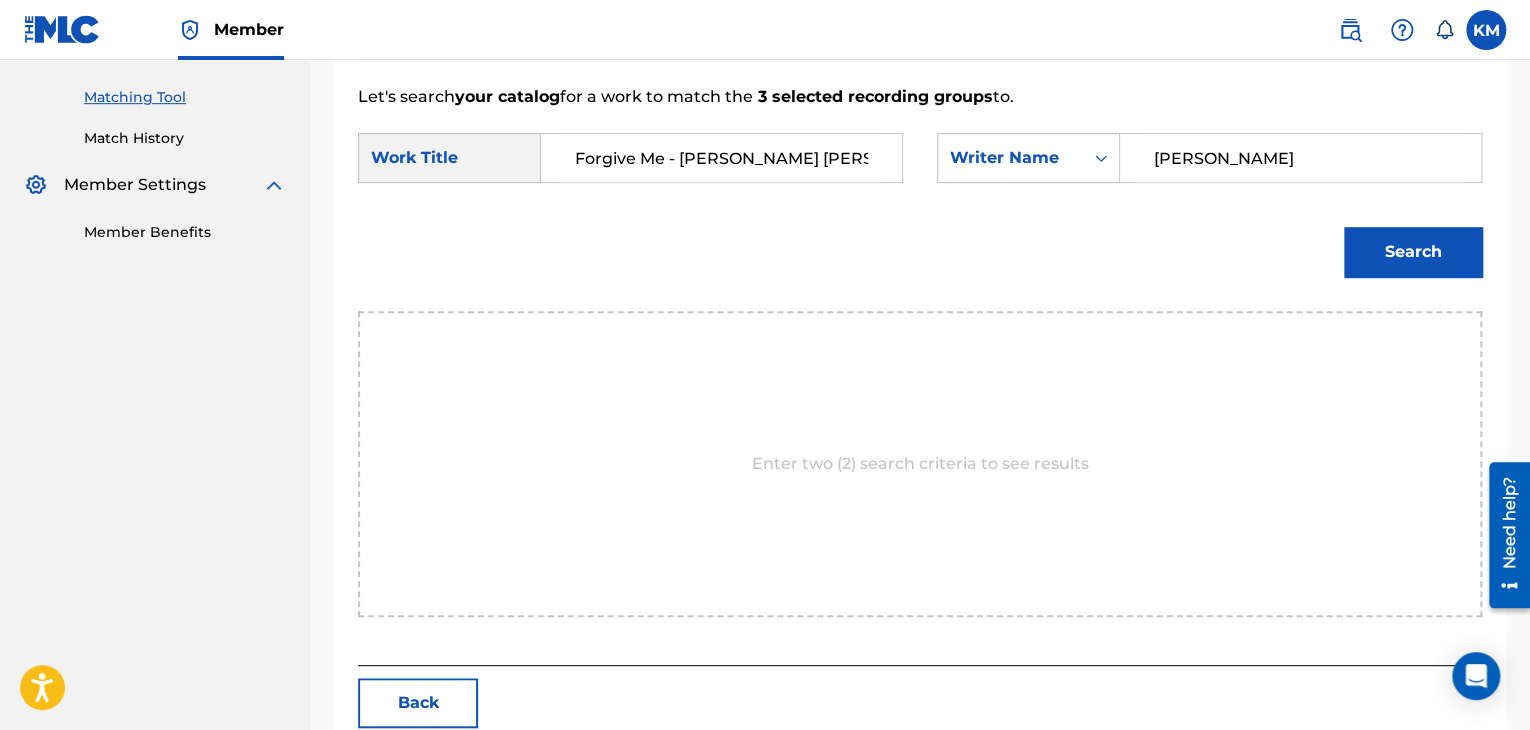 type on "[PERSON_NAME]" 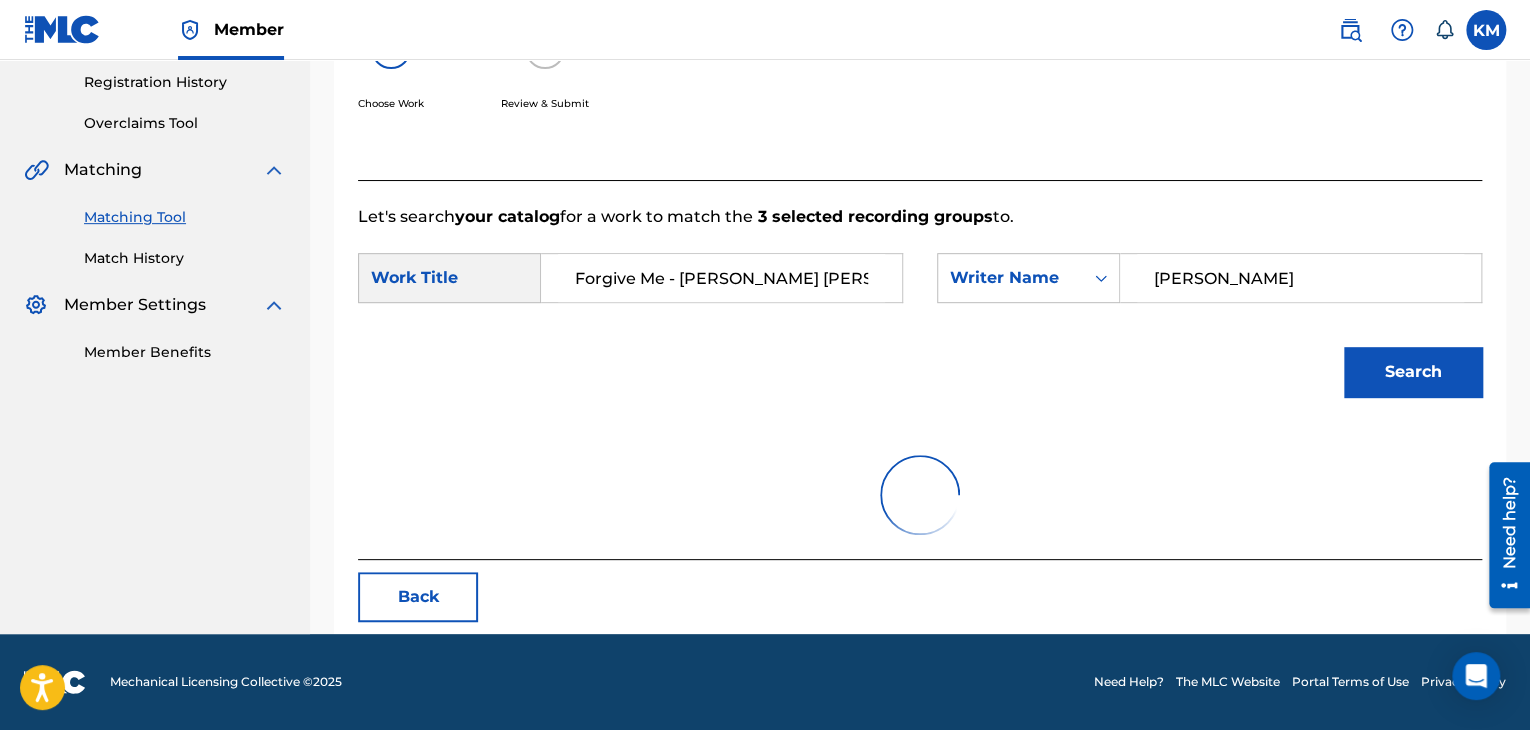 scroll, scrollTop: 496, scrollLeft: 0, axis: vertical 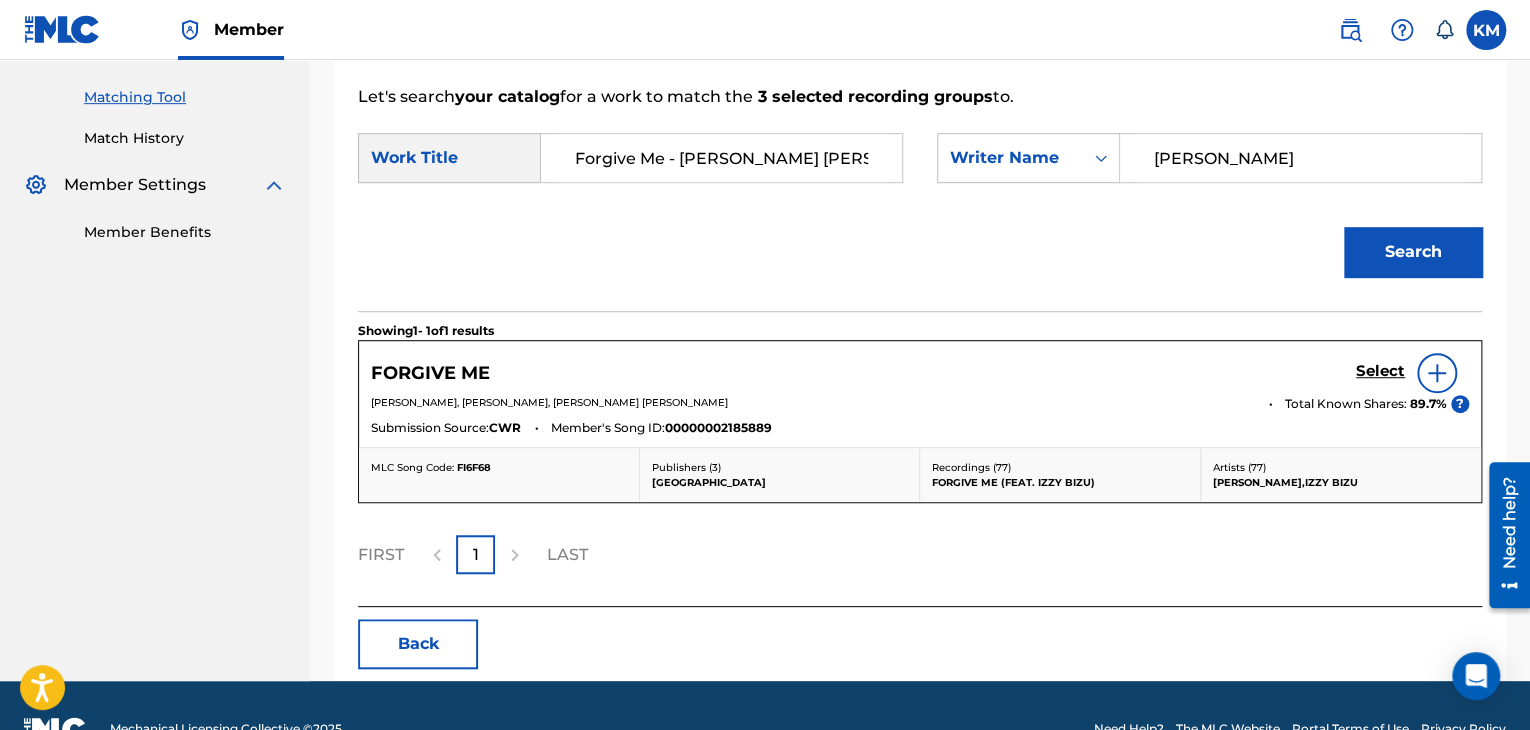 click on "Select" at bounding box center (1380, 371) 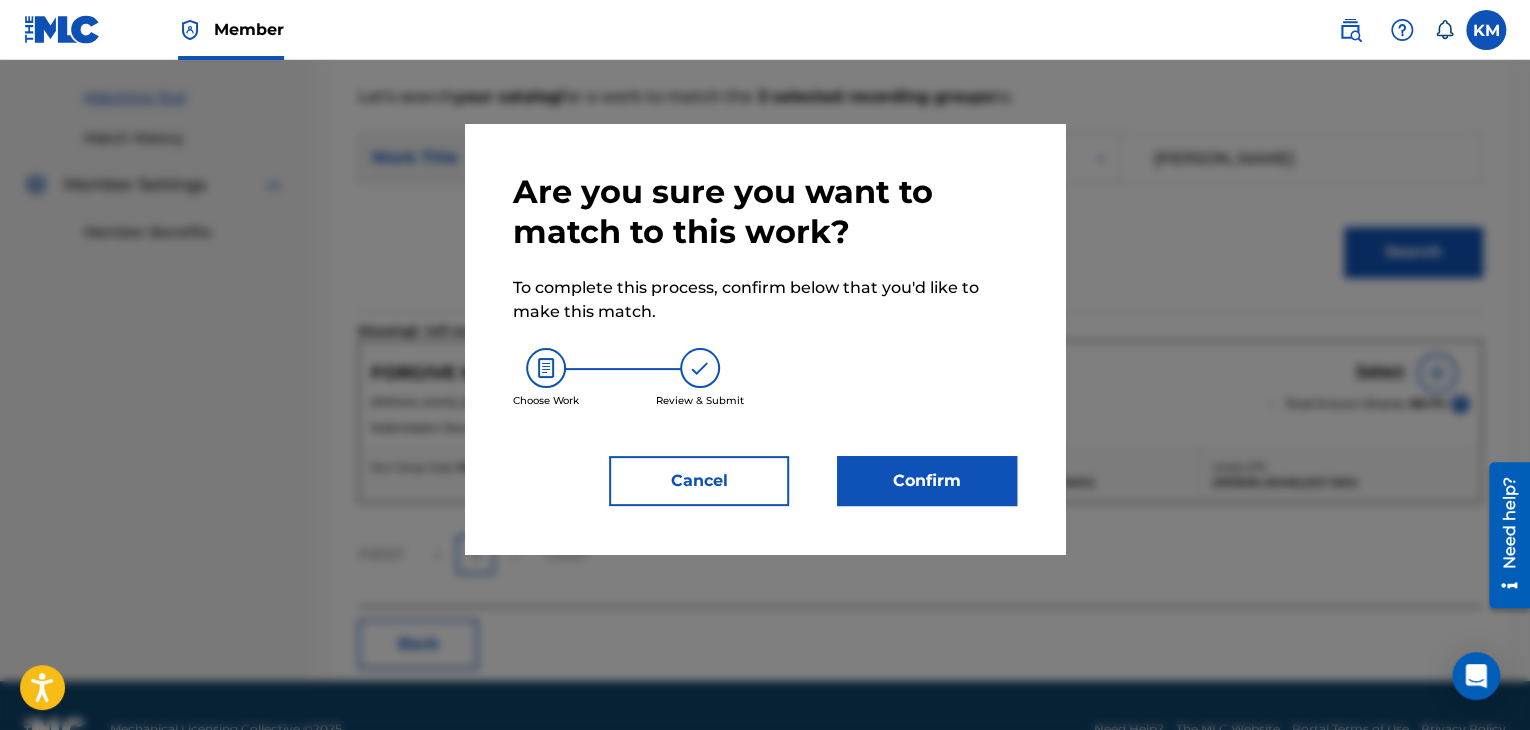 click on "Confirm" at bounding box center [927, 481] 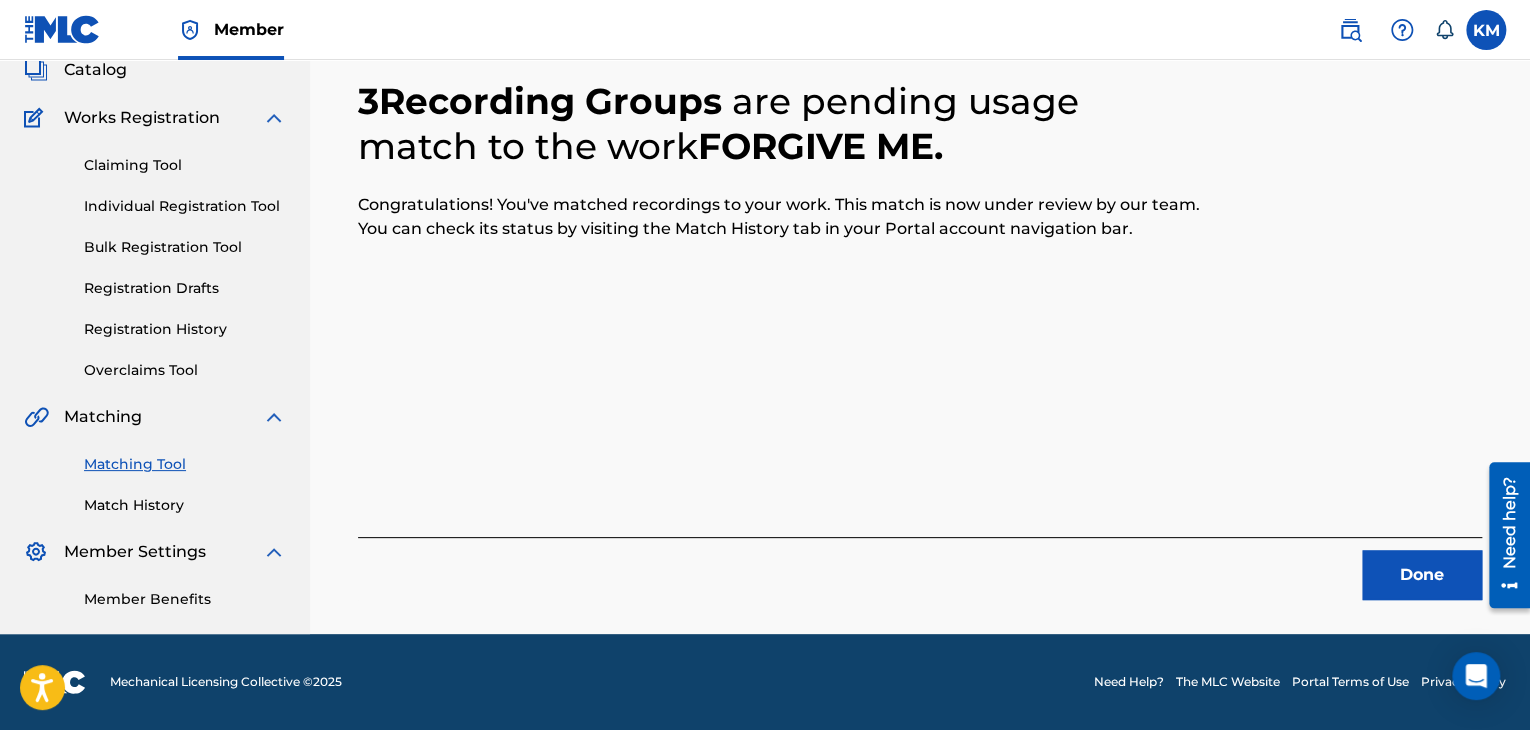 scroll, scrollTop: 129, scrollLeft: 0, axis: vertical 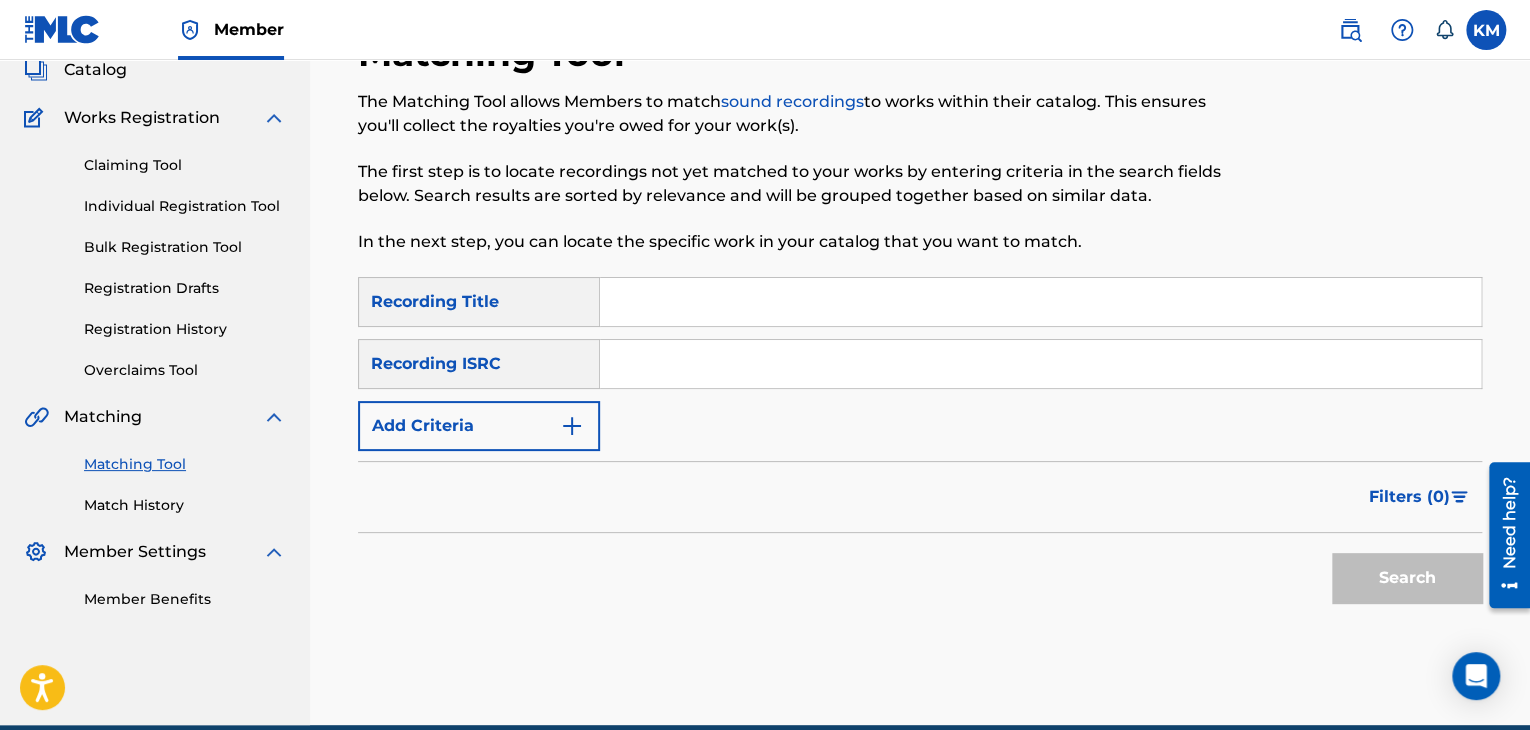 click at bounding box center [1040, 364] 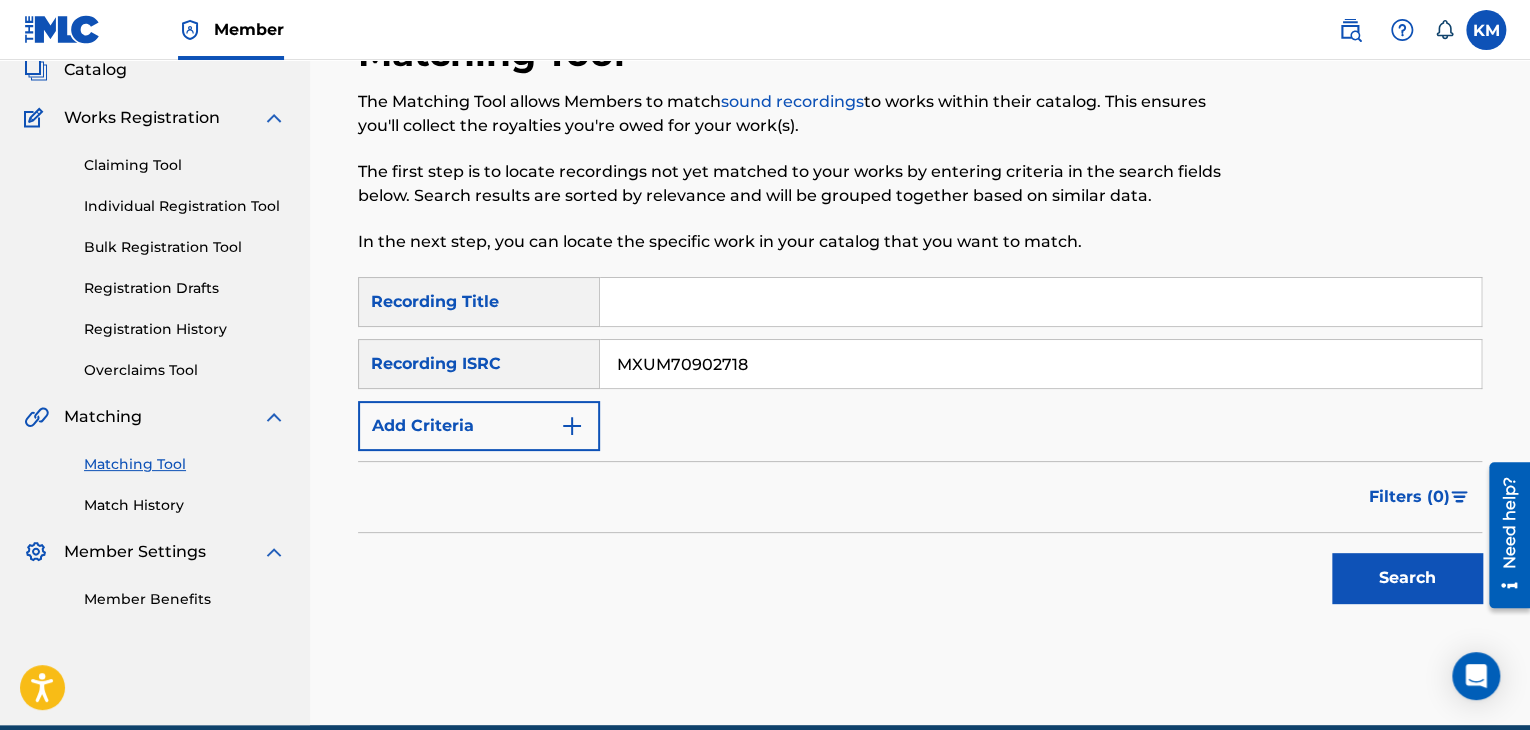 type on "MXUM70902718" 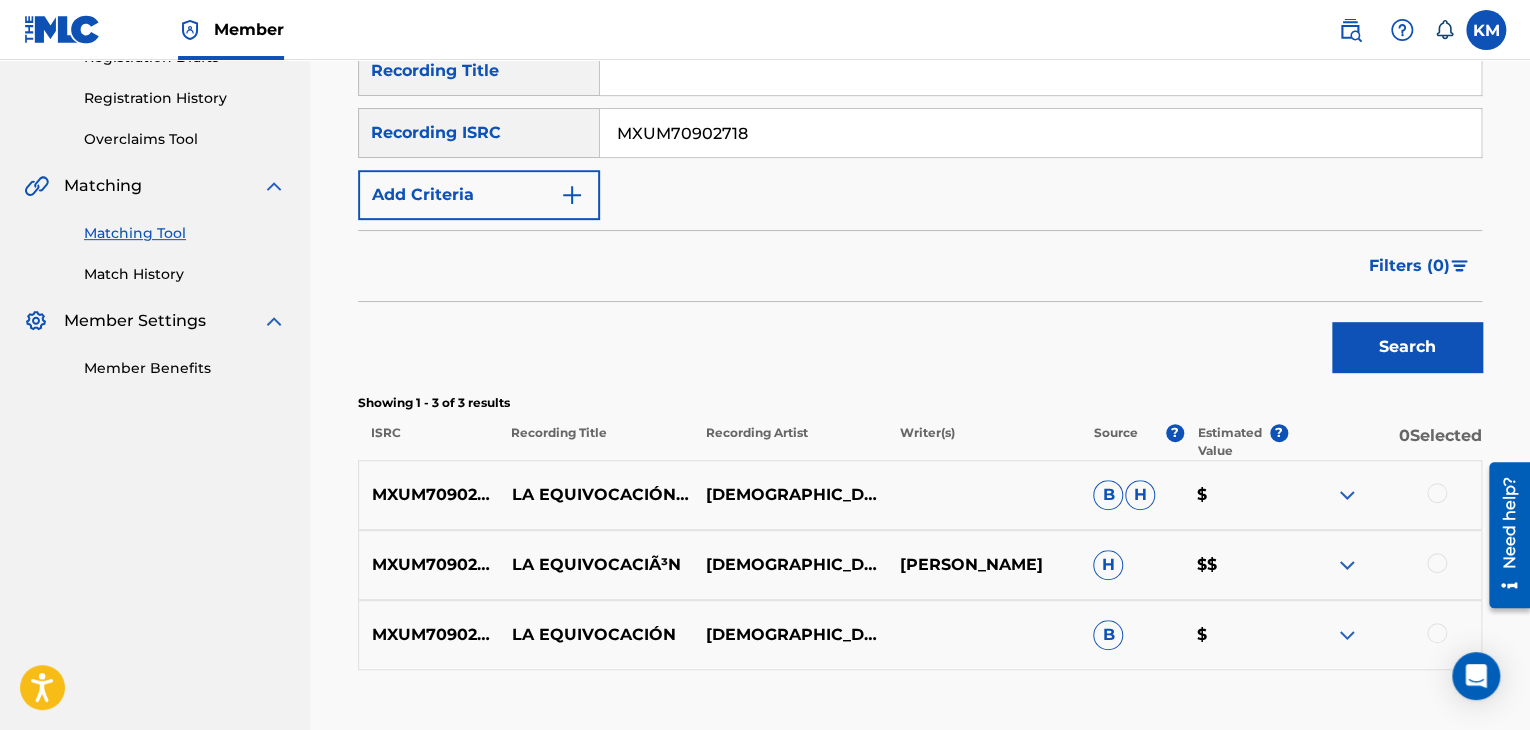 scroll, scrollTop: 429, scrollLeft: 0, axis: vertical 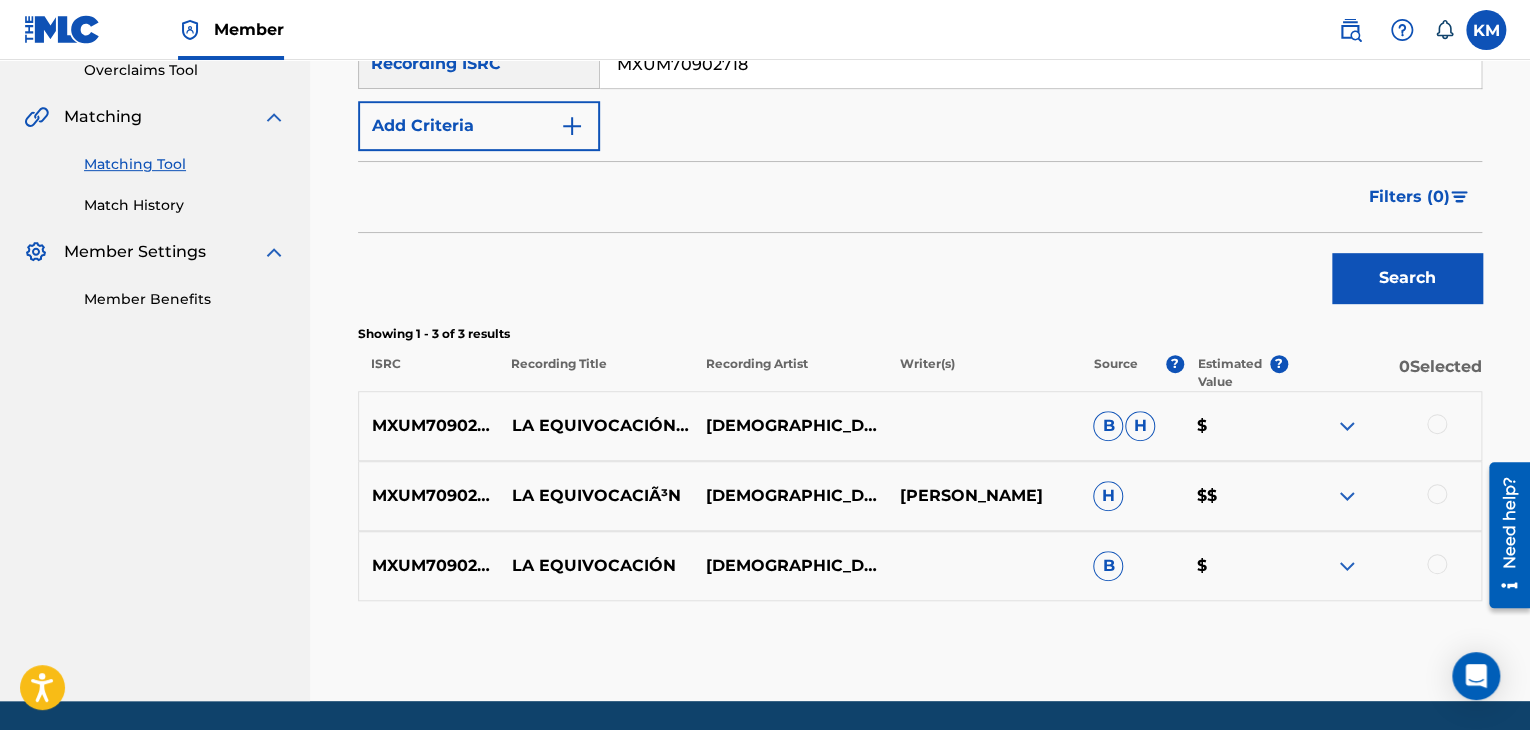 click at bounding box center (1437, 424) 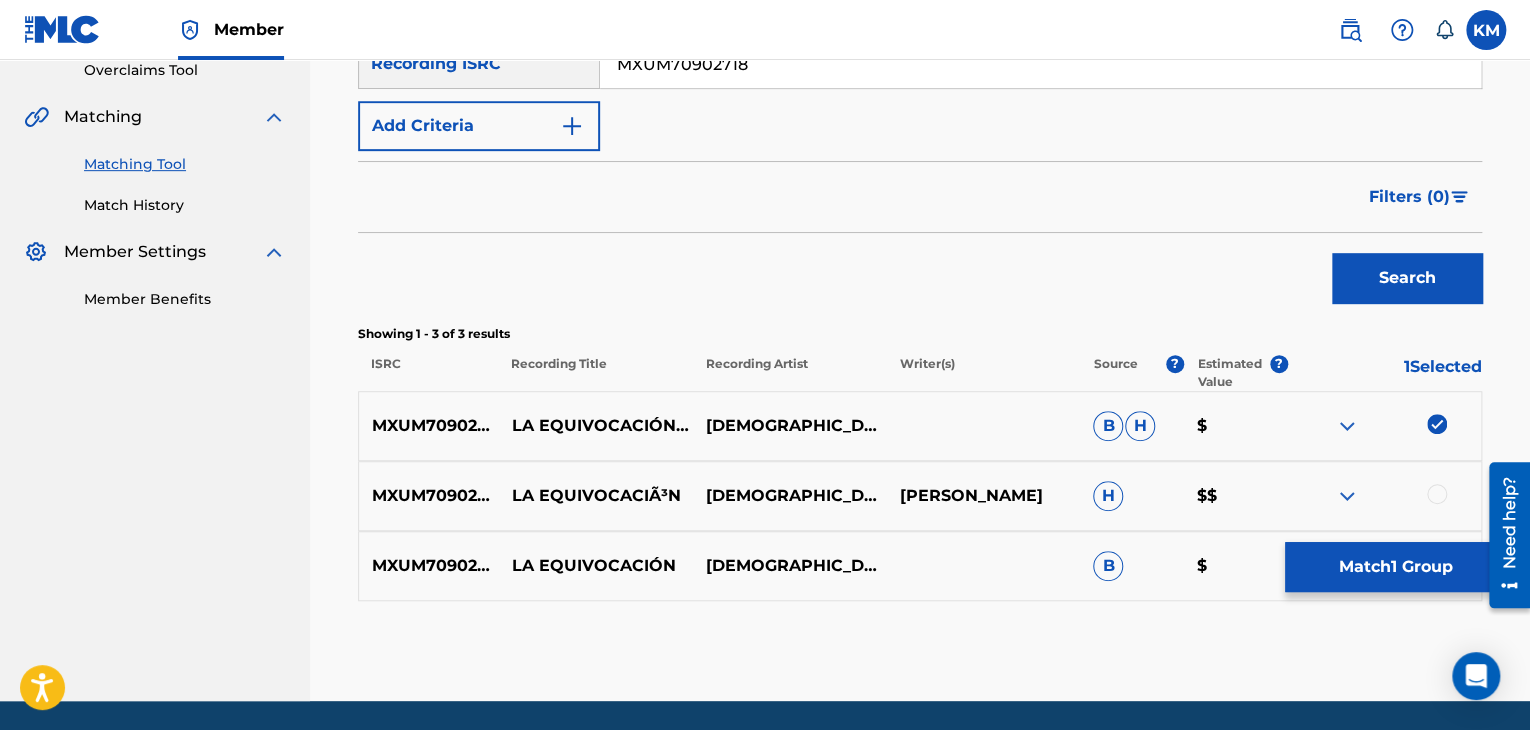 click at bounding box center (1437, 494) 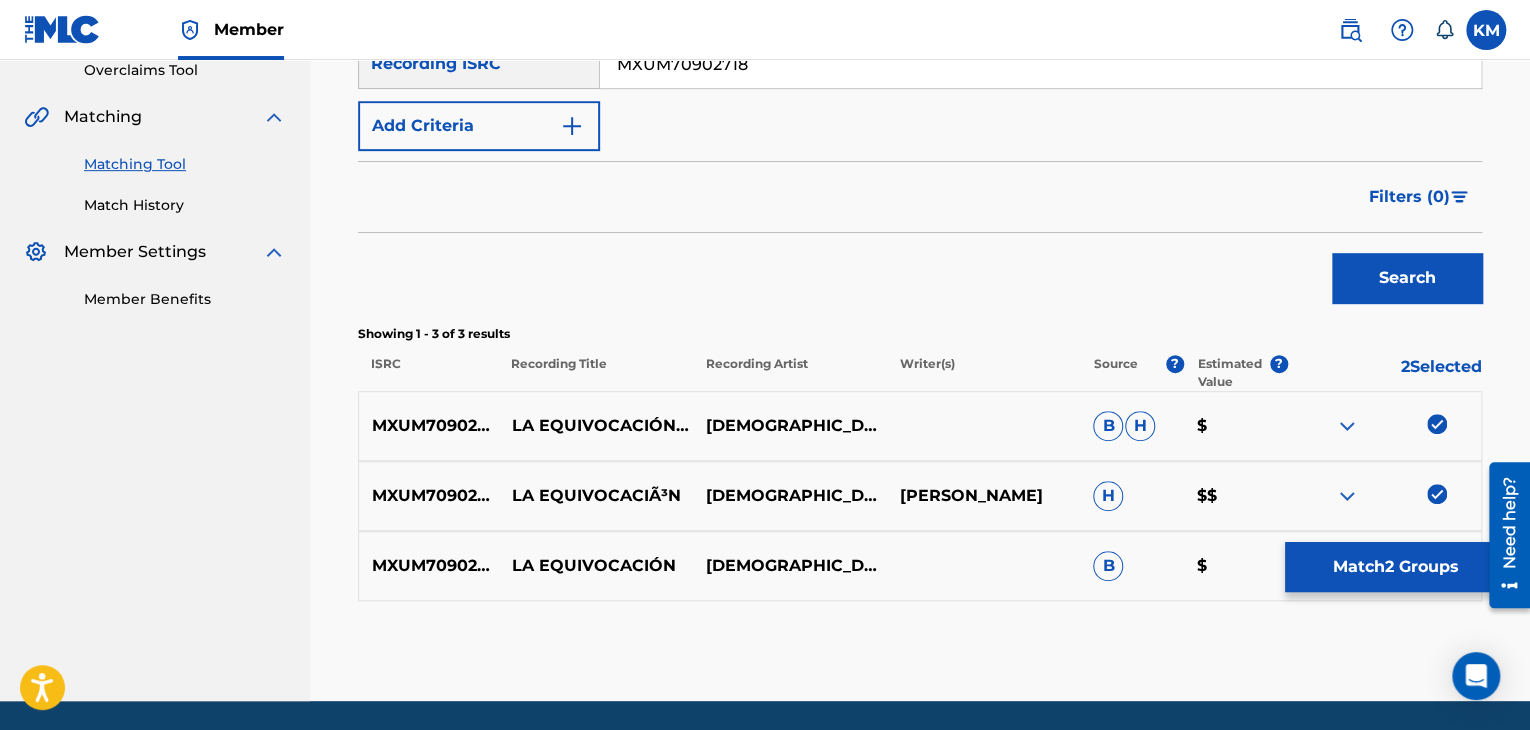 scroll, scrollTop: 496, scrollLeft: 0, axis: vertical 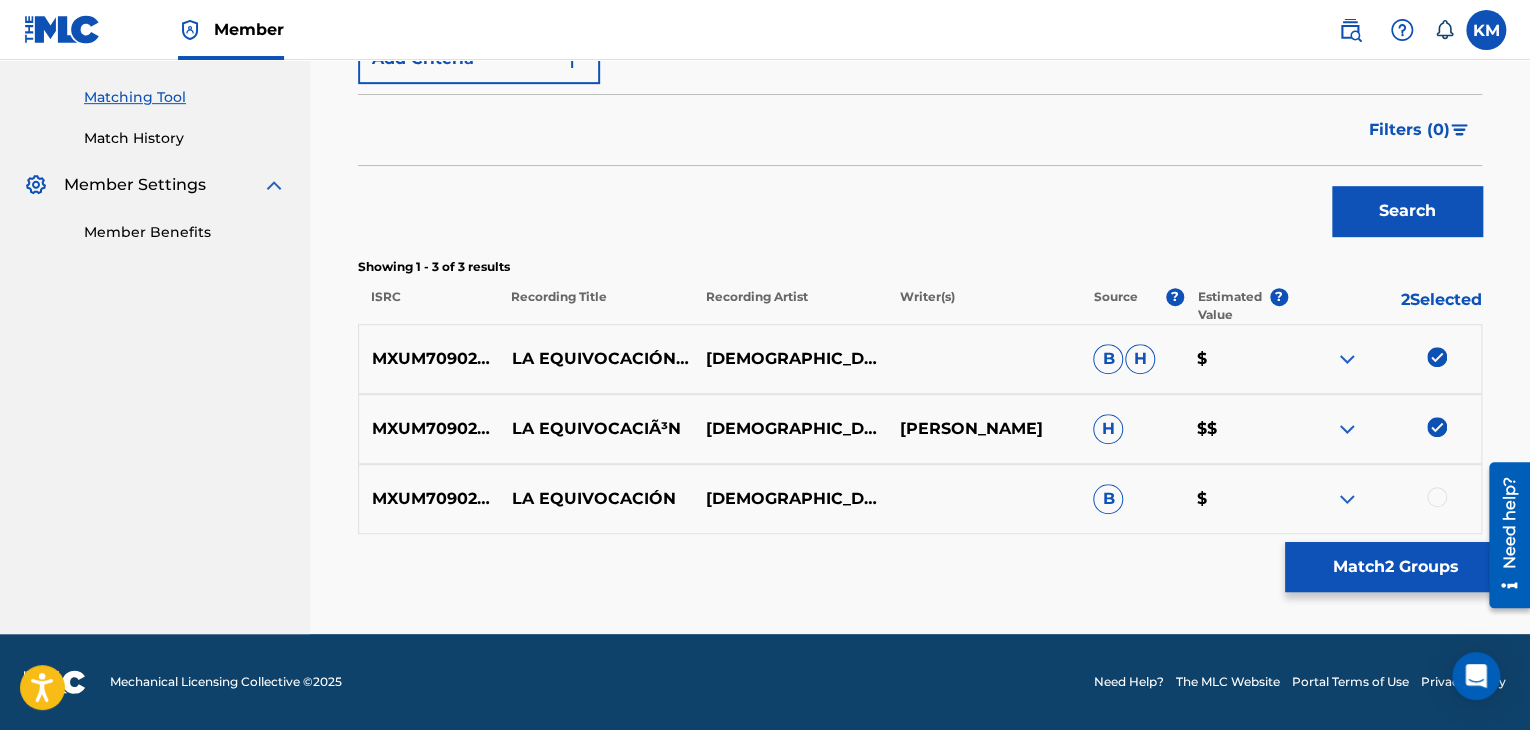click at bounding box center [1437, 497] 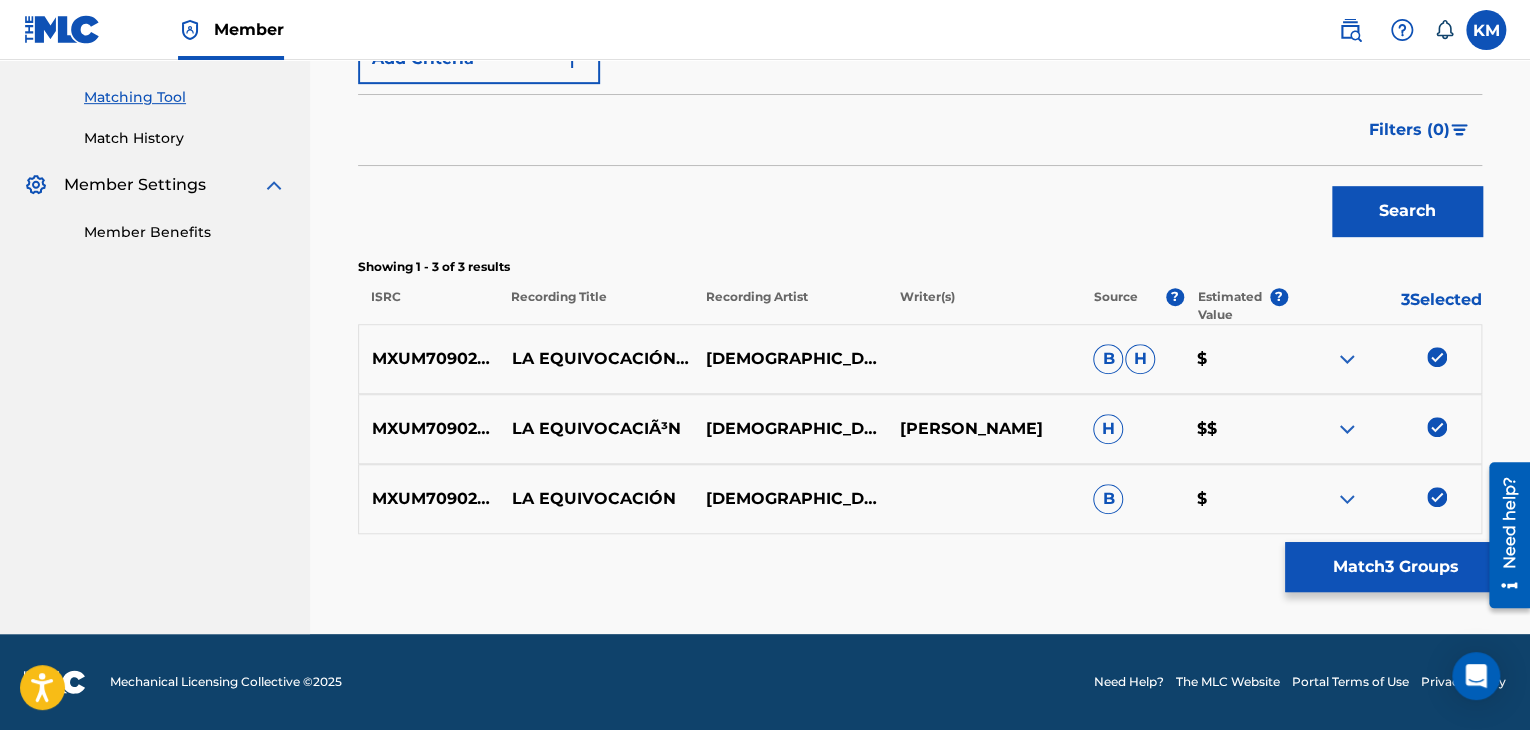 click on "Match  3 Groups" at bounding box center [1395, 567] 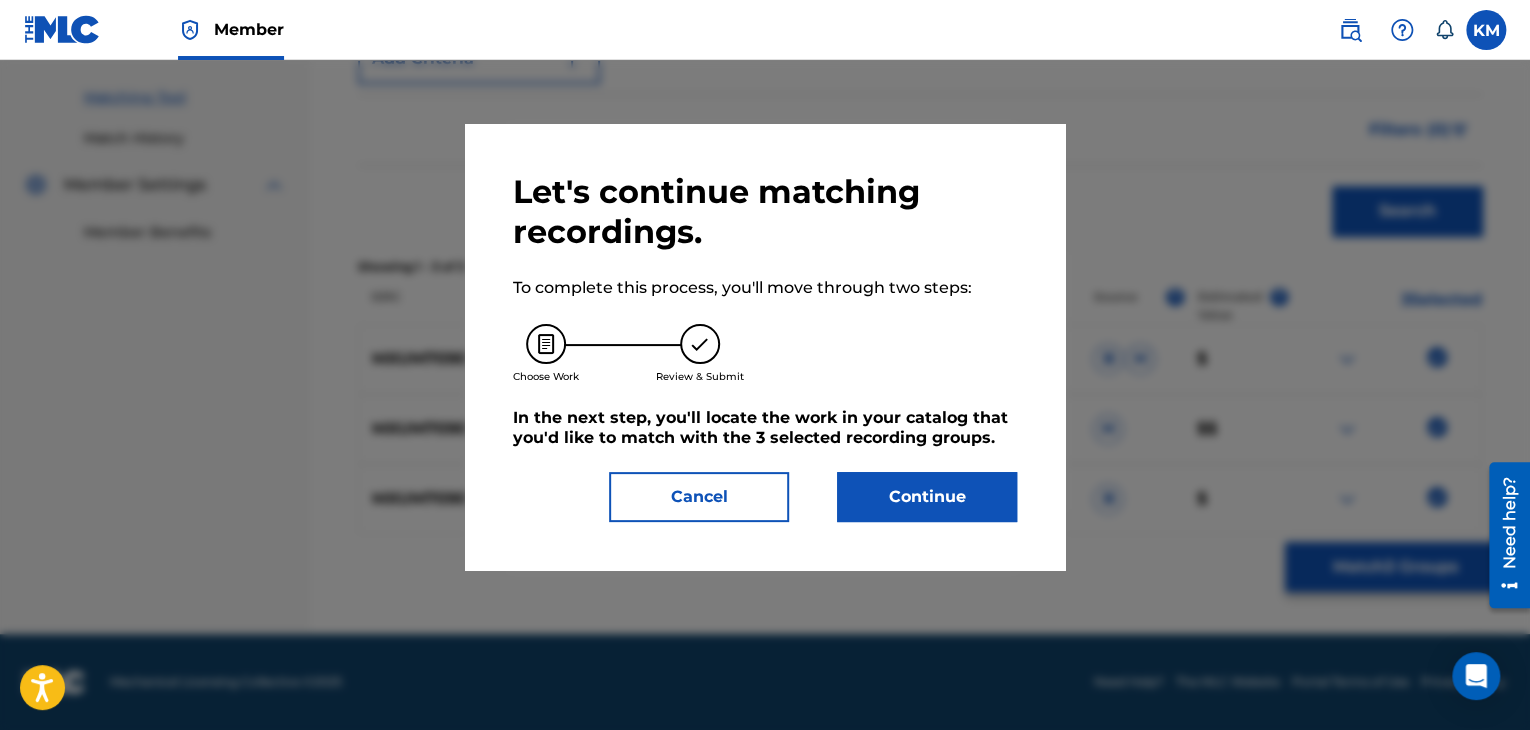 click on "Continue" at bounding box center [927, 497] 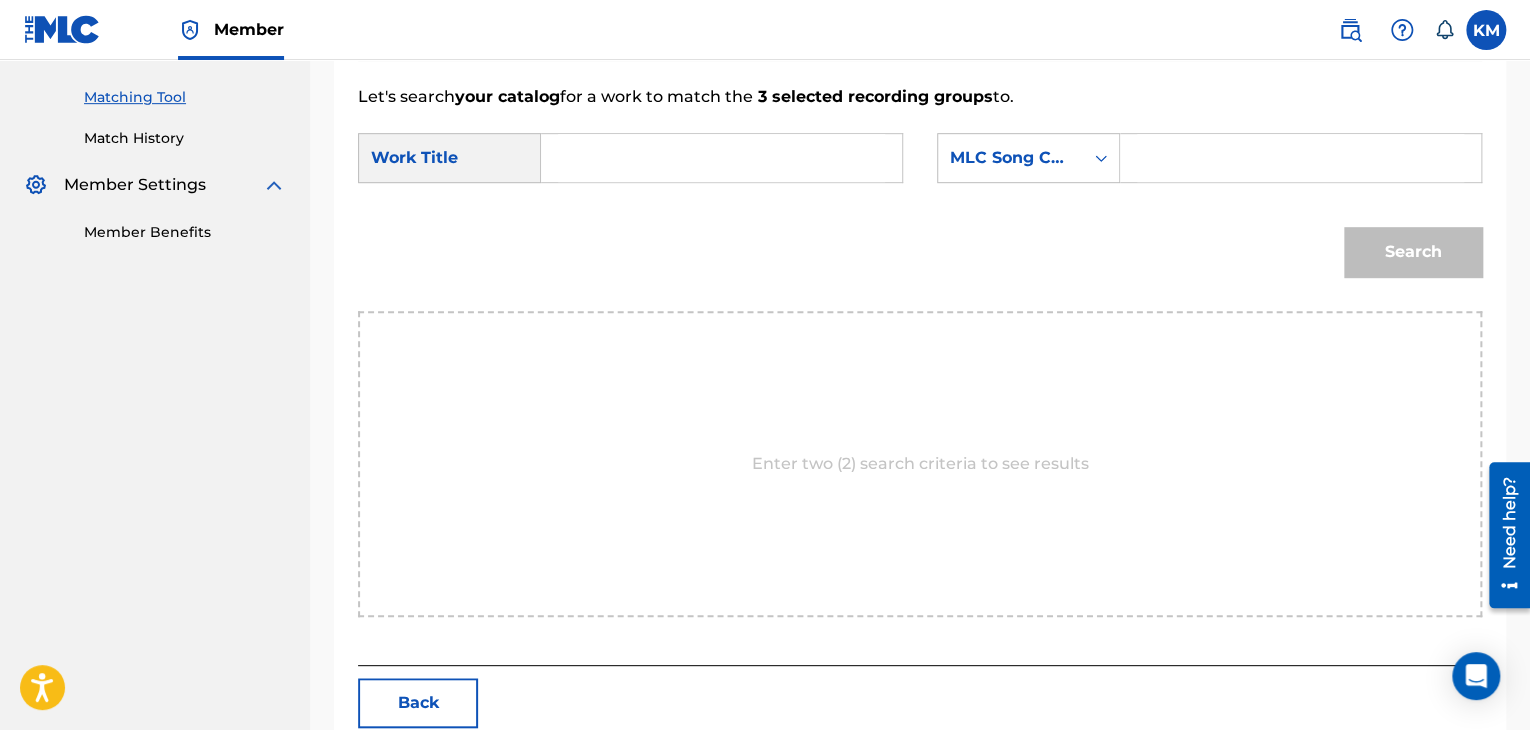 paste on "MXUM70902718" 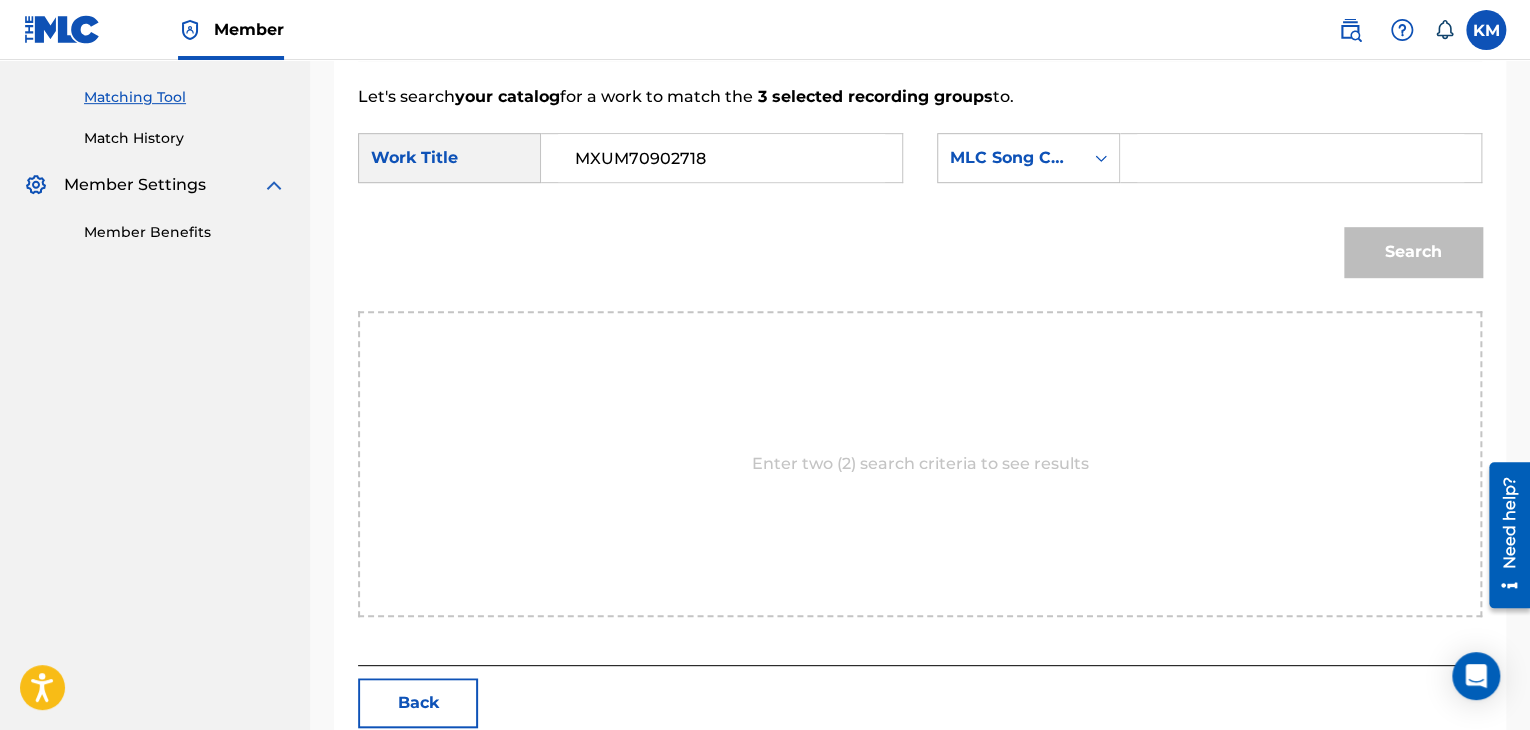 type on "MXUM70902718" 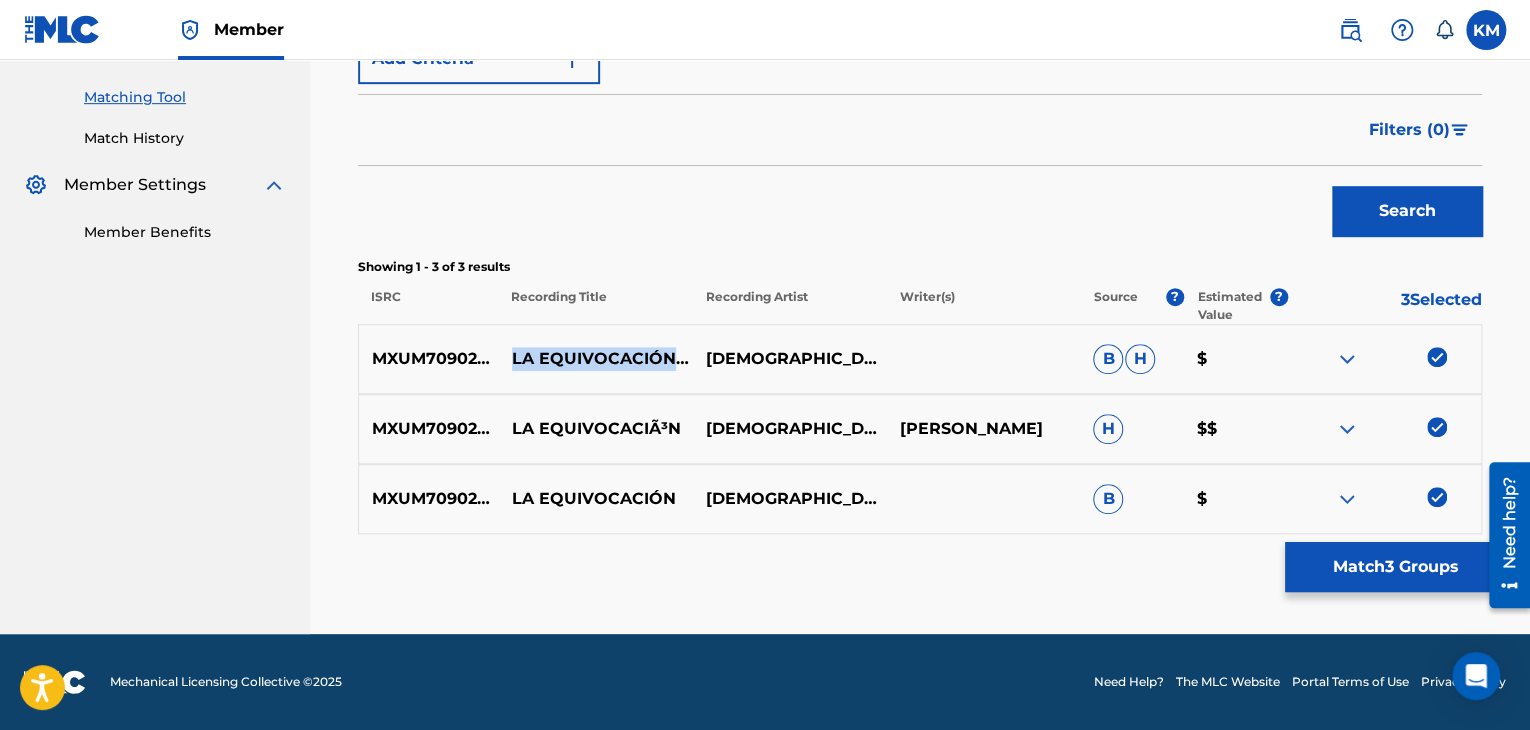 drag, startPoint x: 513, startPoint y: 338, endPoint x: 671, endPoint y: 331, distance: 158.15498 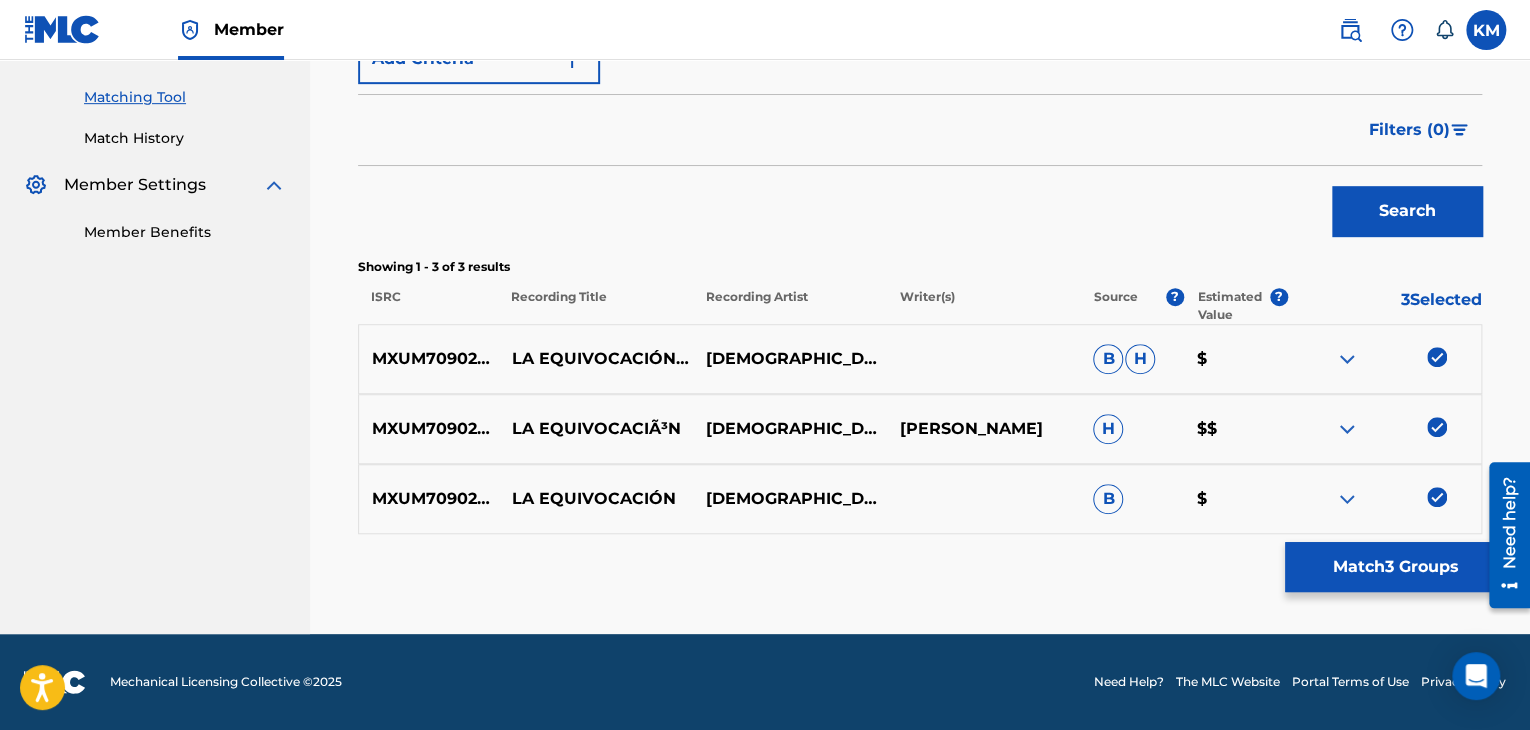 click on "[DEMOGRAPHIC_DATA]" at bounding box center [789, 359] 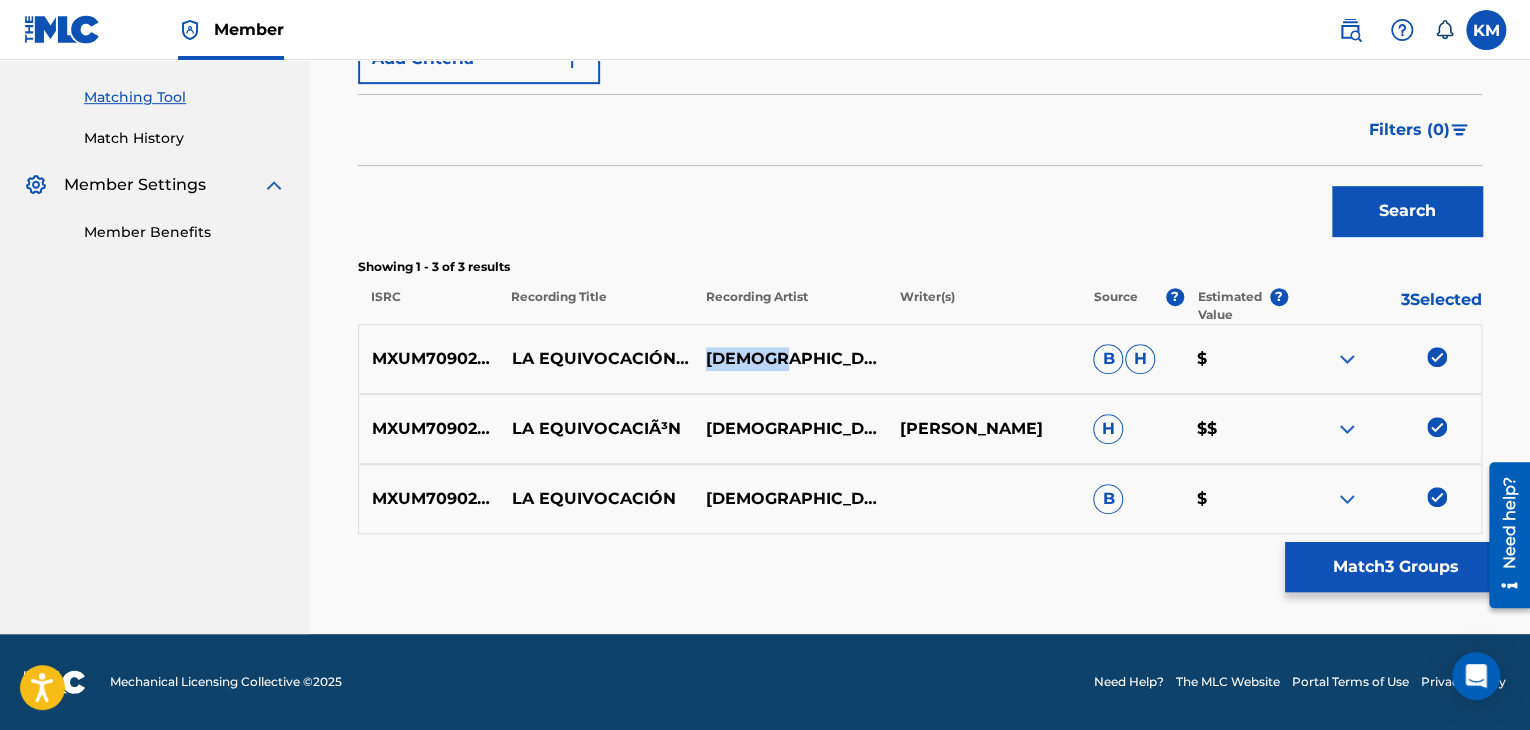 click on "[DEMOGRAPHIC_DATA]" at bounding box center (789, 359) 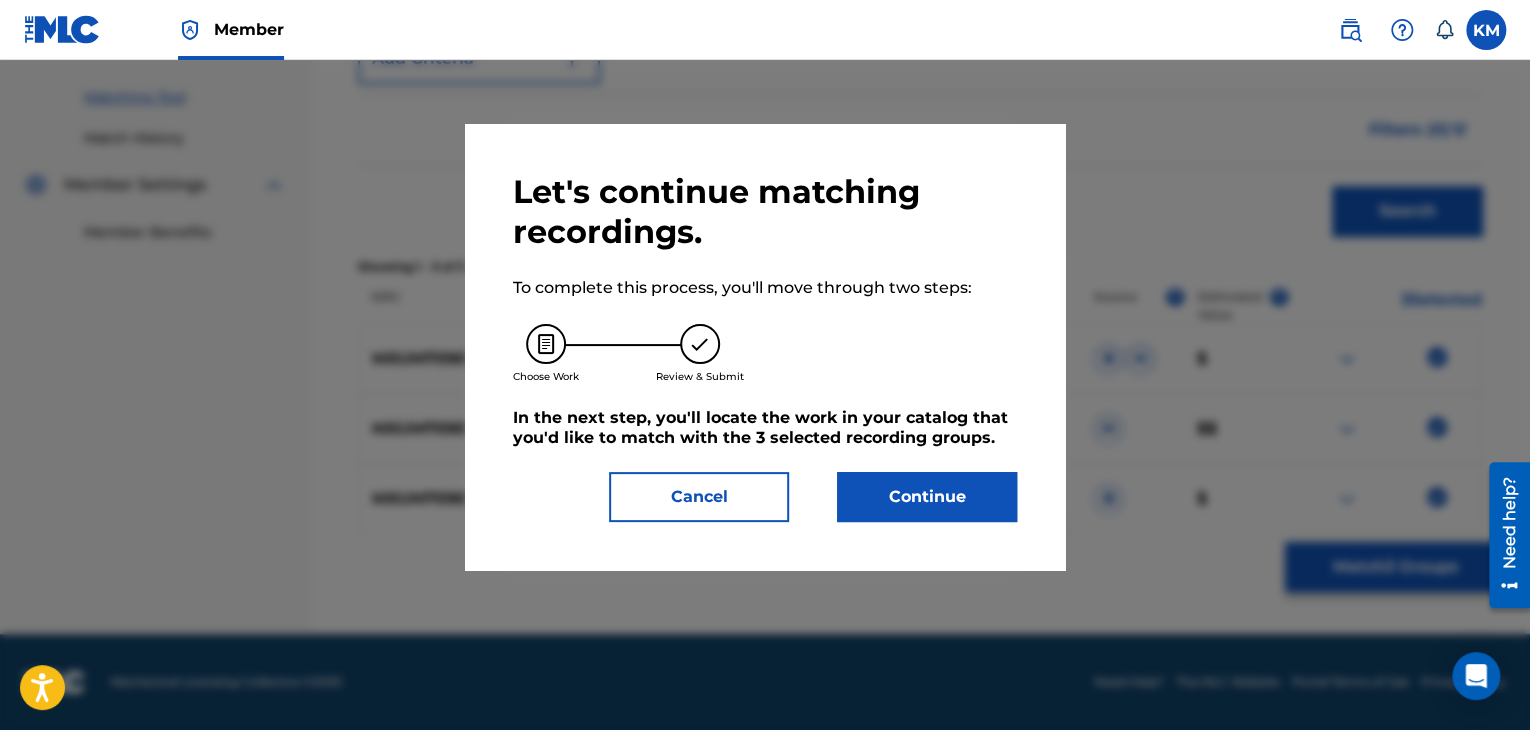 click on "Continue" at bounding box center [927, 497] 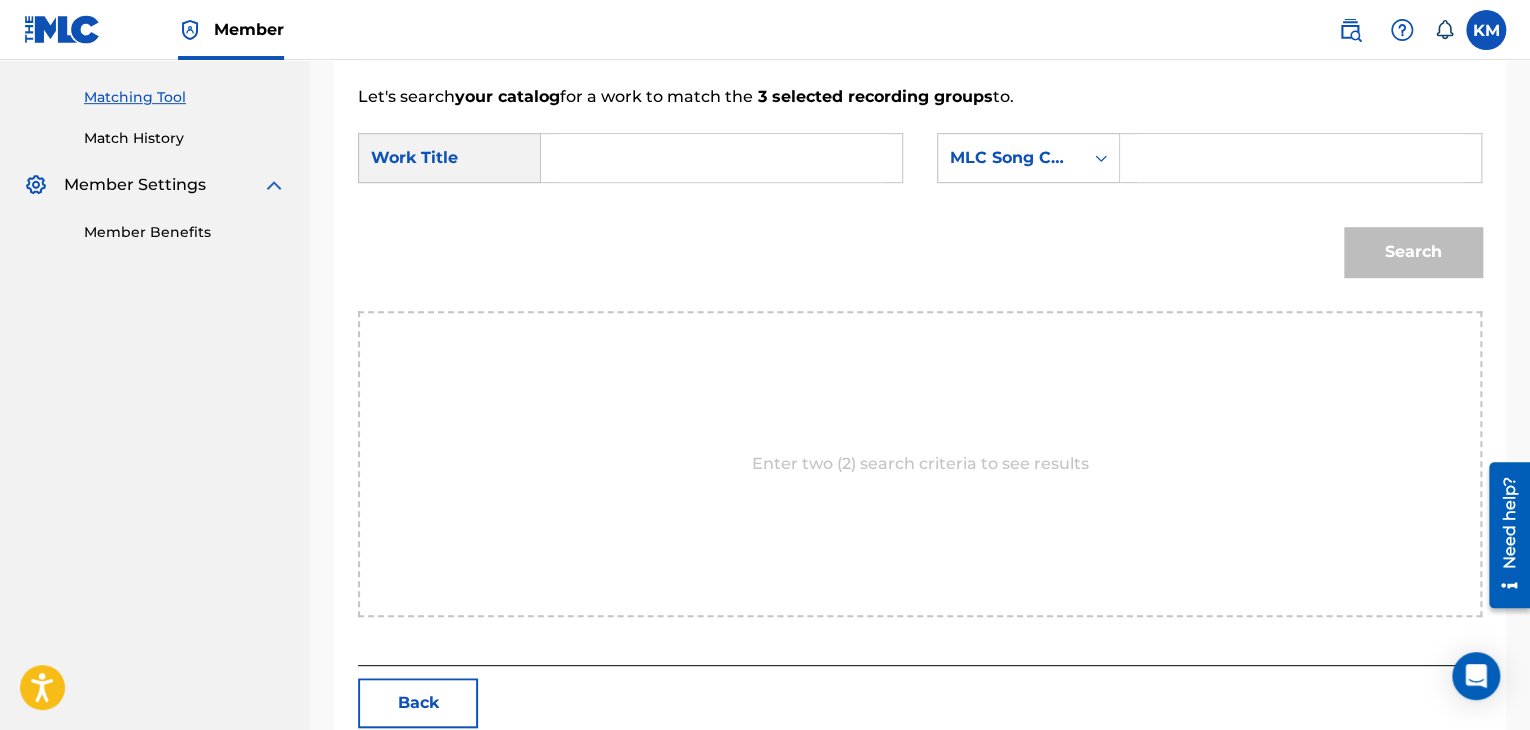 click at bounding box center (721, 158) 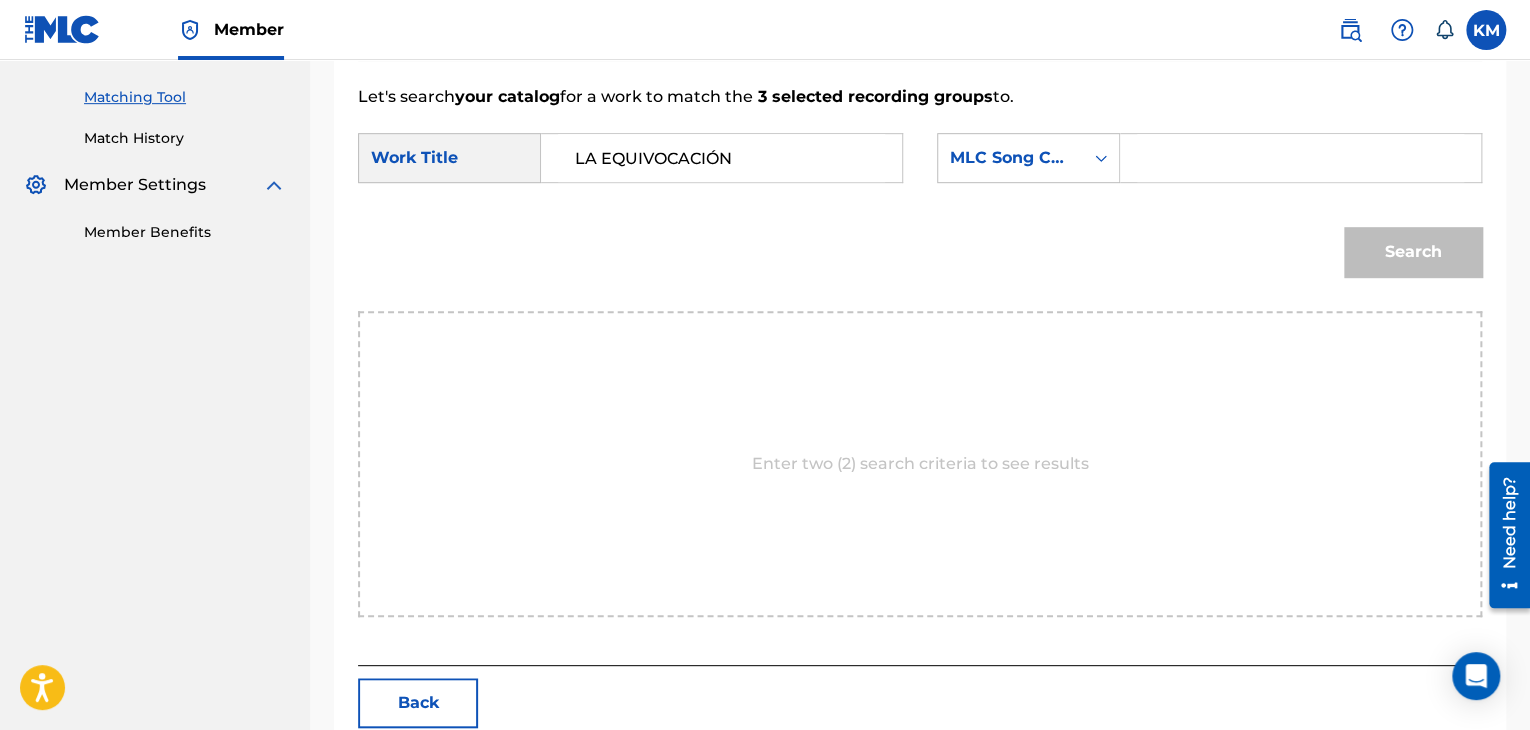 type on "LA EQUIVOCACIÓN" 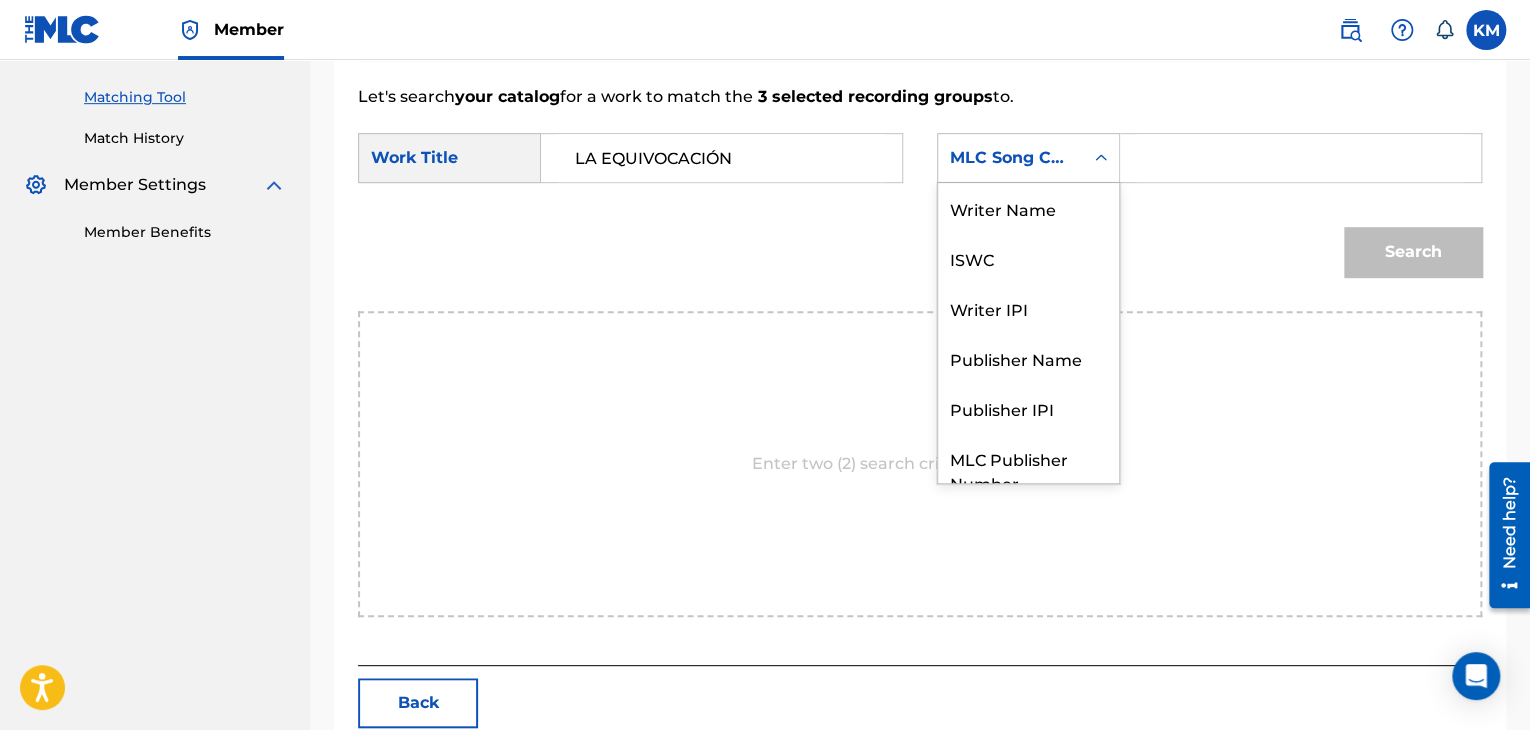 click 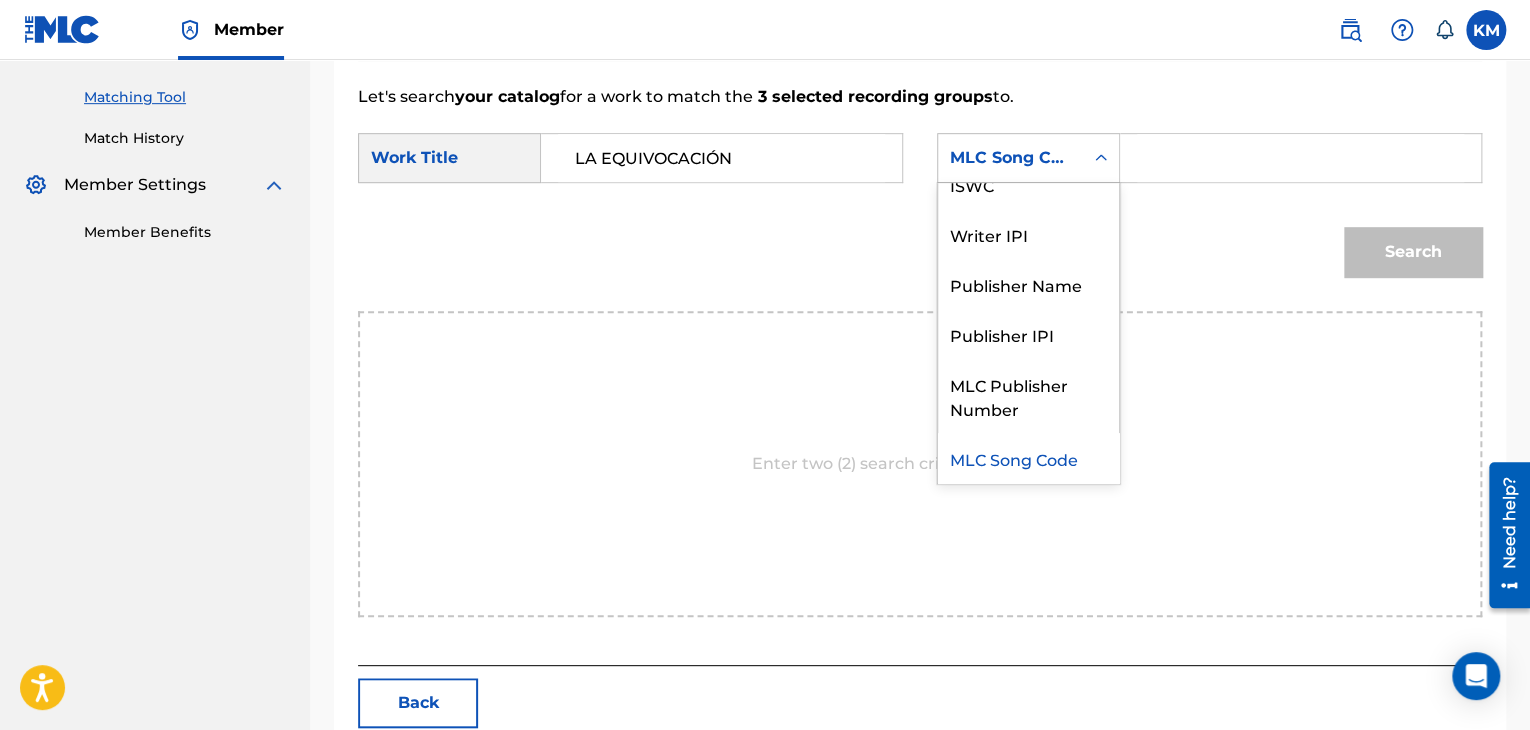scroll, scrollTop: 0, scrollLeft: 0, axis: both 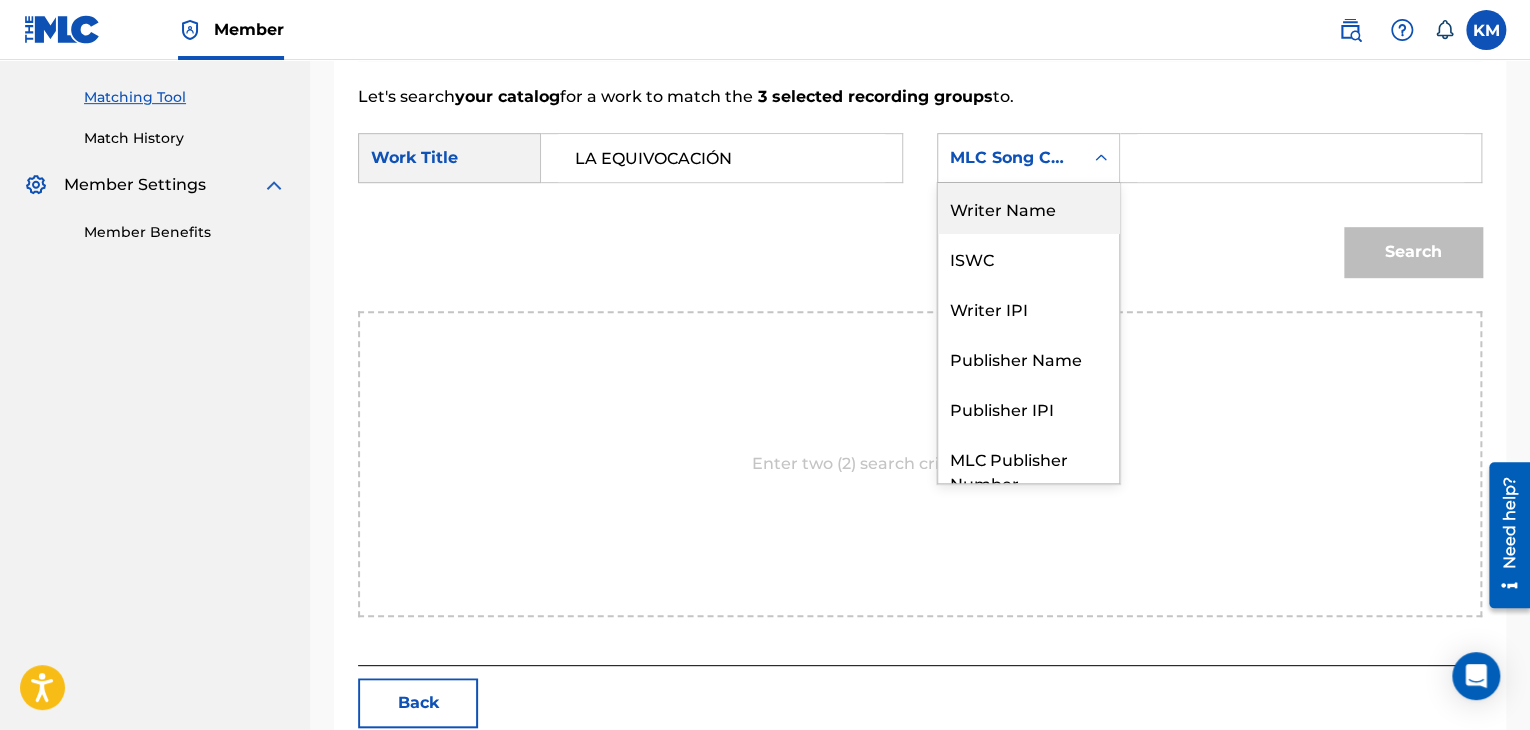 click on "Writer Name" at bounding box center [1028, 208] 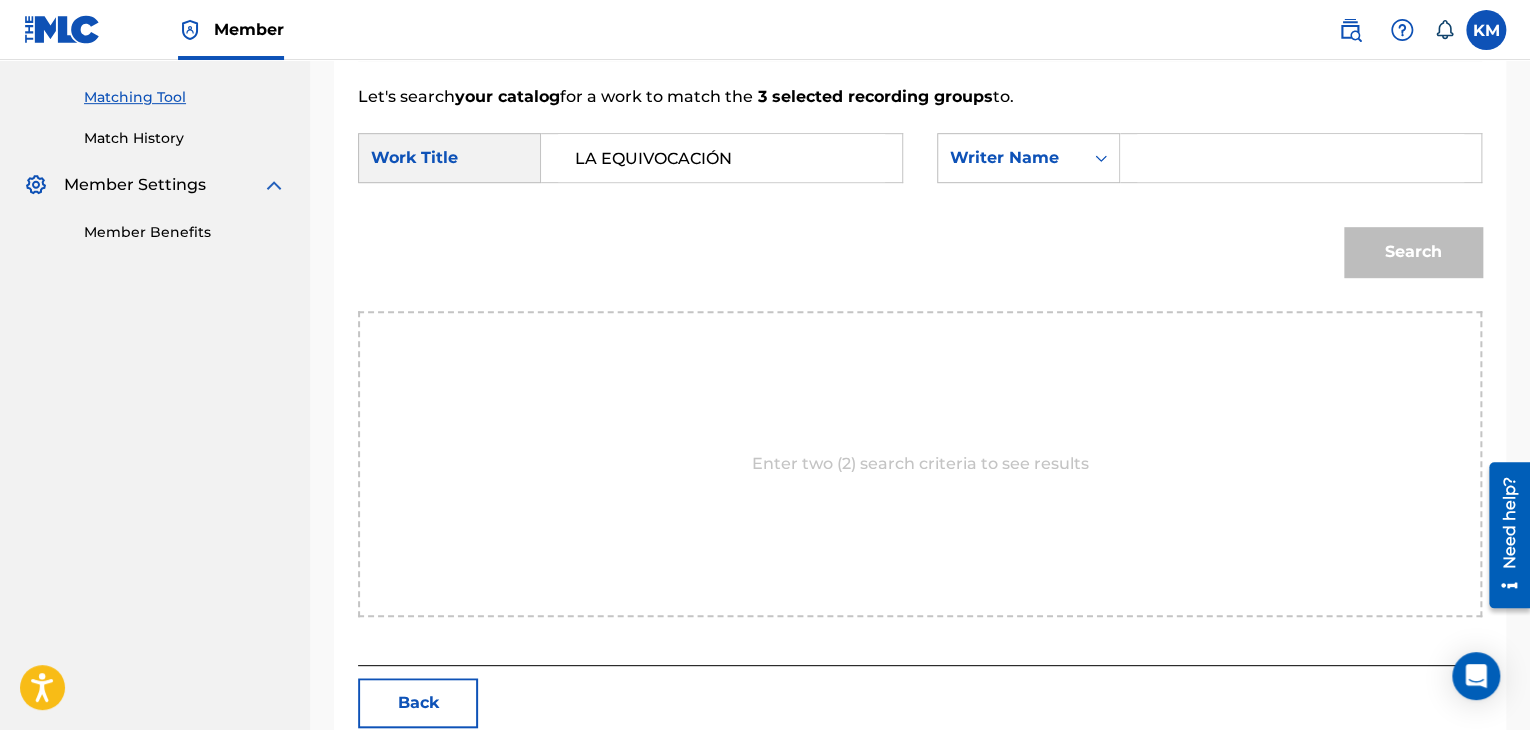 click at bounding box center [1300, 158] 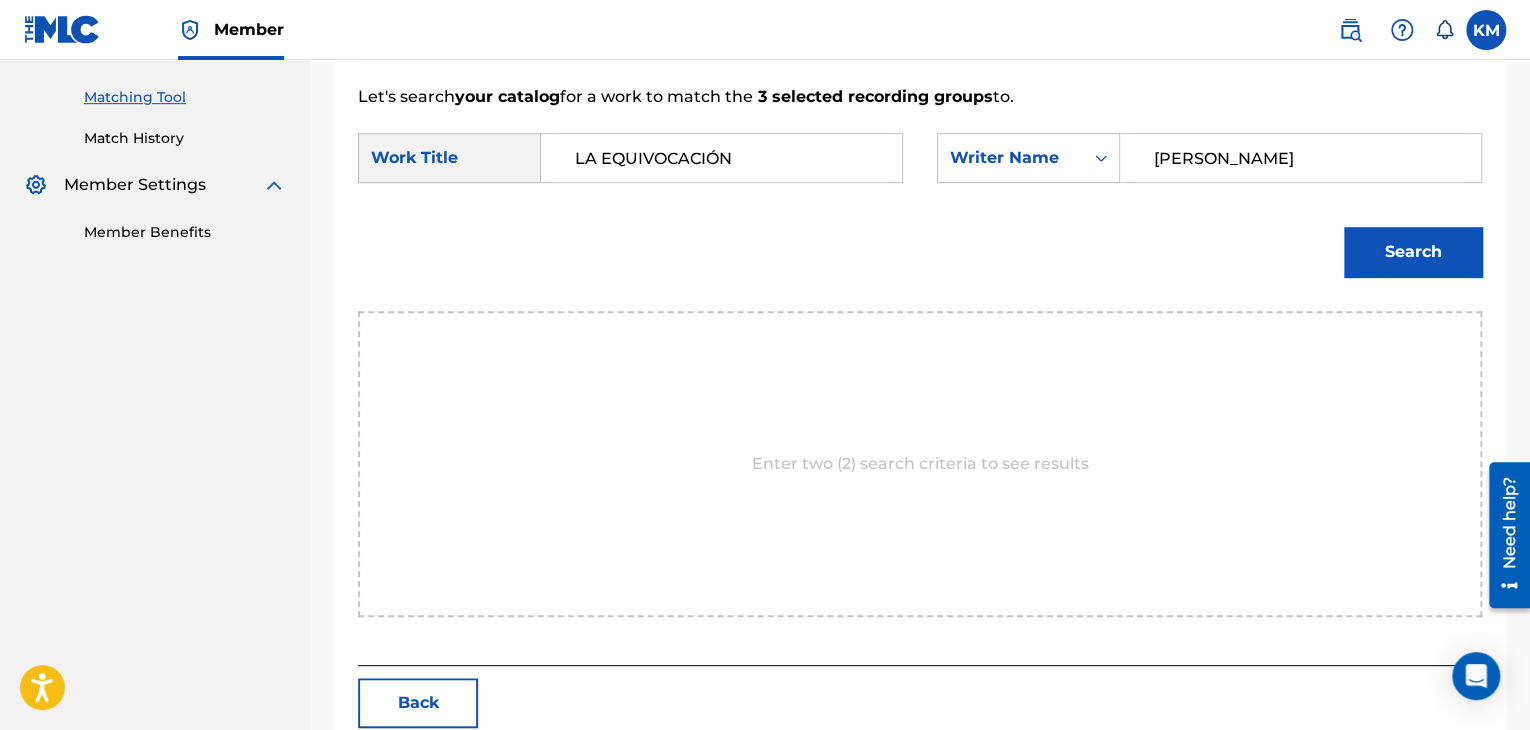 click on "Search" at bounding box center [1413, 252] 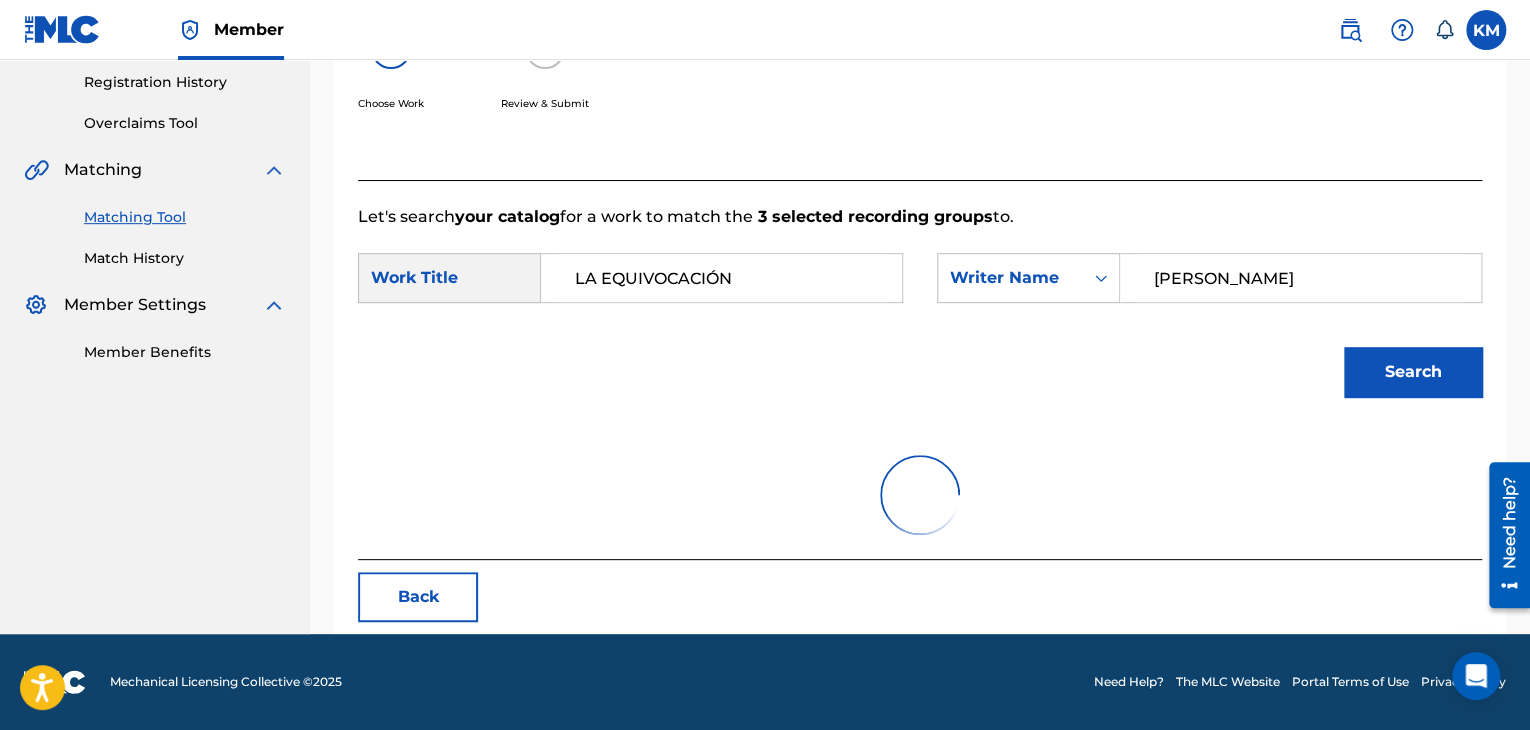 scroll, scrollTop: 496, scrollLeft: 0, axis: vertical 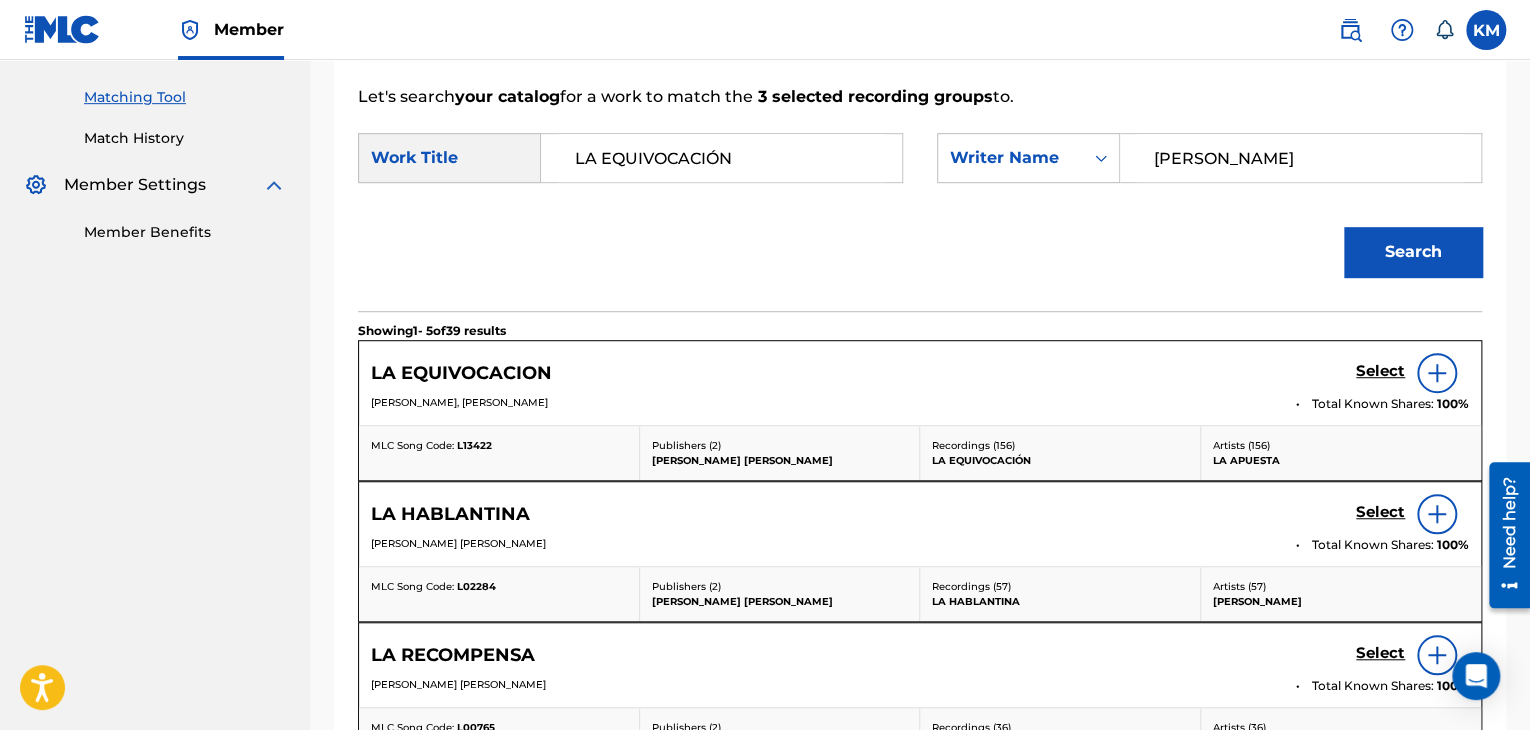 click on "Select" at bounding box center (1380, 371) 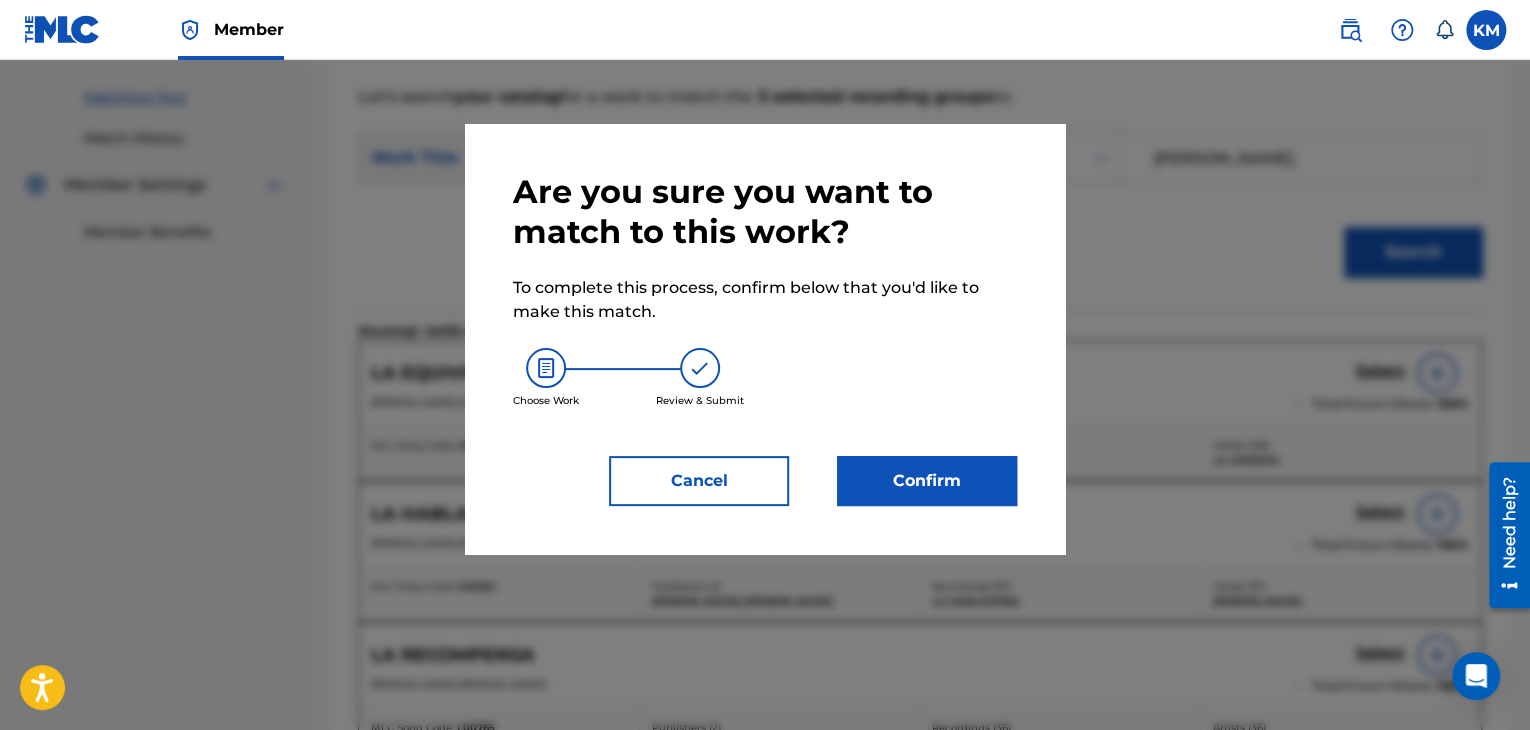 click on "Confirm" at bounding box center (927, 481) 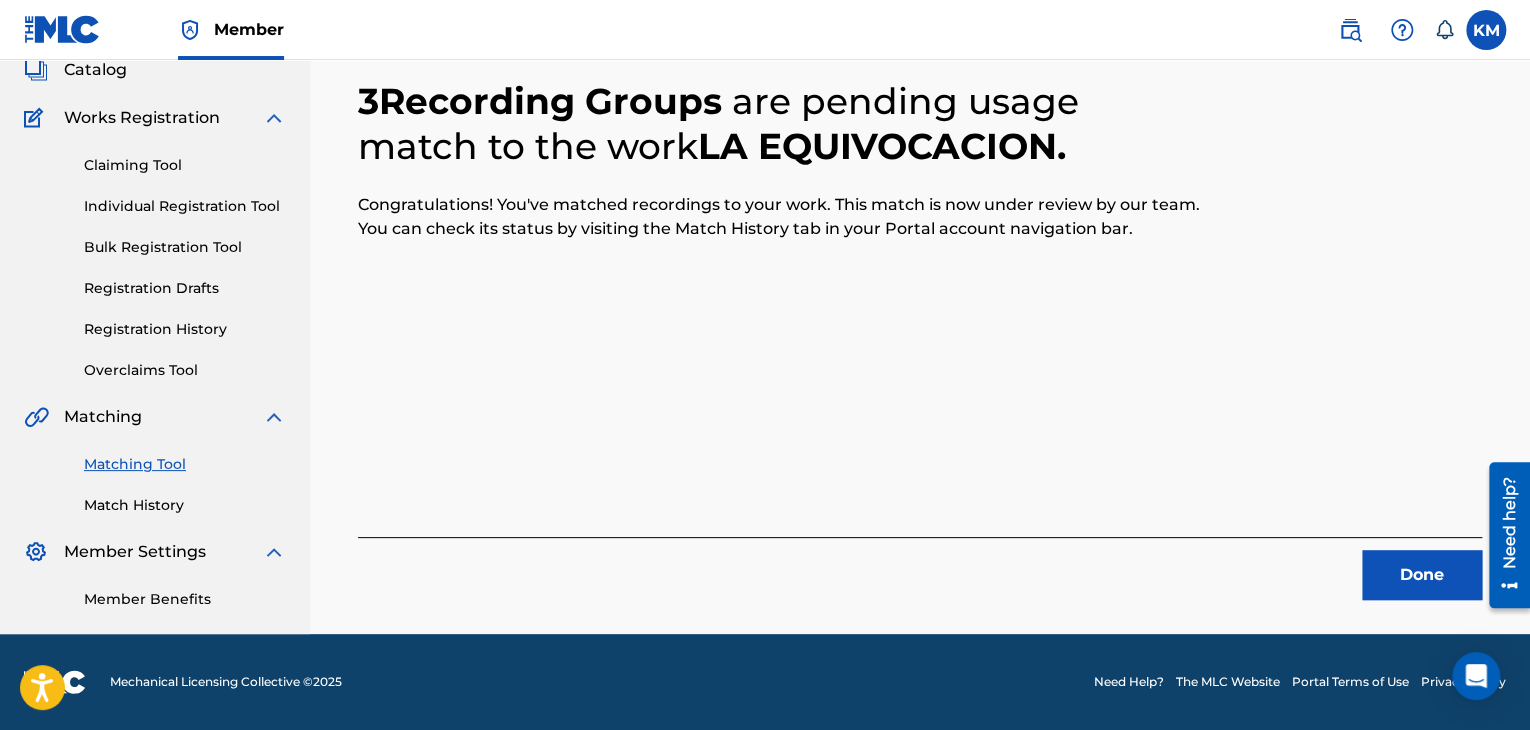 scroll, scrollTop: 129, scrollLeft: 0, axis: vertical 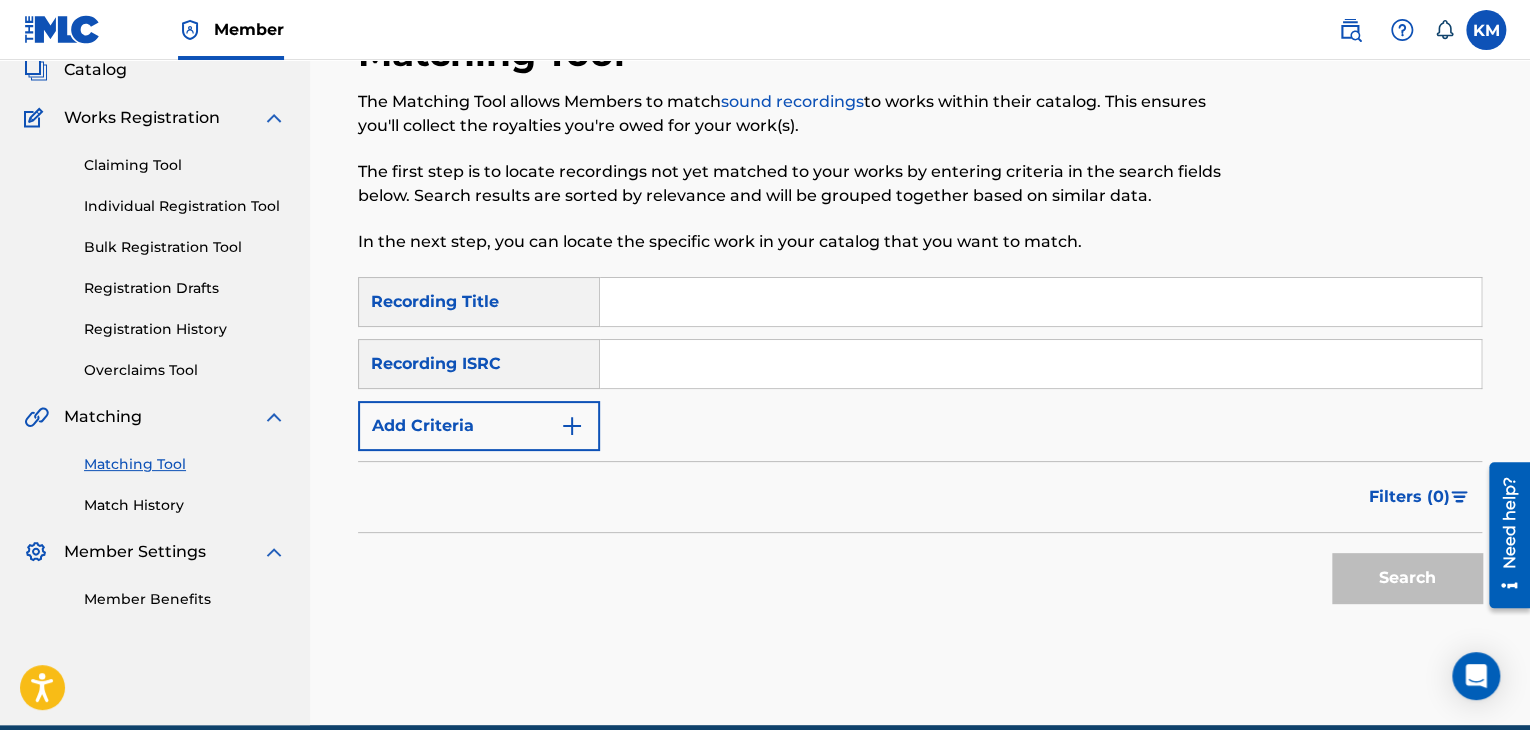click at bounding box center [1040, 364] 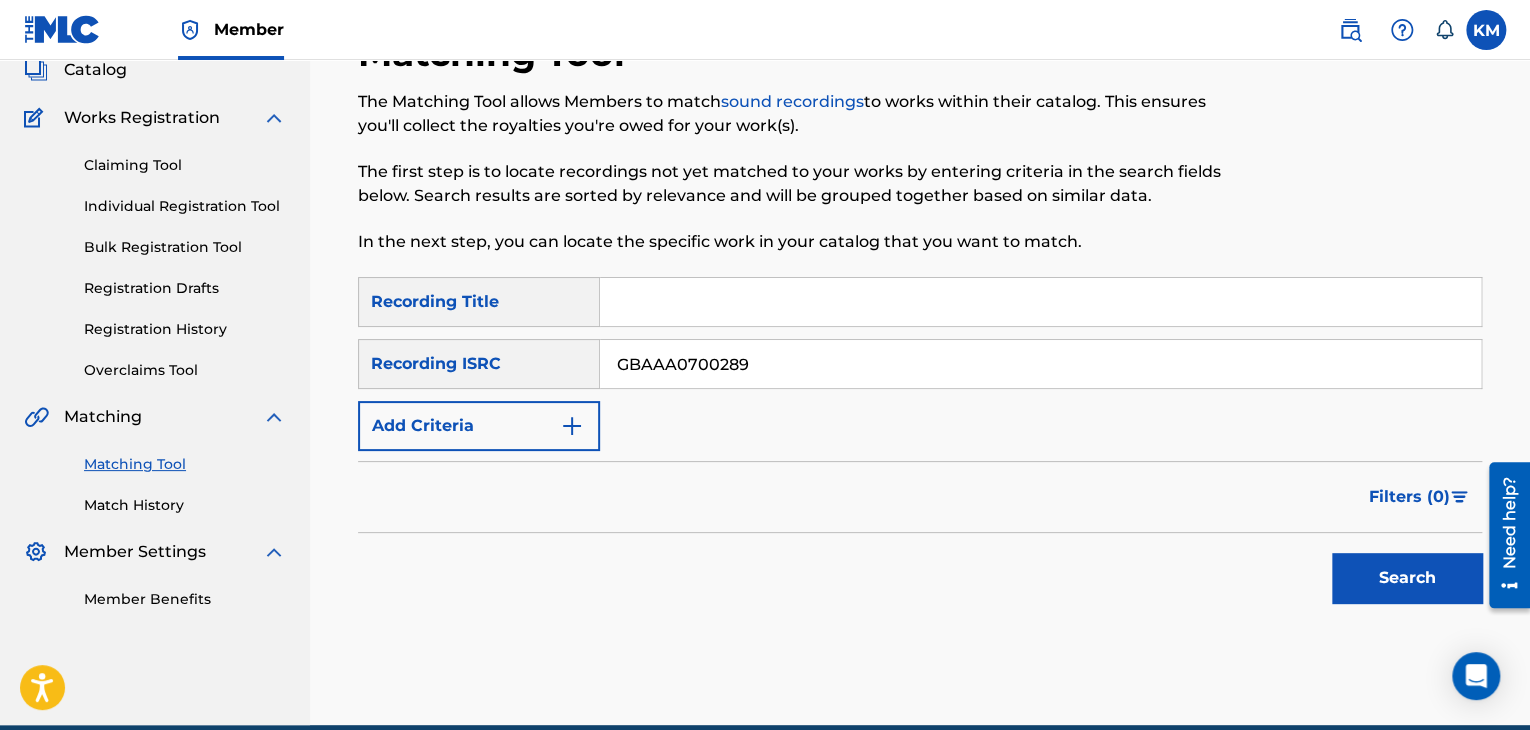type on "GBAAA0700289" 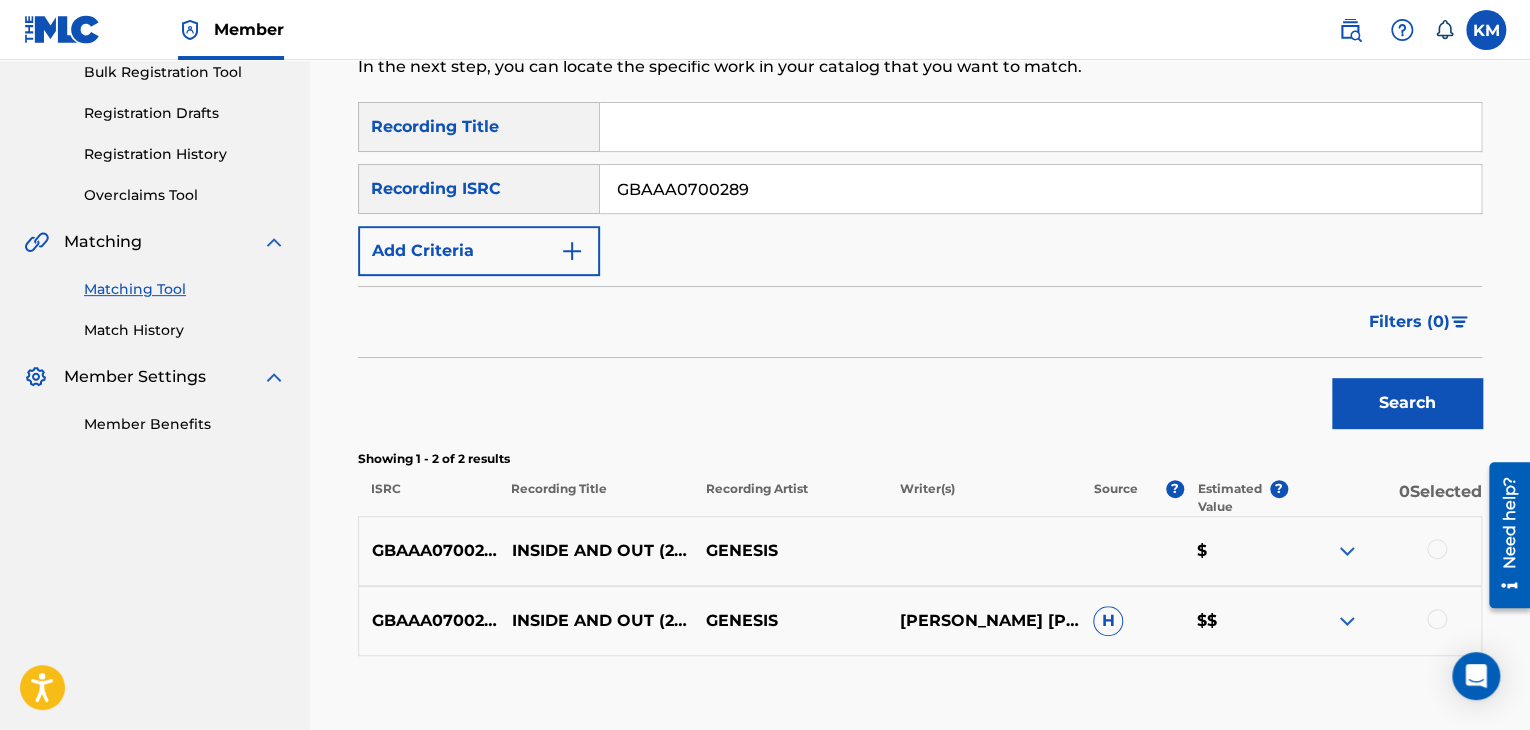 scroll, scrollTop: 426, scrollLeft: 0, axis: vertical 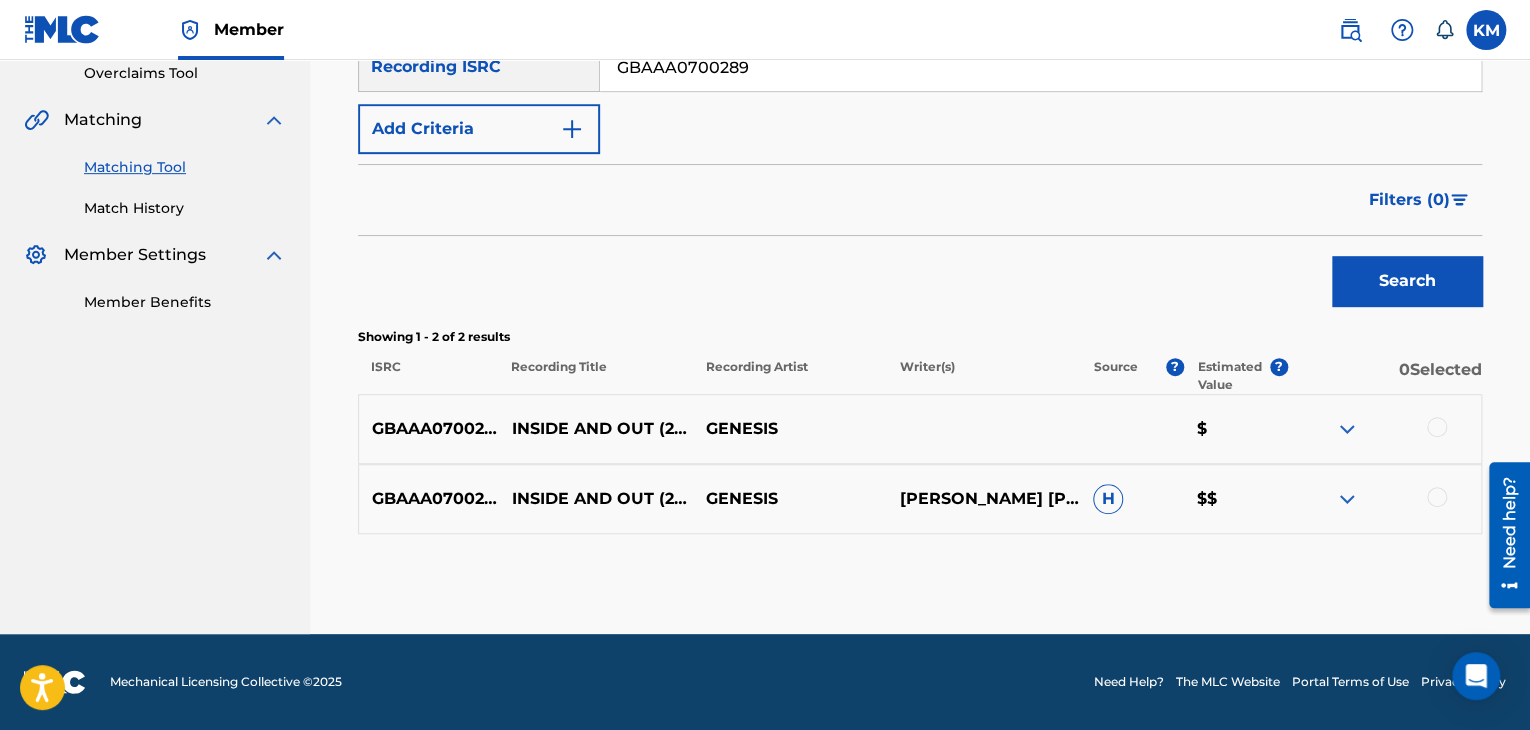 click at bounding box center [1486, 30] 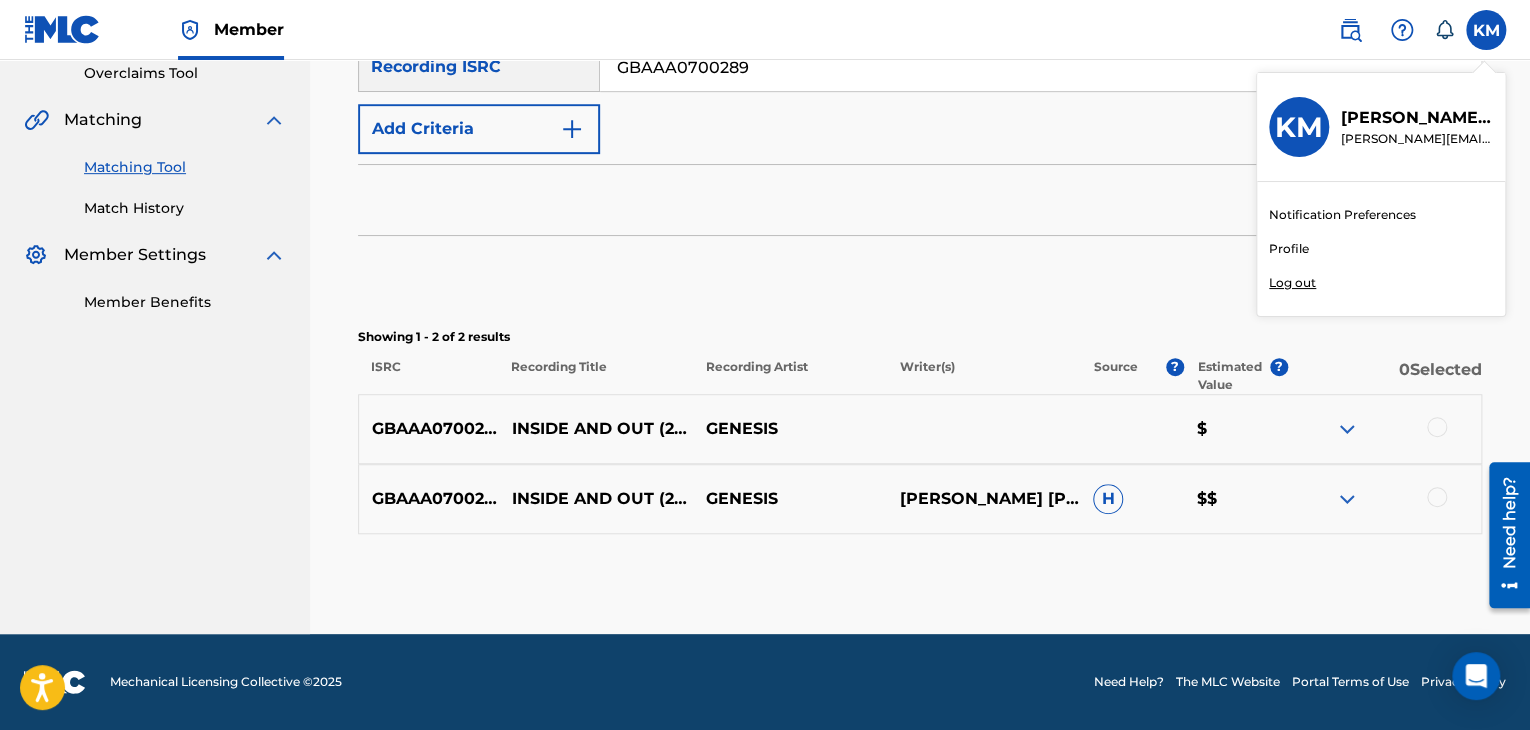 click on "Log out" at bounding box center (1292, 283) 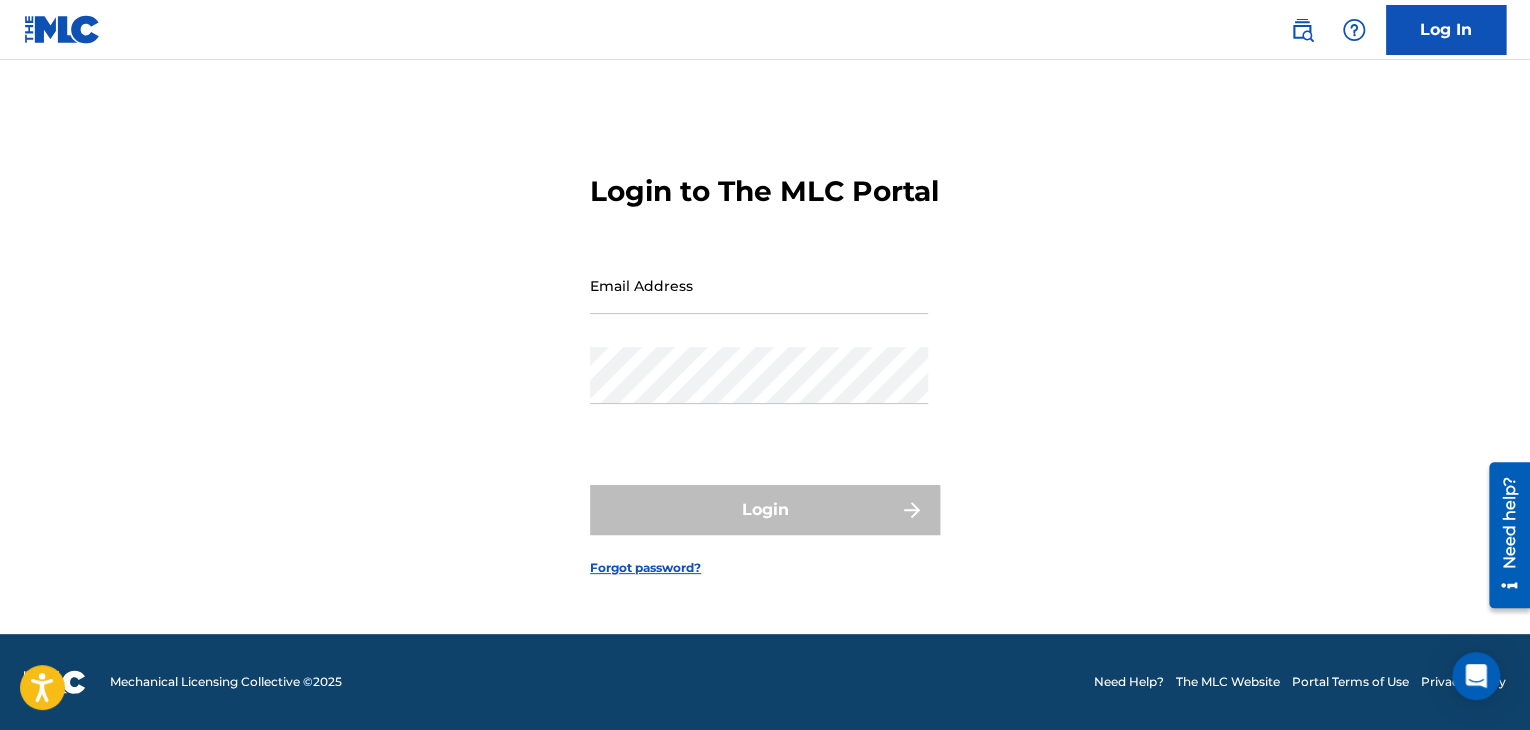scroll, scrollTop: 0, scrollLeft: 0, axis: both 